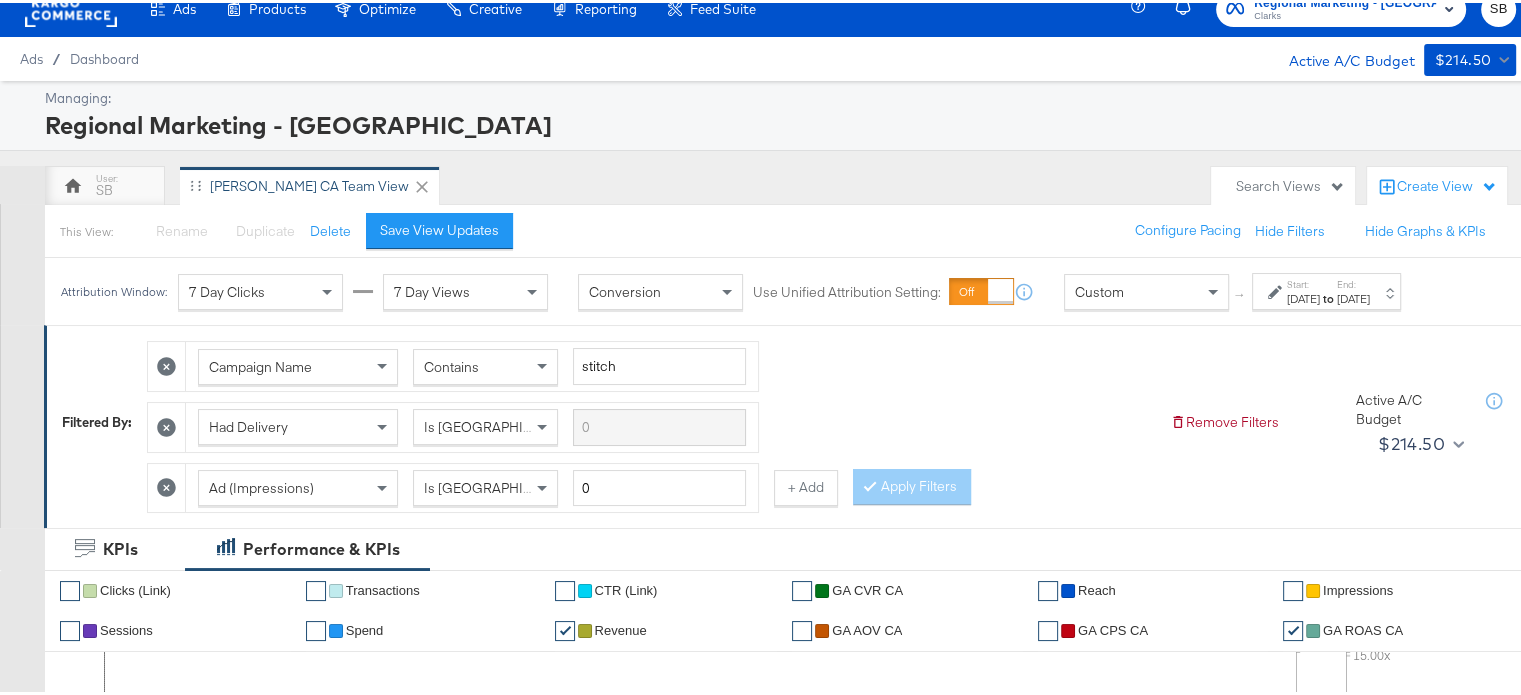 scroll, scrollTop: 0, scrollLeft: 0, axis: both 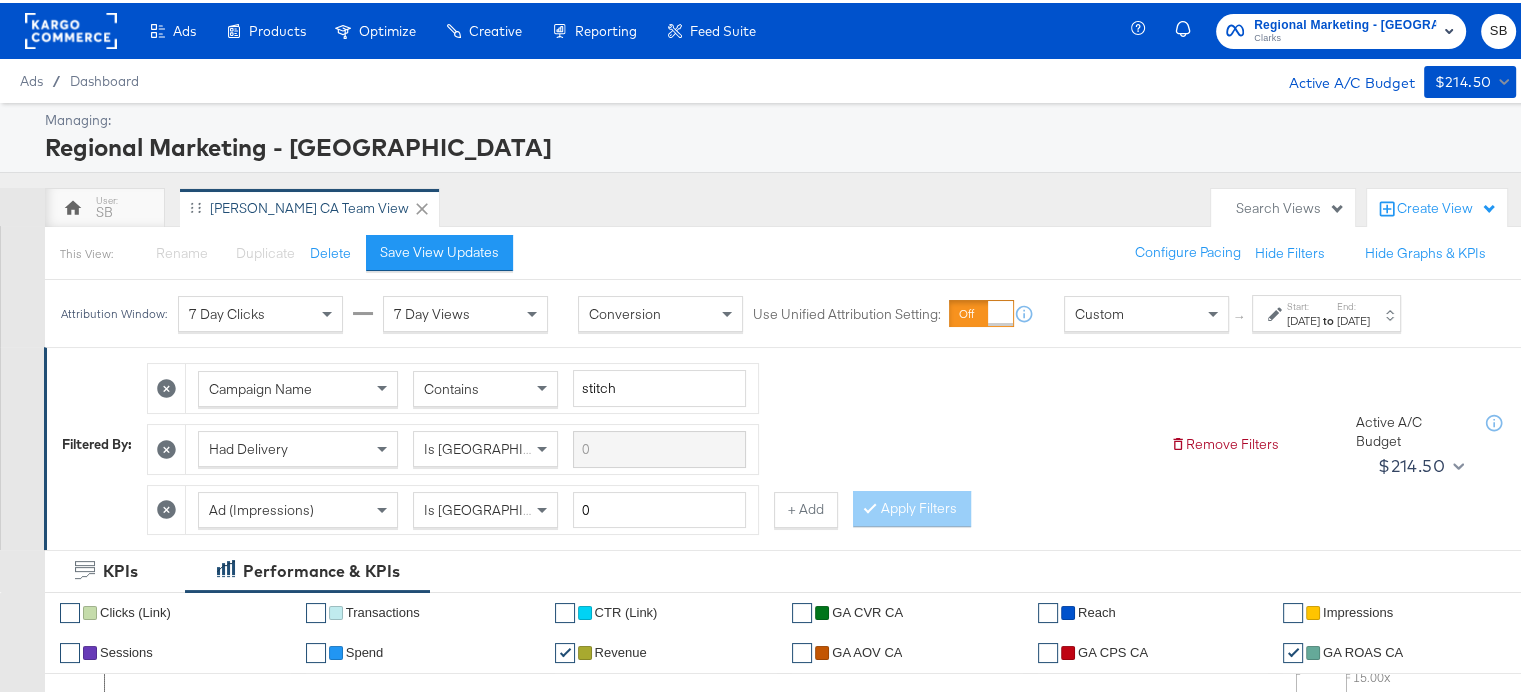 click 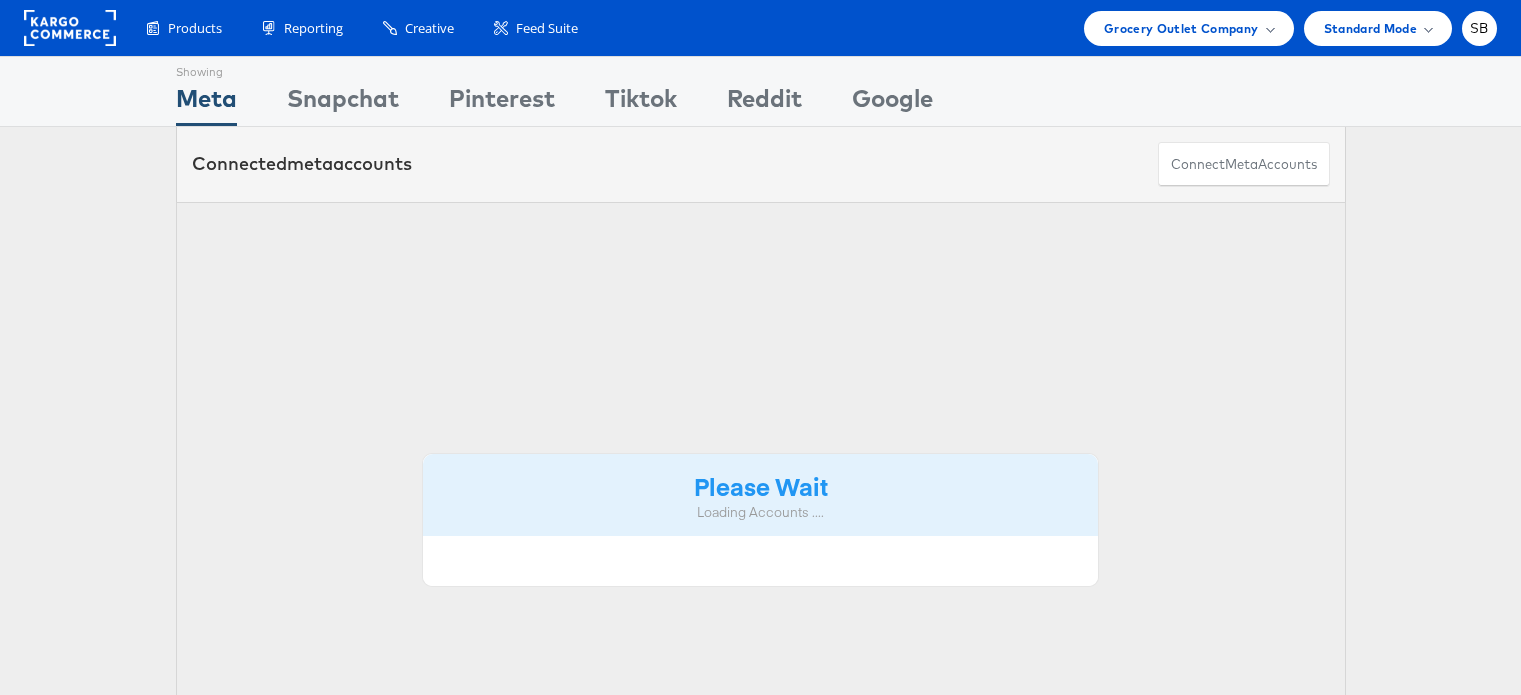 scroll, scrollTop: 0, scrollLeft: 0, axis: both 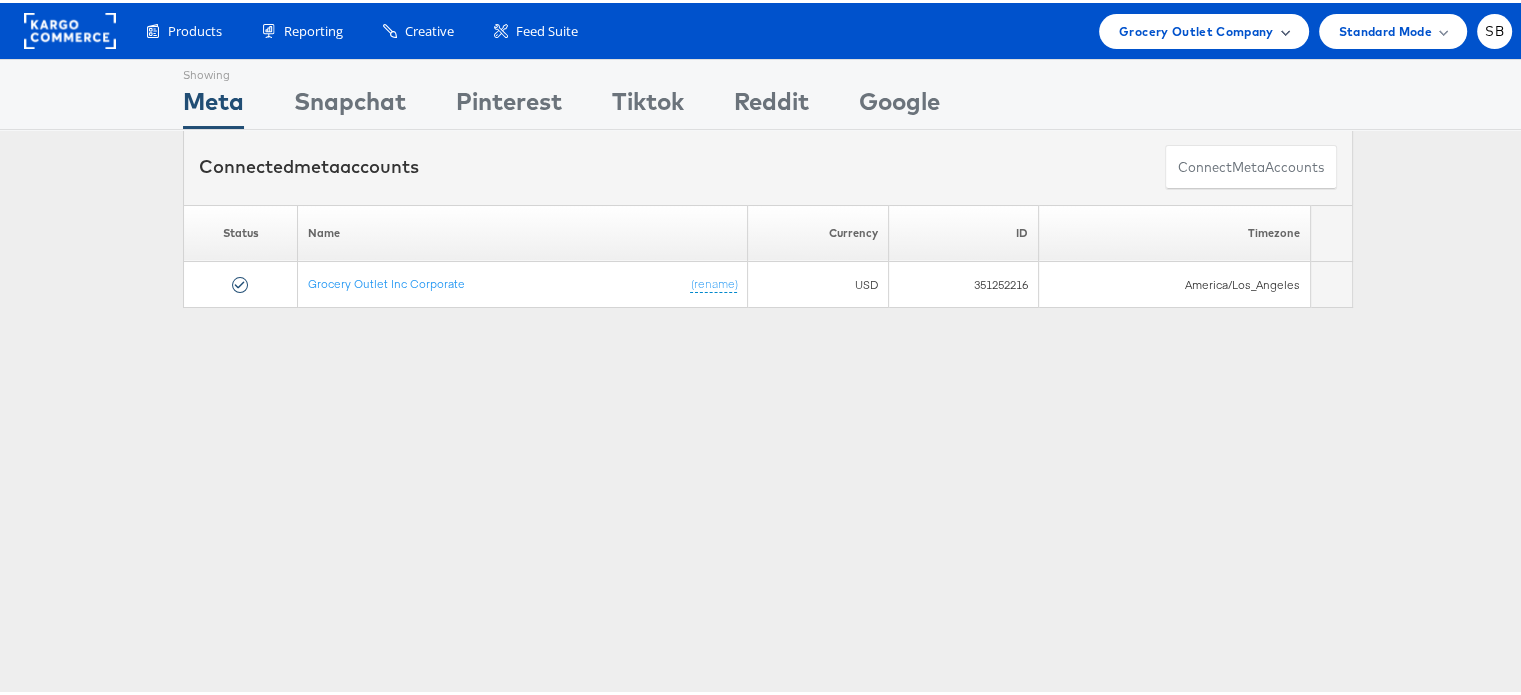 click on "Grocery Outlet Company" at bounding box center [1196, 28] 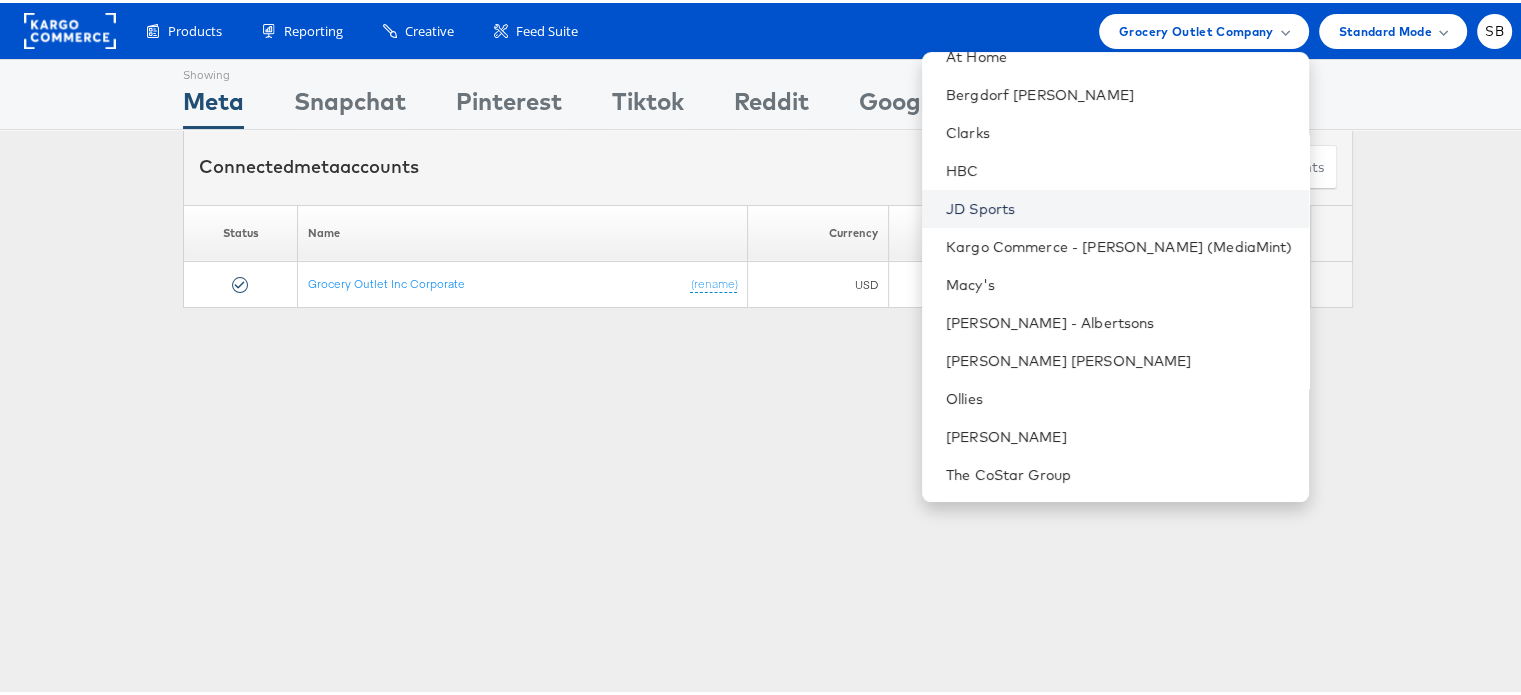 scroll, scrollTop: 147, scrollLeft: 0, axis: vertical 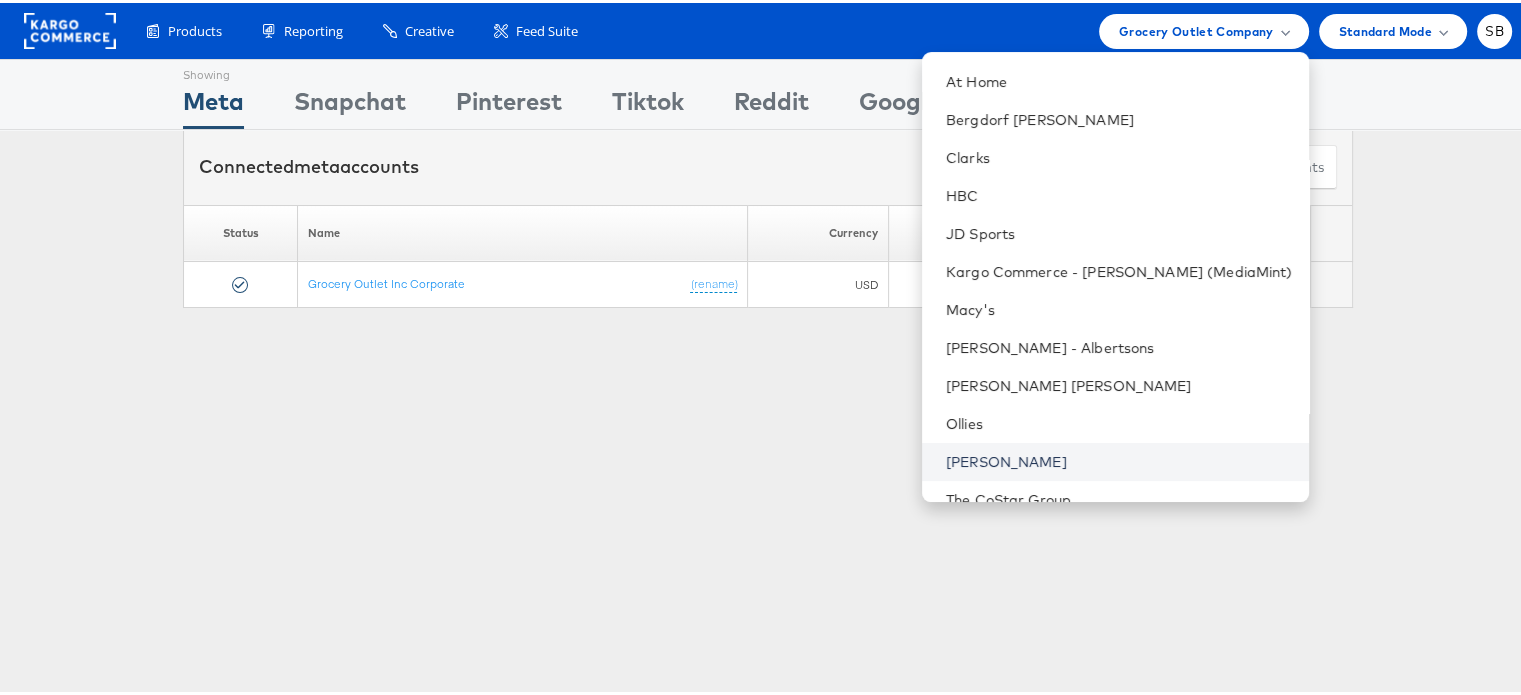 click on "[PERSON_NAME]" at bounding box center (1119, 459) 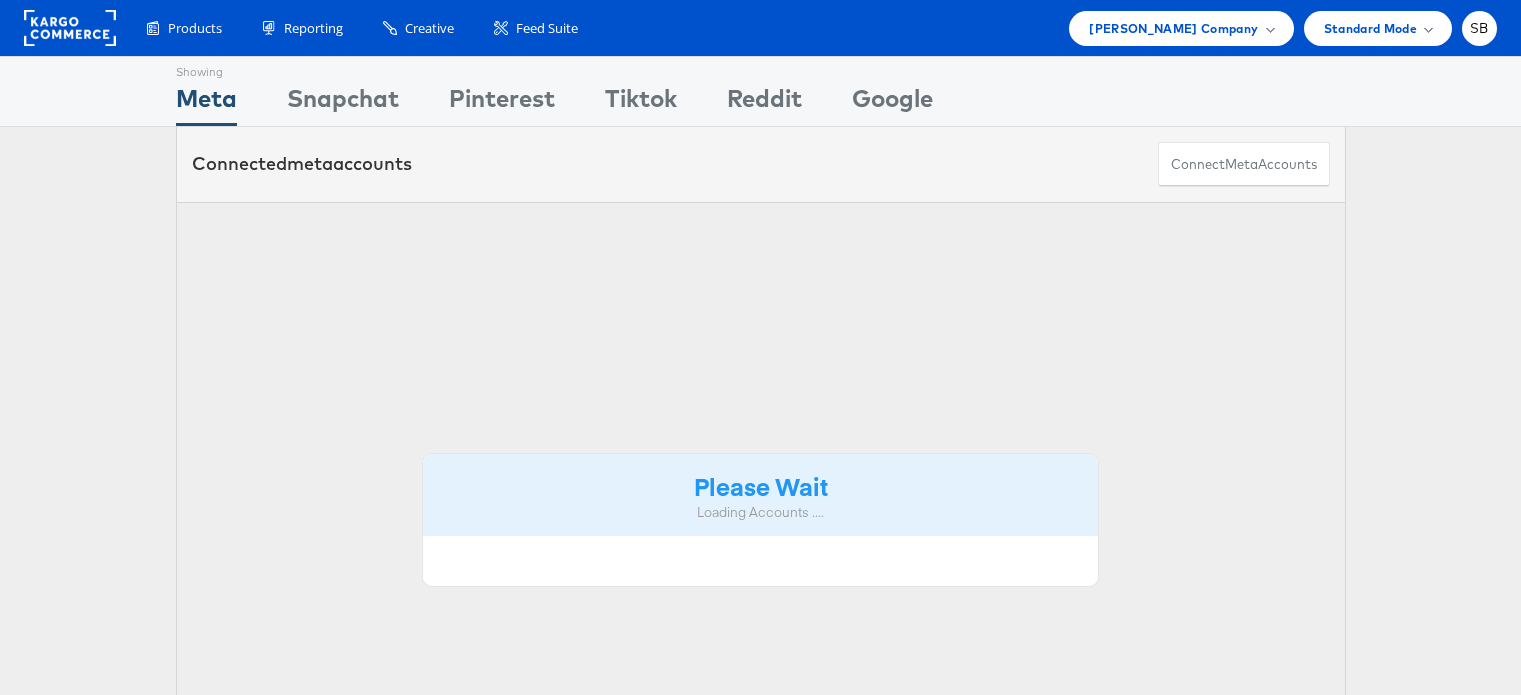 scroll, scrollTop: 0, scrollLeft: 0, axis: both 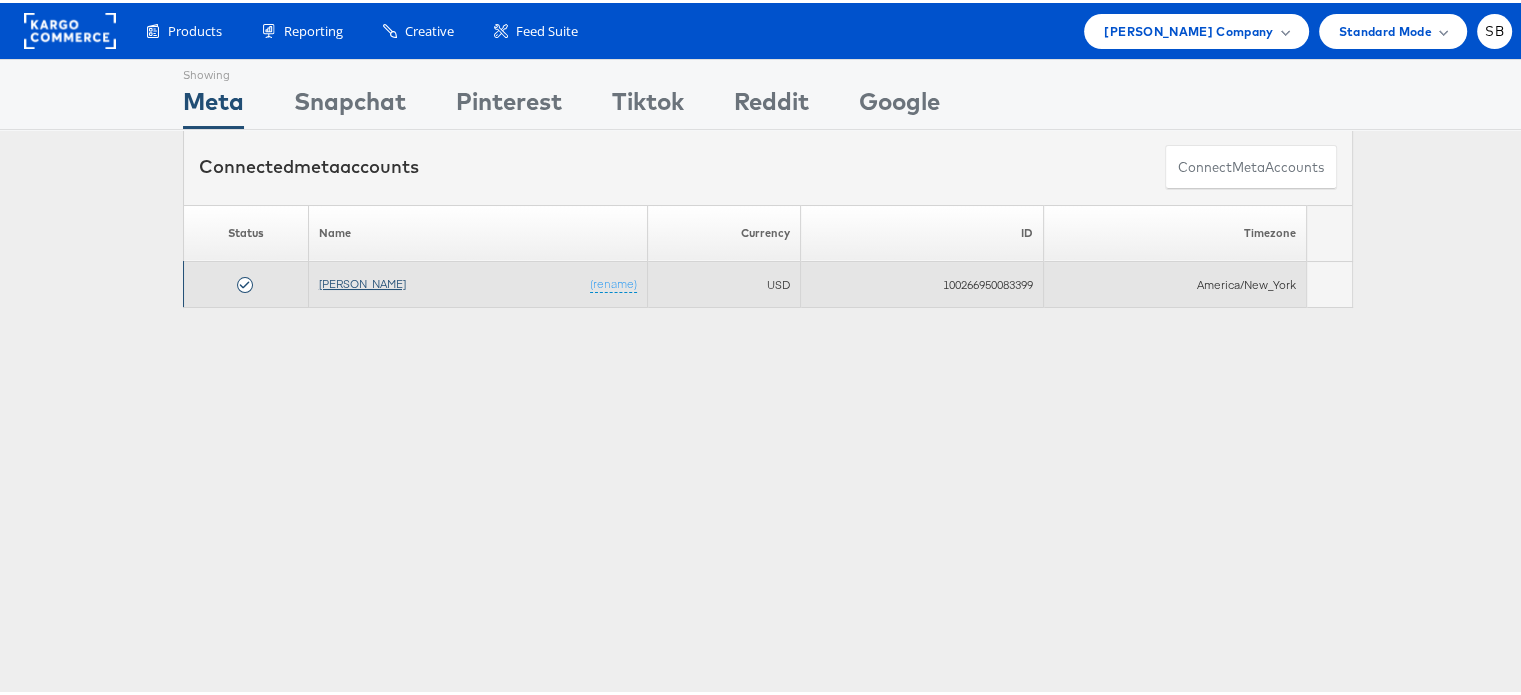 click on "[PERSON_NAME]" at bounding box center [362, 280] 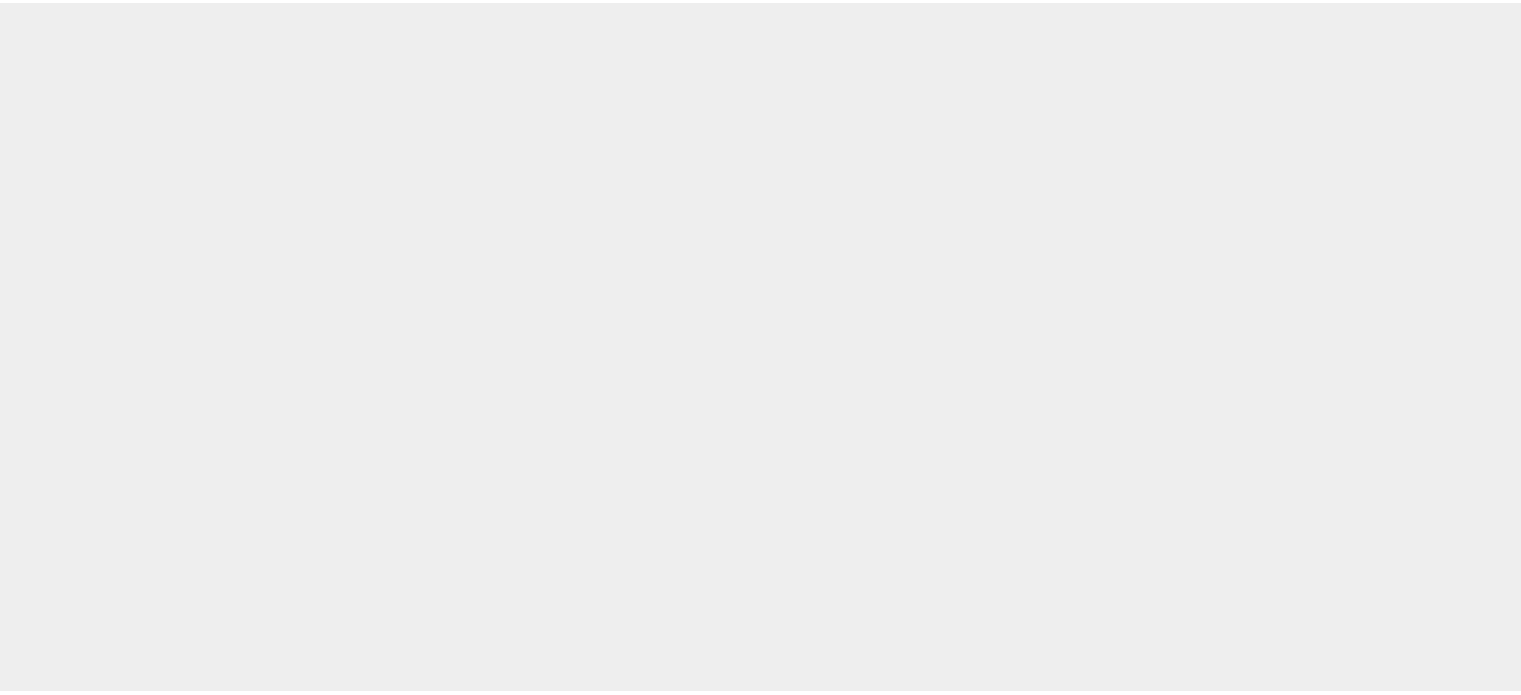 scroll, scrollTop: 0, scrollLeft: 0, axis: both 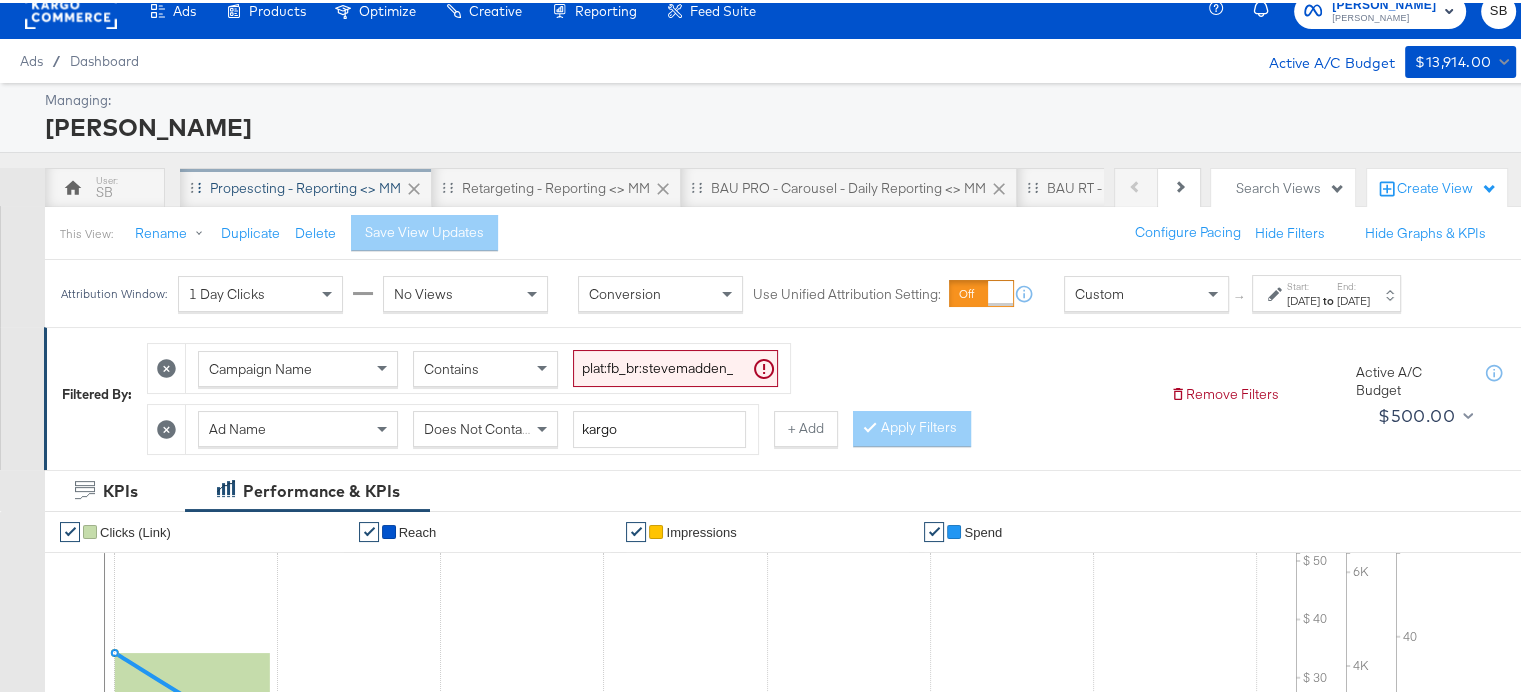 click on "Propescting - Reporting <> MM" at bounding box center [305, 185] 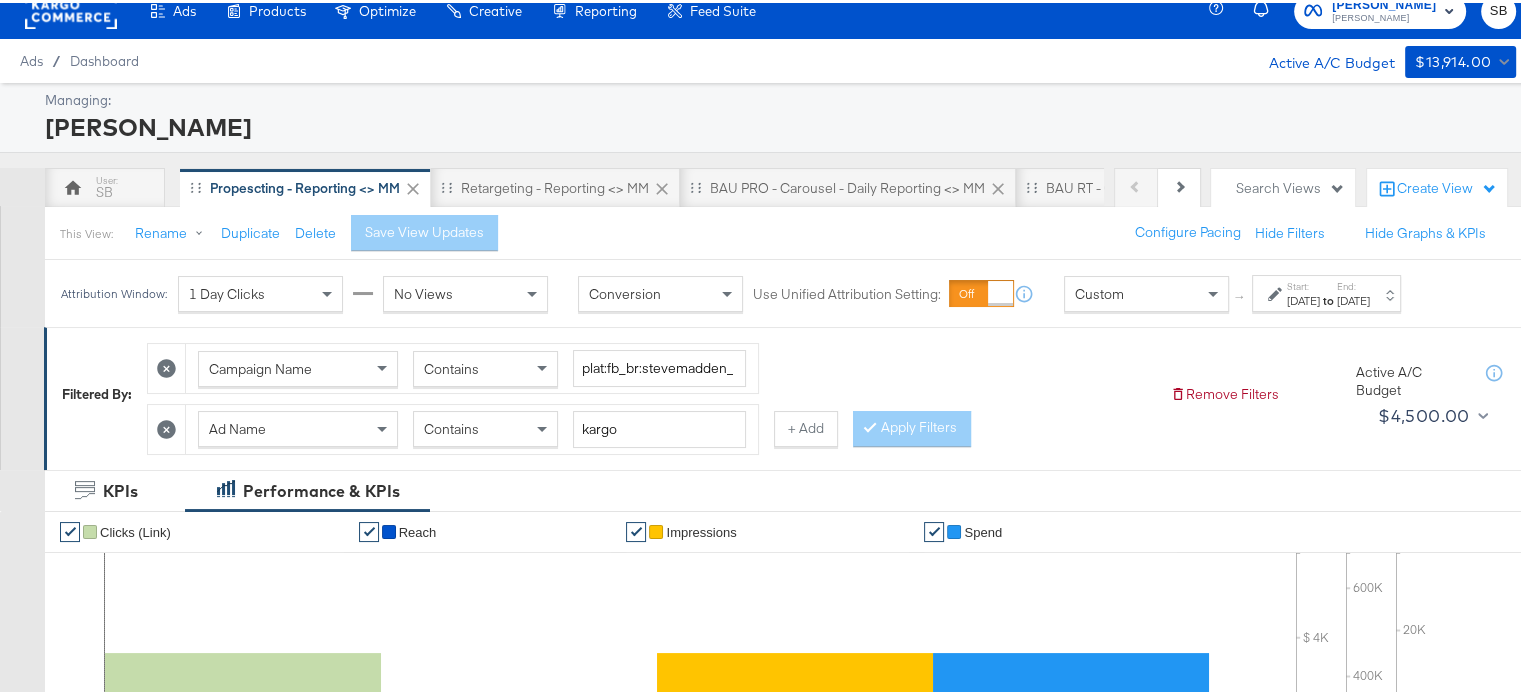 click on "[DATE]" at bounding box center (1303, 298) 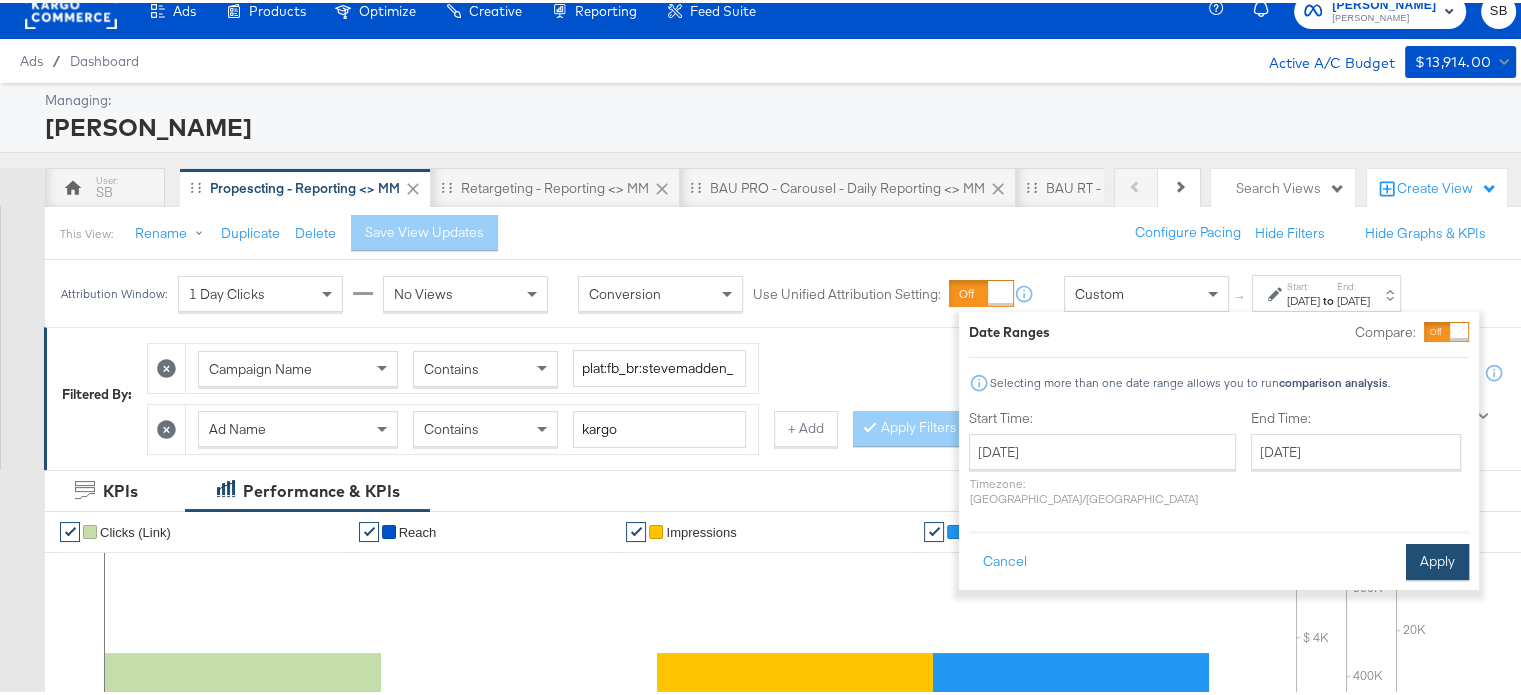 click on "Apply" at bounding box center (1437, 559) 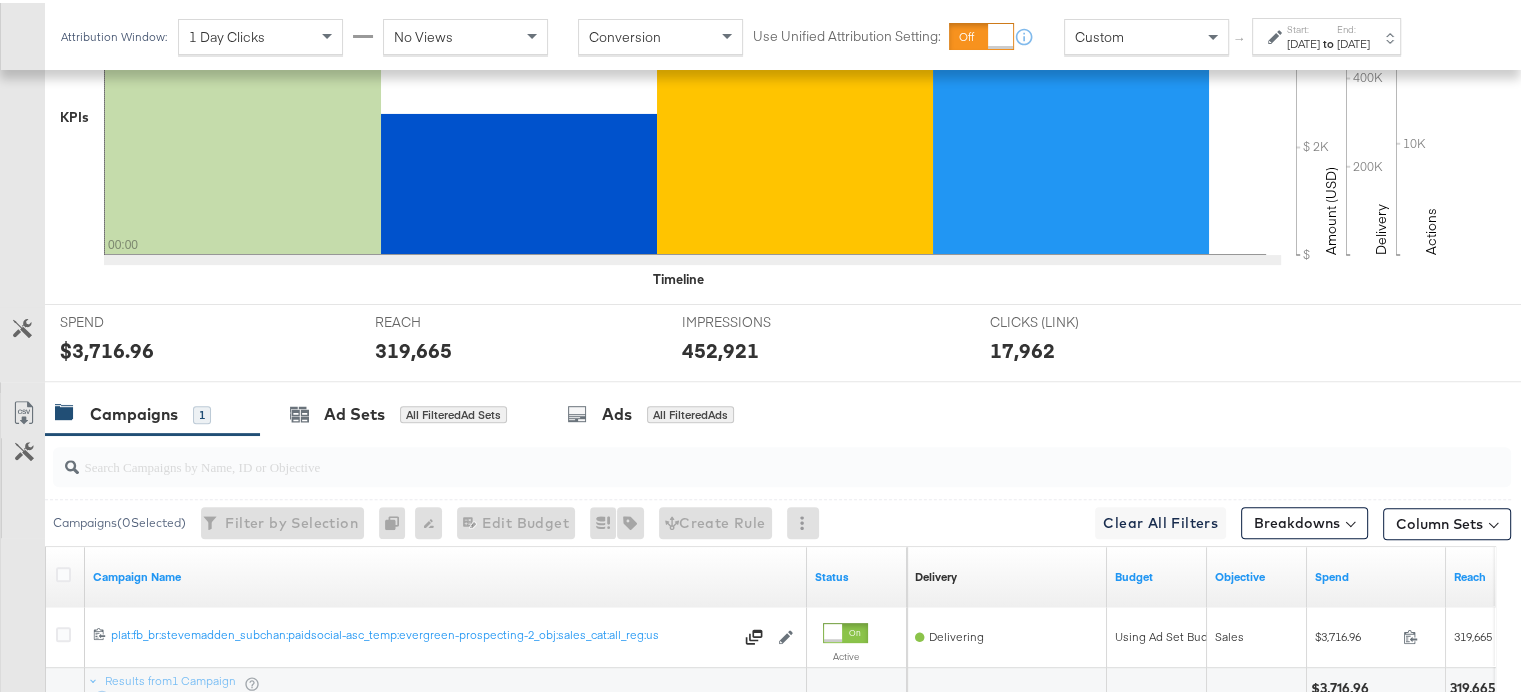 scroll, scrollTop: 789, scrollLeft: 0, axis: vertical 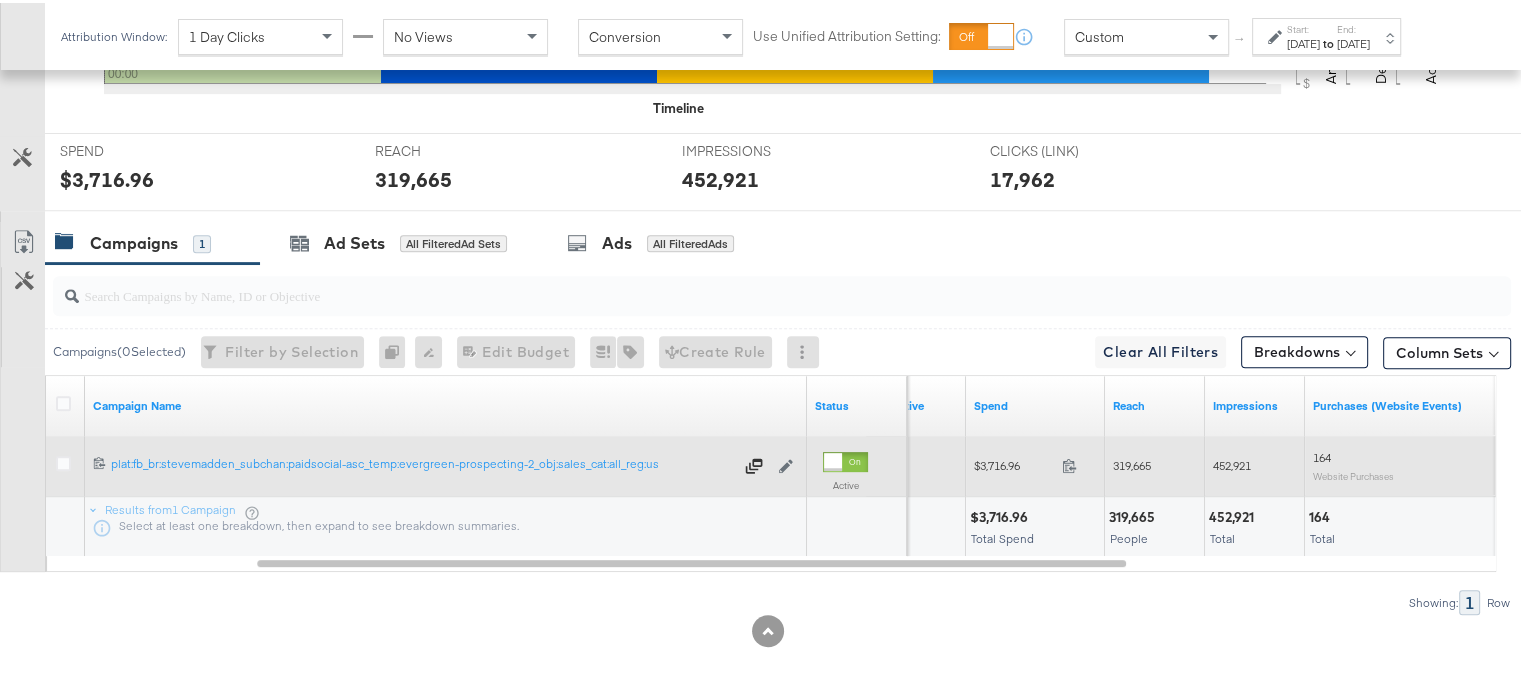 click on "319,665" at bounding box center (1132, 462) 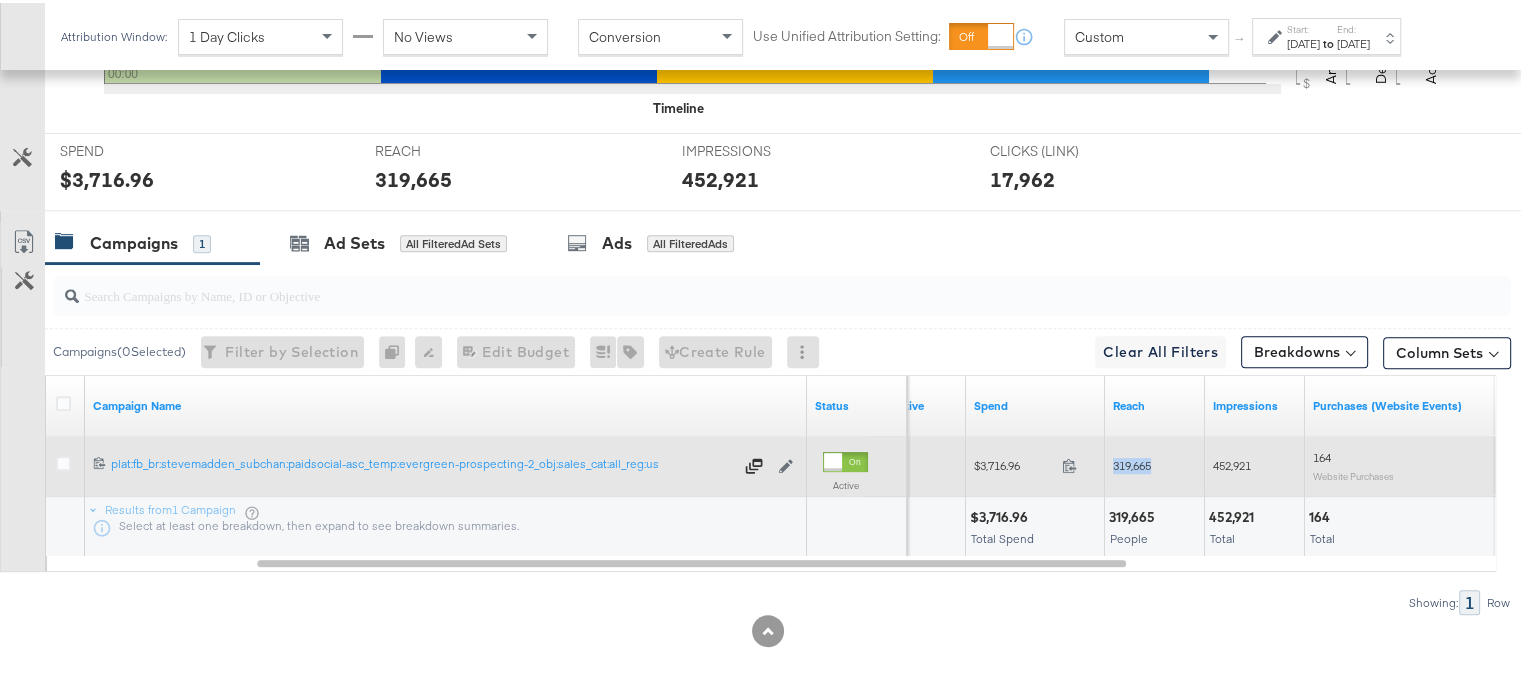click on "319,665" at bounding box center [1132, 462] 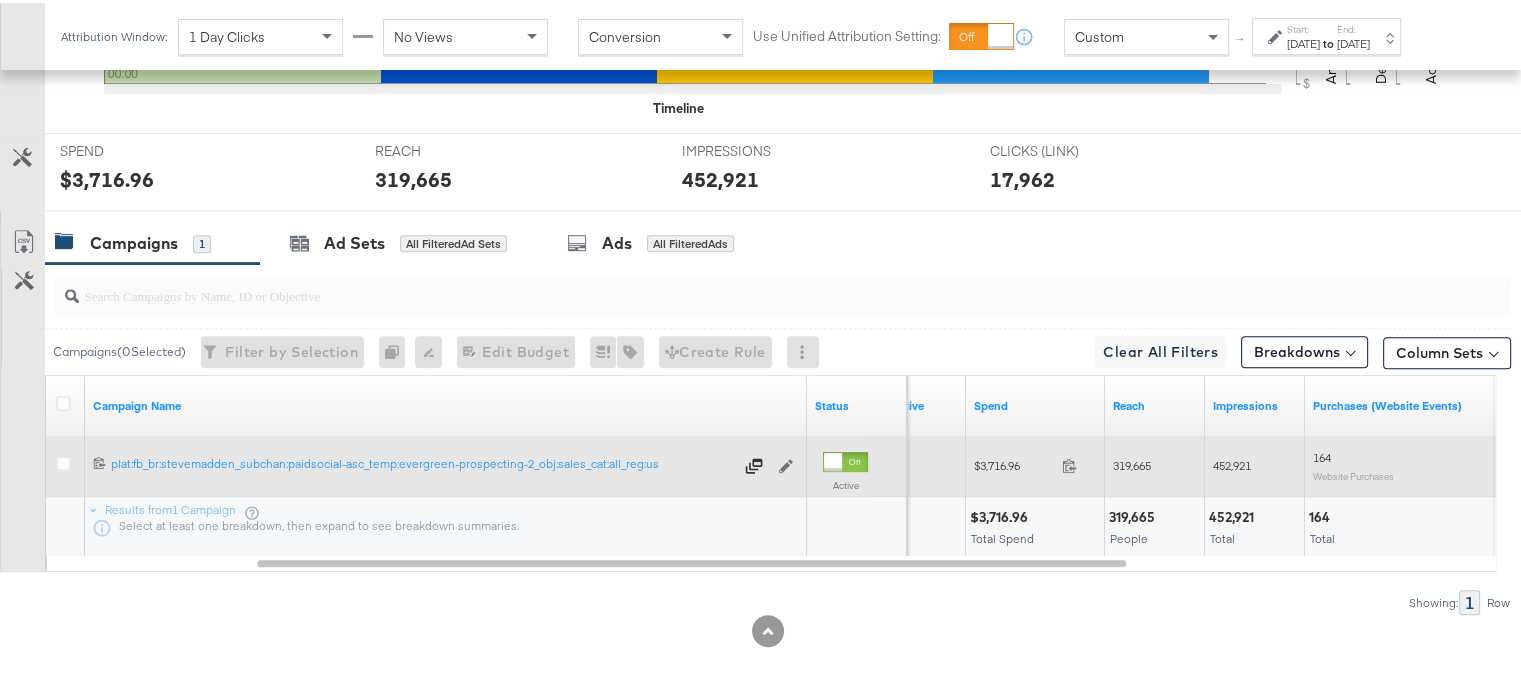 click on "452,921" at bounding box center (1232, 462) 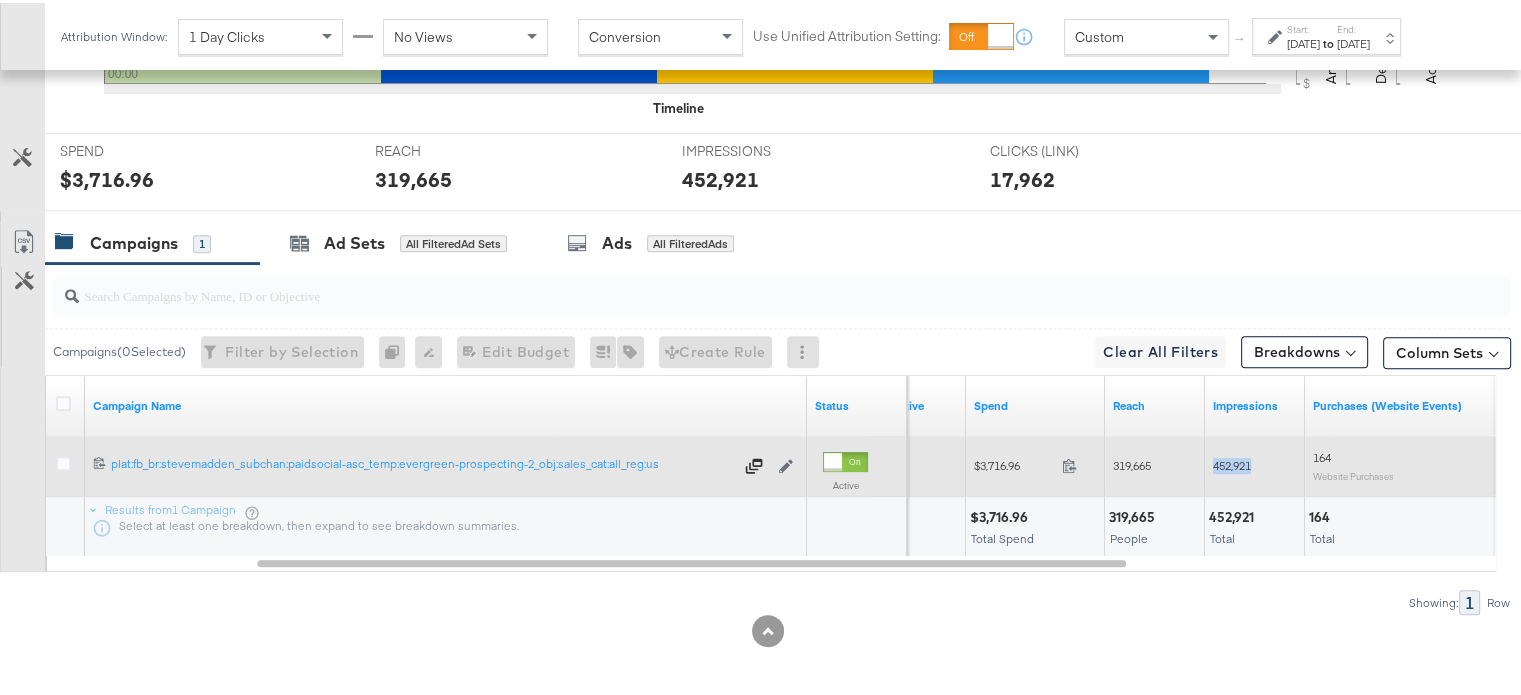 click on "452,921" at bounding box center [1232, 462] 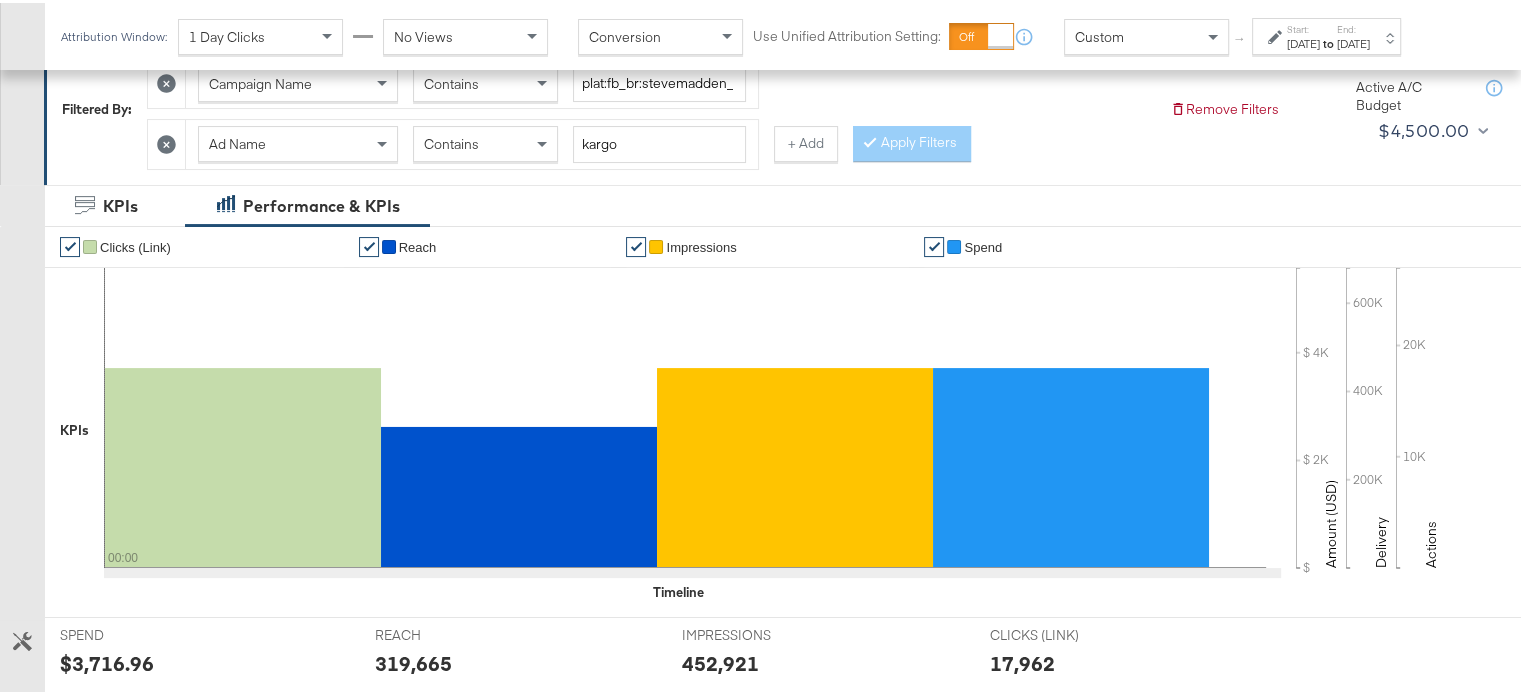 scroll, scrollTop: 0, scrollLeft: 0, axis: both 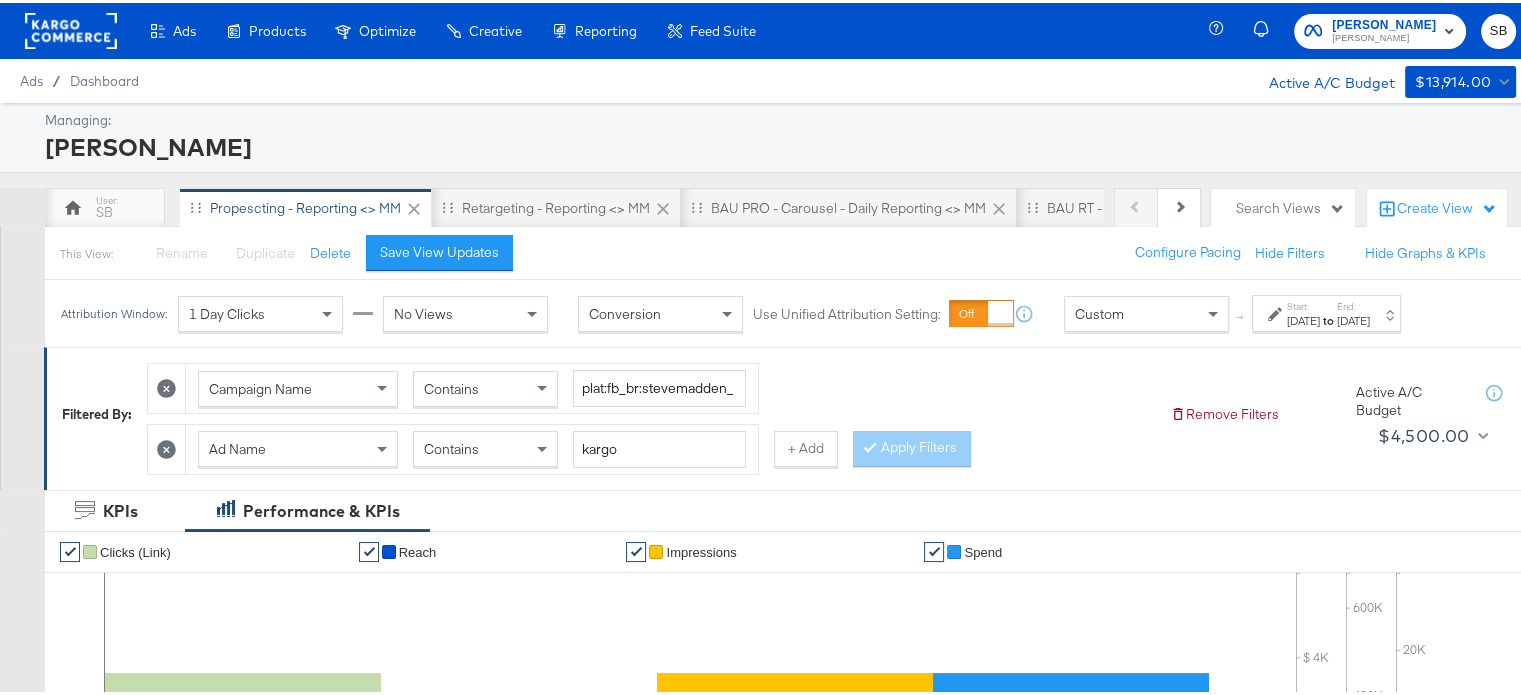click on "to" at bounding box center [1328, 317] 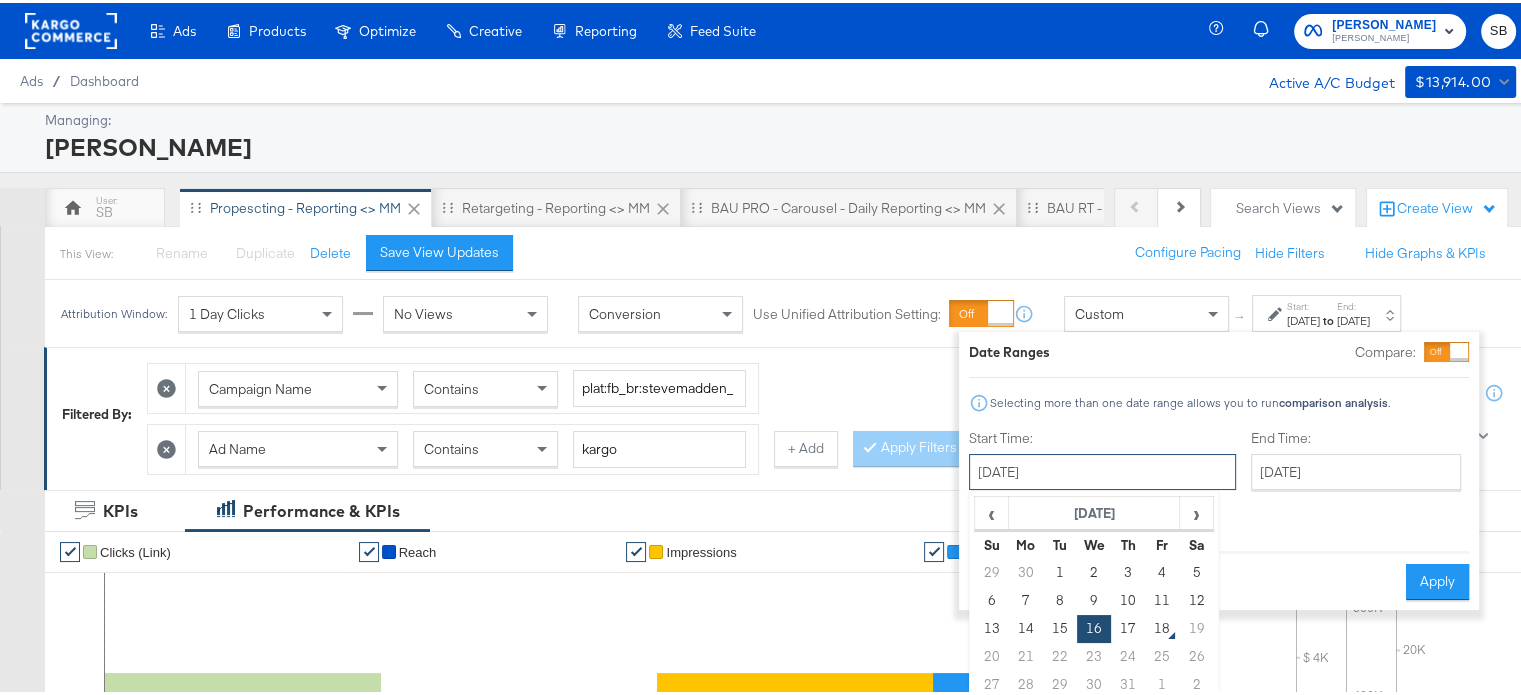click on "[DATE]" at bounding box center (1102, 469) 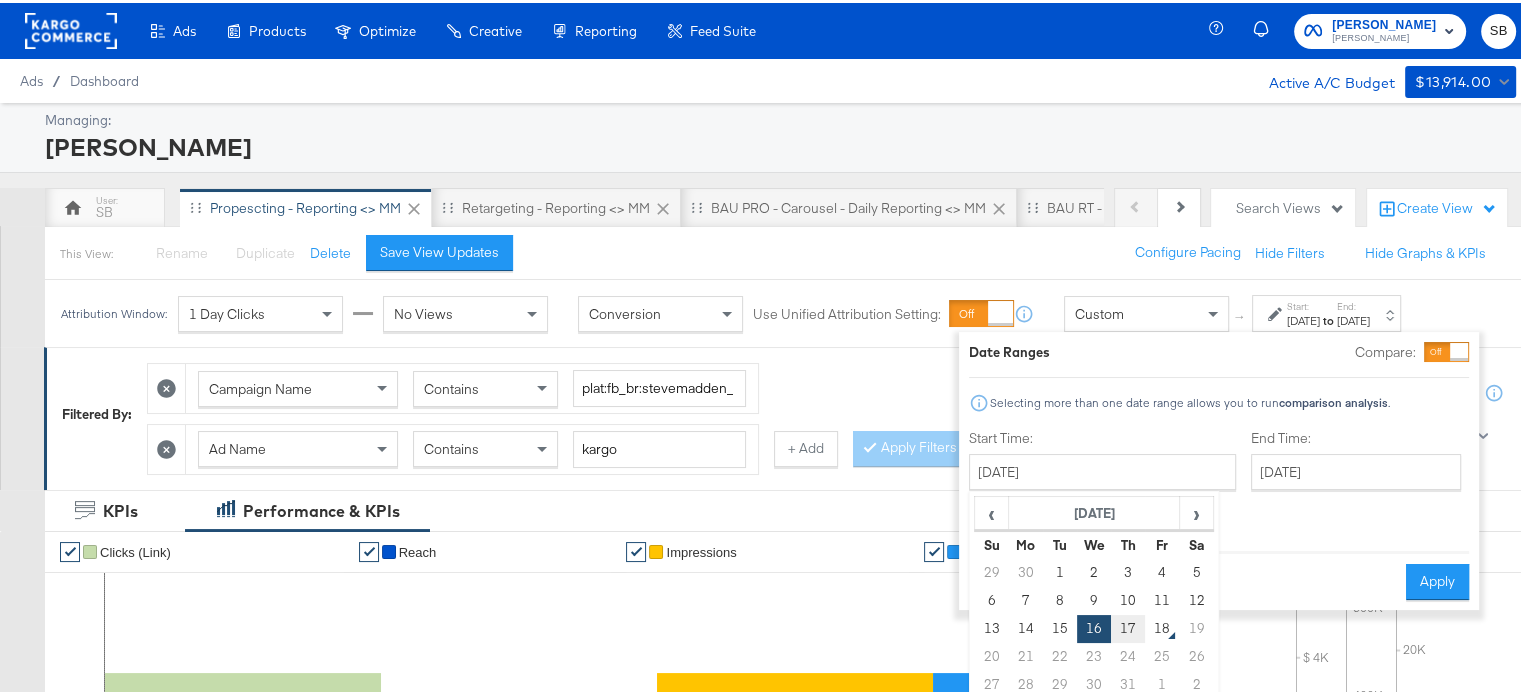 click on "17" at bounding box center [1128, 626] 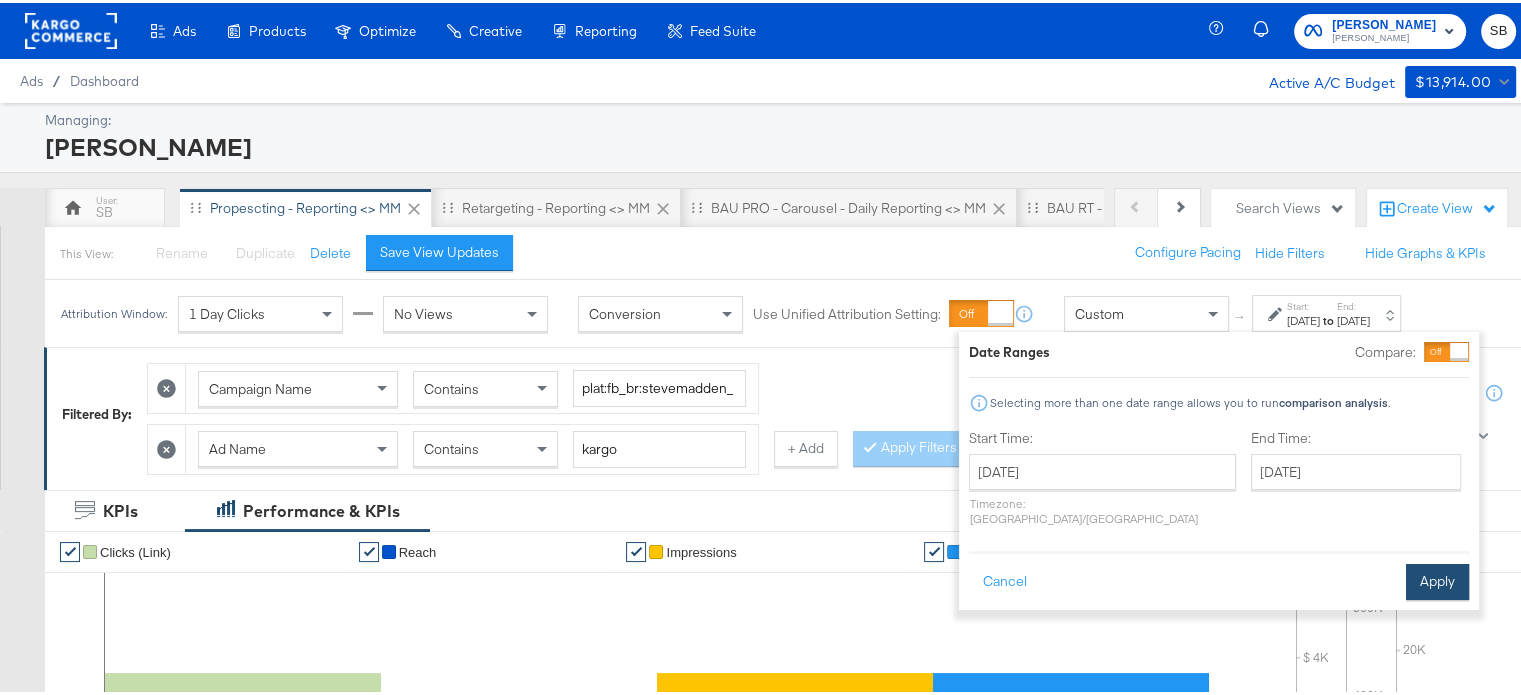 click on "Apply" at bounding box center (1437, 579) 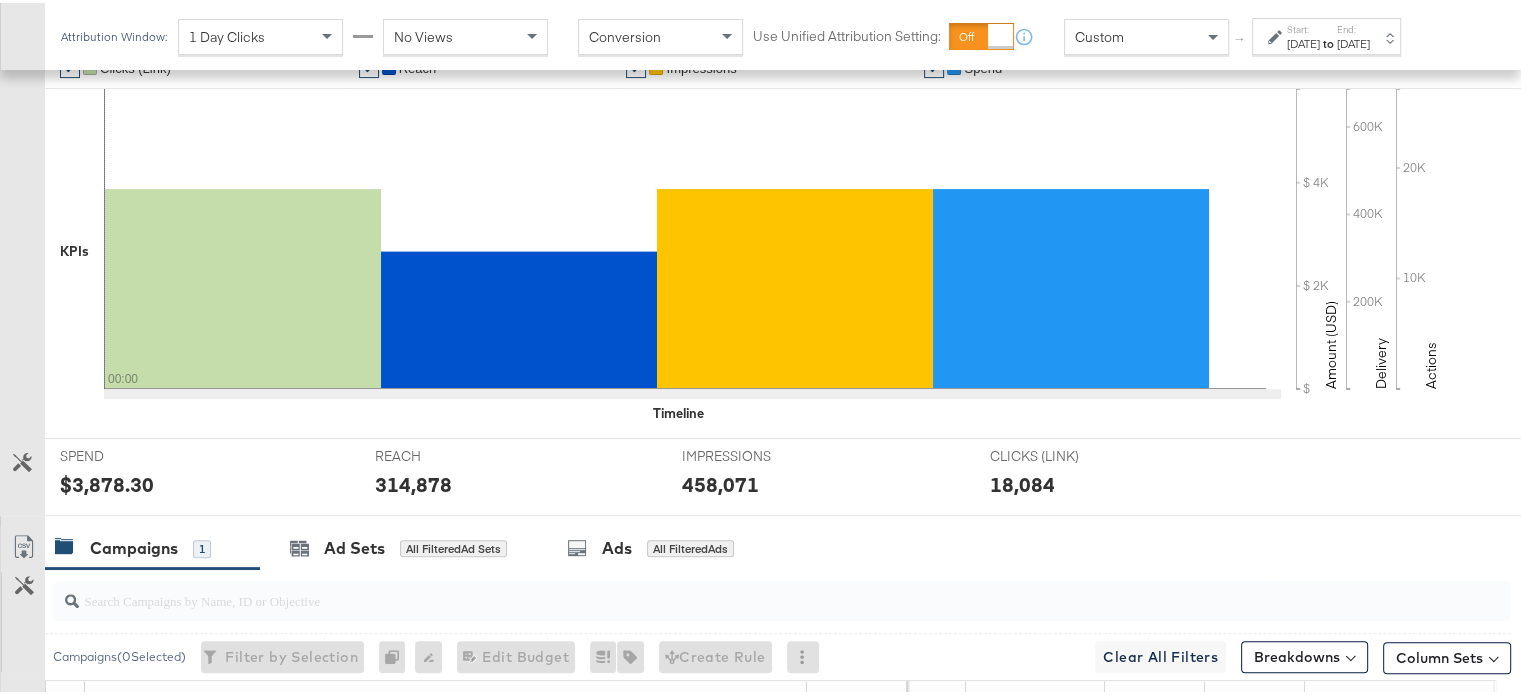 scroll, scrollTop: 789, scrollLeft: 0, axis: vertical 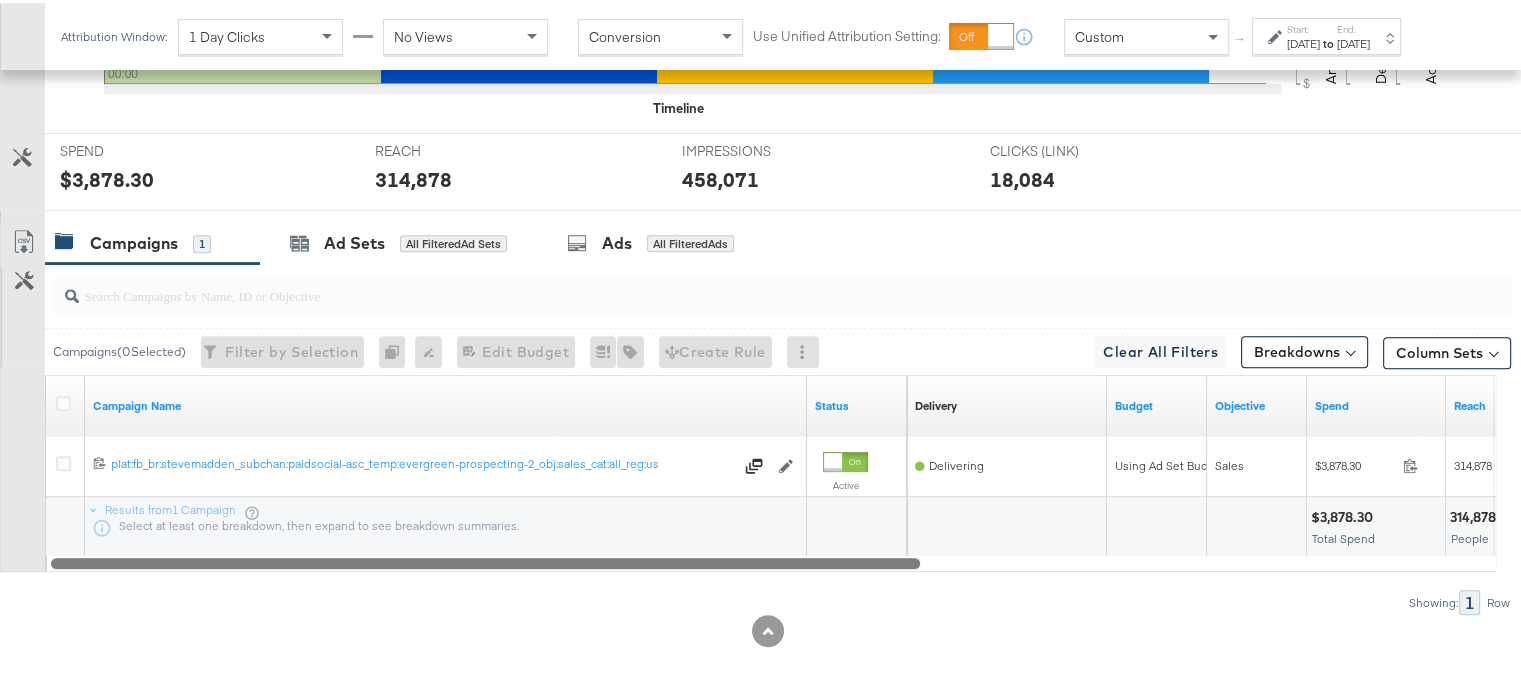 drag, startPoint x: 999, startPoint y: 551, endPoint x: 738, endPoint y: 552, distance: 261.00192 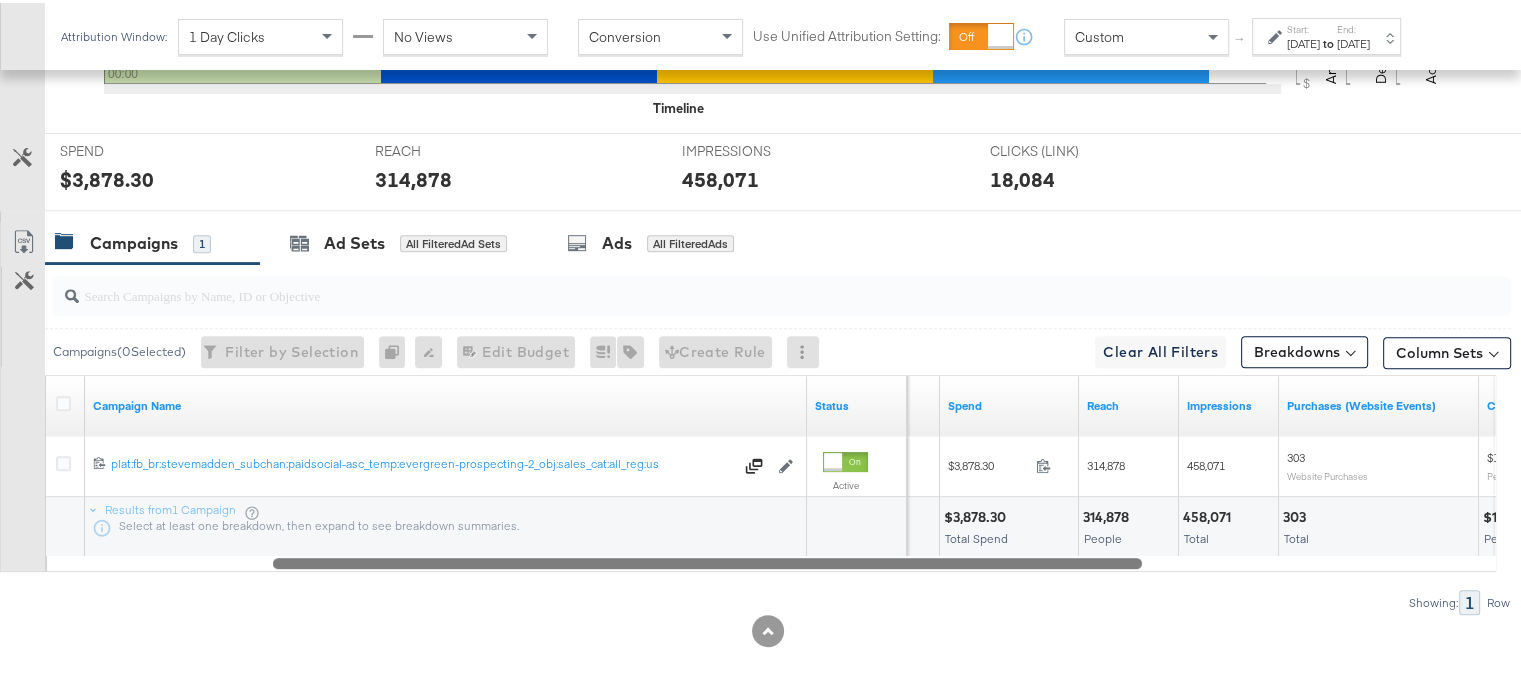 drag, startPoint x: 738, startPoint y: 552, endPoint x: 960, endPoint y: 615, distance: 230.76611 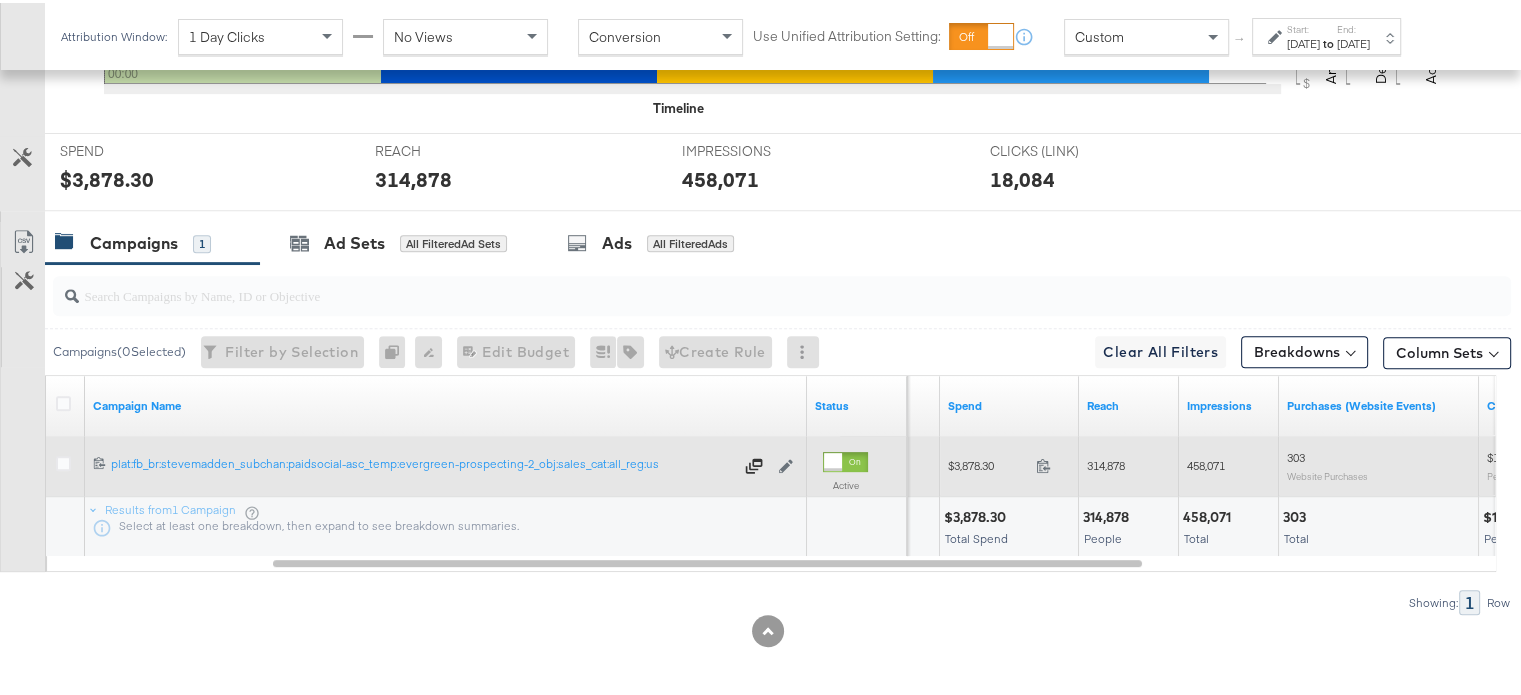 click on "$3,878.30" at bounding box center [988, 462] 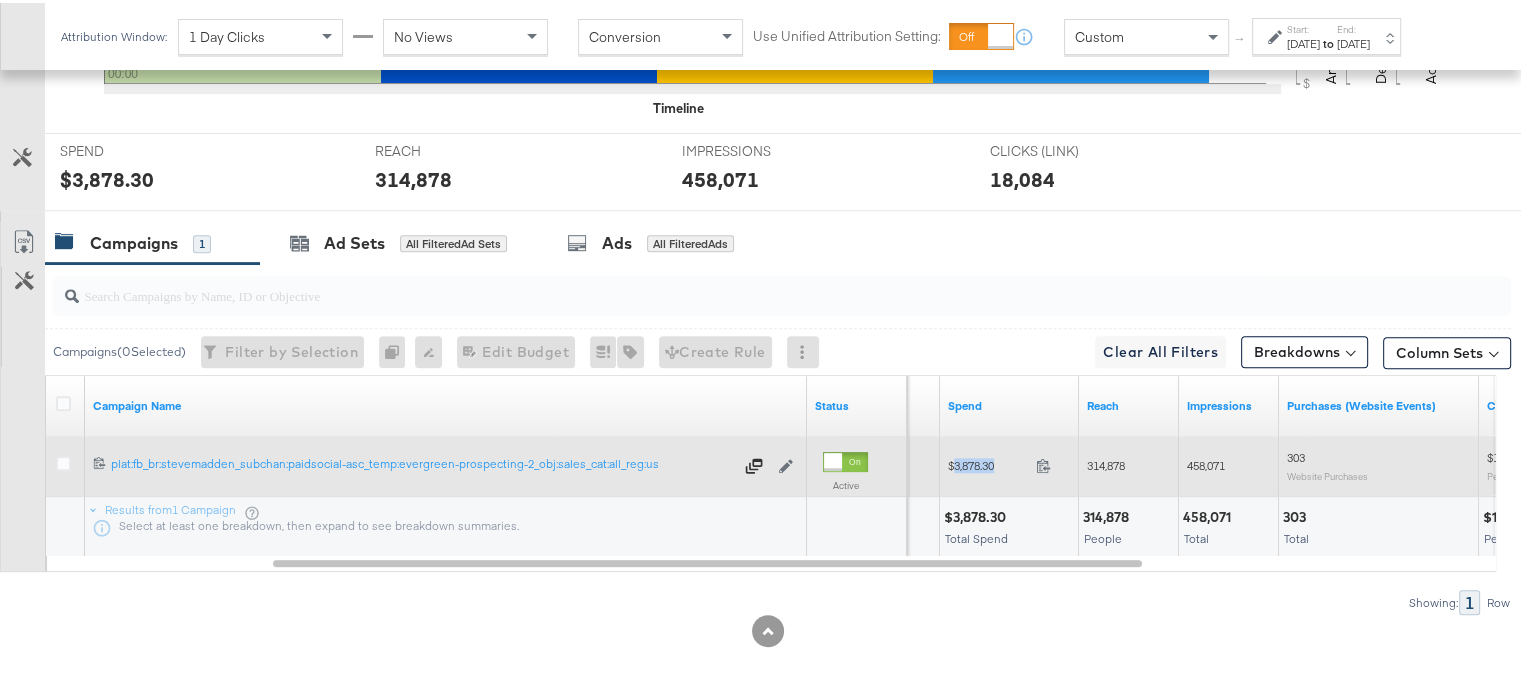 click on "$3,878.30" at bounding box center (988, 462) 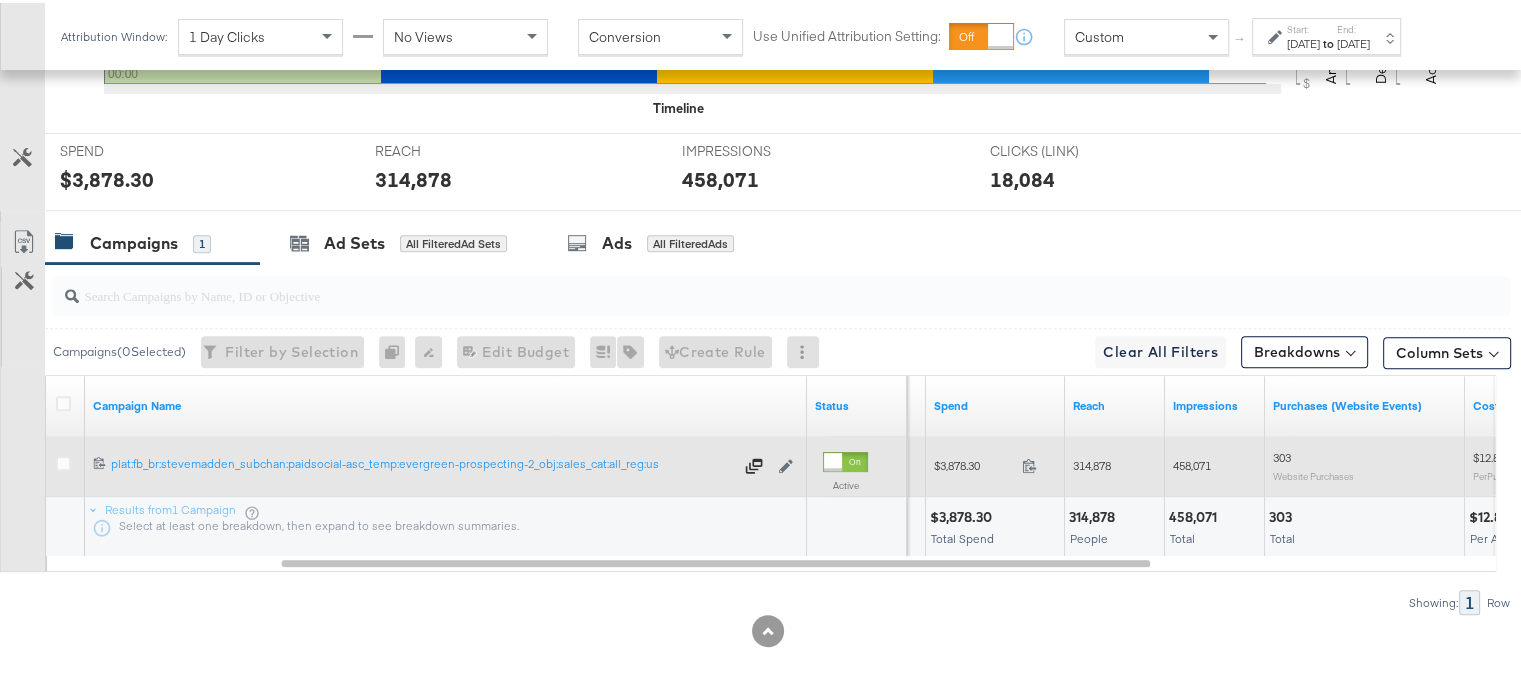 click on "314,878" at bounding box center [1092, 462] 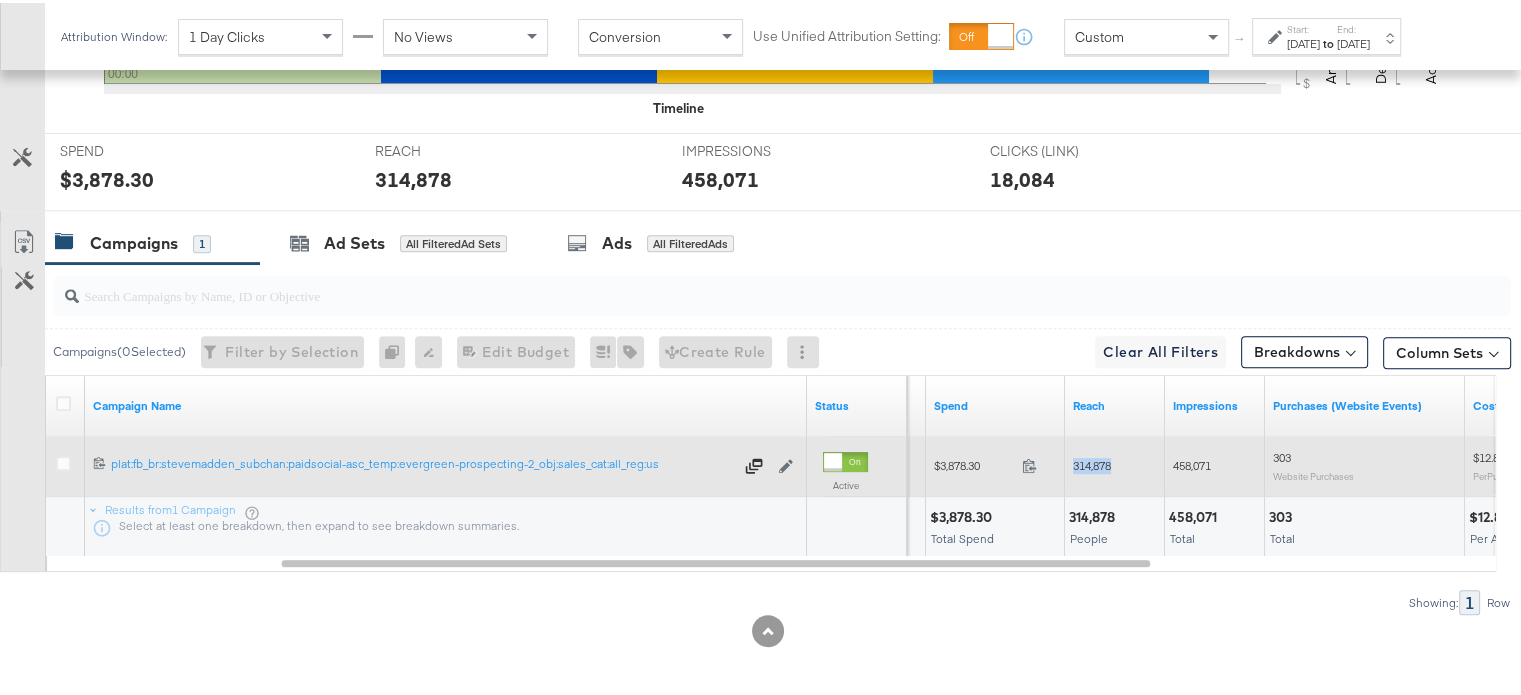 click on "314,878" at bounding box center [1092, 462] 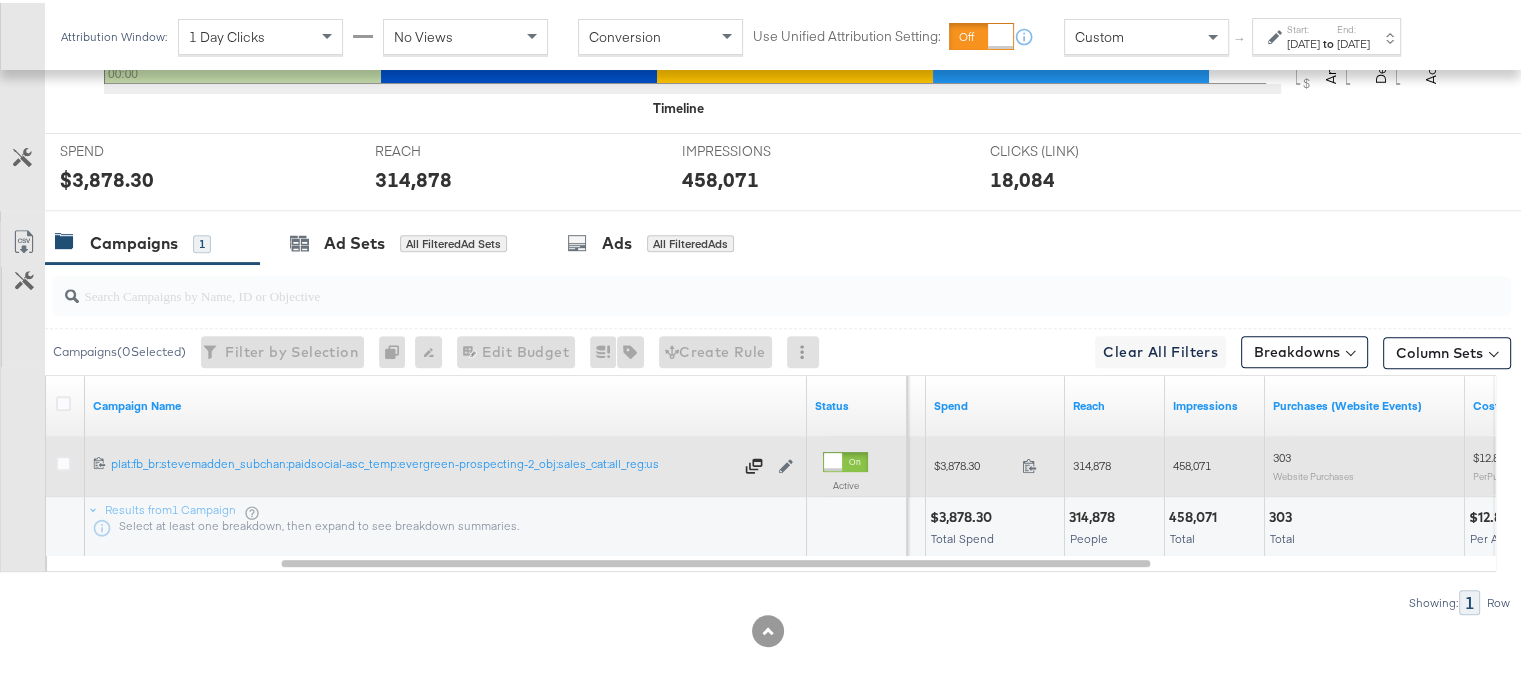 click on "458,071" at bounding box center [1192, 462] 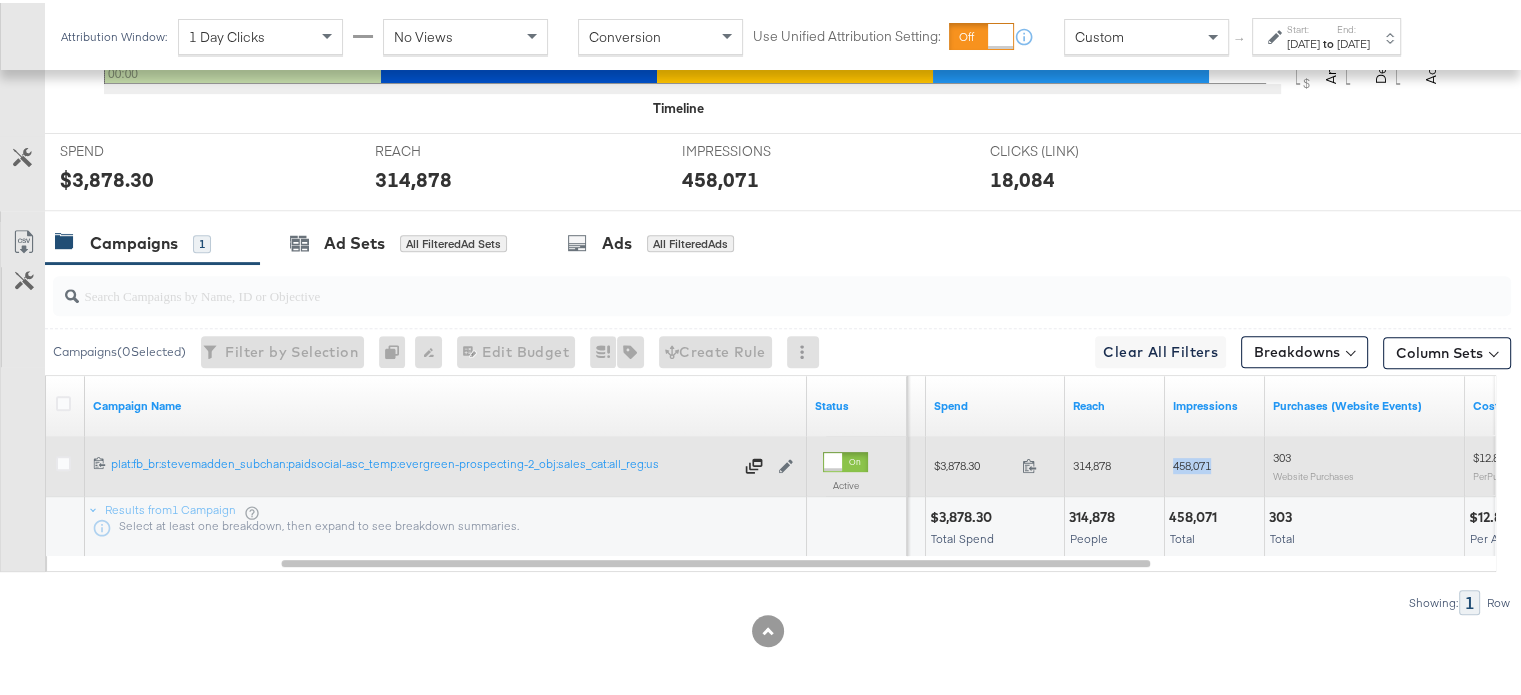 click on "458,071" at bounding box center (1192, 462) 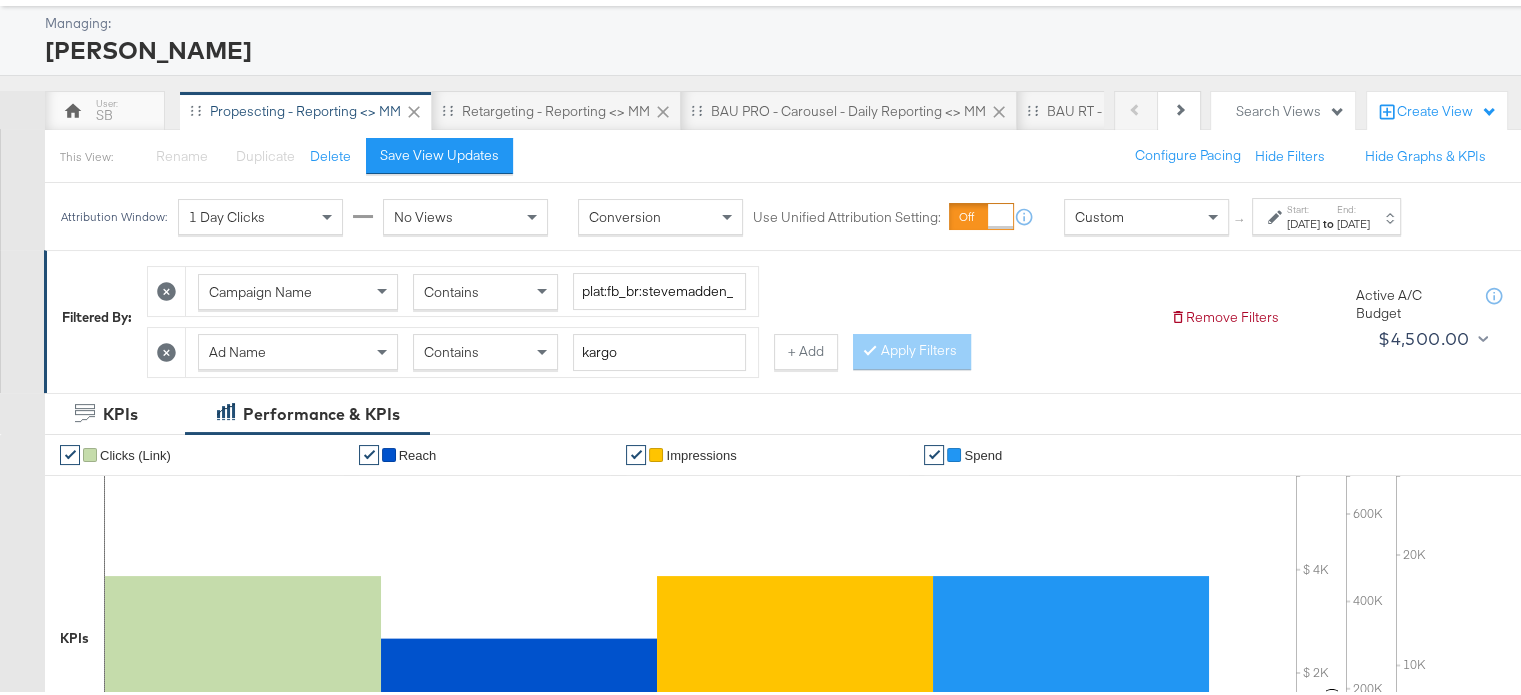scroll, scrollTop: 0, scrollLeft: 0, axis: both 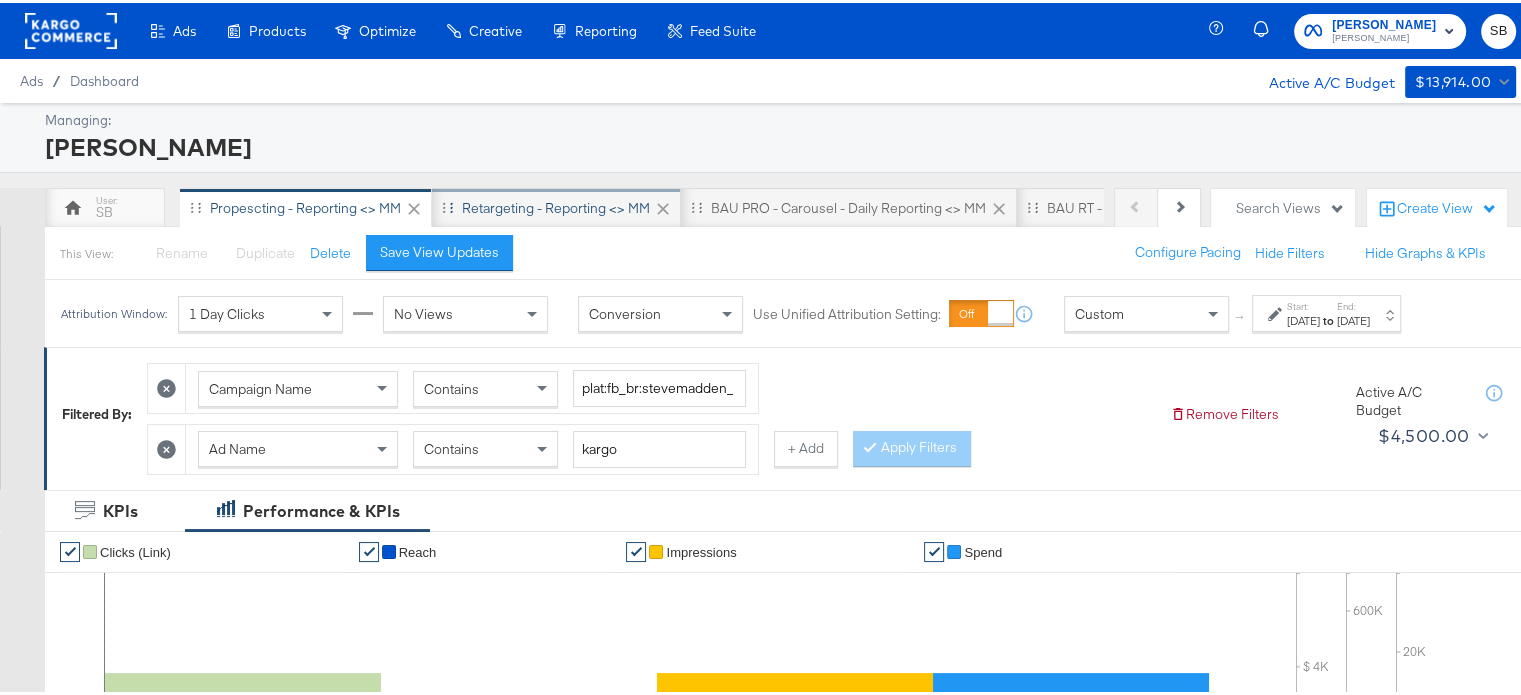click on "Retargeting - Reporting <> MM" at bounding box center (556, 205) 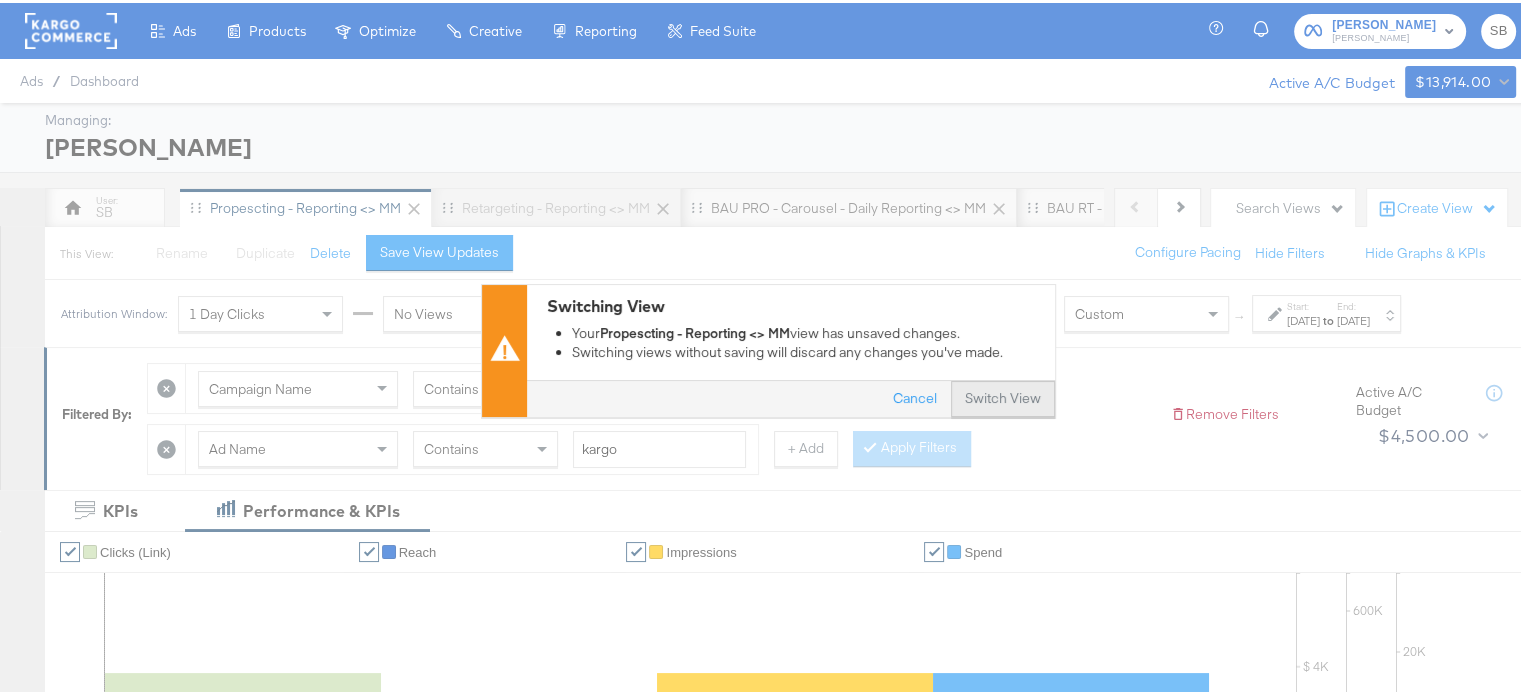click on "Switch View" at bounding box center (1003, 396) 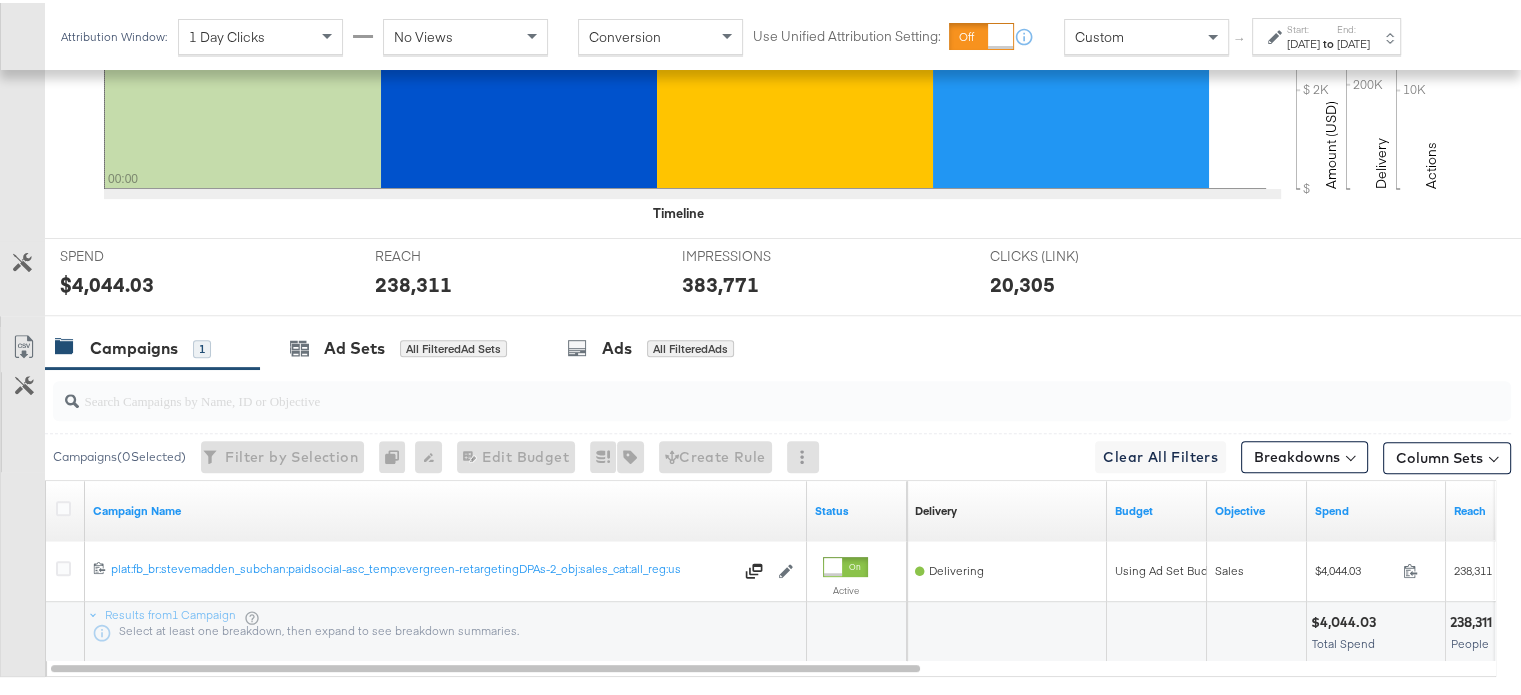 scroll, scrollTop: 789, scrollLeft: 0, axis: vertical 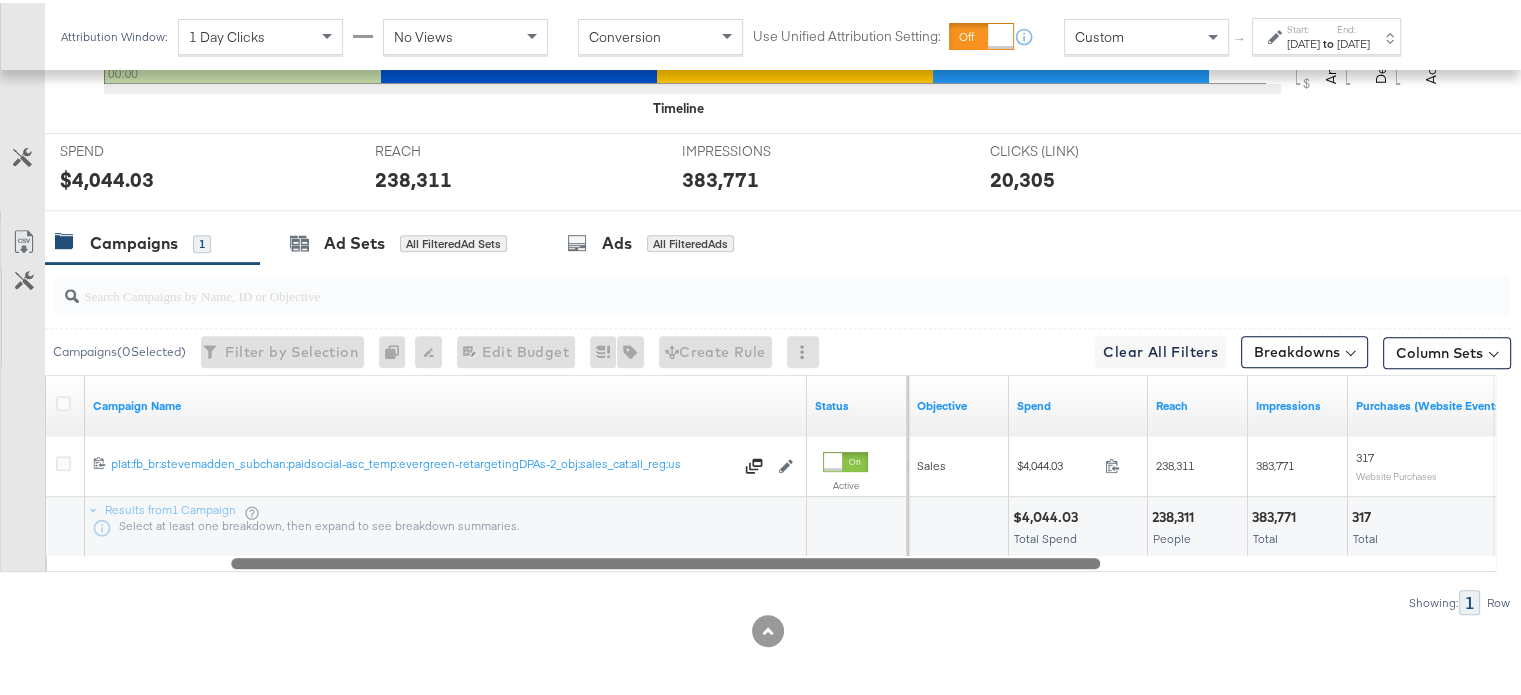 drag, startPoint x: 585, startPoint y: 552, endPoint x: 800, endPoint y: 652, distance: 237.11812 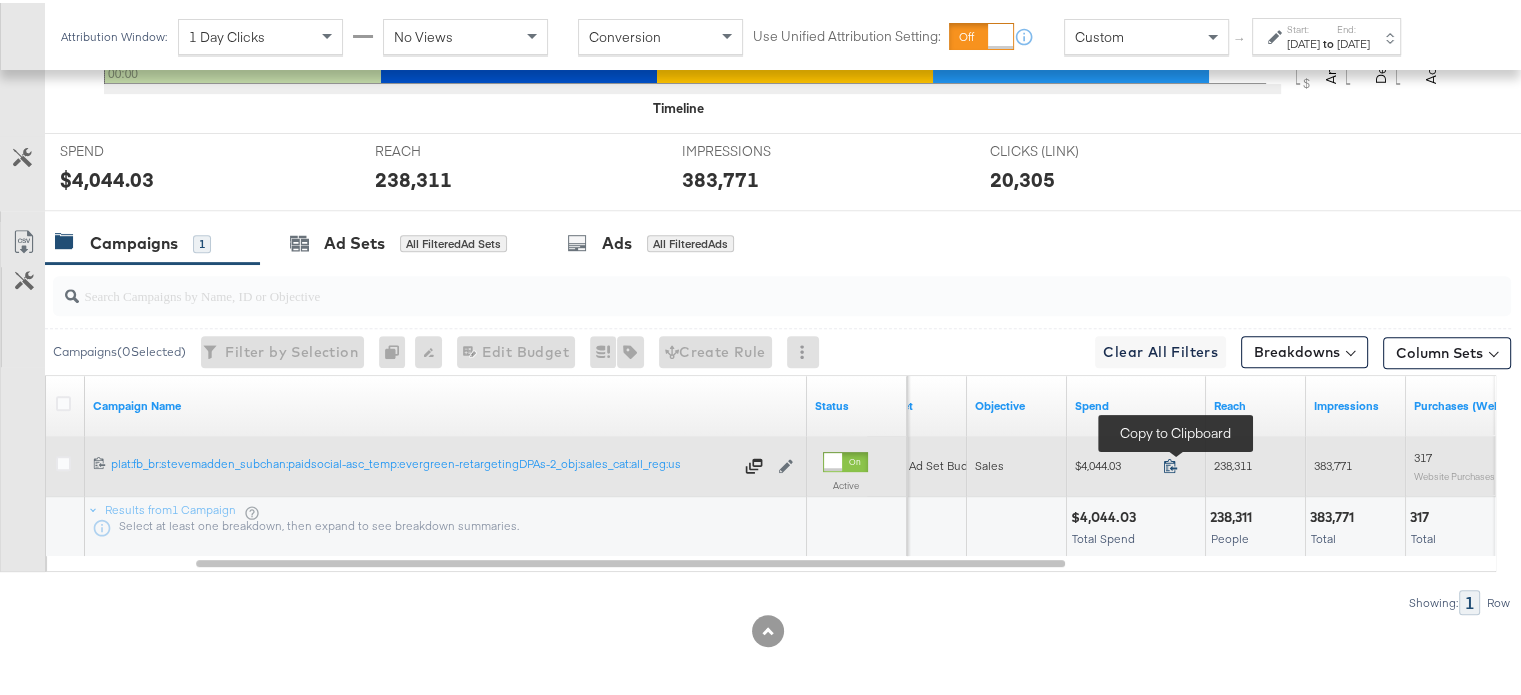 click 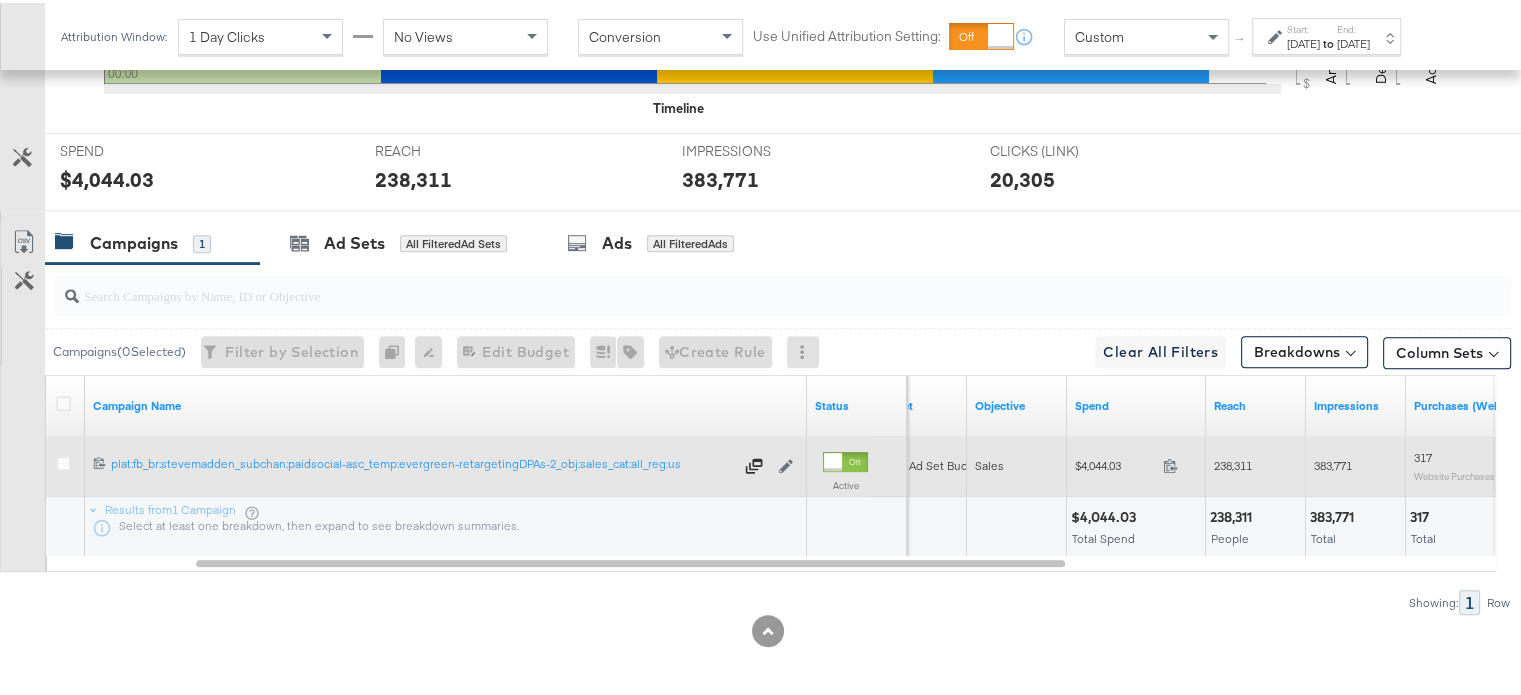 click on "238,311" at bounding box center [1233, 462] 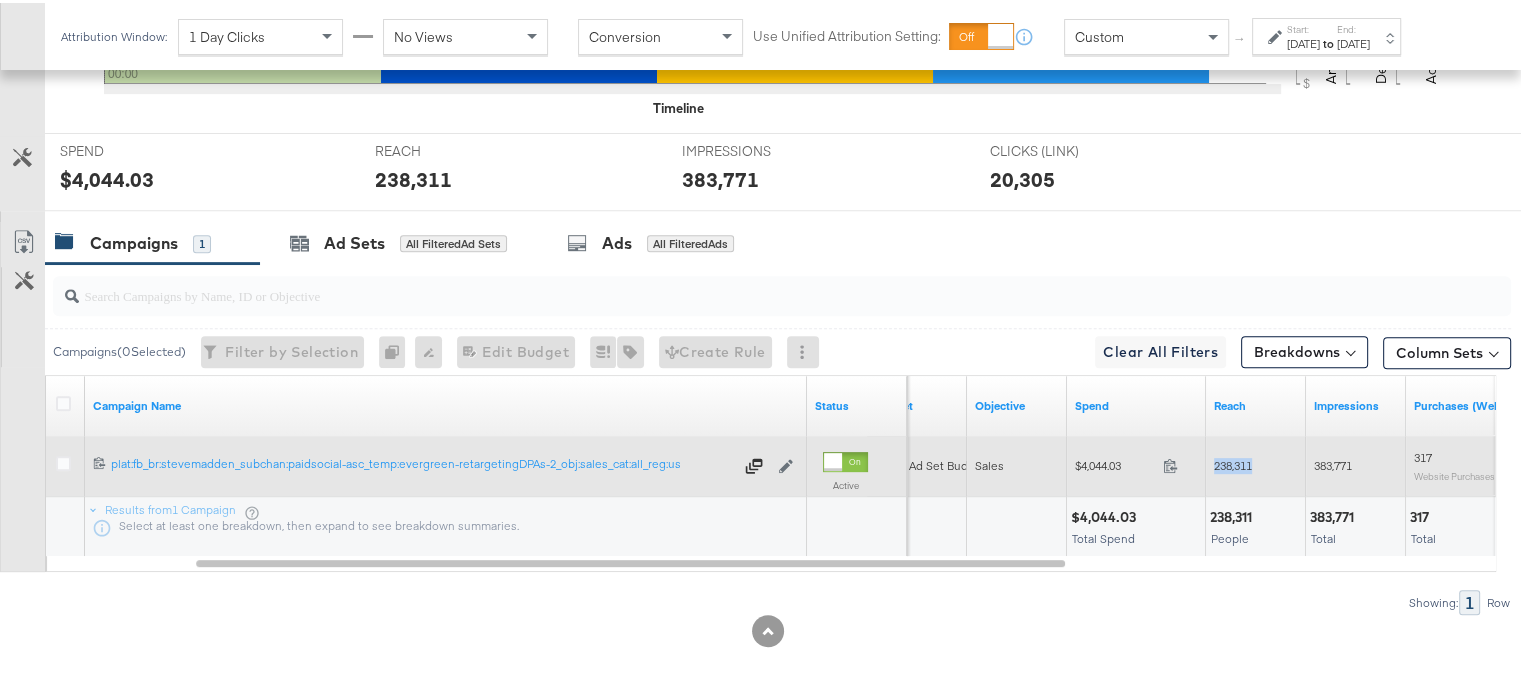 click on "238,311" at bounding box center [1233, 462] 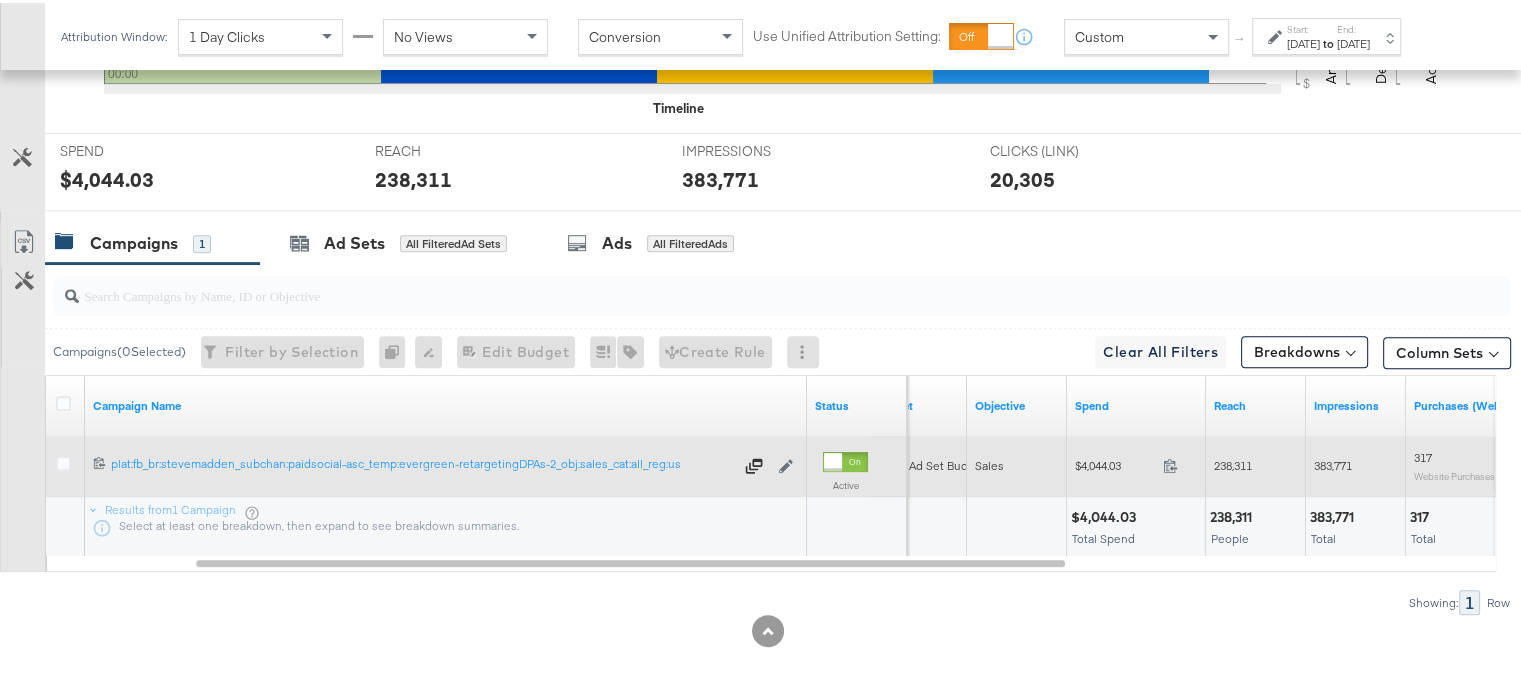 click on "383,771" at bounding box center [1333, 462] 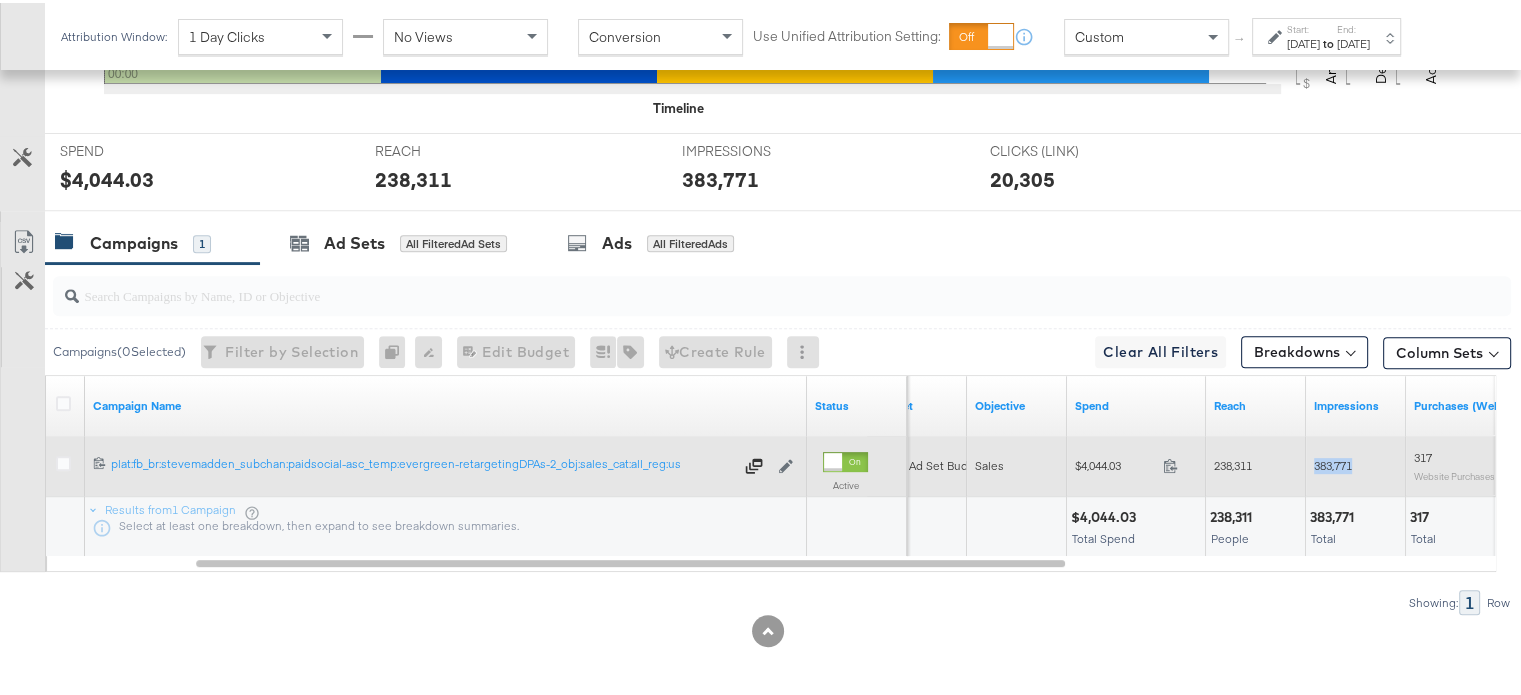 click on "383,771" at bounding box center (1333, 462) 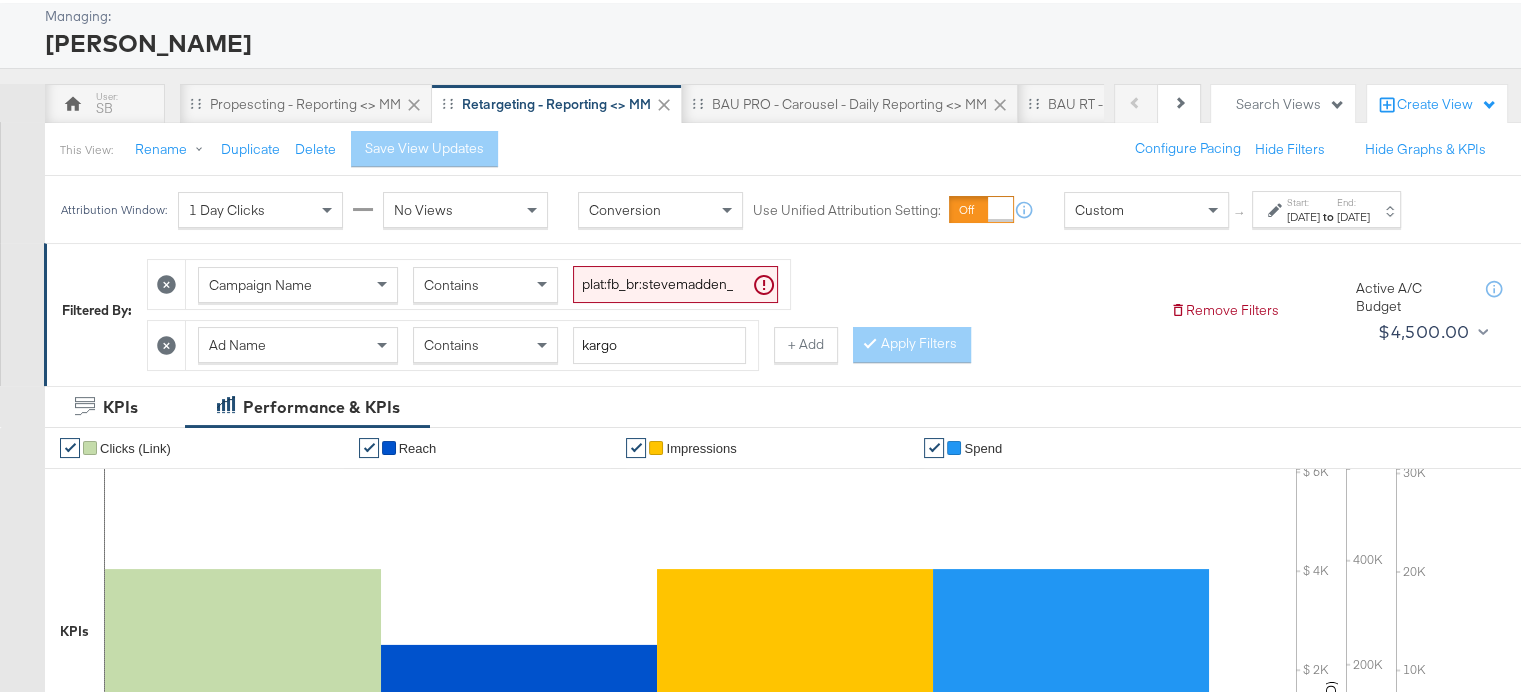 scroll, scrollTop: 101, scrollLeft: 0, axis: vertical 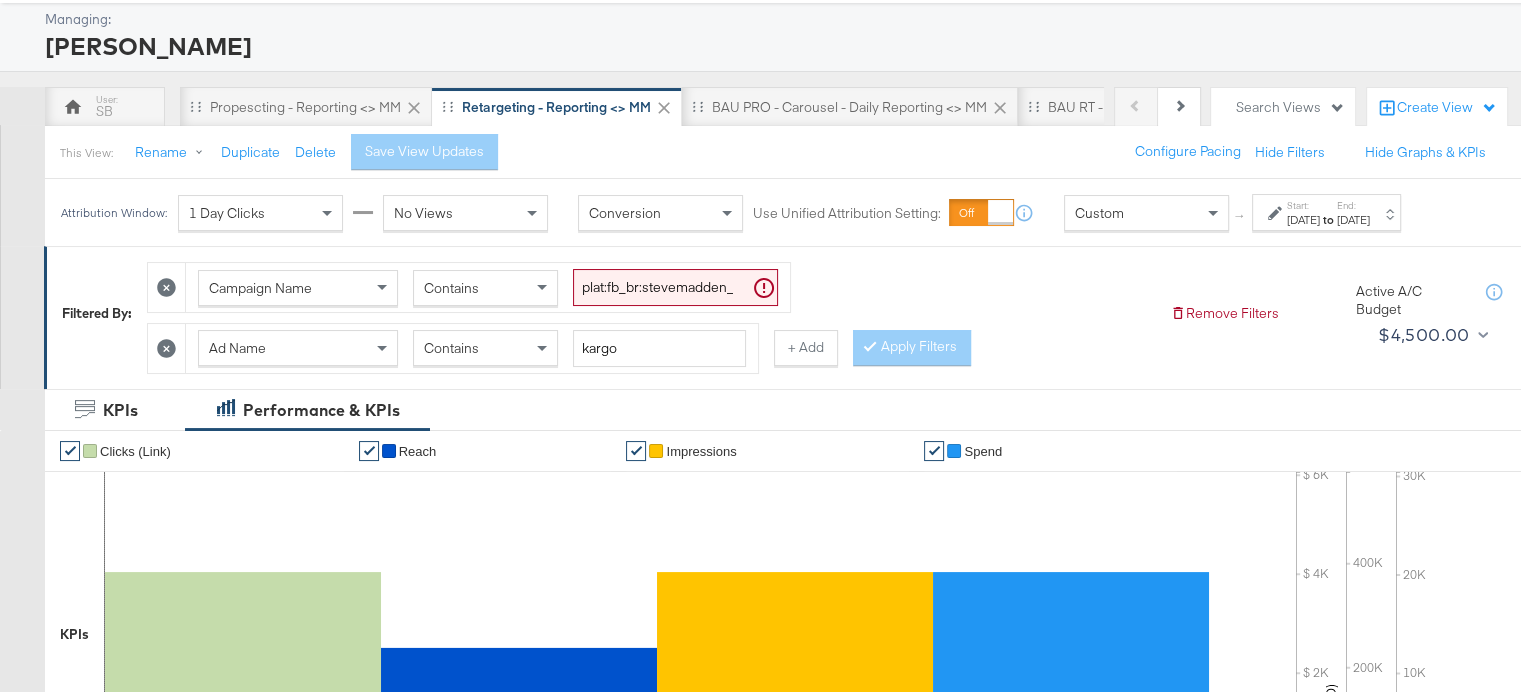 click on "Start:  Jul 16th 2025    to     End:  Jul 16th 2025" at bounding box center (1328, 210) 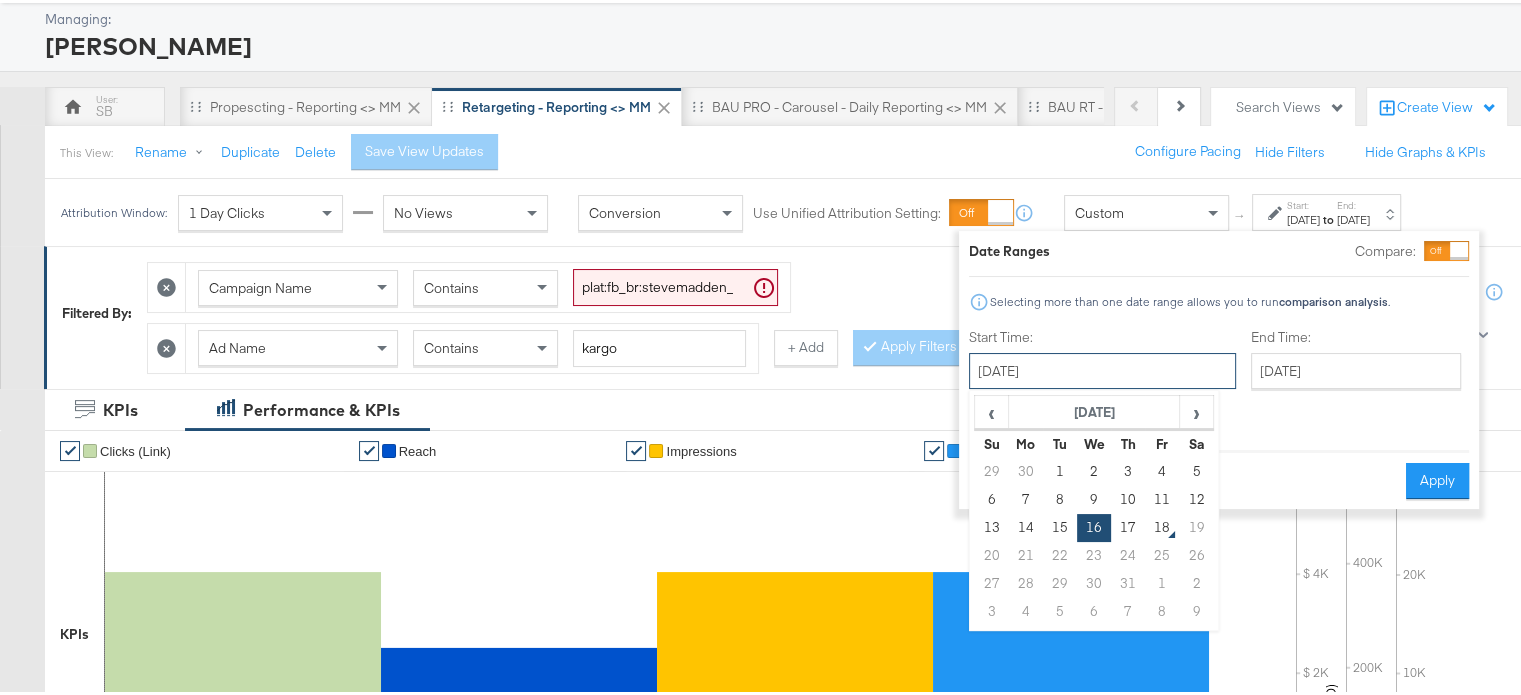 click on "[DATE]" at bounding box center [1102, 368] 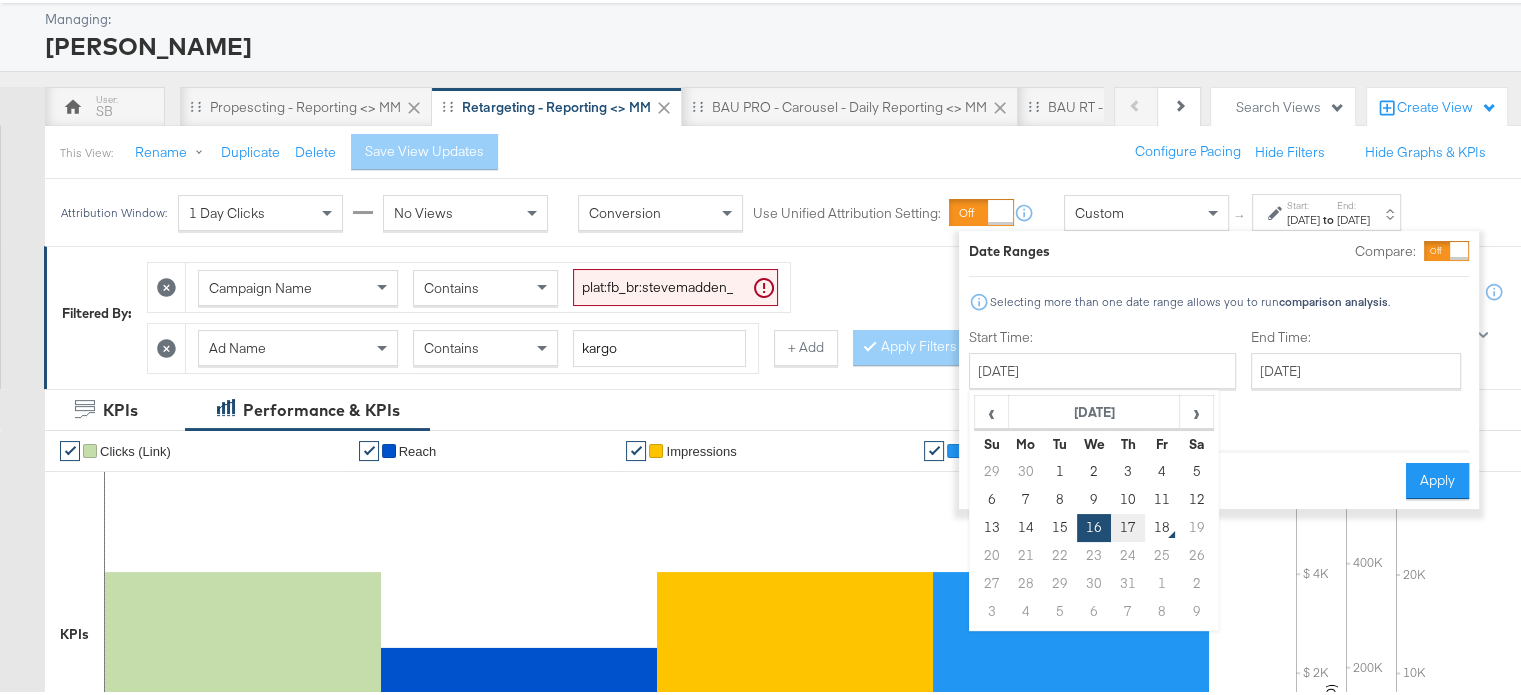 click on "17" at bounding box center (1128, 525) 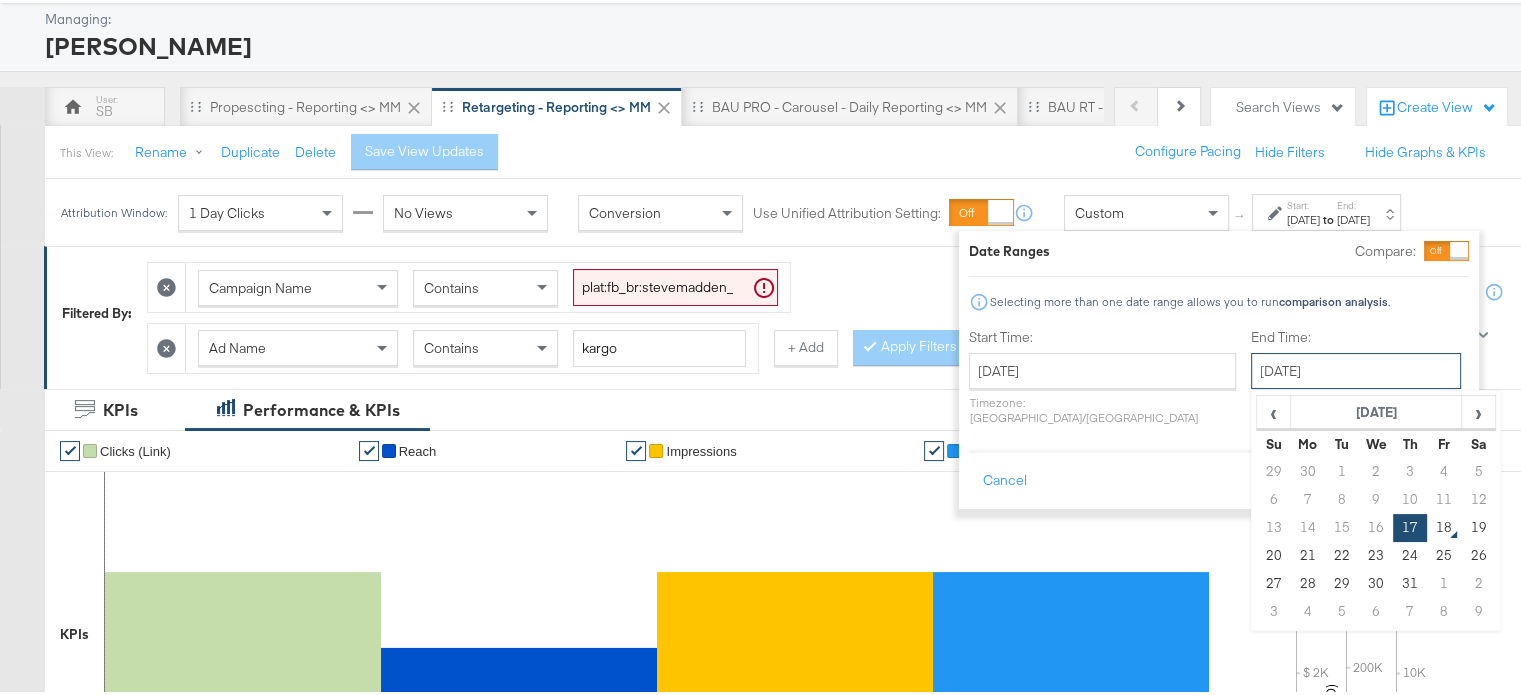 click on "[DATE]" at bounding box center (1356, 368) 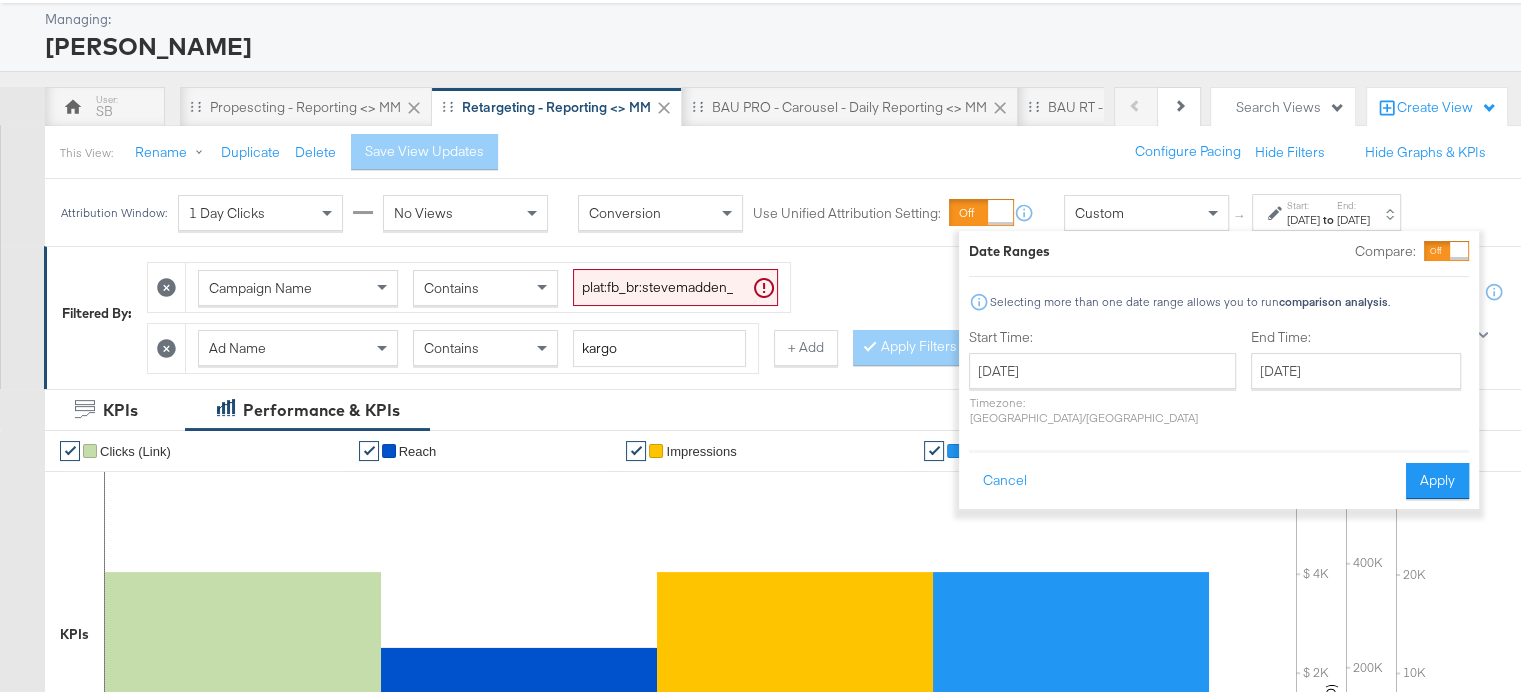 click on "Date Ranges Compare:  Selecting more than one date range allows you to run  comparison analysis . Start Time: July 17th 2025 ‹ July 2025 › Su Mo Tu We Th Fr Sa 29 30 1 2 3 4 5 6 7 8 9 10 11 12 13 14 15 16 17 18 19 20 21 22 23 24 25 26 27 28 29 30 31 1 2 3 4 5 6 7 8 9 Timezone:  Asia/Calcutta End Time: July 17th 2025 ‹ July 2025 › Su Mo Tu We Th Fr Sa 29 30 1 2 3 4 5 6 7 8 9 10 11 12 13 14 15 16 17 18 19 20 21 22 23 24 25 26 27 28 29 30 31 1 2 3 4 5 6 7 8 9 Cancel Apply" at bounding box center (1219, 367) 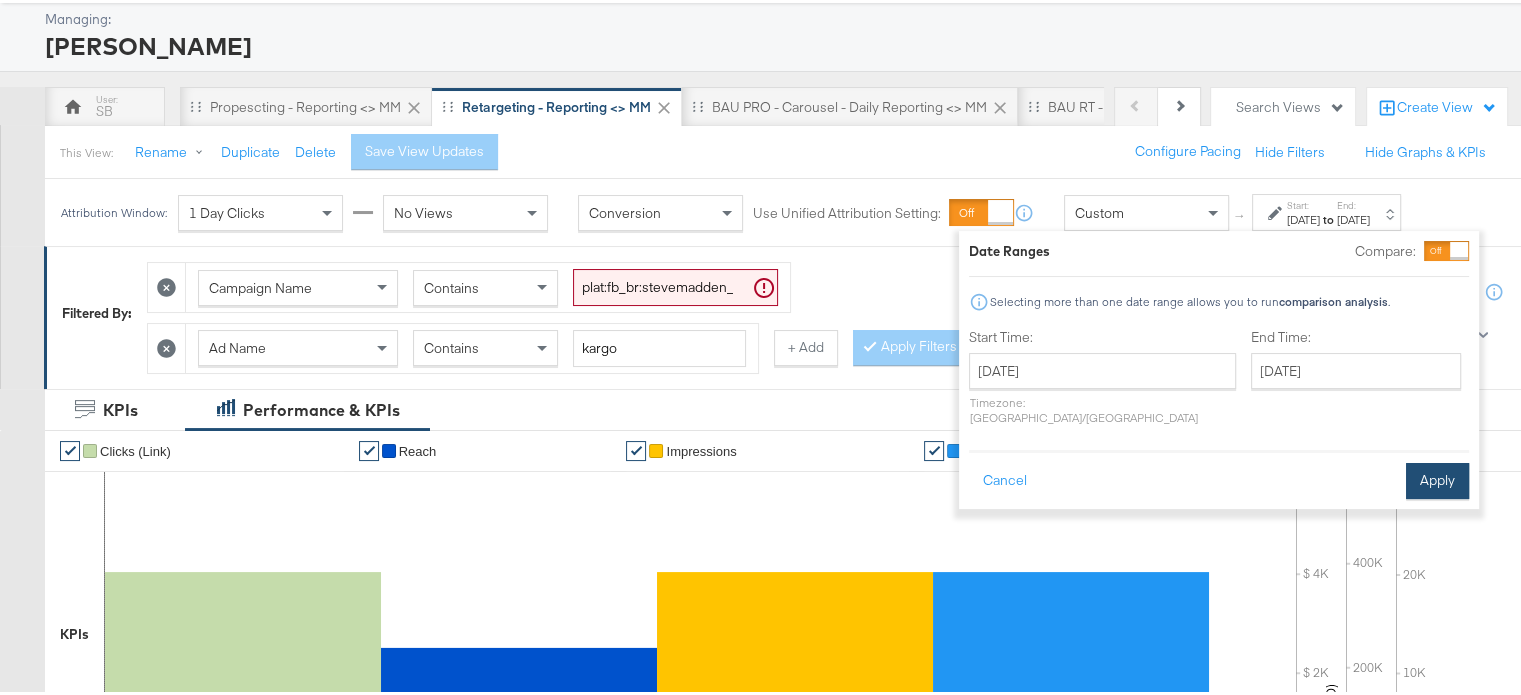 click on "Apply" at bounding box center (1437, 478) 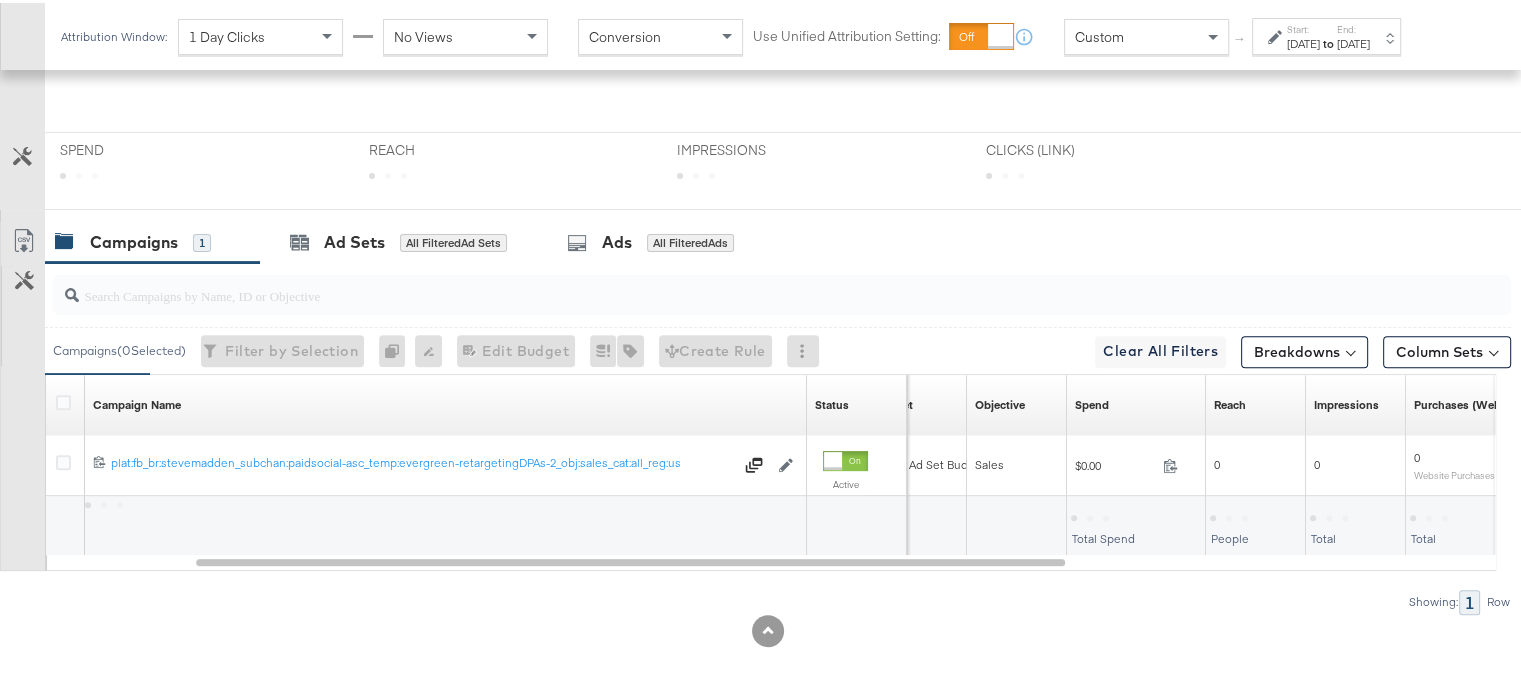 scroll, scrollTop: 789, scrollLeft: 0, axis: vertical 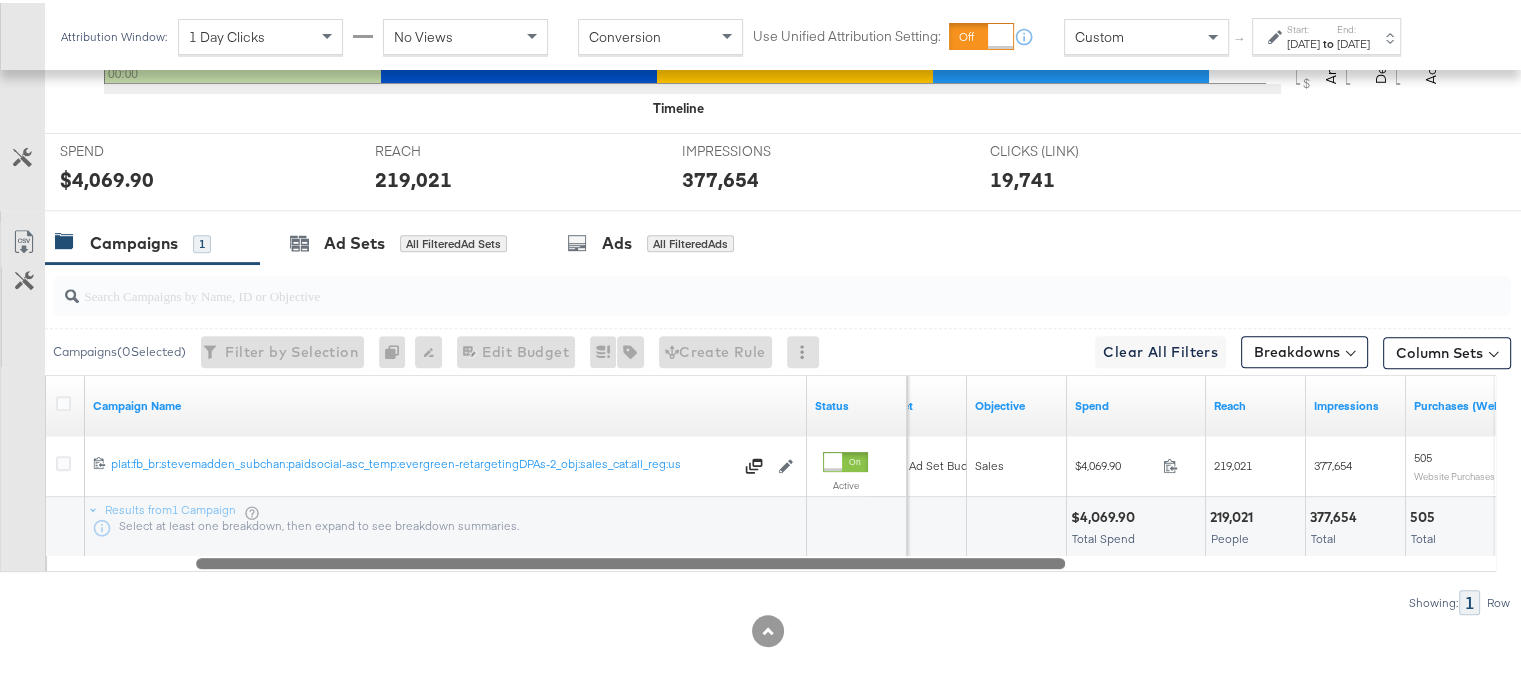 click at bounding box center [630, 559] 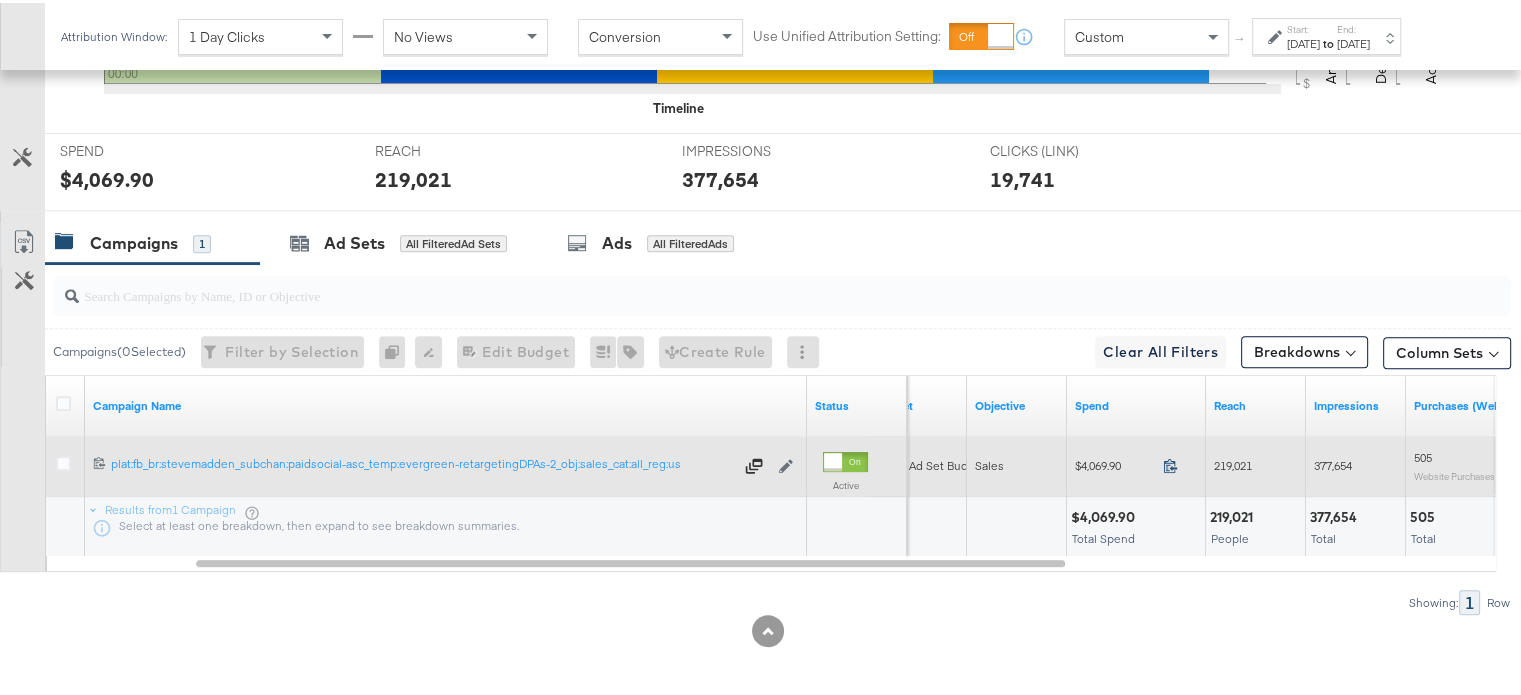 click at bounding box center (1176, 465) 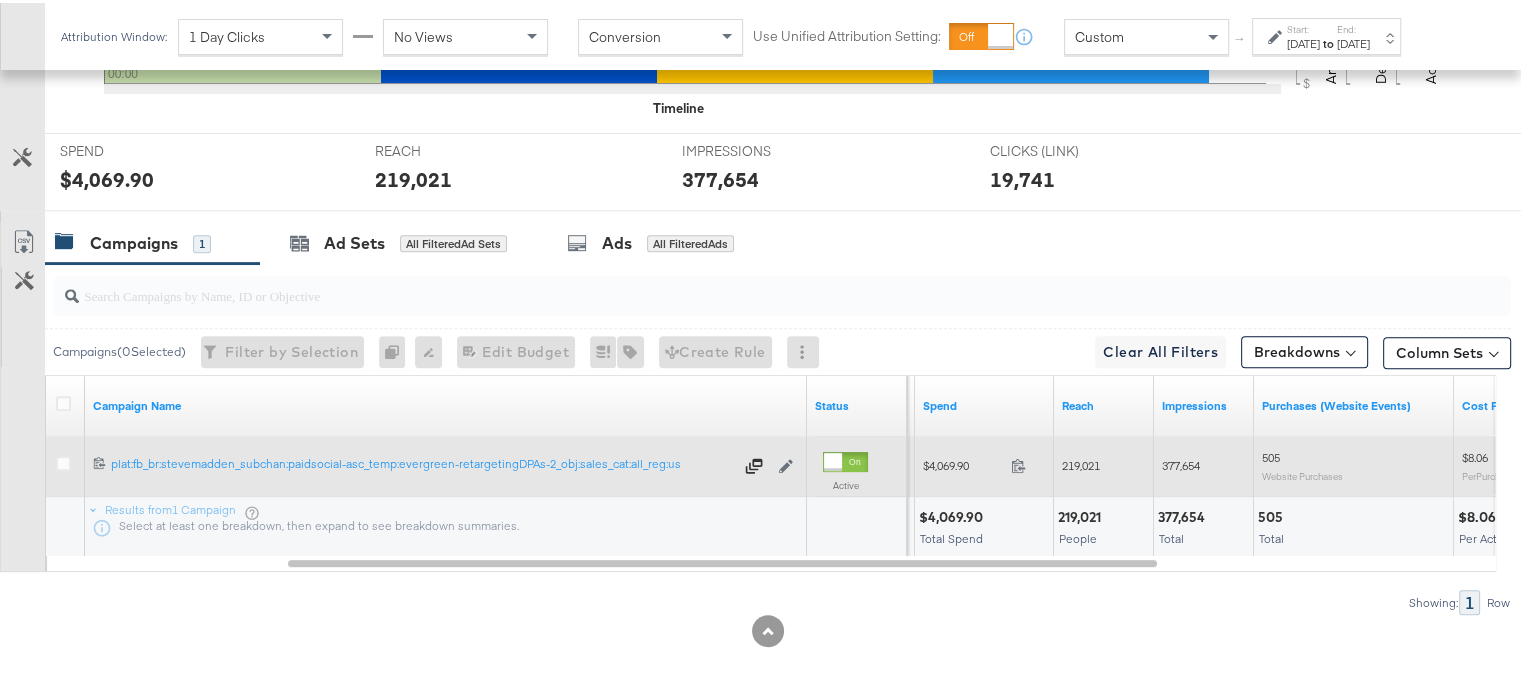 click on "219,021" at bounding box center (1081, 462) 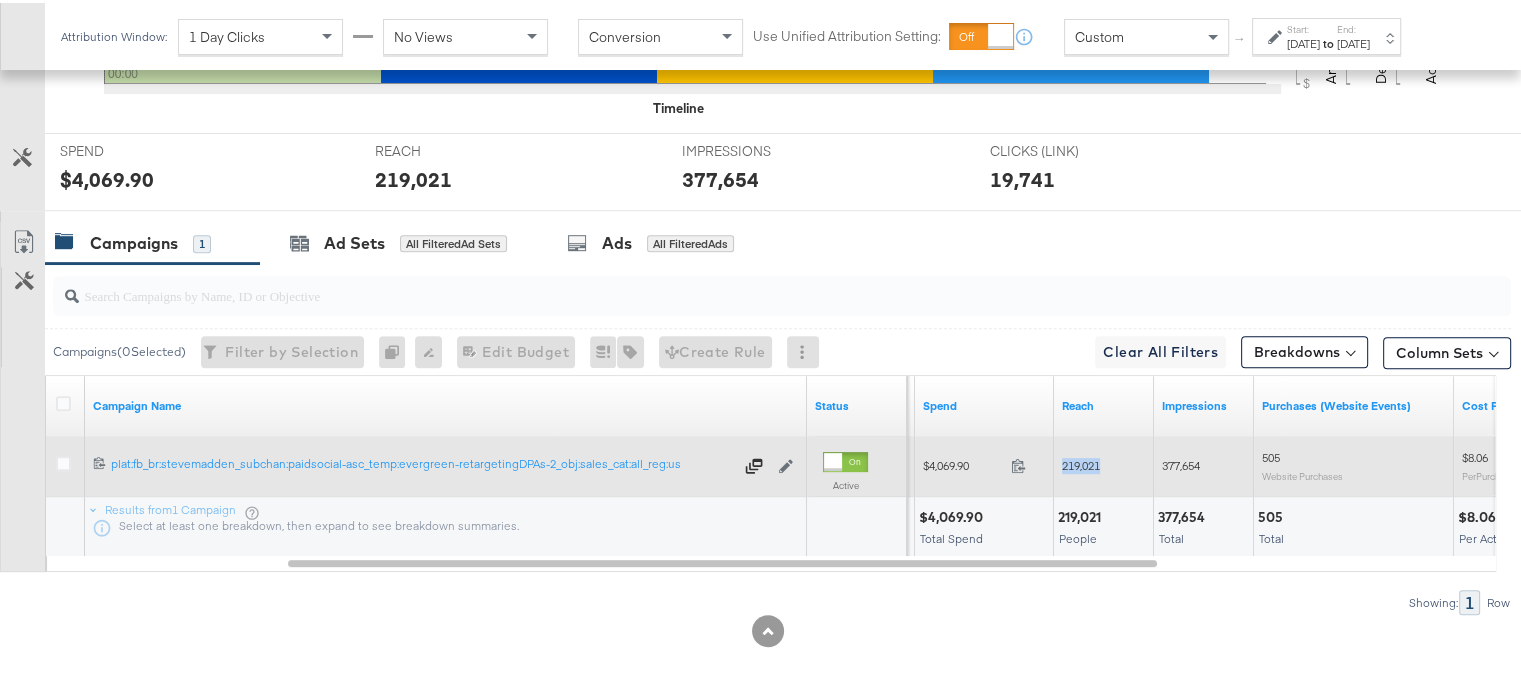 click on "219,021" at bounding box center [1081, 462] 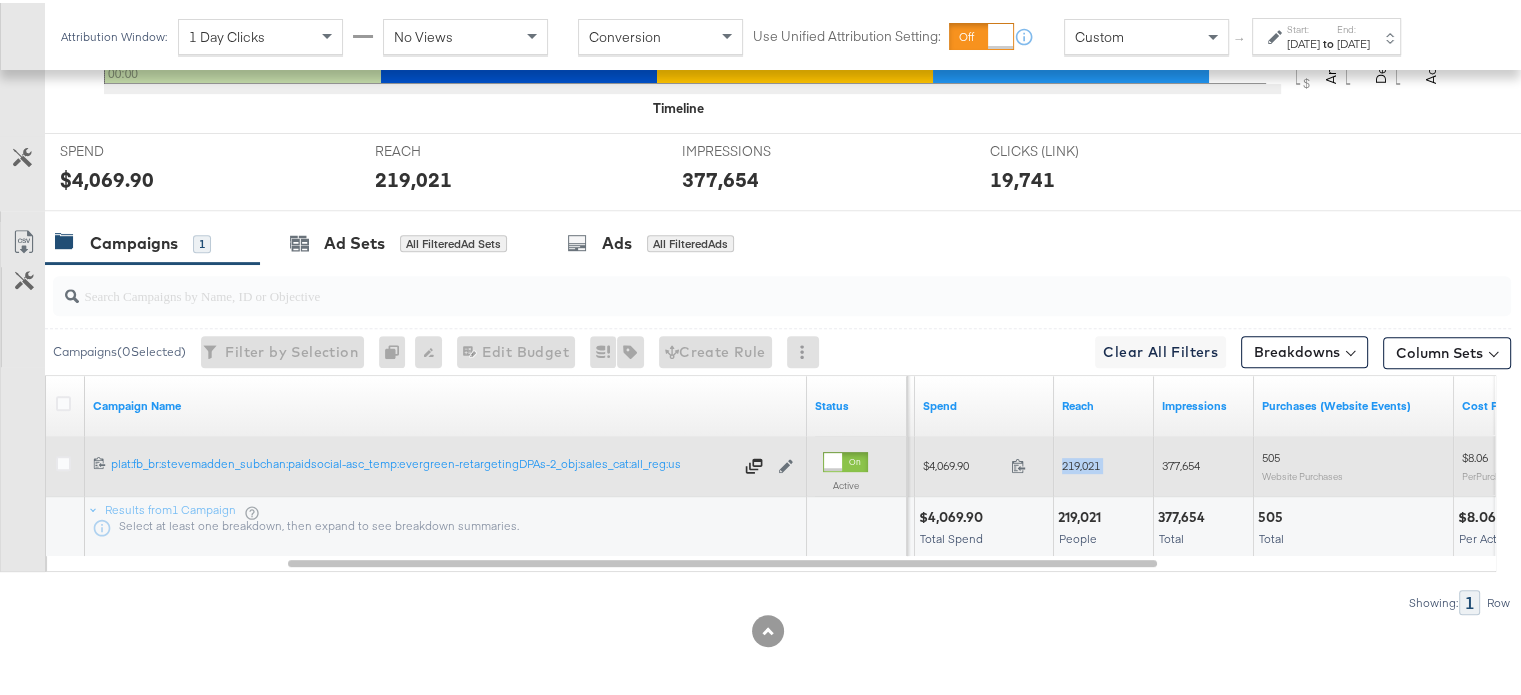 click on "219,021" at bounding box center (1081, 462) 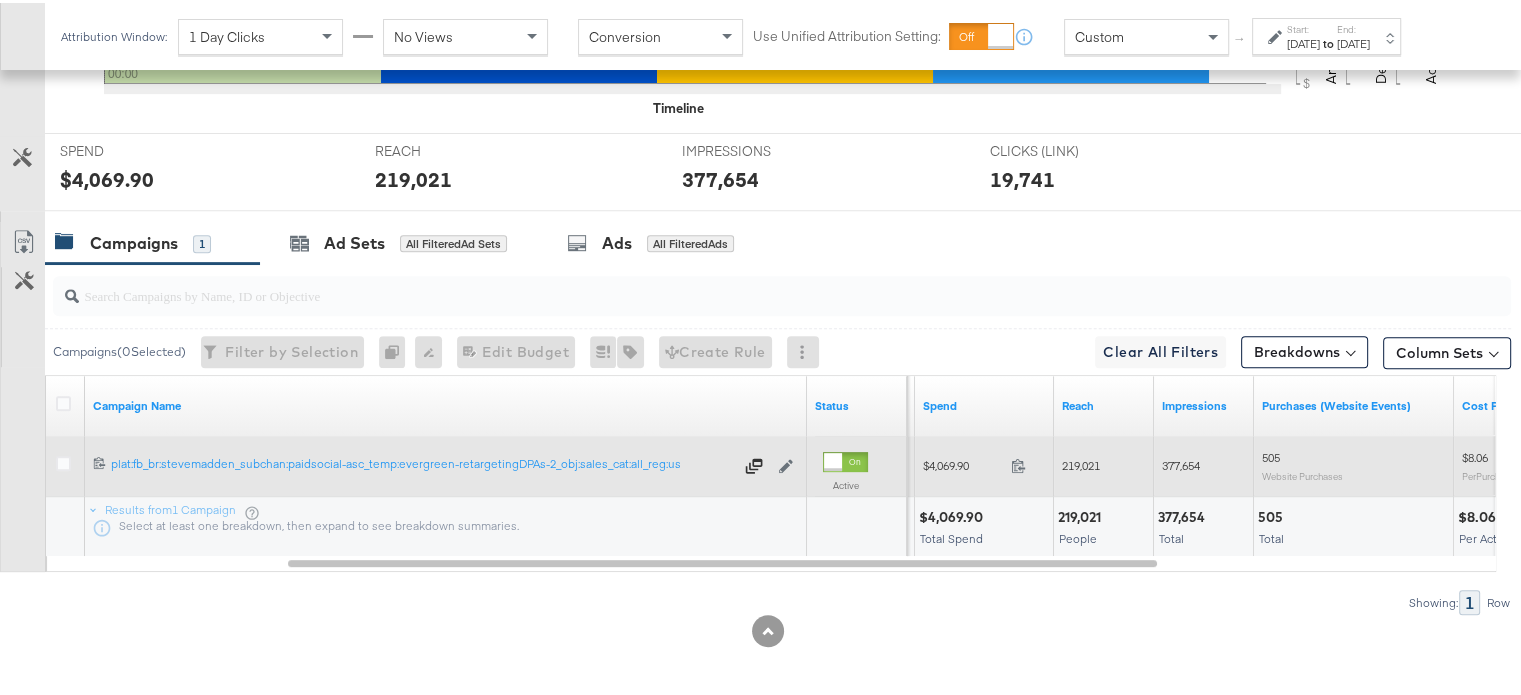 click on "377,654" at bounding box center [1204, 463] 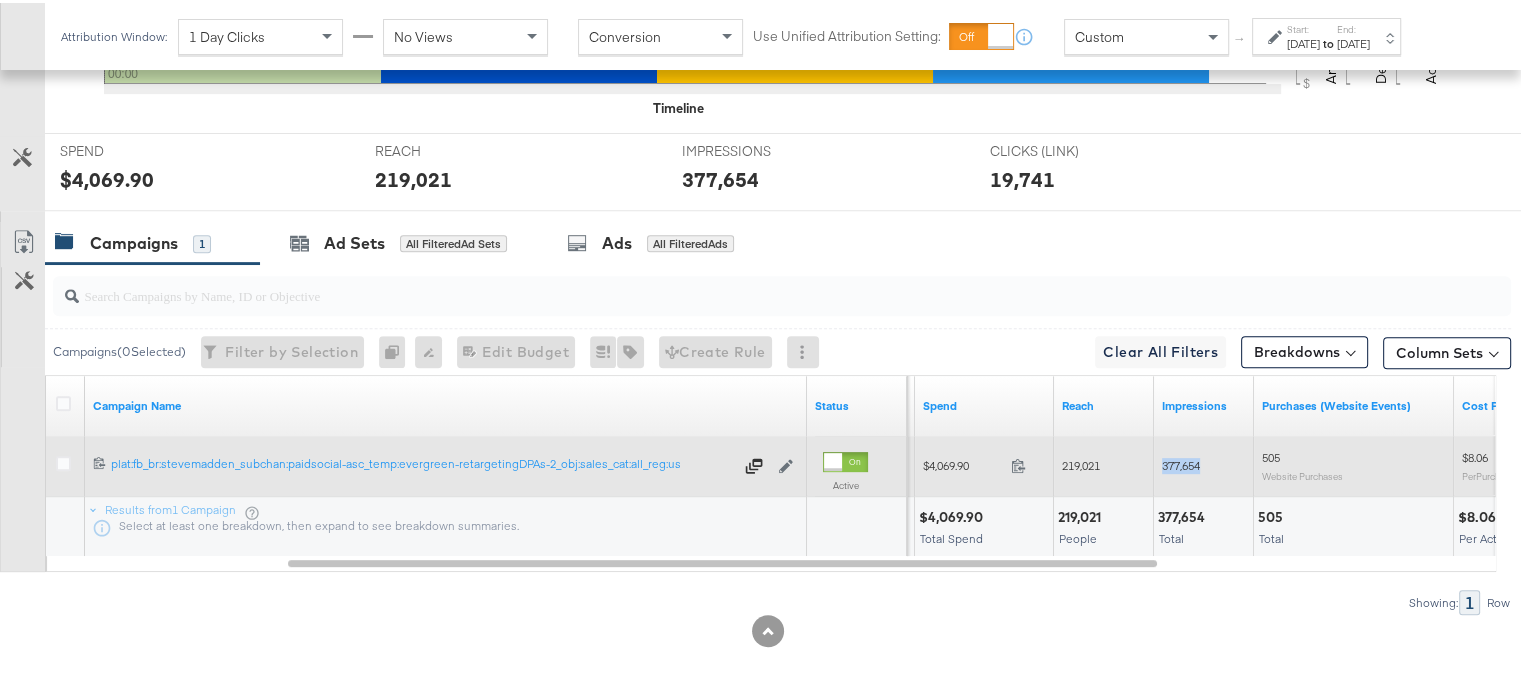 click on "377,654" at bounding box center (1204, 463) 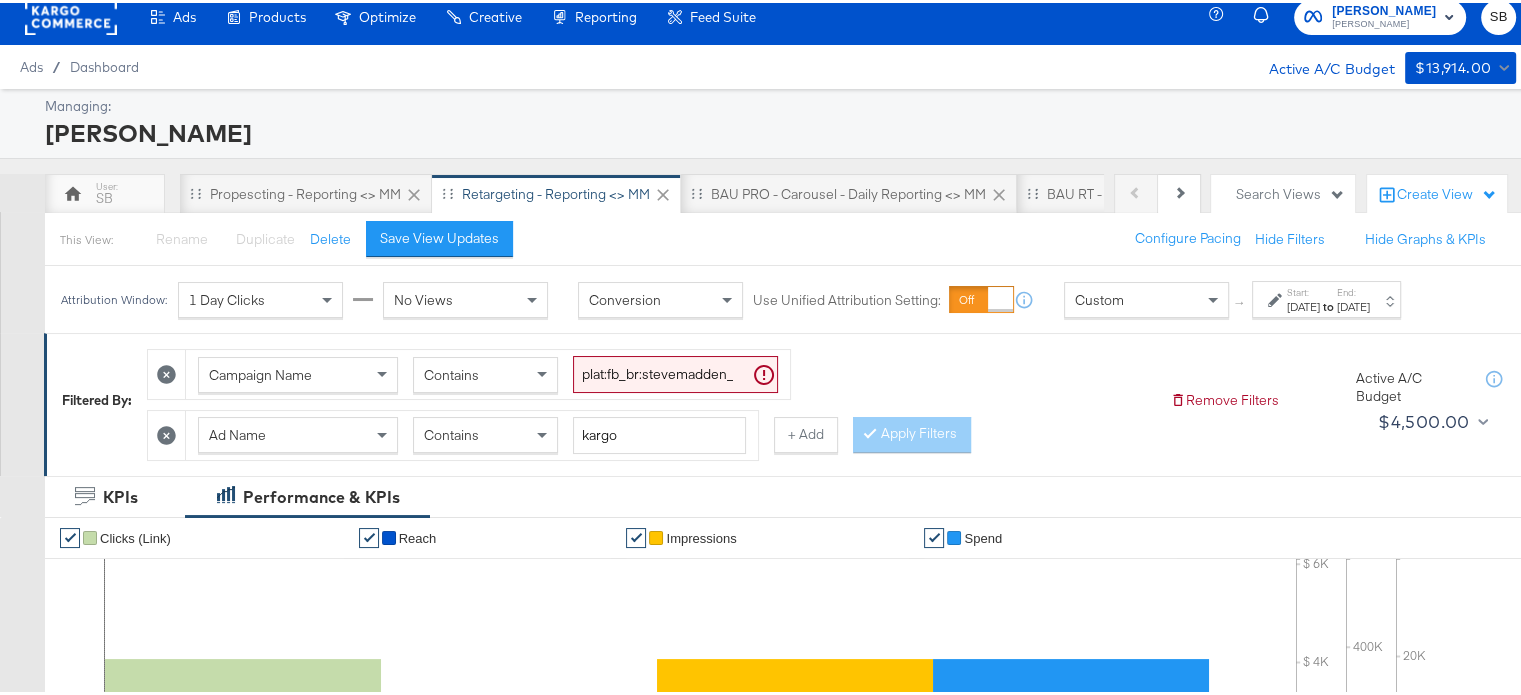 scroll, scrollTop: 0, scrollLeft: 0, axis: both 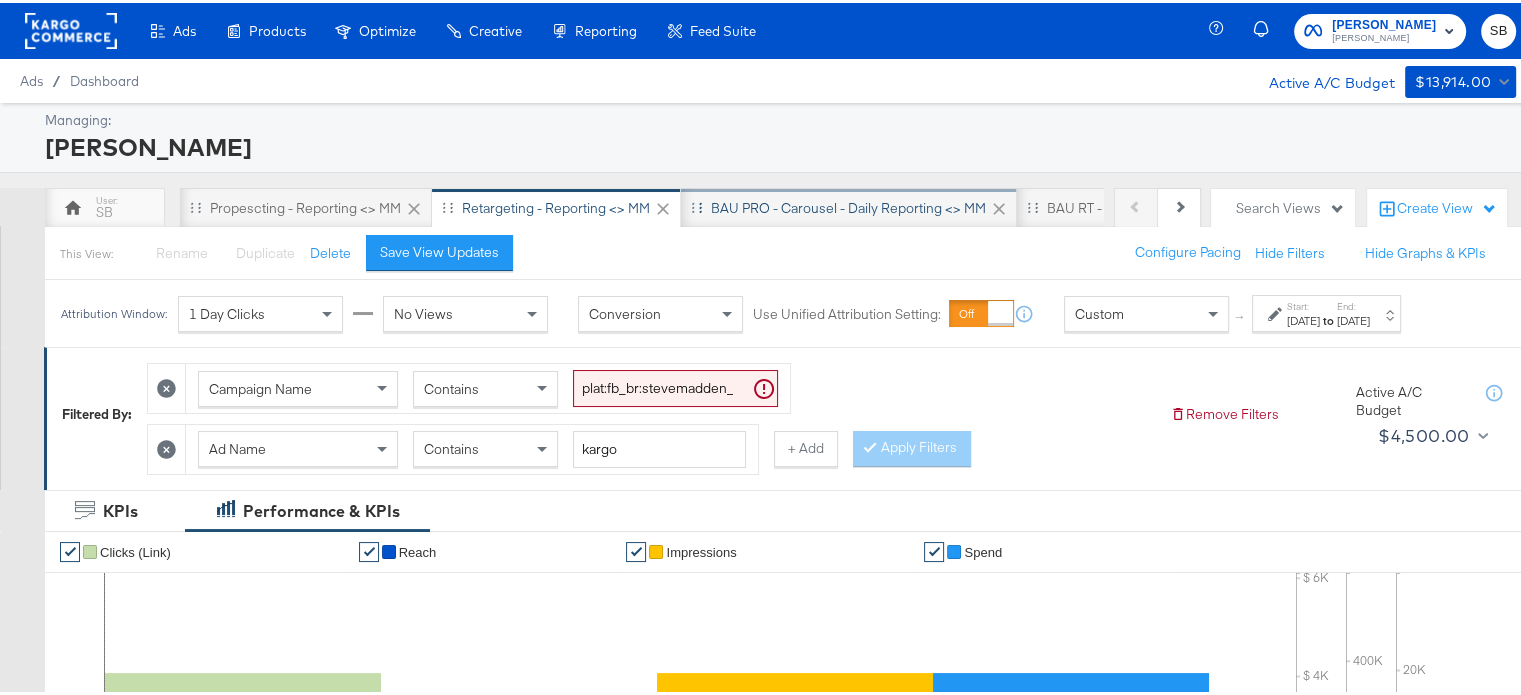 click on "BAU PRO - Carousel - Daily Reporting <> MM" at bounding box center [848, 205] 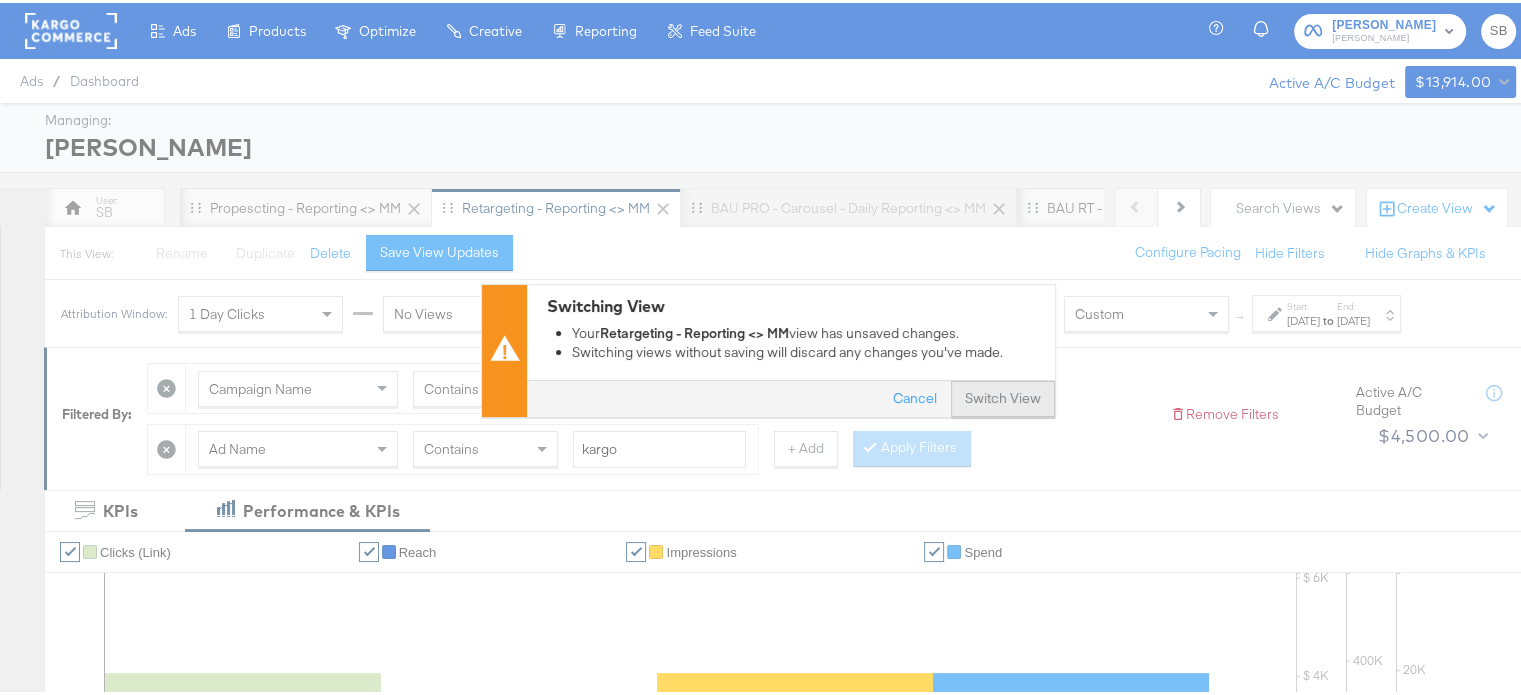 click on "Switch View" at bounding box center [1003, 396] 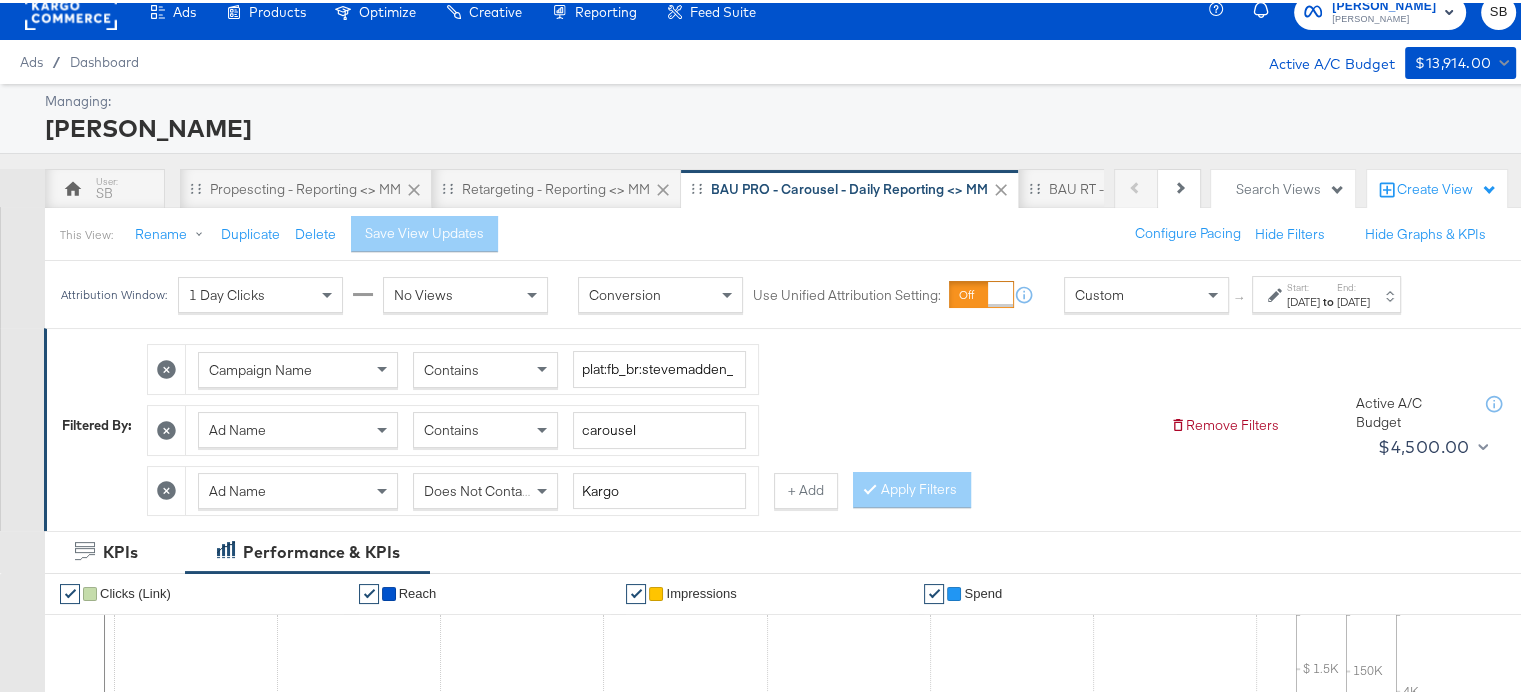 scroll, scrollTop: 20, scrollLeft: 0, axis: vertical 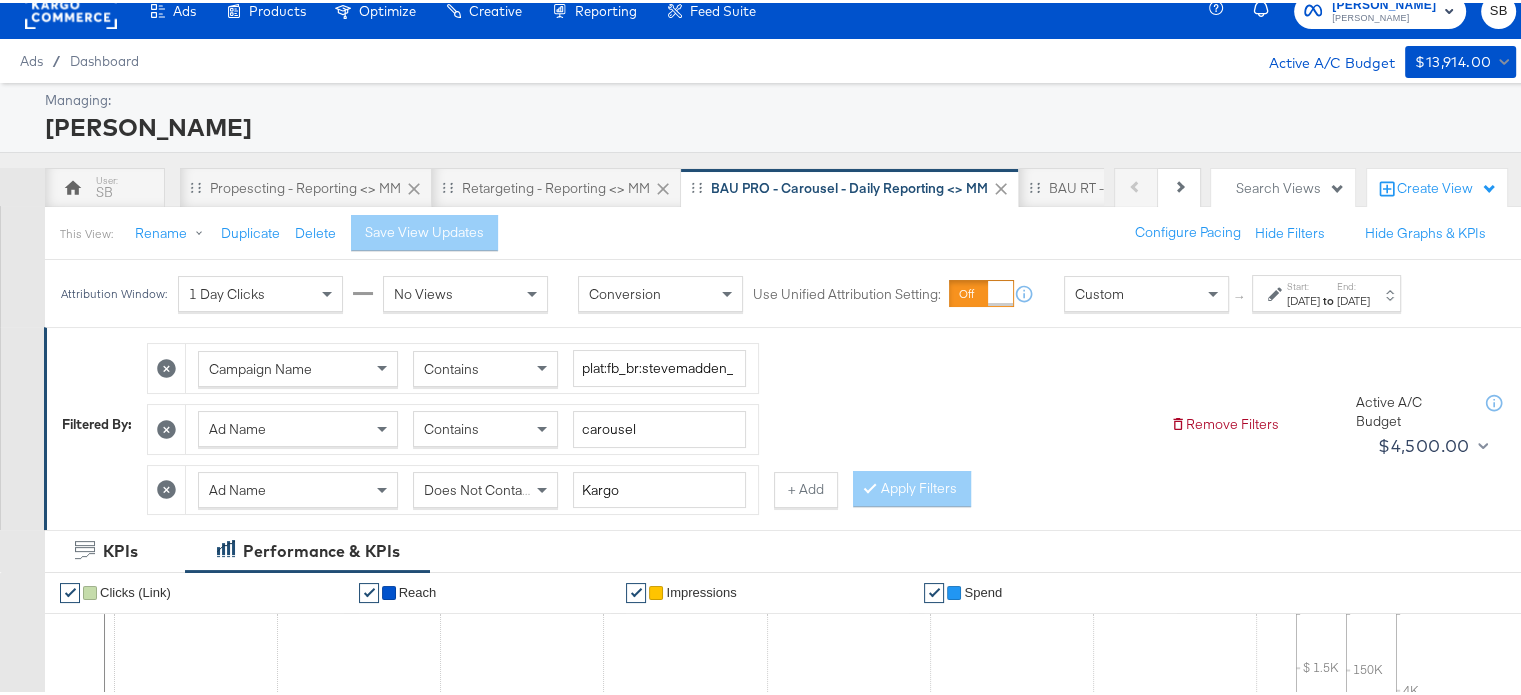 click on "Jun 5th 2025" at bounding box center [1303, 298] 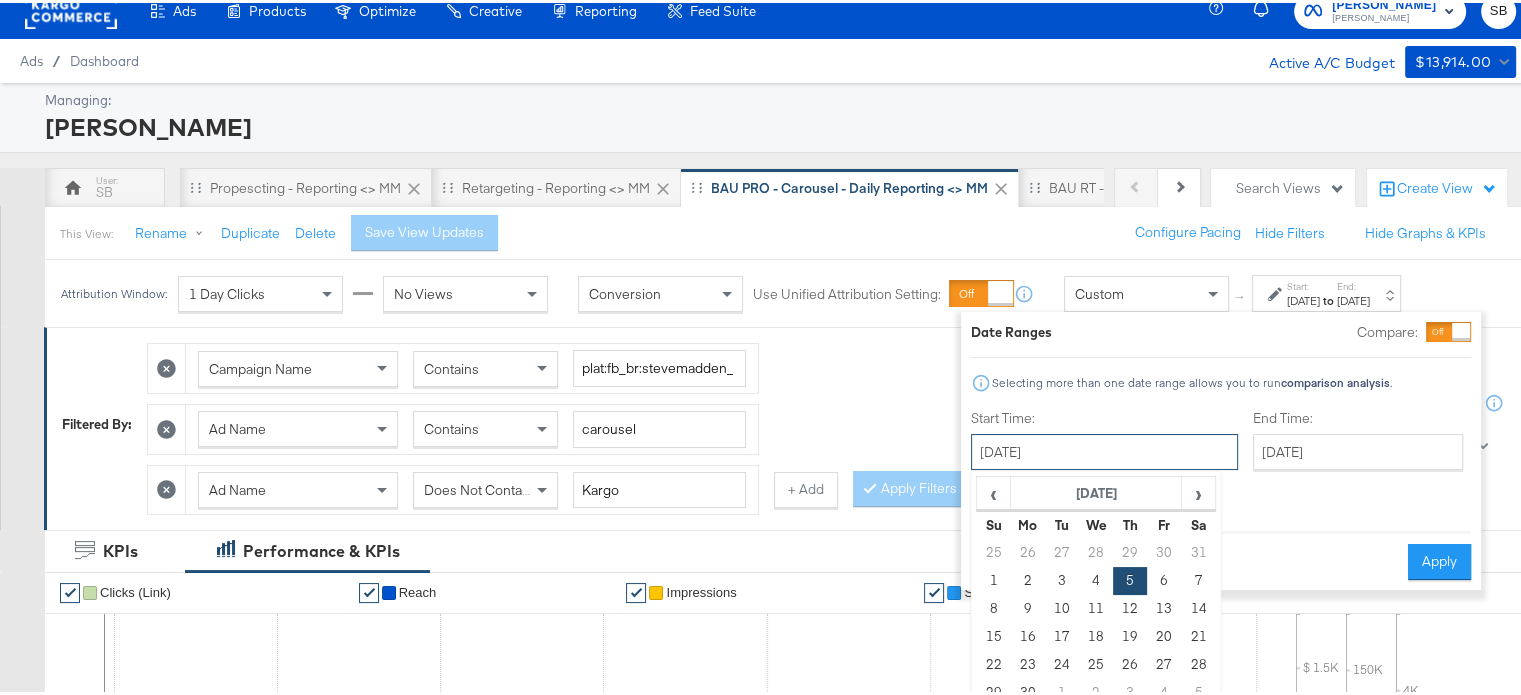 click on "June 5th 2025" at bounding box center (1104, 449) 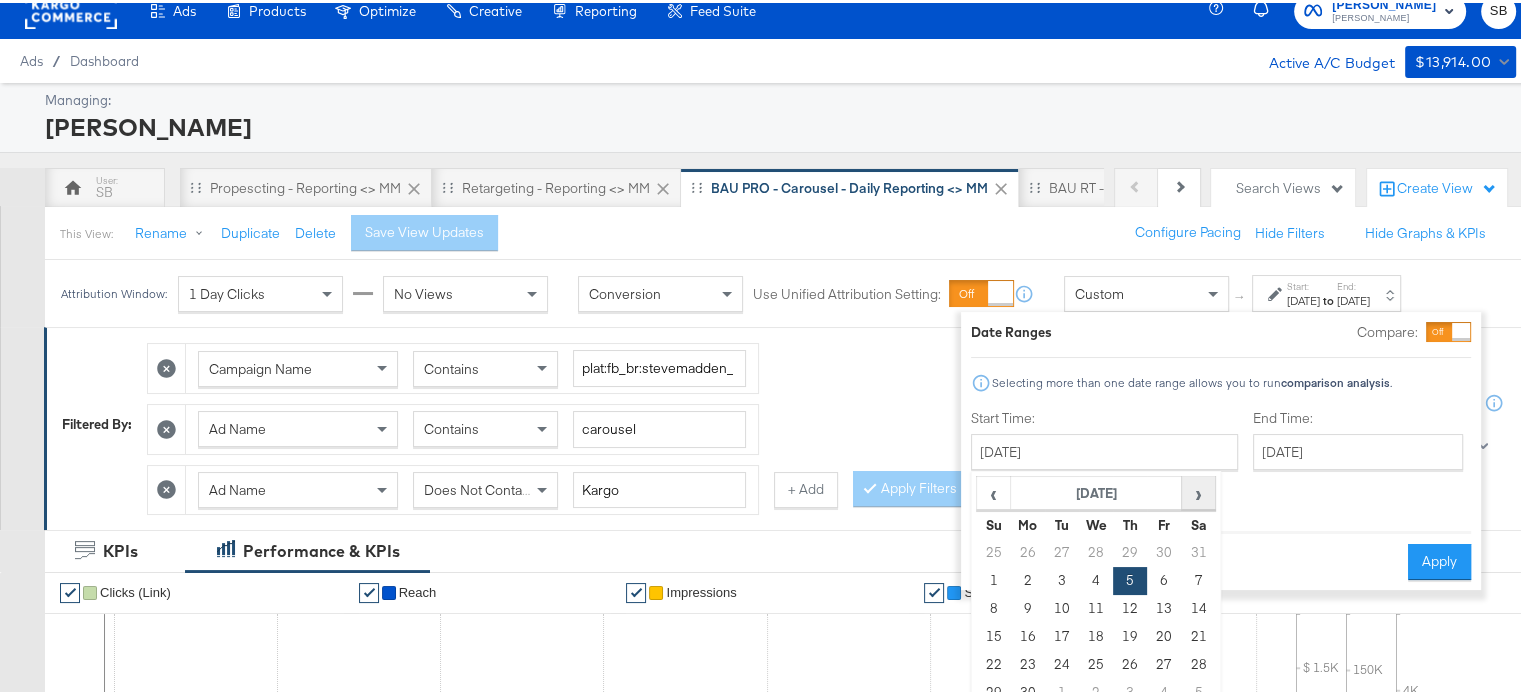 click on "›" at bounding box center (1198, 490) 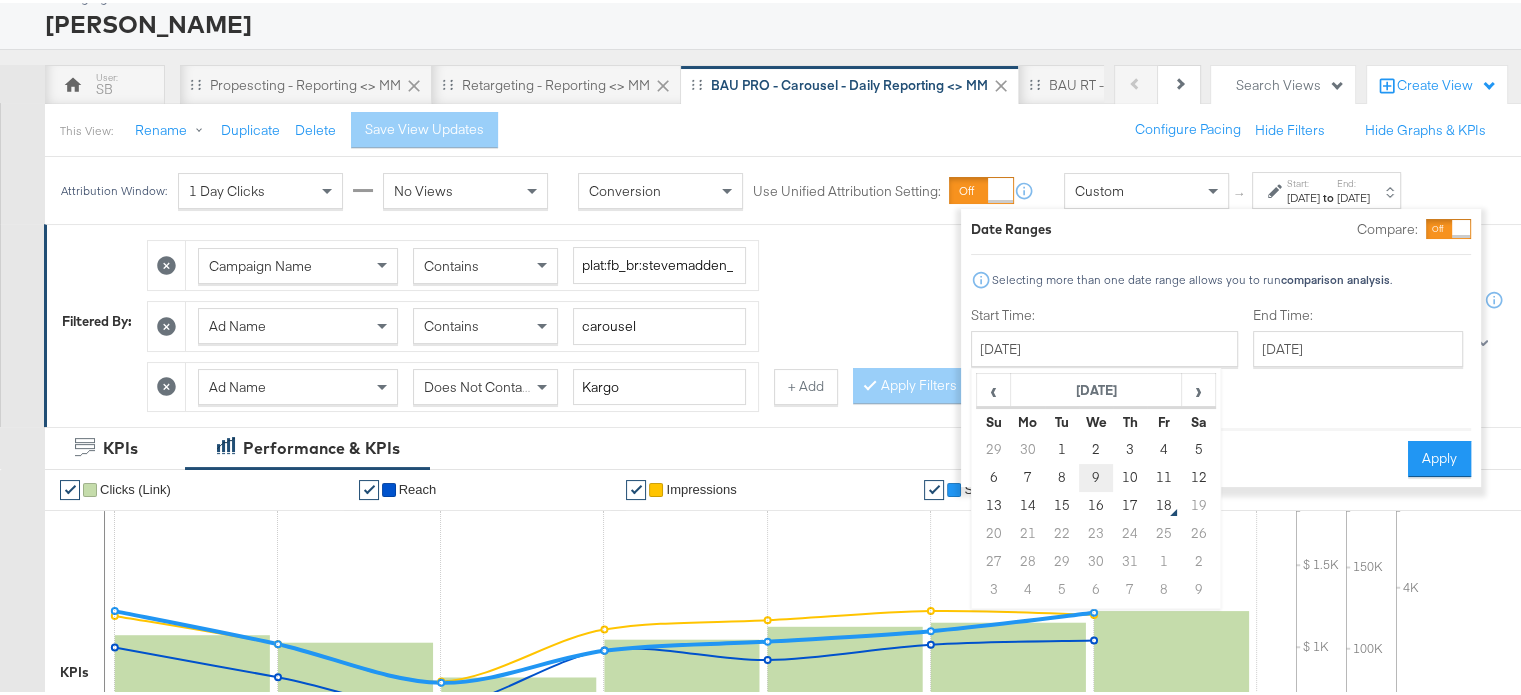 scroll, scrollTop: 124, scrollLeft: 0, axis: vertical 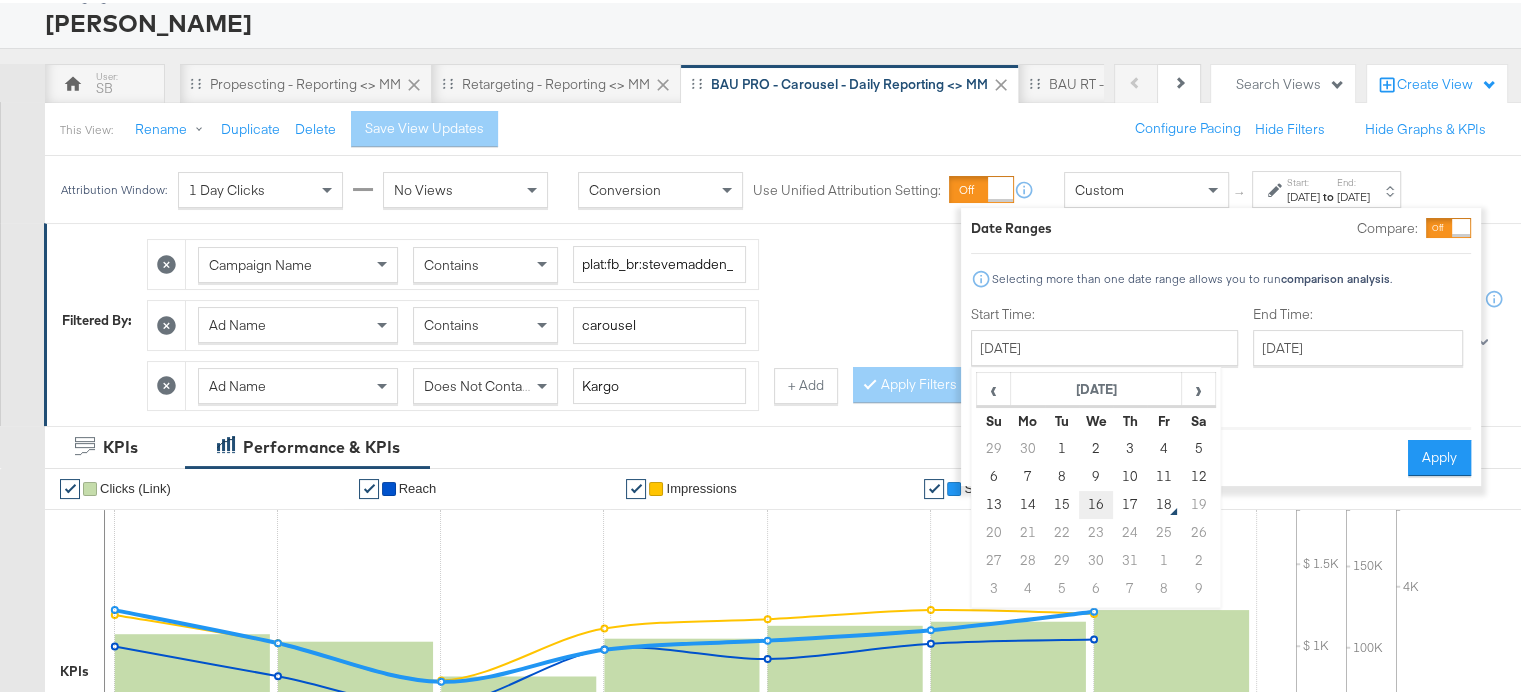 click on "16" at bounding box center (1096, 502) 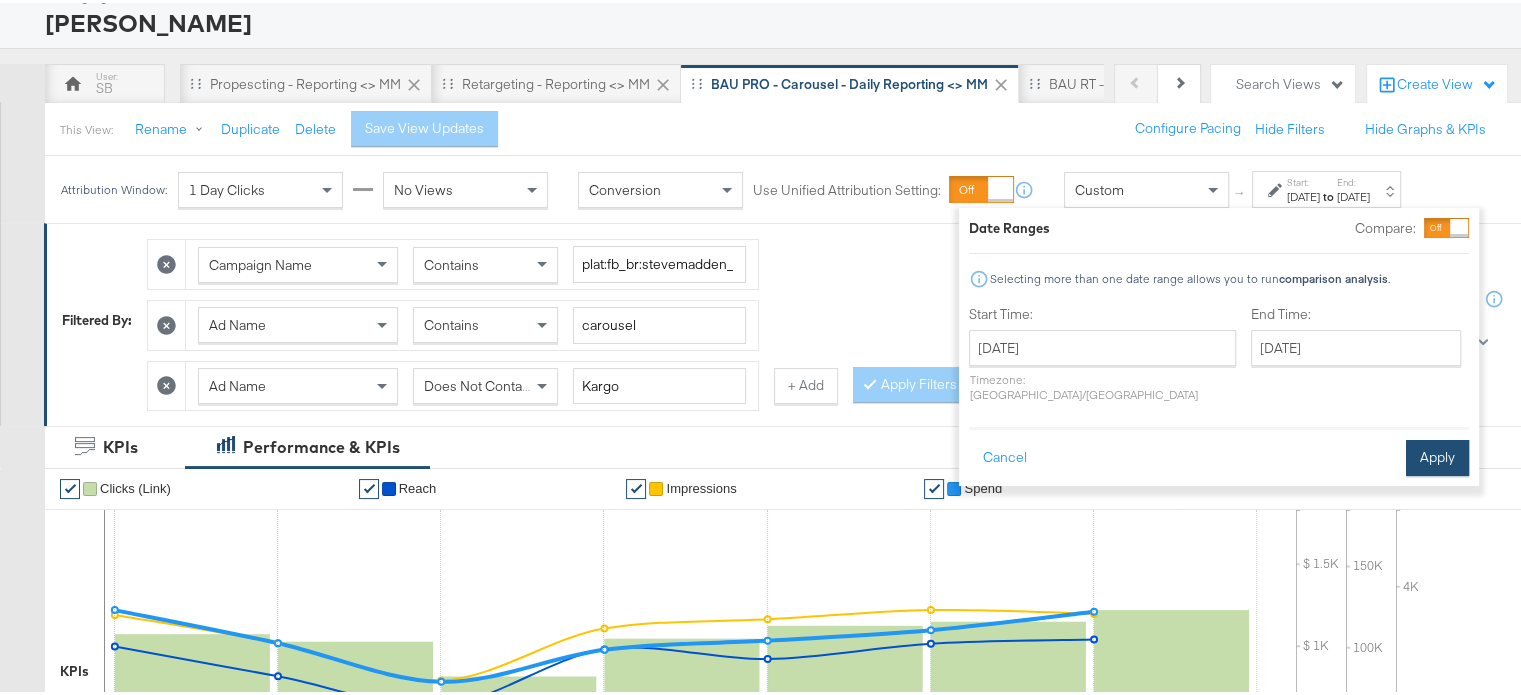 click on "Apply" at bounding box center (1437, 455) 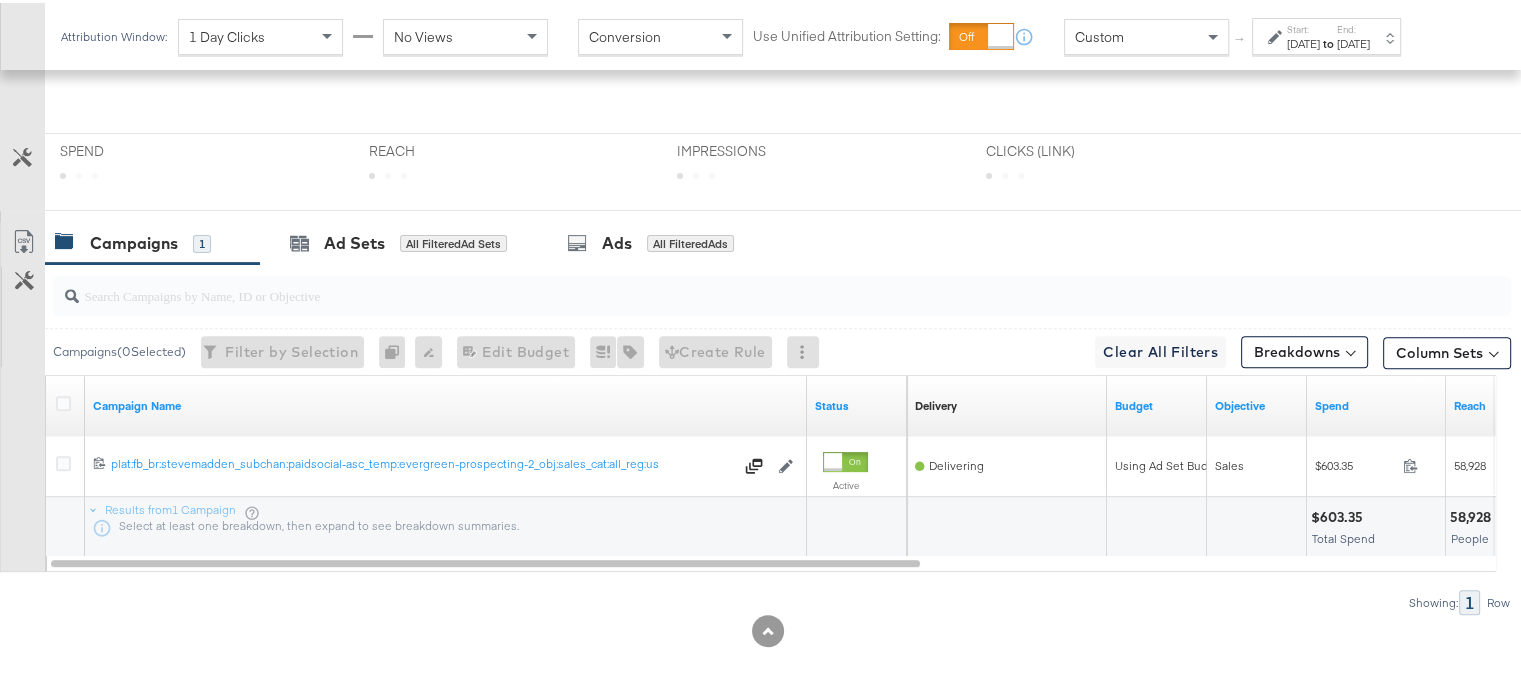 scroll, scrollTop: 849, scrollLeft: 0, axis: vertical 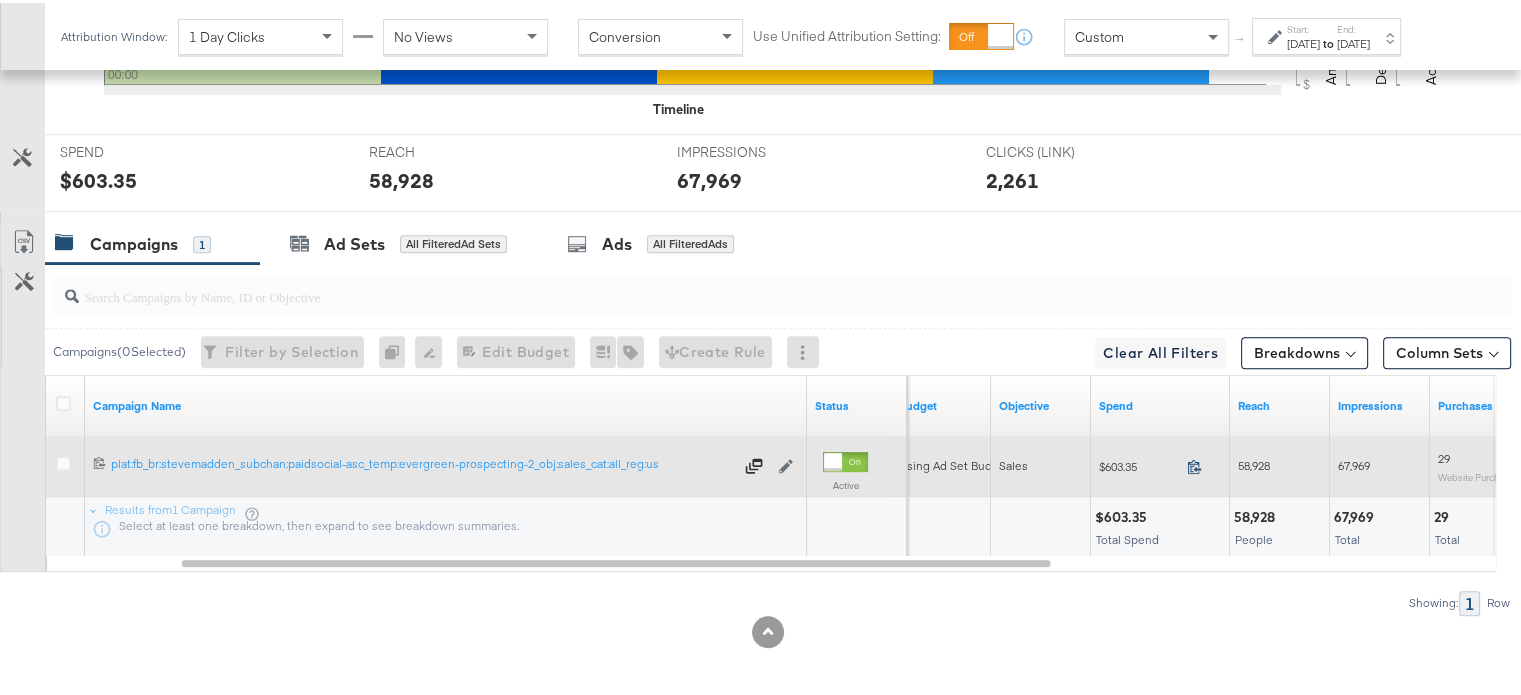click 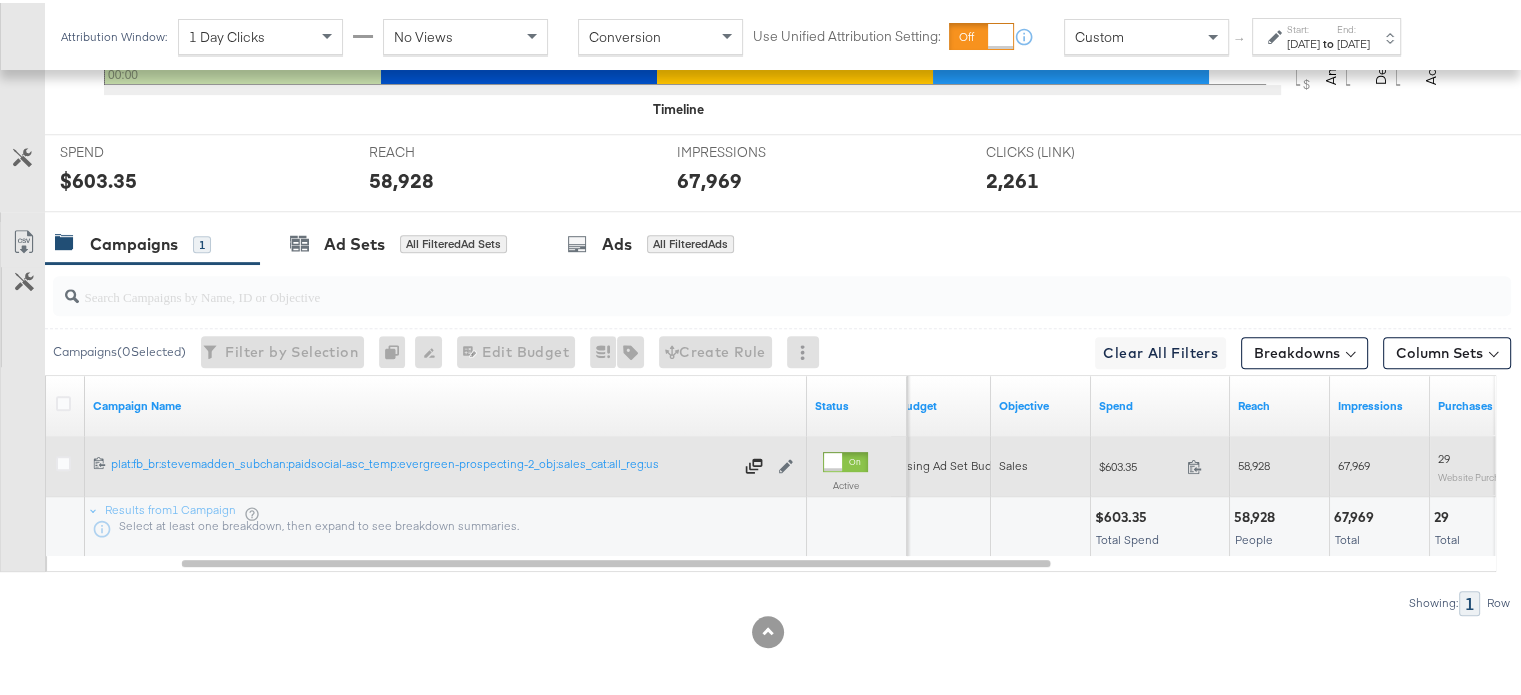 click on "58,928" at bounding box center [1254, 462] 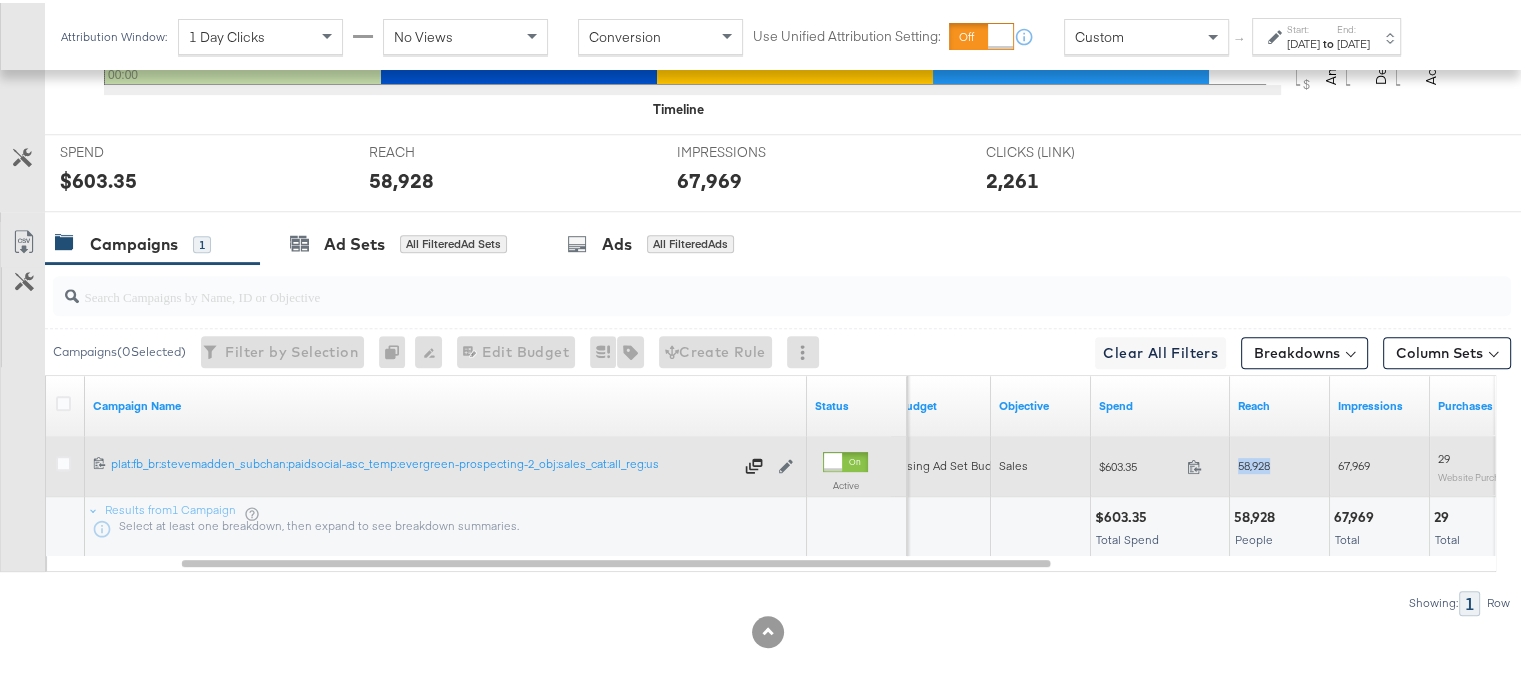 click on "58,928" at bounding box center [1254, 462] 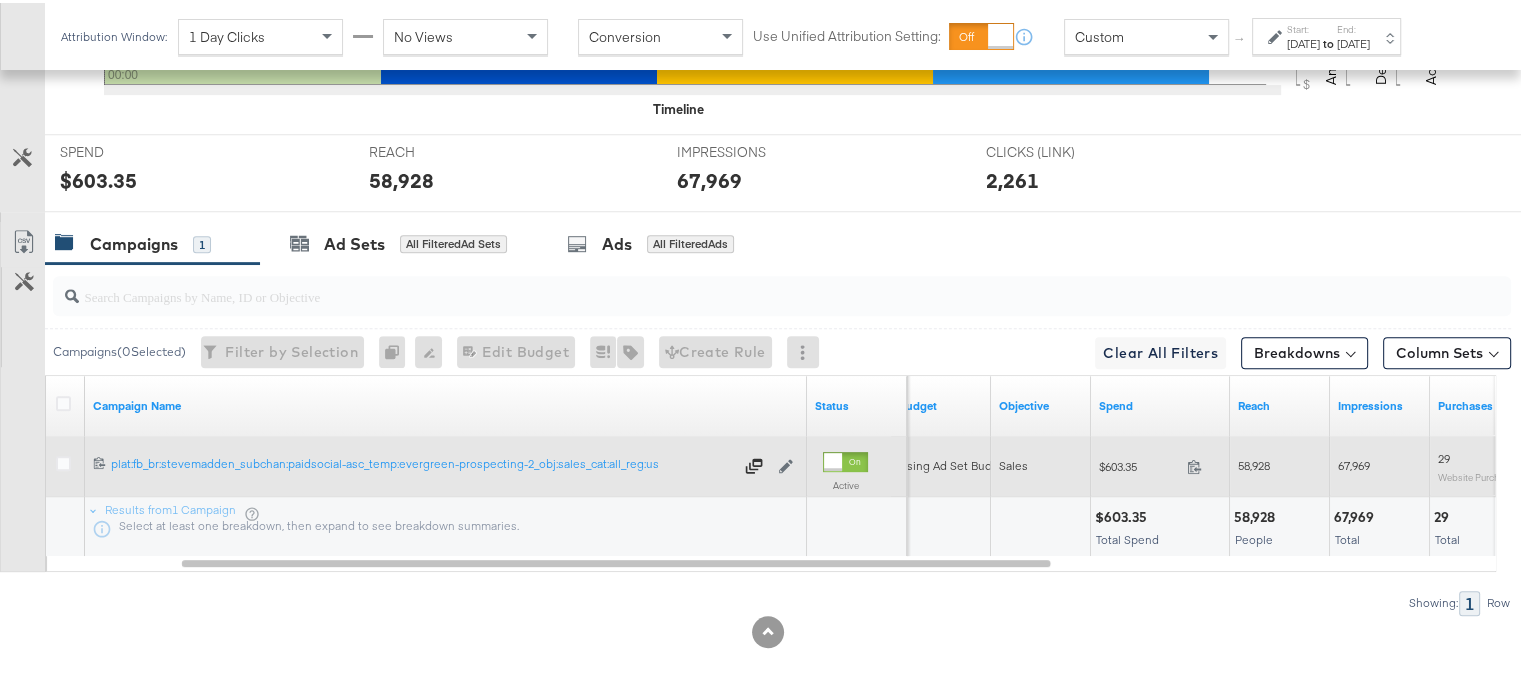 click on "67,969" at bounding box center [1354, 462] 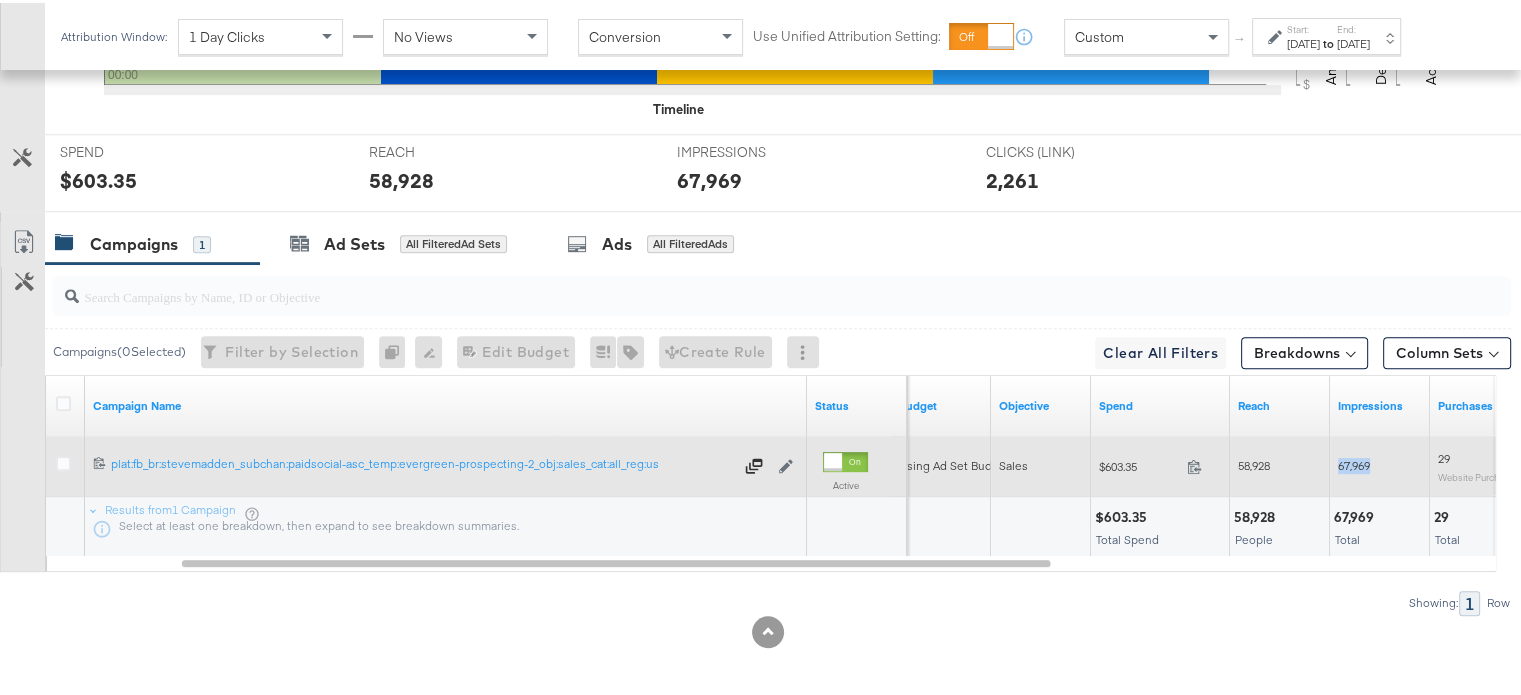 click on "67,969" at bounding box center [1354, 462] 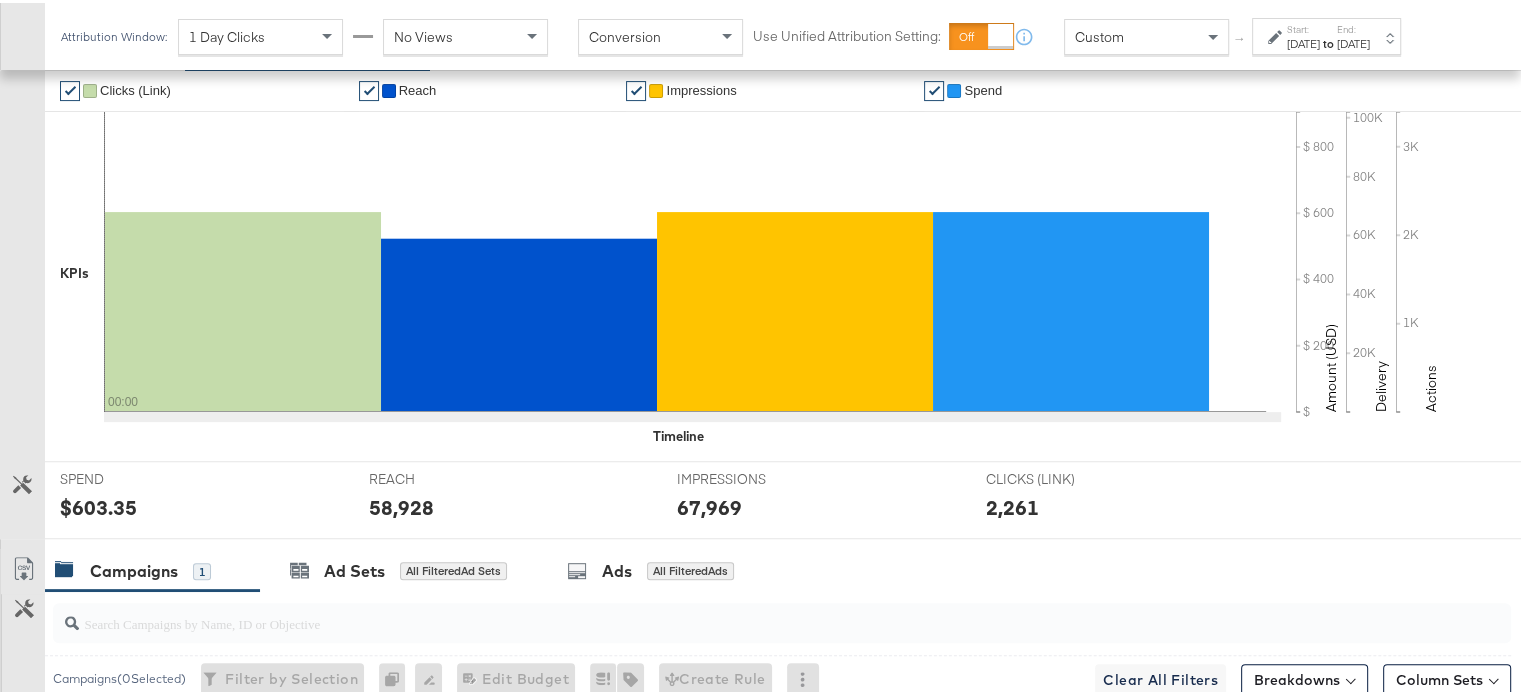 scroll, scrollTop: 0, scrollLeft: 0, axis: both 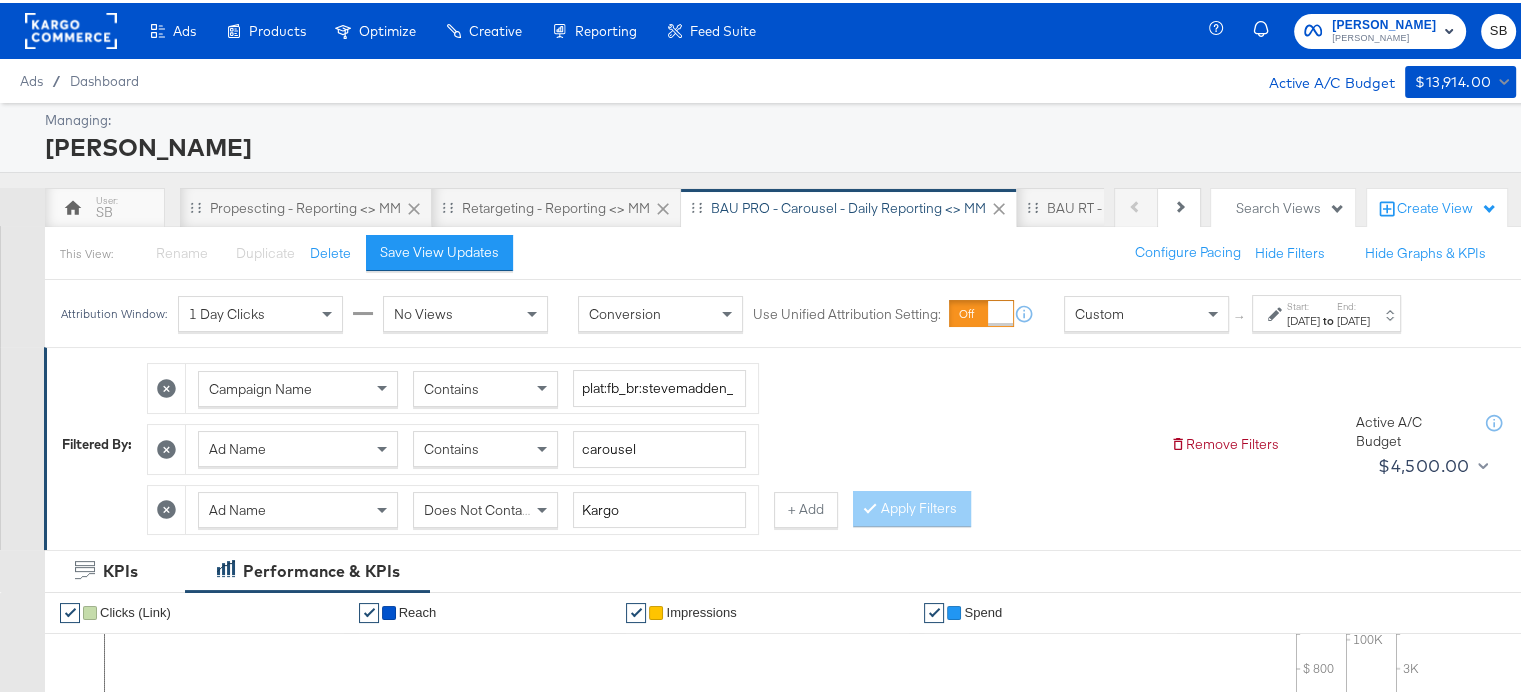 click on "[DATE]" at bounding box center [1303, 318] 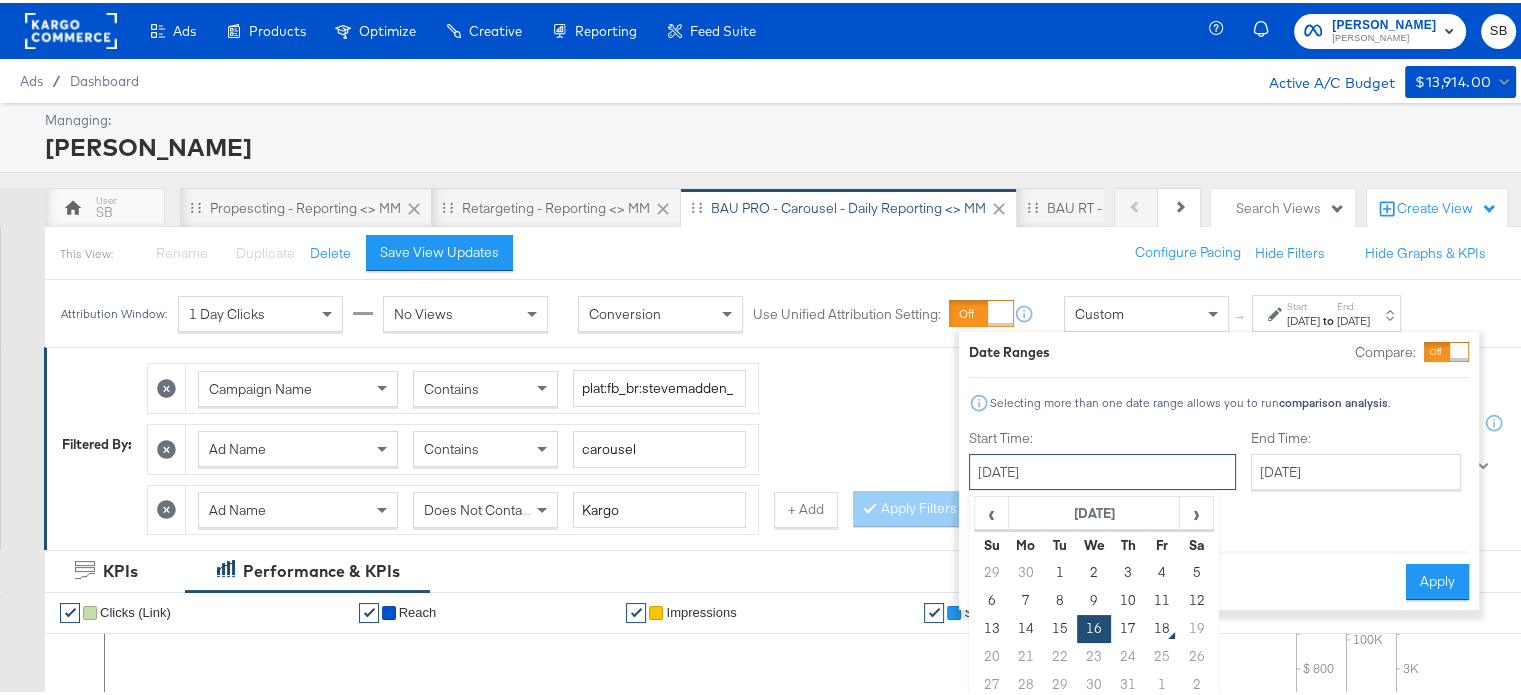 click on "[DATE]" at bounding box center [1102, 469] 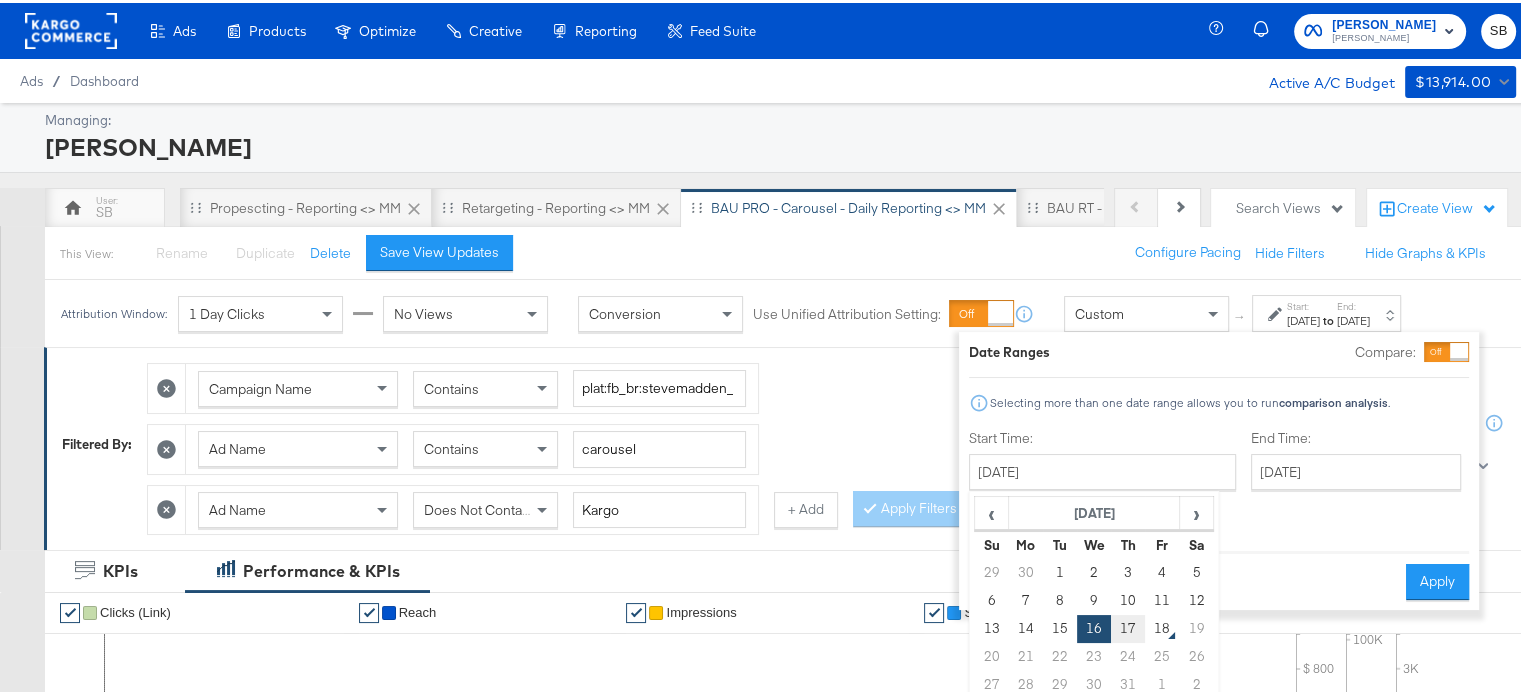 click on "17" at bounding box center (1128, 626) 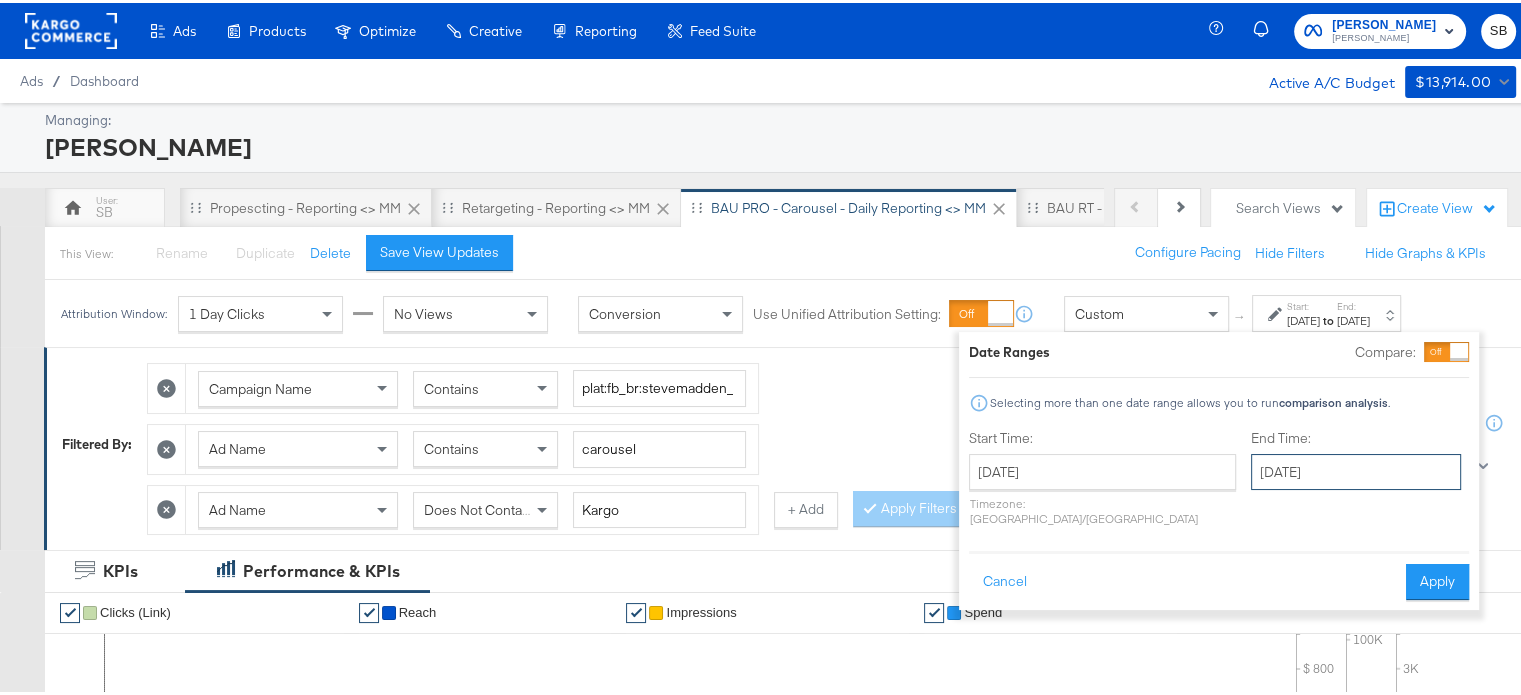 click on "[DATE]" at bounding box center (1356, 469) 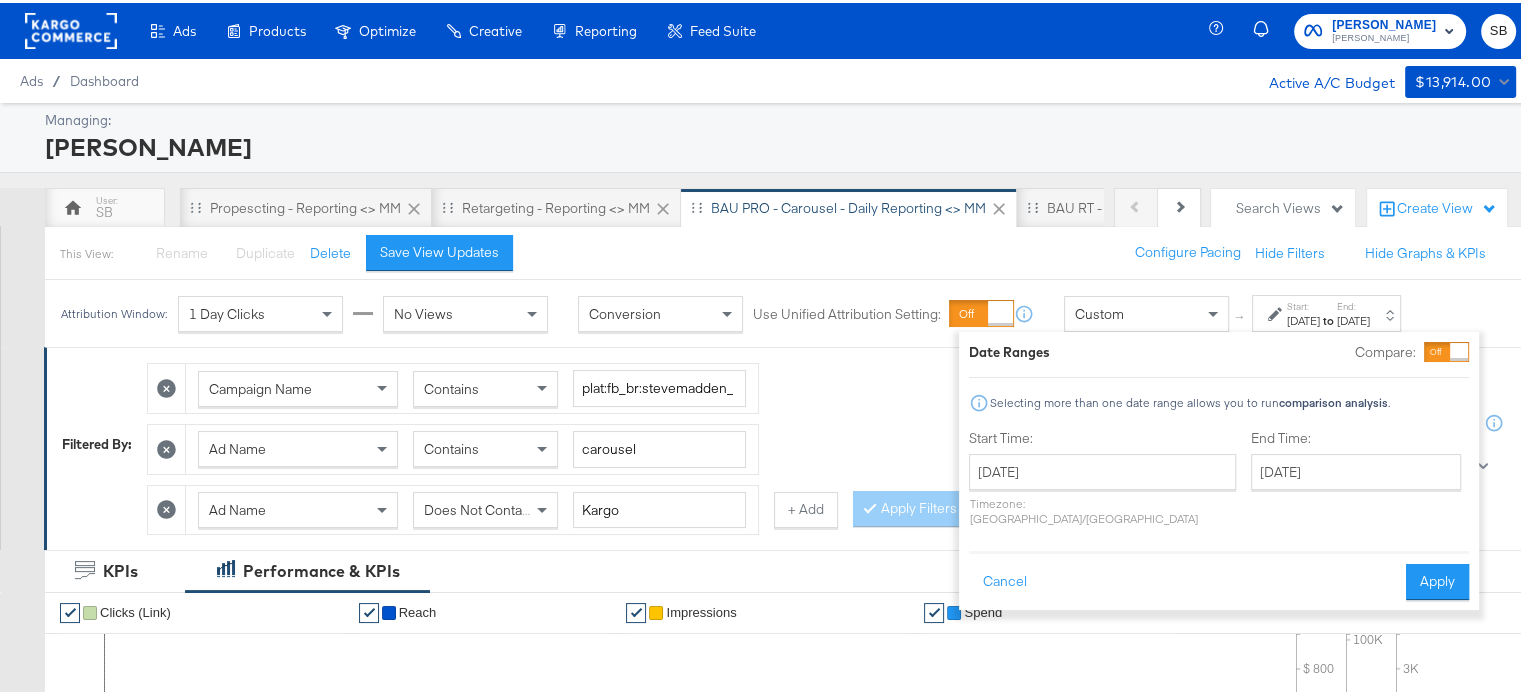 click on "Date Ranges Compare:  Selecting more than one date range allows you to run  comparison analysis . Start Time: July 17th 2025 ‹ July 2025 › Su Mo Tu We Th Fr Sa 29 30 1 2 3 4 5 6 7 8 9 10 11 12 13 14 15 16 17 18 19 20 21 22 23 24 25 26 27 28 29 30 31 1 2 3 4 5 6 7 8 9 Timezone:  Asia/Calcutta End Time: July 17th 2025 ‹ July 2025 › Su Mo Tu We Th Fr Sa 29 30 1 2 3 4 5 6 7 8 9 10 11 12 13 14 15 16 17 18 19 20 21 22 23 24 25 26 27 28 29 30 31 1 2 3 4 5 6 7 8 9 Cancel Apply" at bounding box center (1219, 468) 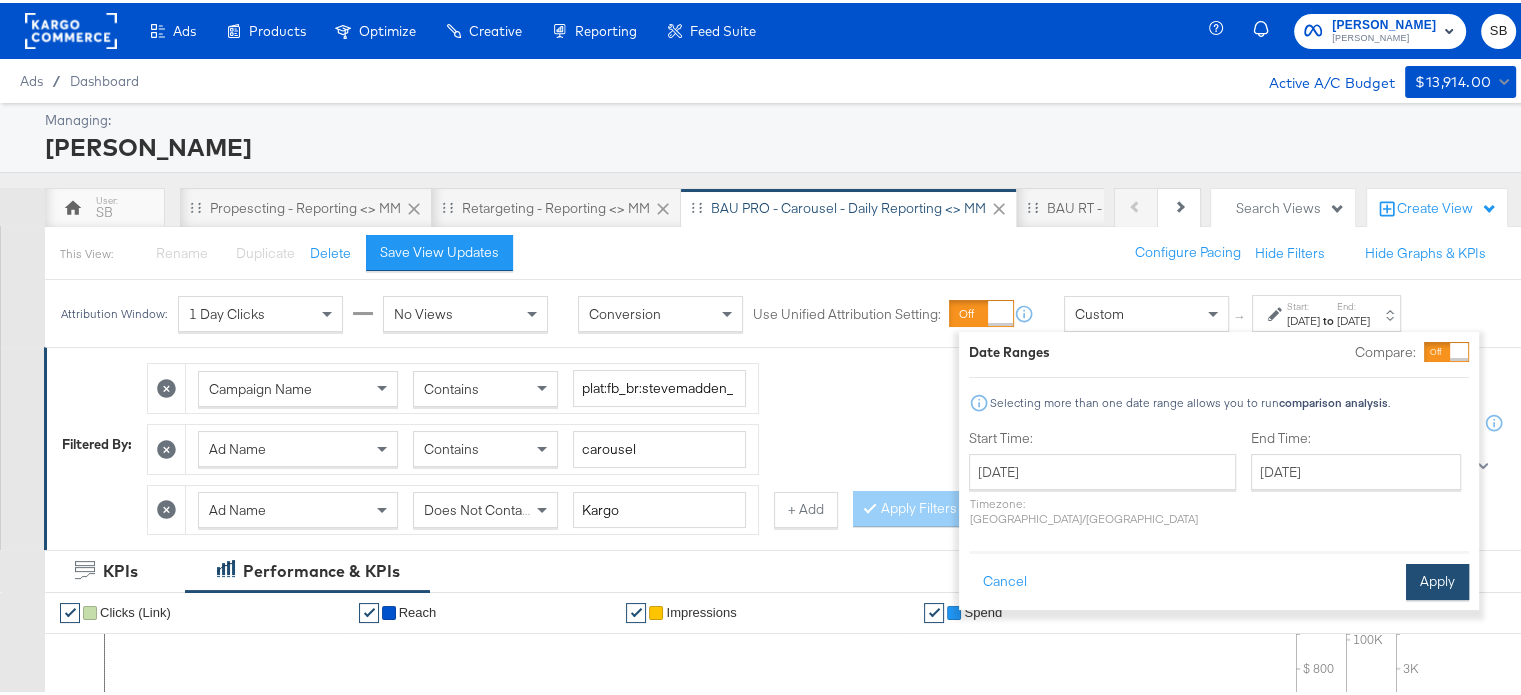 click on "Apply" at bounding box center (1437, 579) 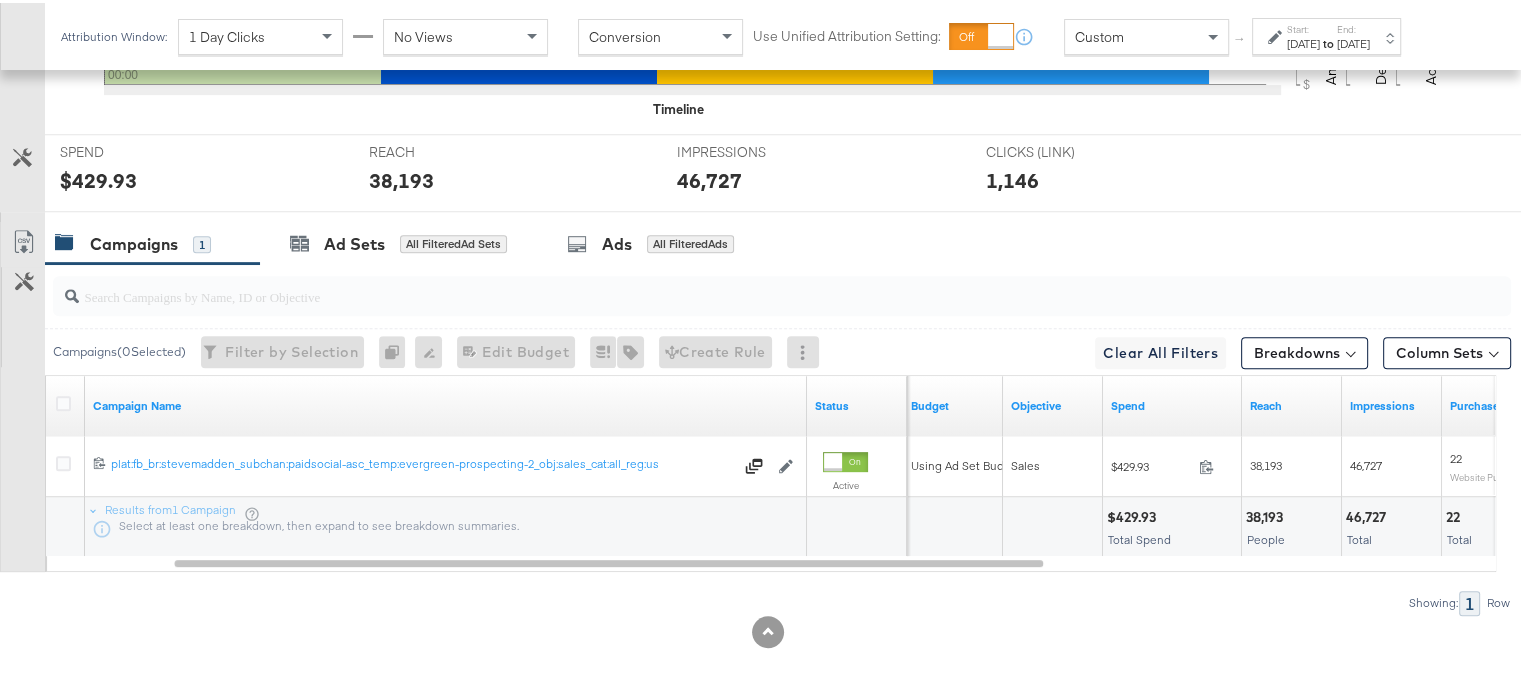 scroll, scrollTop: 808, scrollLeft: 0, axis: vertical 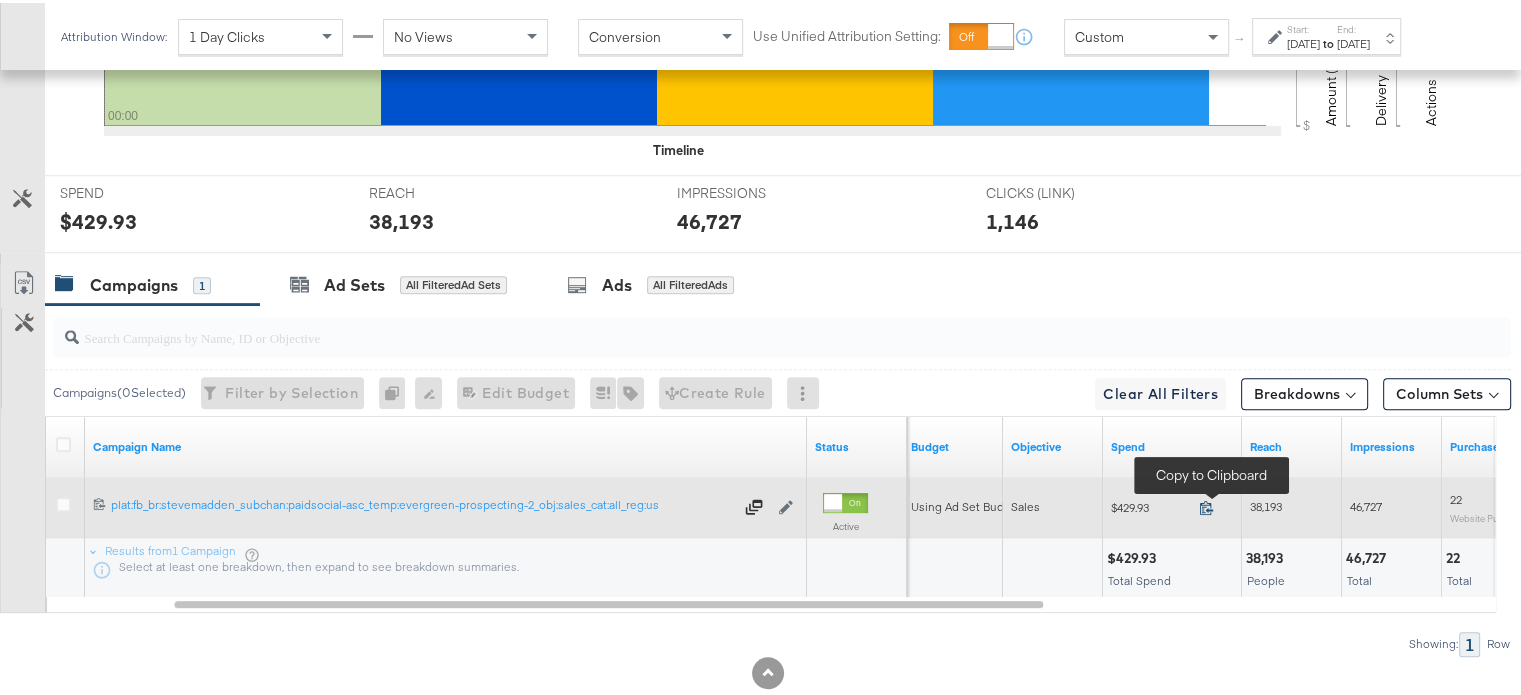 click 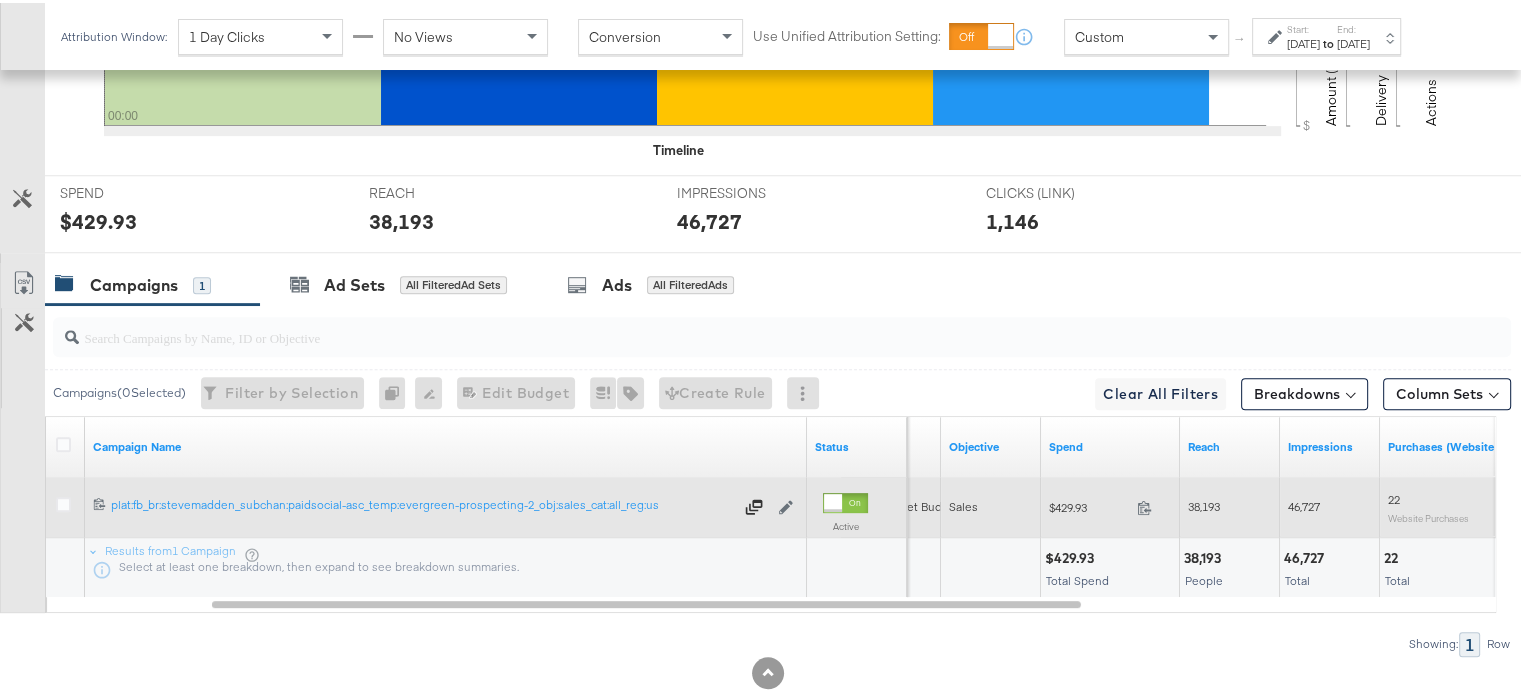click on "38,193" at bounding box center [1230, 504] 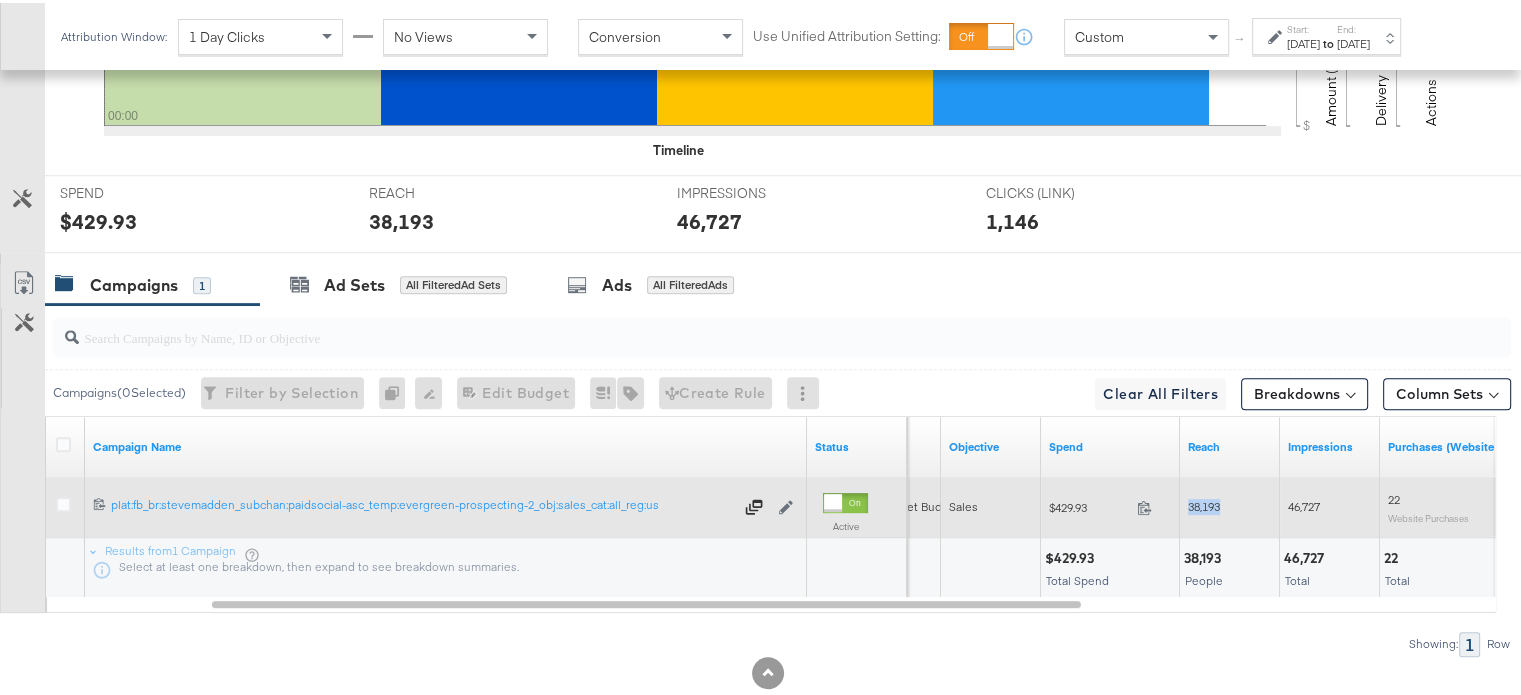 click on "38,193" at bounding box center [1230, 504] 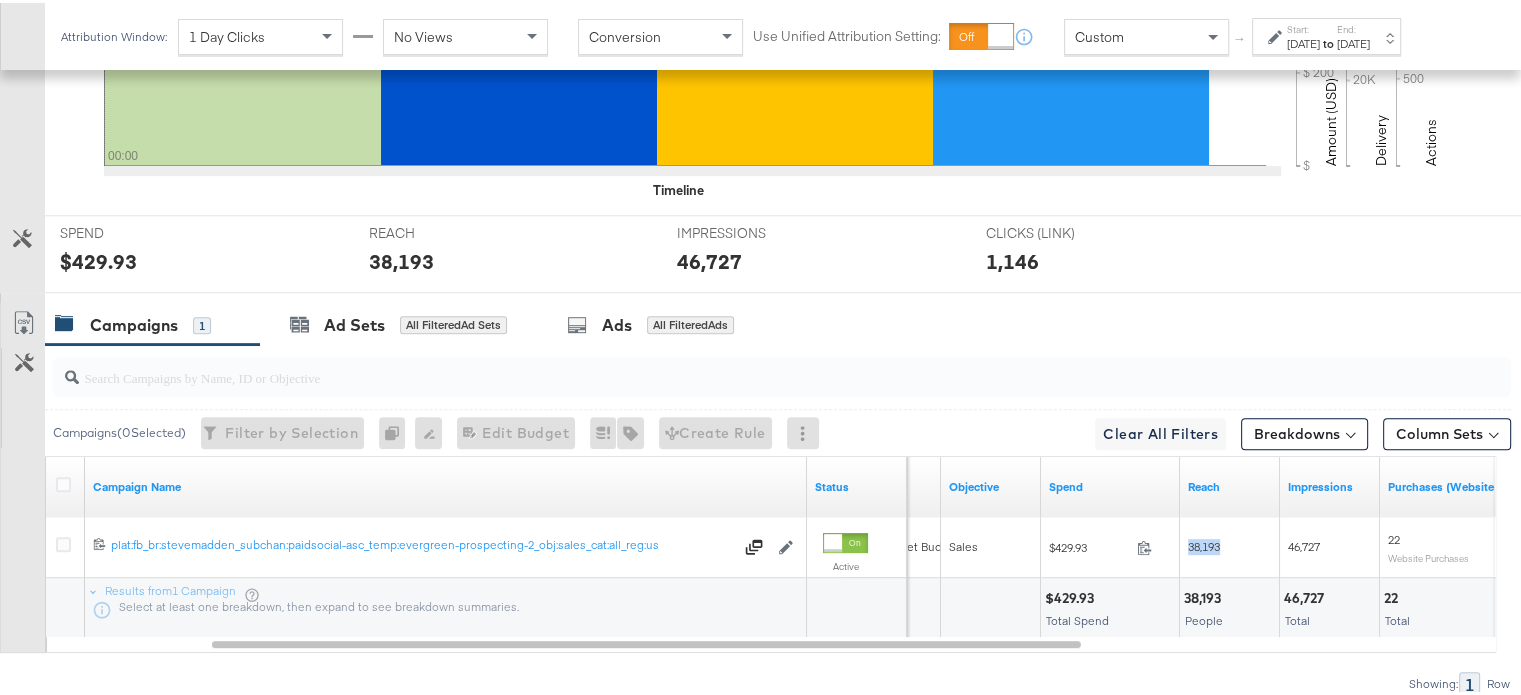 scroll, scrollTop: 772, scrollLeft: 0, axis: vertical 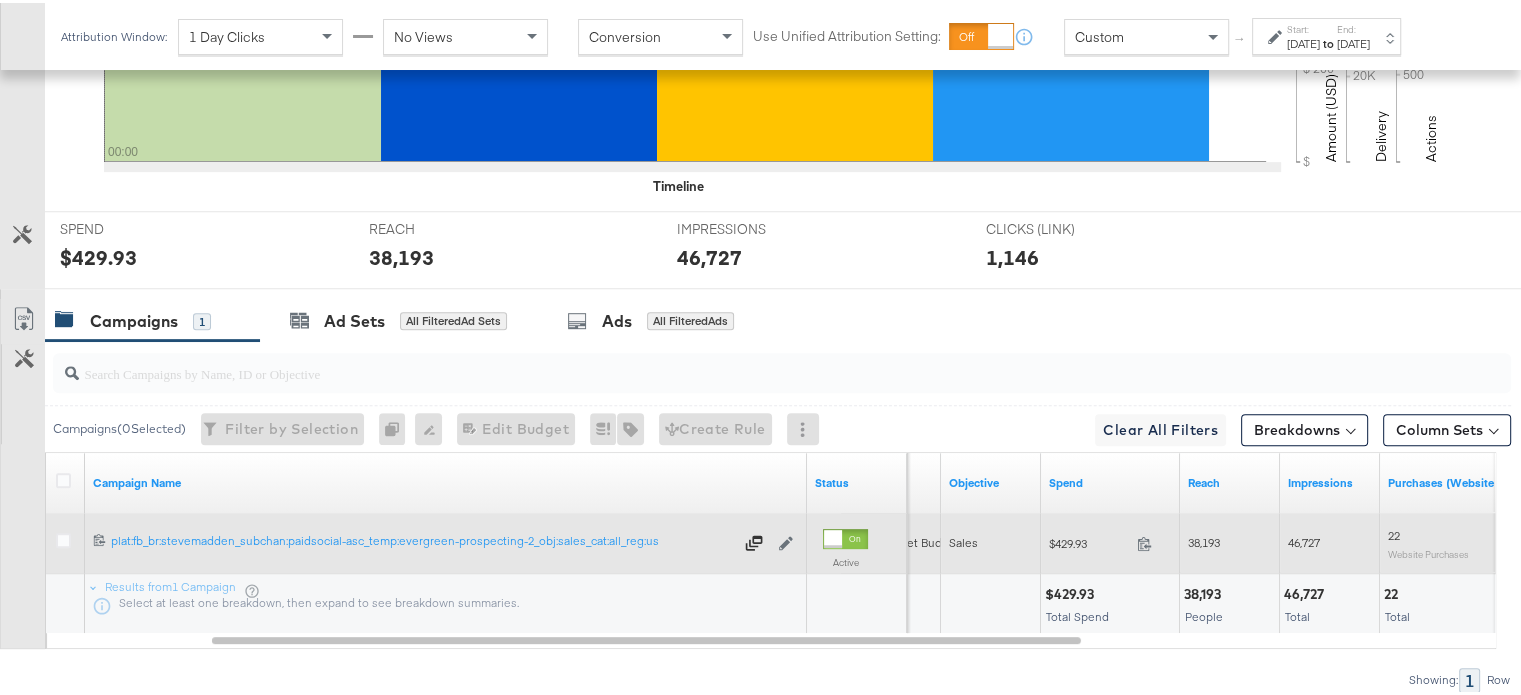 click on "46,727" at bounding box center (1304, 539) 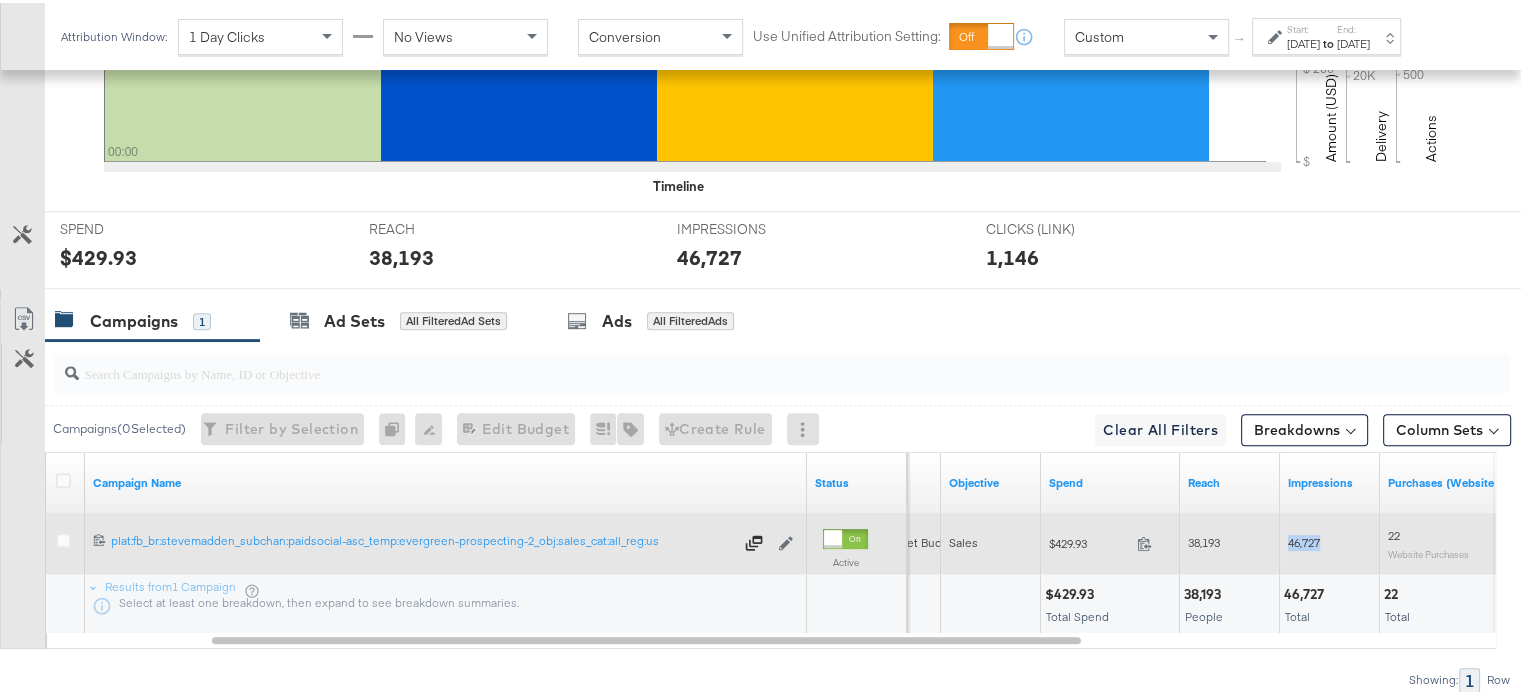 click on "46,727" at bounding box center (1304, 539) 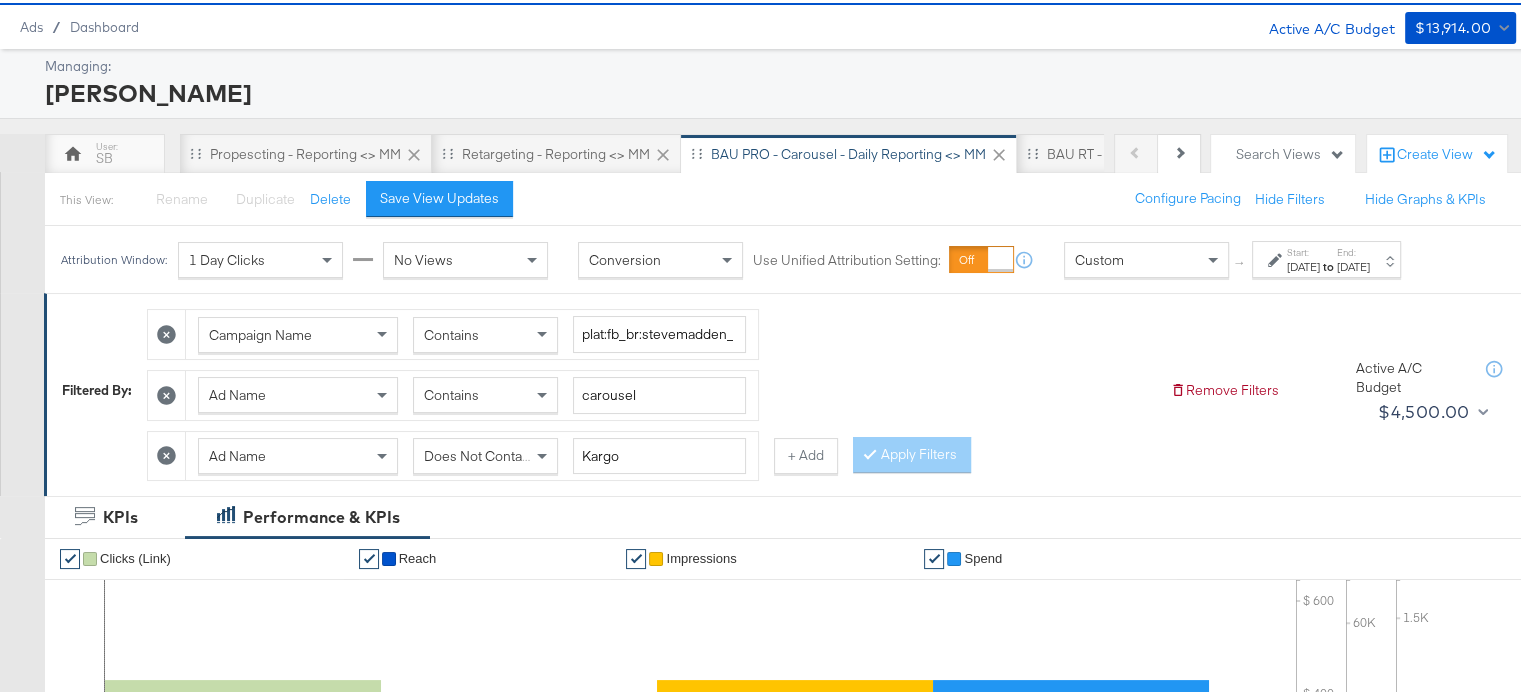 scroll, scrollTop: 0, scrollLeft: 0, axis: both 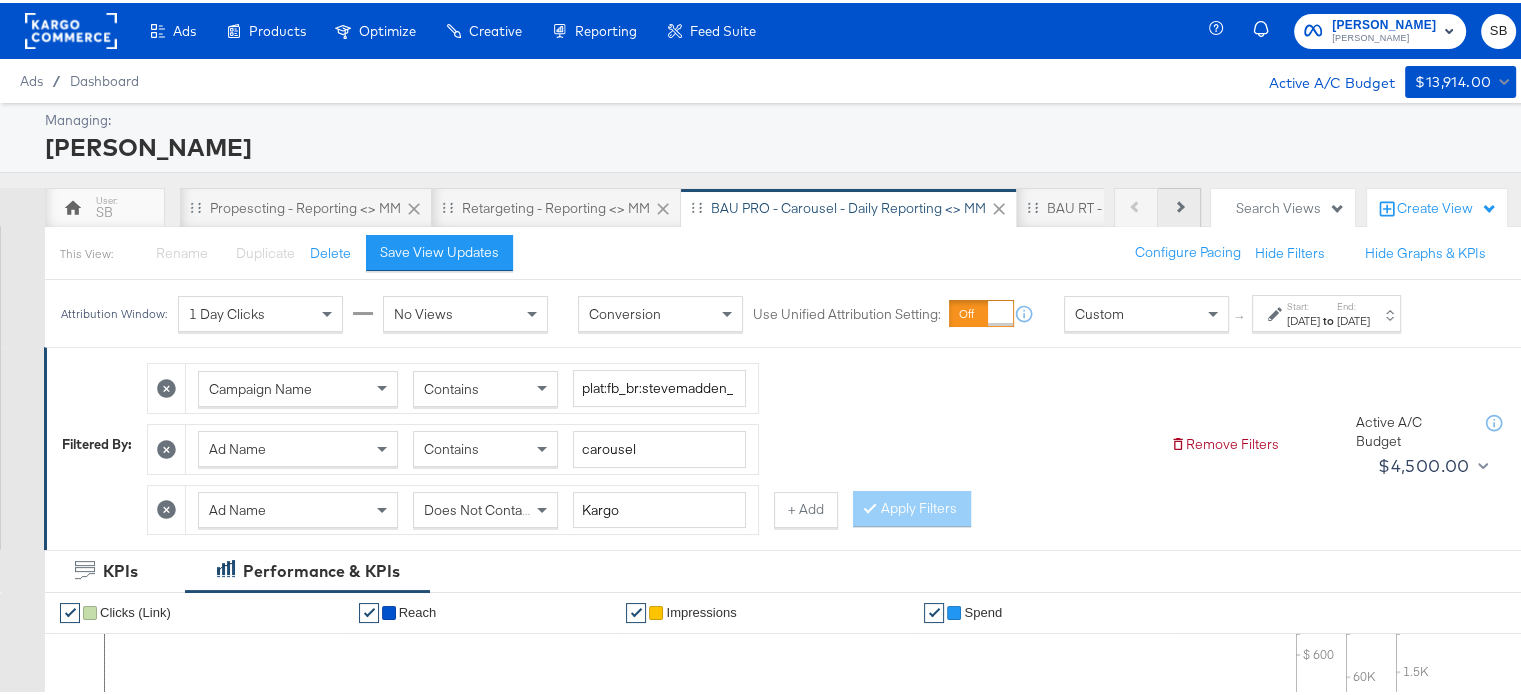 click on "Next" at bounding box center (1179, 205) 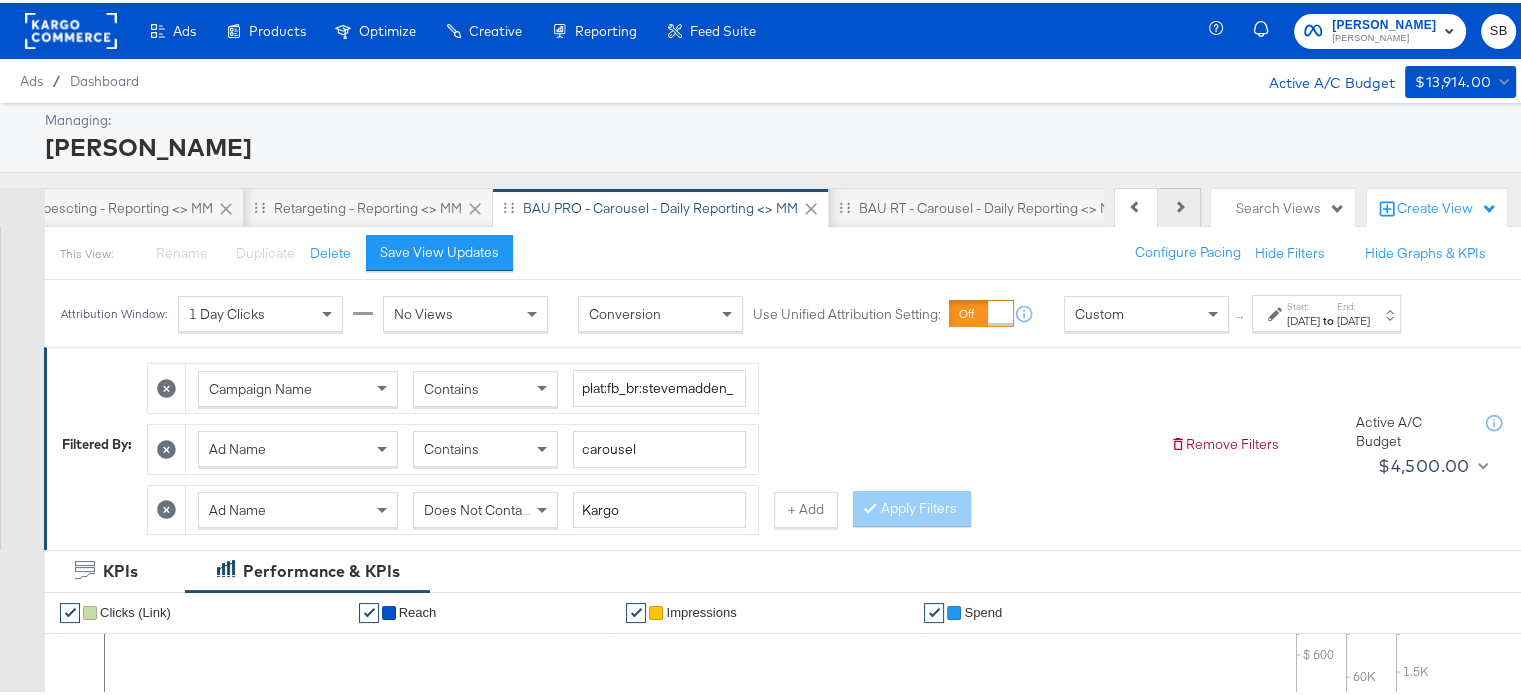 scroll, scrollTop: 0, scrollLeft: 200, axis: horizontal 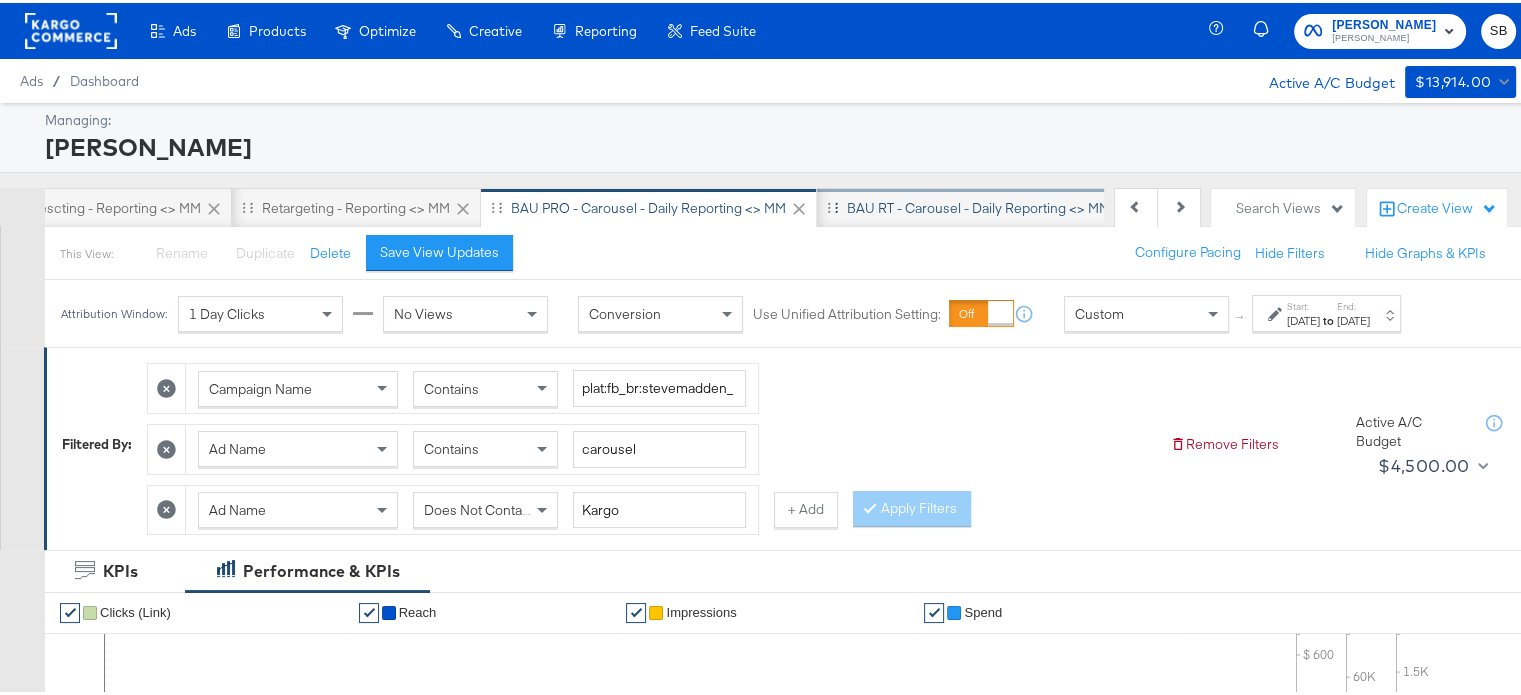 click on "BAU RT - Carousel - Daily Reporting <> MM" at bounding box center (978, 205) 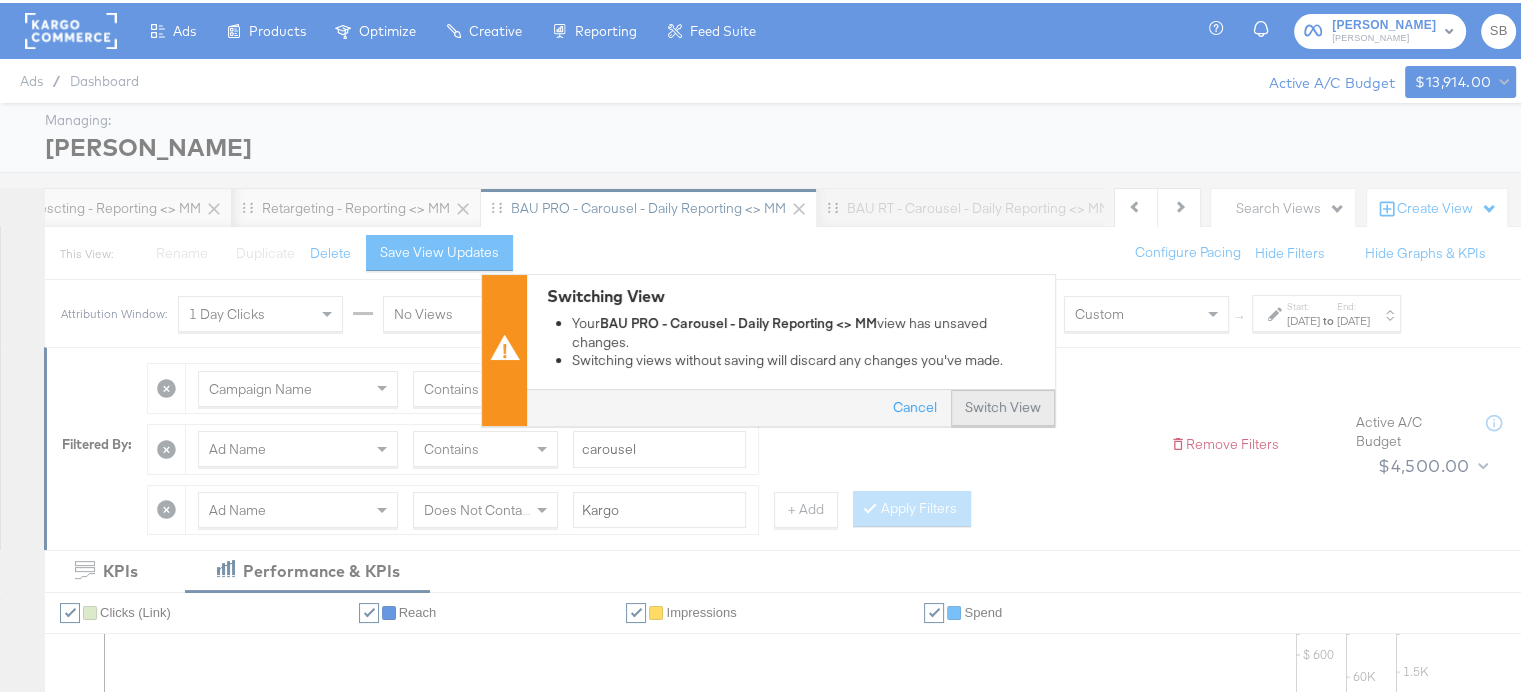 click on "Switch View" at bounding box center (1003, 406) 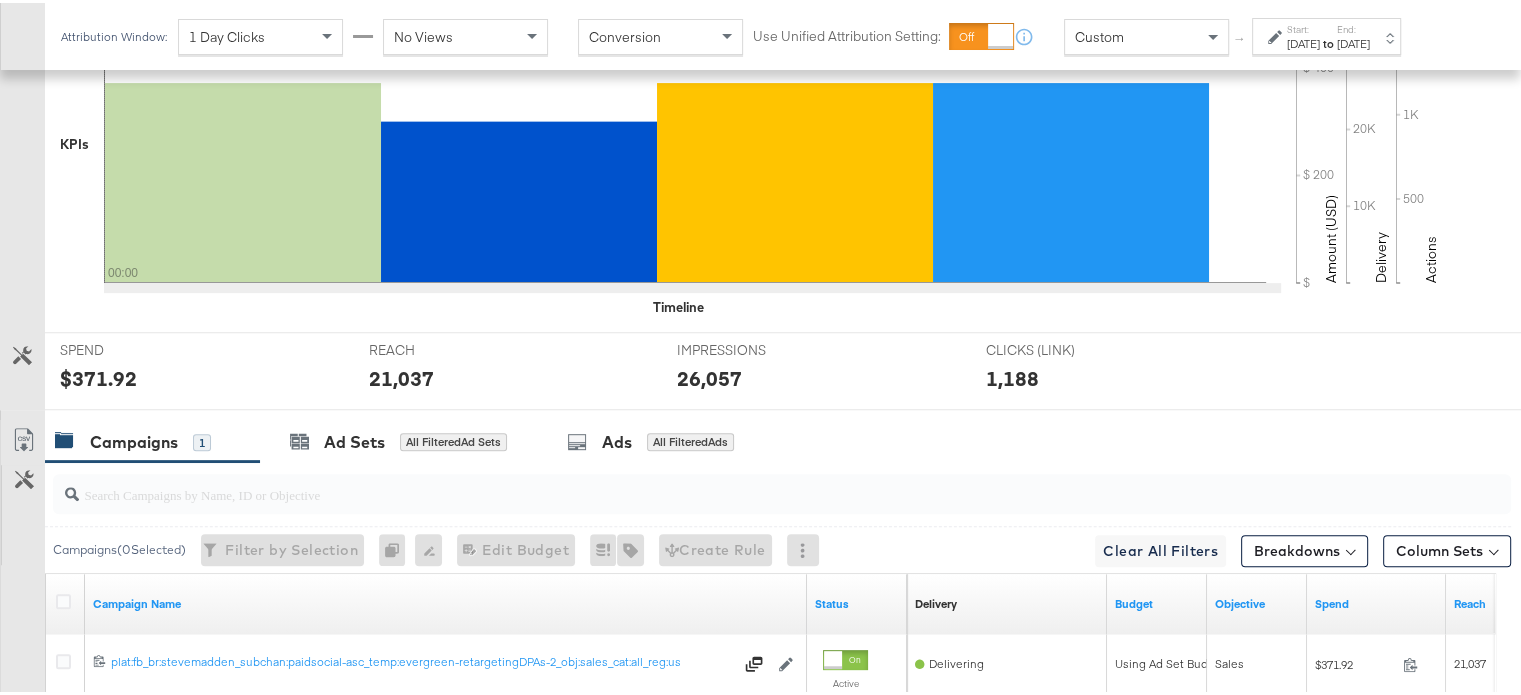 scroll, scrollTop: 720, scrollLeft: 0, axis: vertical 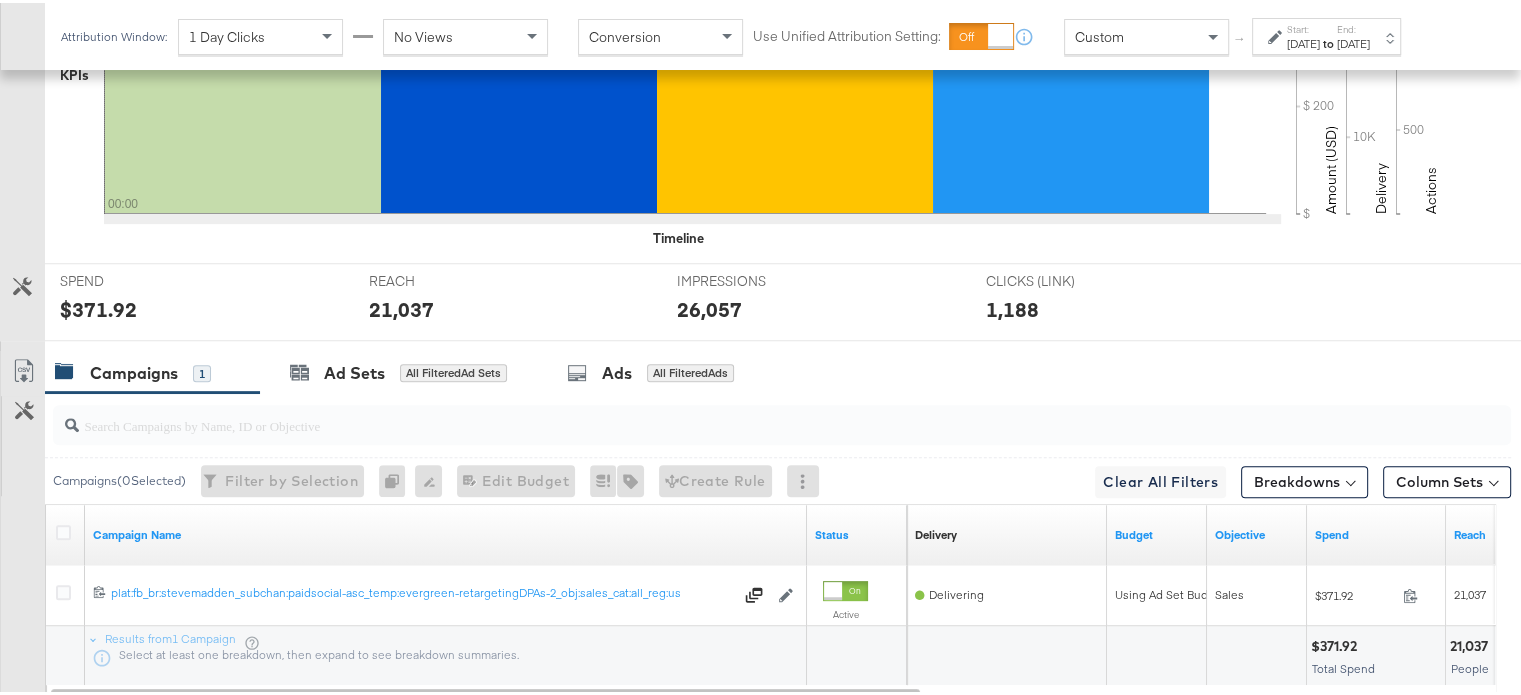 click on "Jun 28th 2025" at bounding box center [1303, 41] 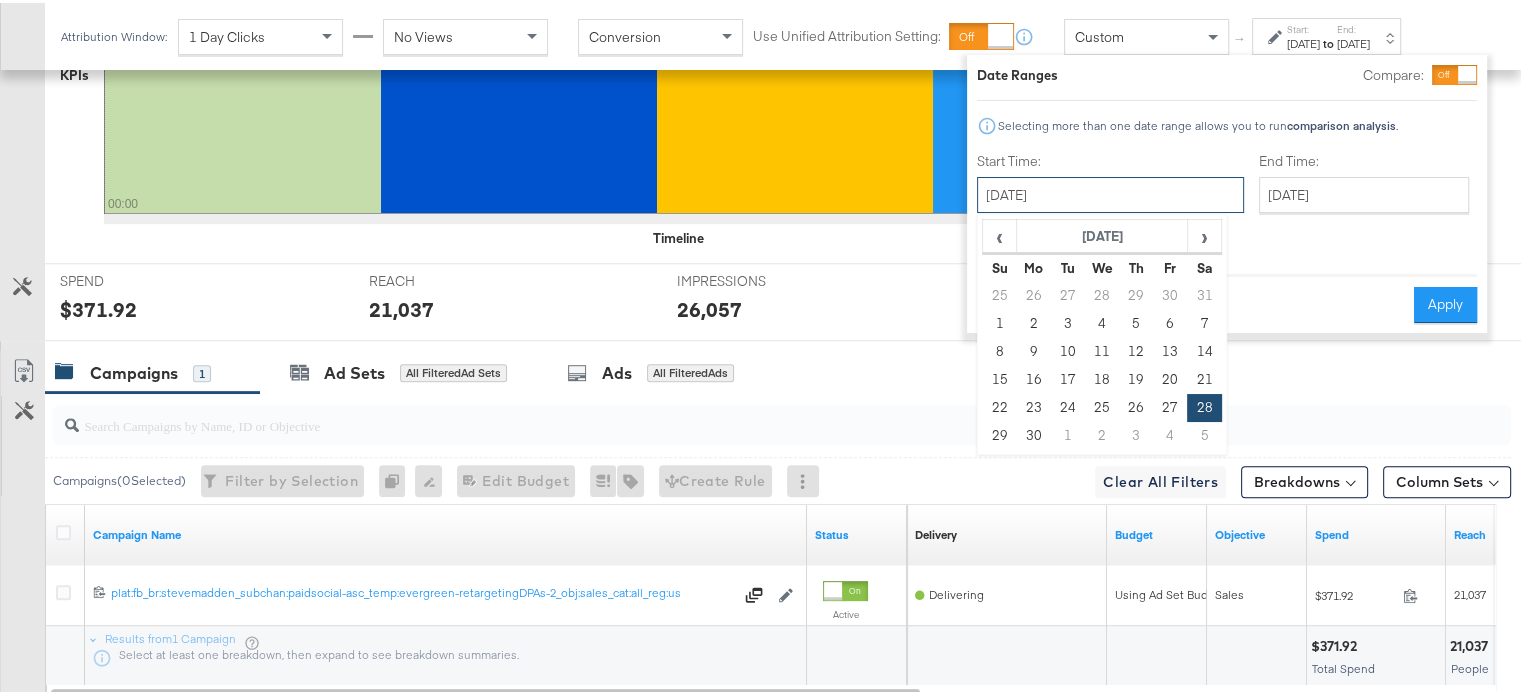click on "June 28th 2025" at bounding box center (1110, 192) 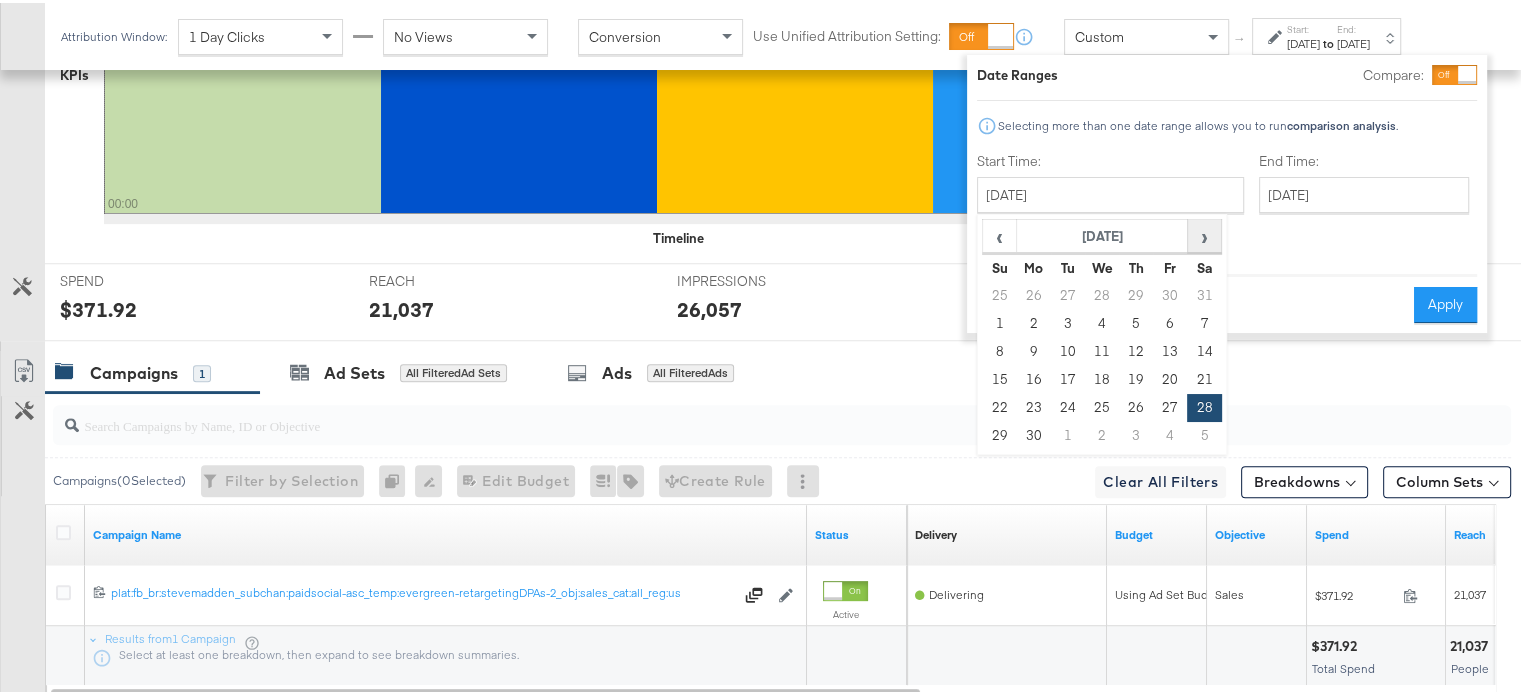 click on "›" at bounding box center [1204, 233] 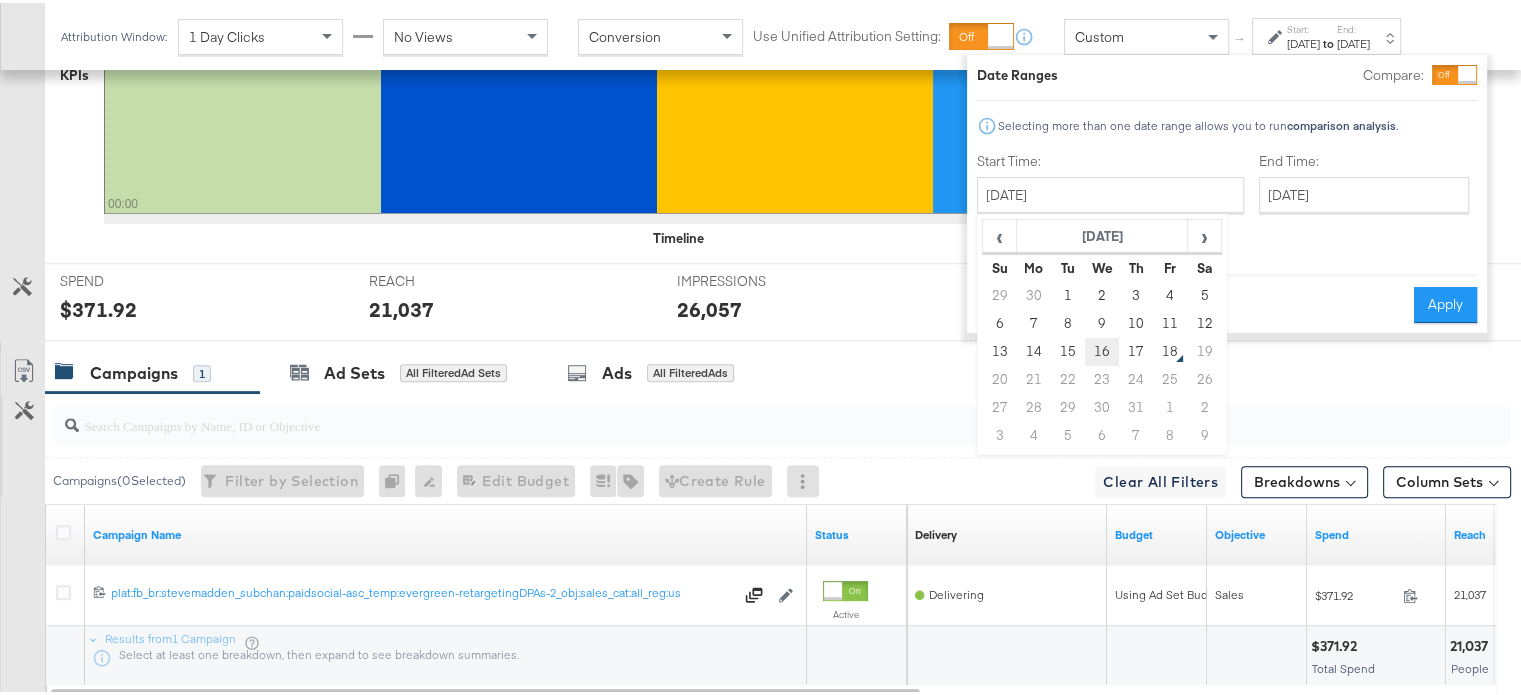 click on "16" at bounding box center [1102, 349] 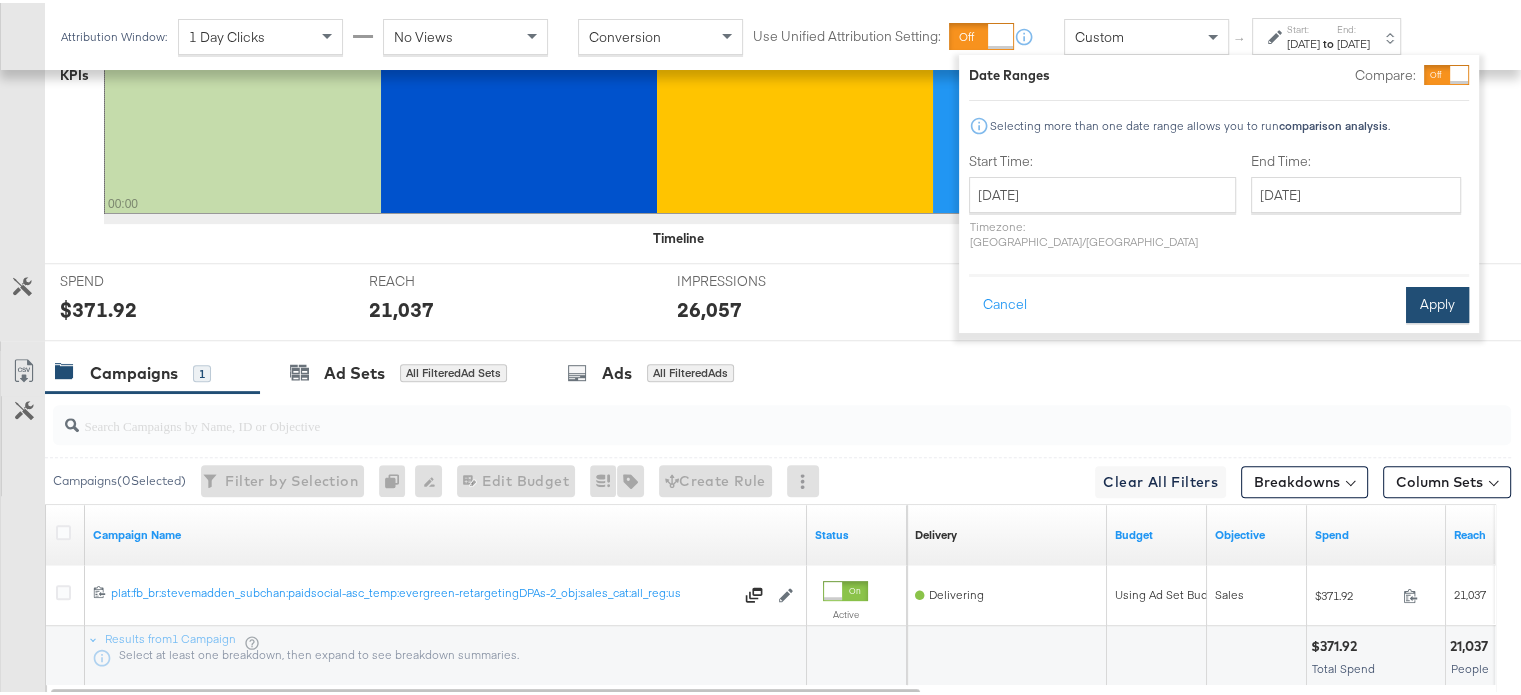 click on "Apply" at bounding box center [1437, 302] 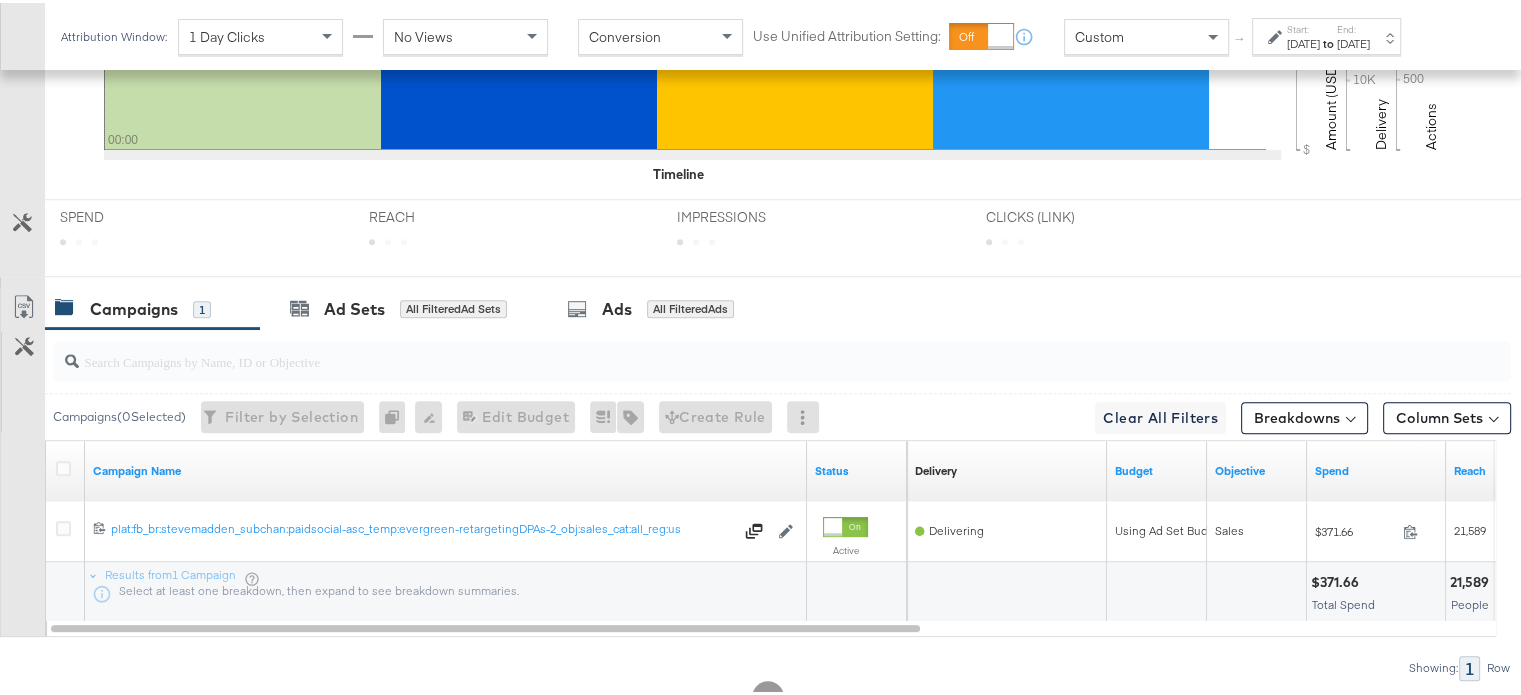 scroll, scrollTop: 827, scrollLeft: 0, axis: vertical 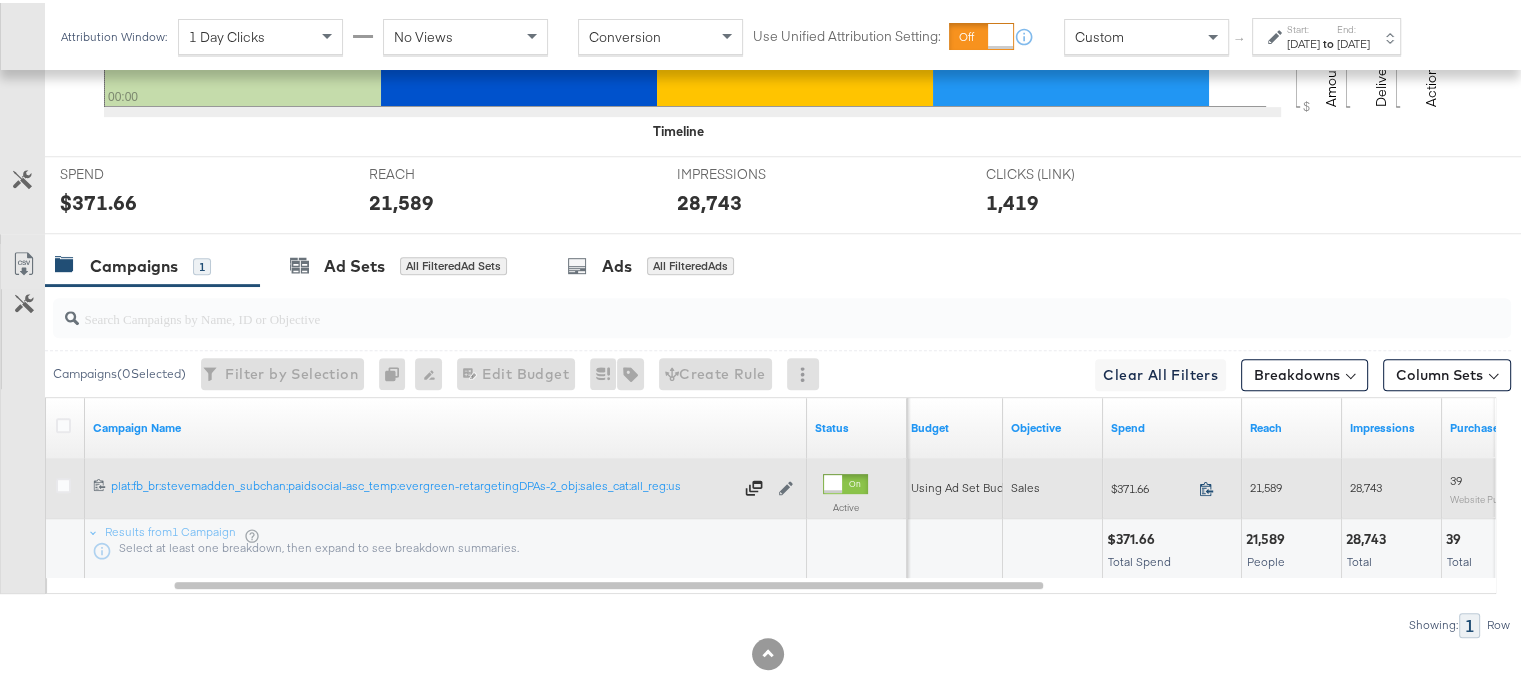 click 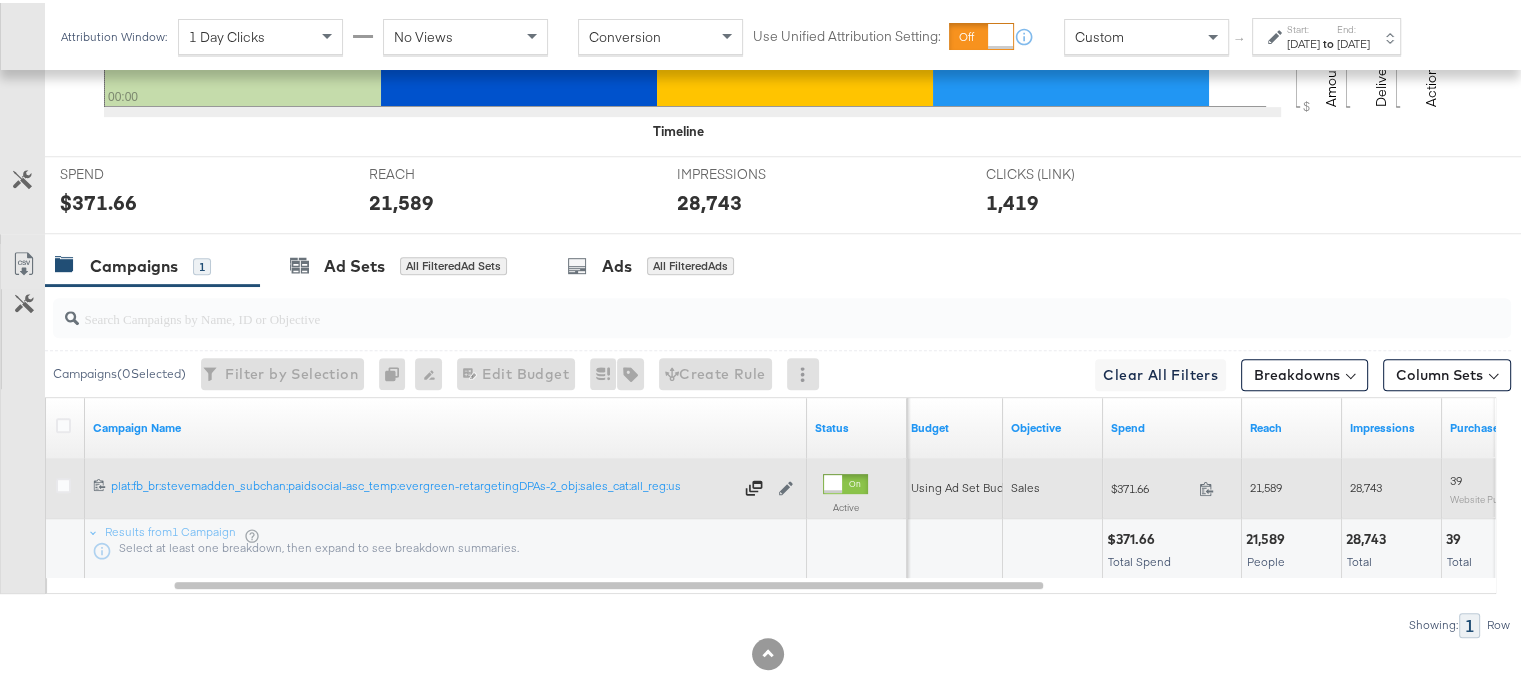 click on "21,589" at bounding box center [1266, 484] 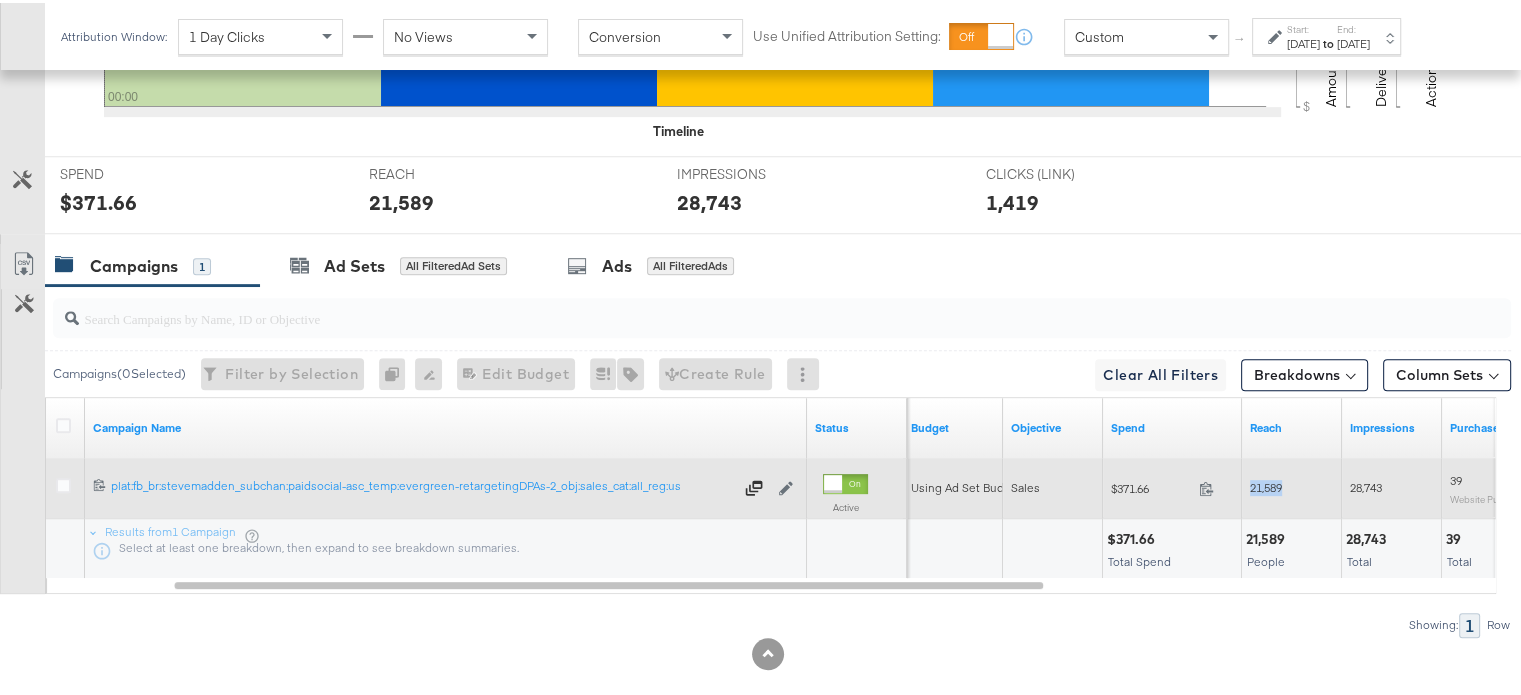 click on "21,589" at bounding box center [1266, 484] 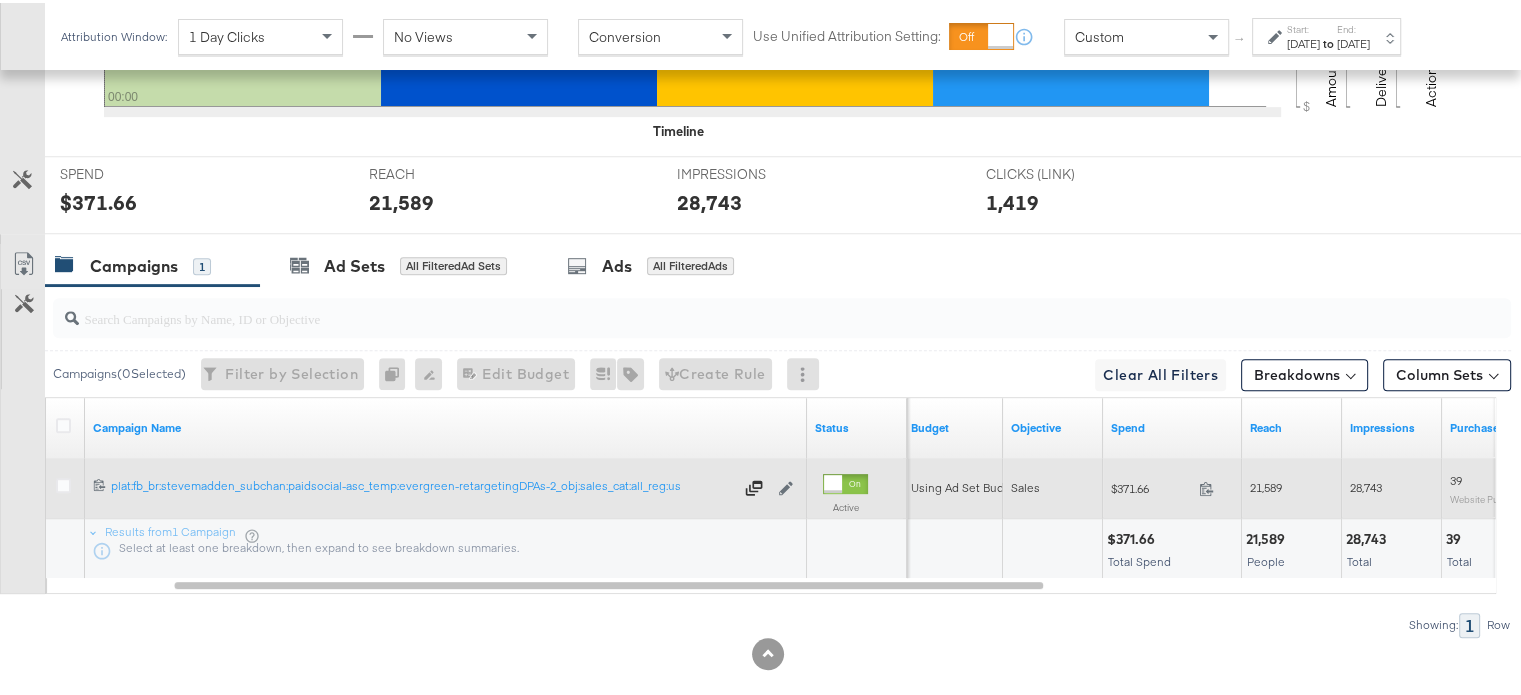 click on "28,743" at bounding box center [1366, 484] 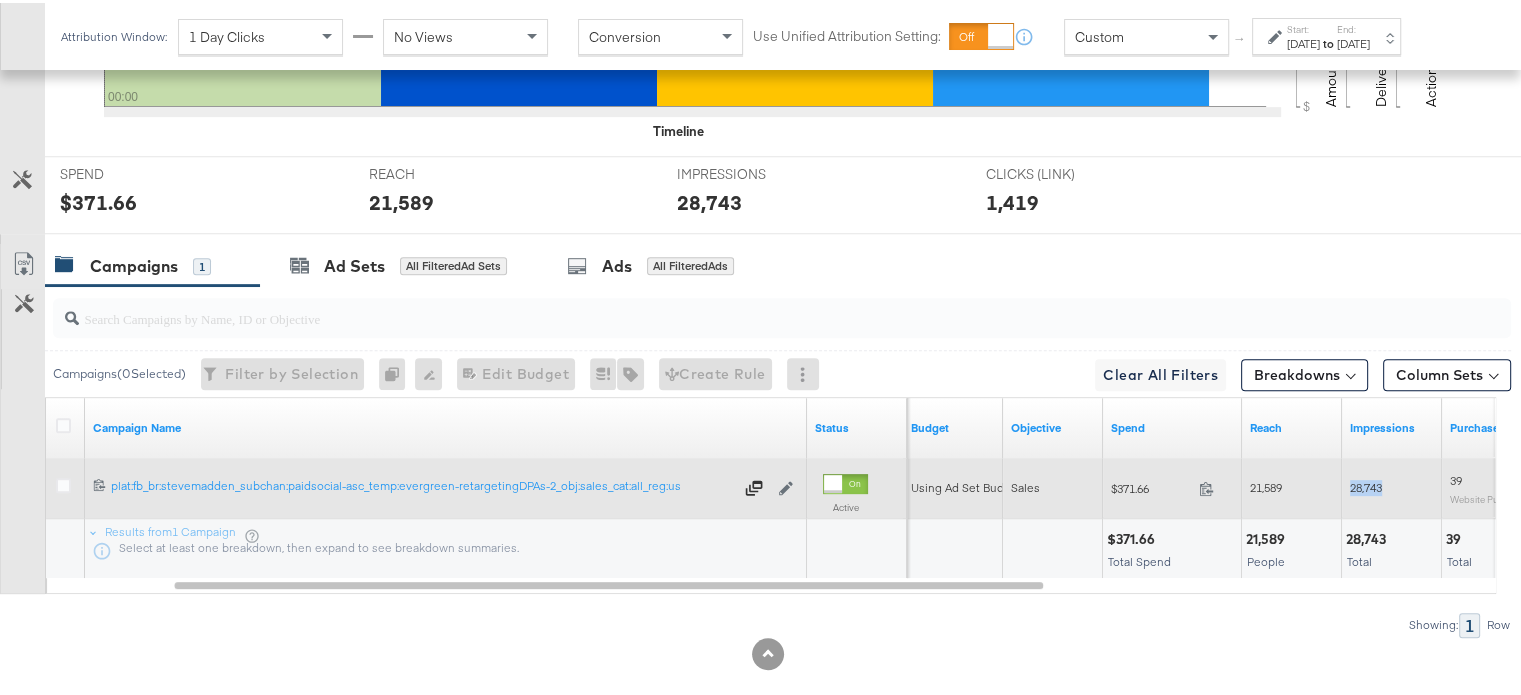 click on "28,743" at bounding box center [1366, 484] 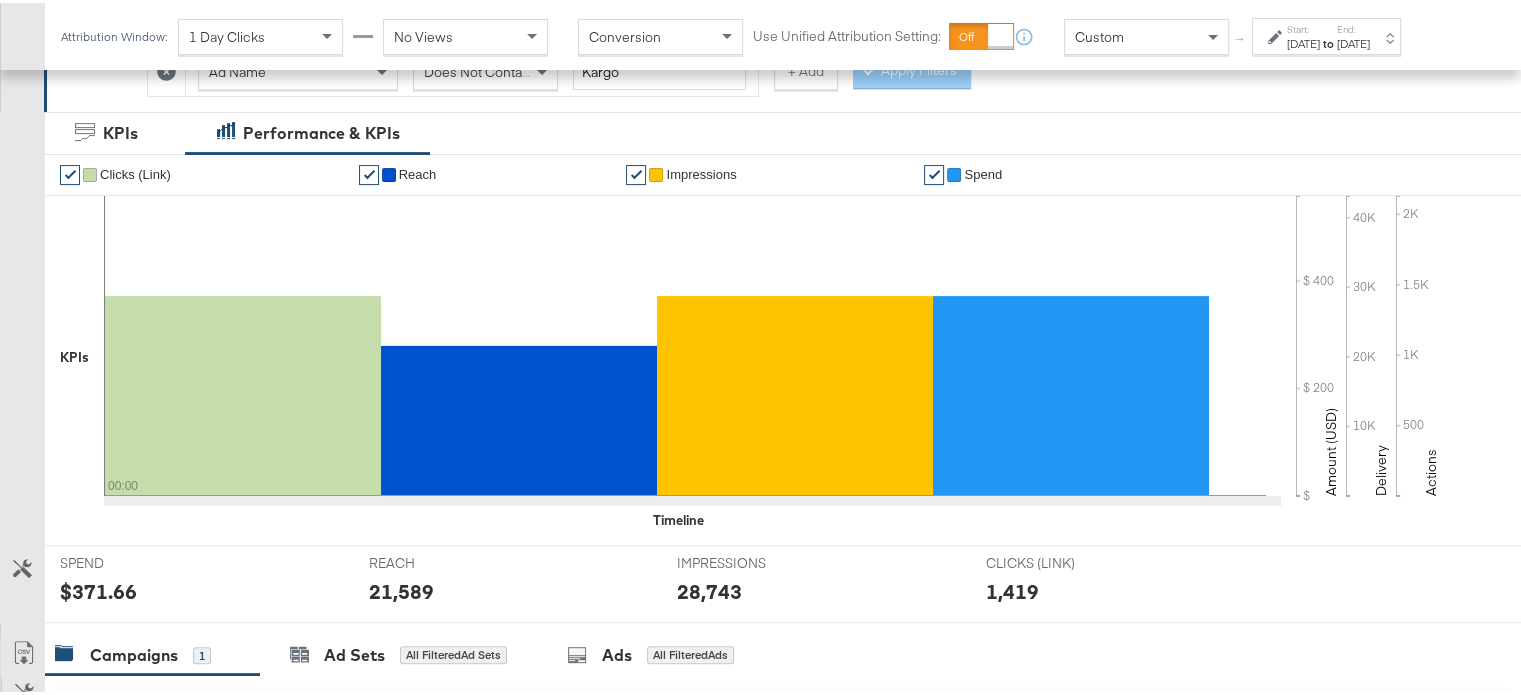 scroll, scrollTop: 250, scrollLeft: 0, axis: vertical 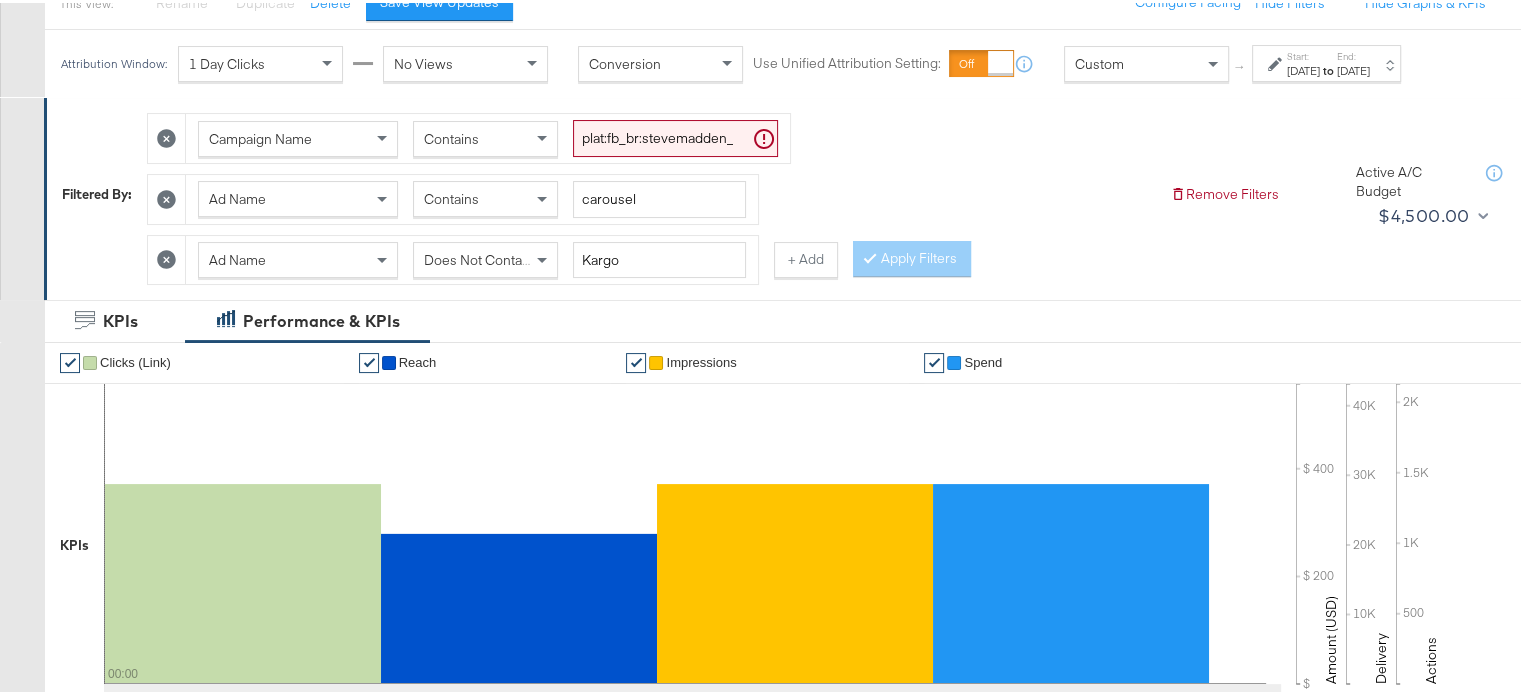 click on "[DATE]" at bounding box center (1303, 68) 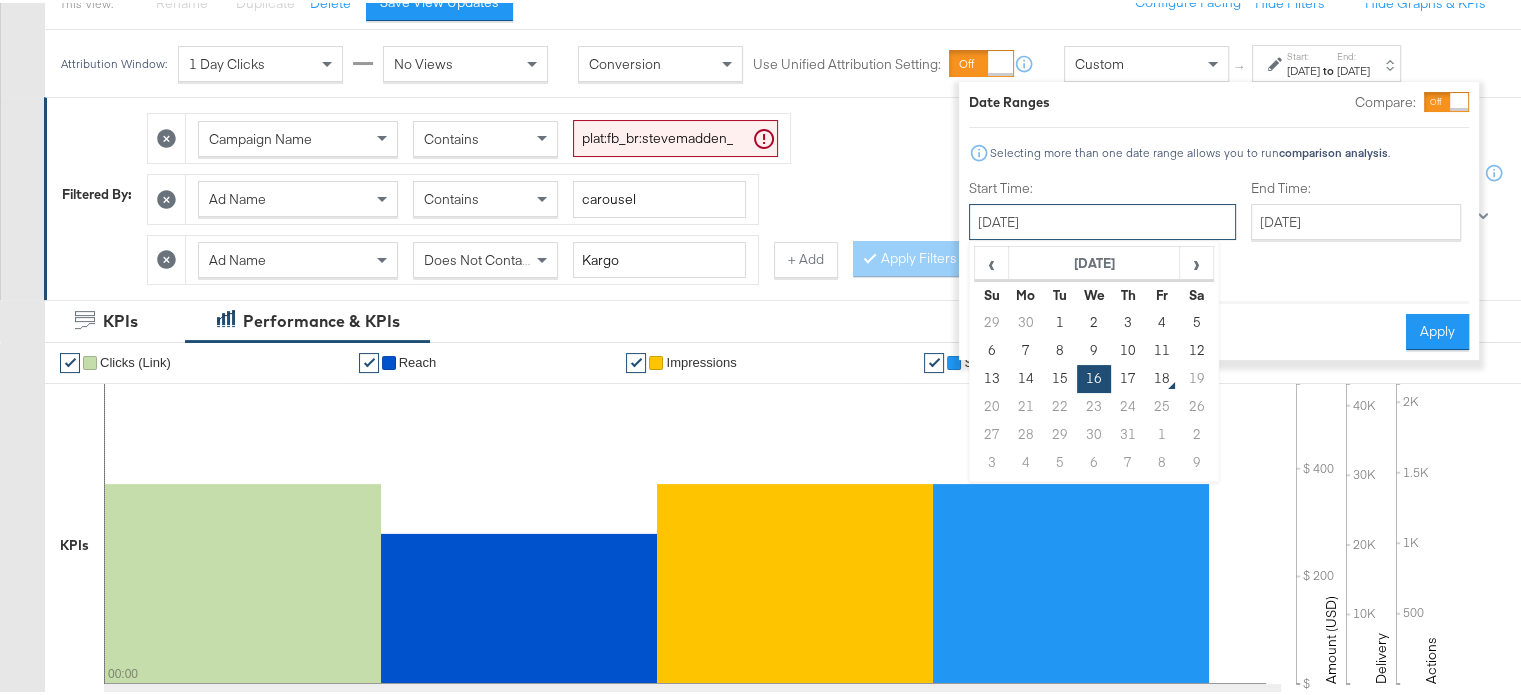 click on "[DATE]" at bounding box center (1102, 219) 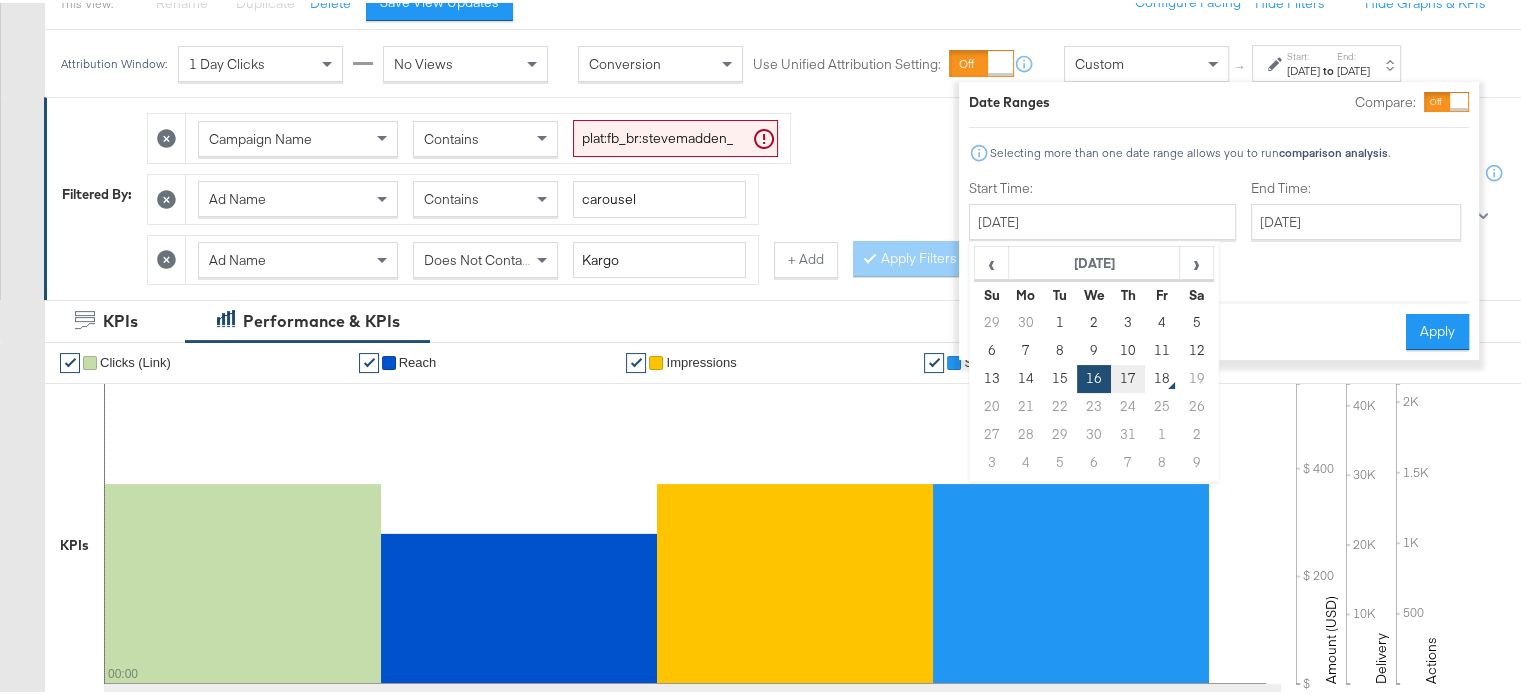 click on "17" at bounding box center (1128, 376) 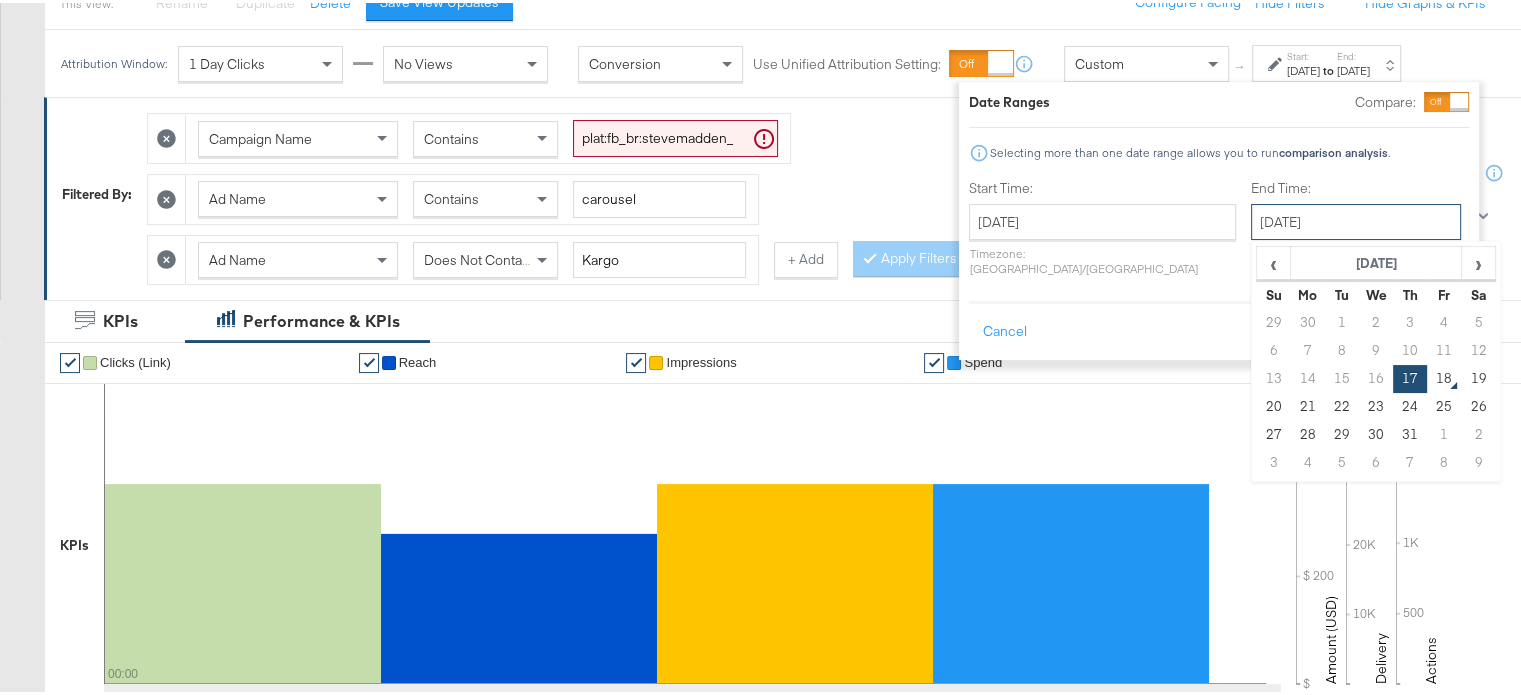 click on "[DATE]" at bounding box center (1356, 219) 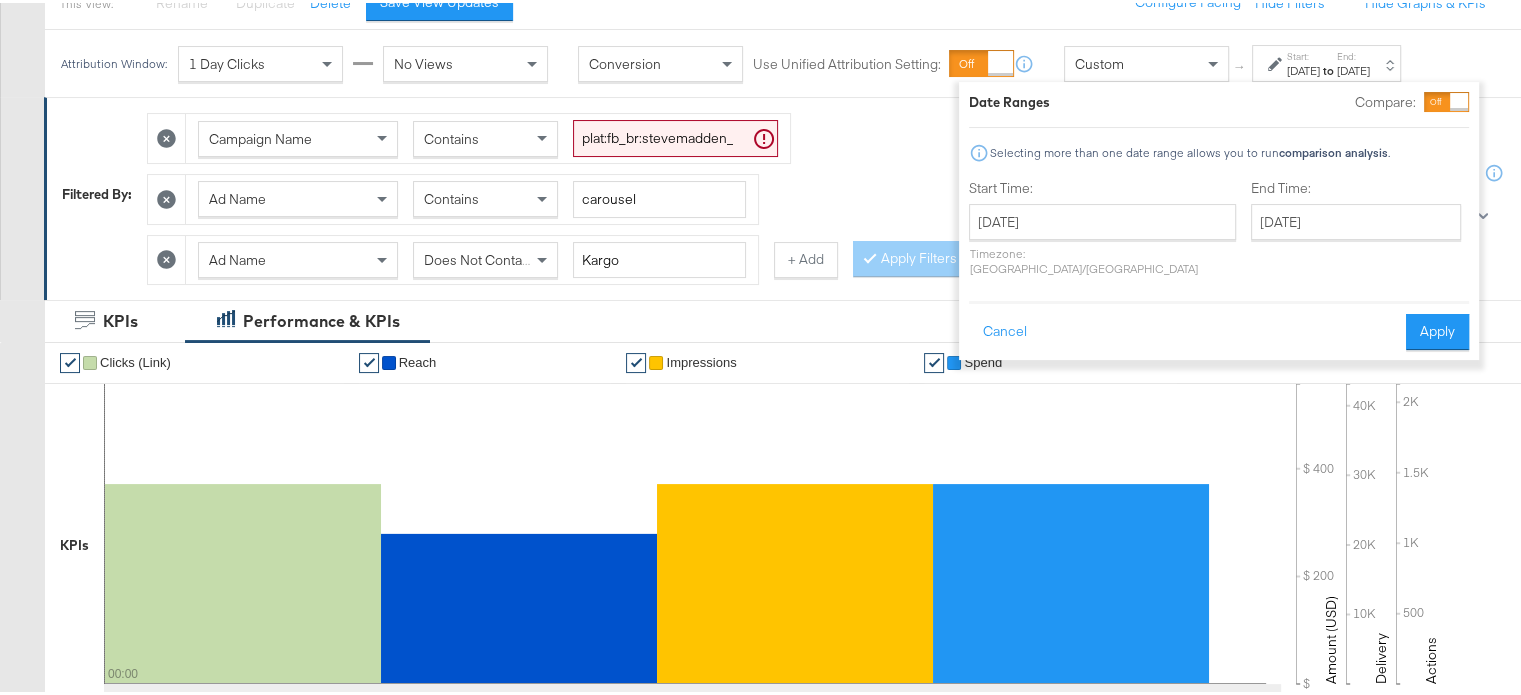 click on "Date Ranges Compare:  Selecting more than one date range allows you to run  comparison analysis . Start Time: July 17th 2025 ‹ July 2025 › Su Mo Tu We Th Fr Sa 29 30 1 2 3 4 5 6 7 8 9 10 11 12 13 14 15 16 17 18 19 20 21 22 23 24 25 26 27 28 29 30 31 1 2 3 4 5 6 7 8 9 Timezone:  Asia/Calcutta End Time: July 17th 2025 ‹ July 2025 › Su Mo Tu We Th Fr Sa 29 30 1 2 3 4 5 6 7 8 9 10 11 12 13 14 15 16 17 18 19 20 21 22 23 24 25 26 27 28 29 30 31 1 2 3 4 5 6 7 8 9 Cancel Apply" at bounding box center [1219, 218] 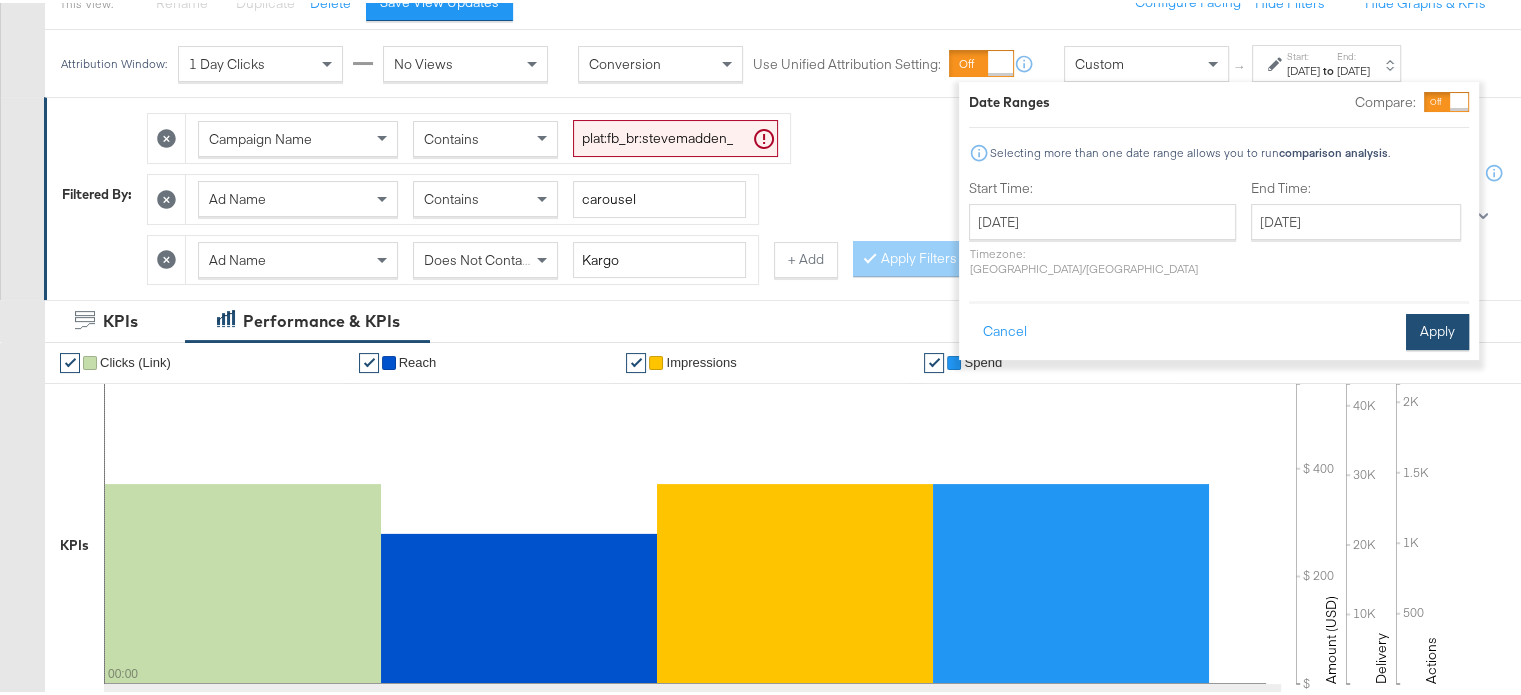 click on "Apply" at bounding box center (1437, 329) 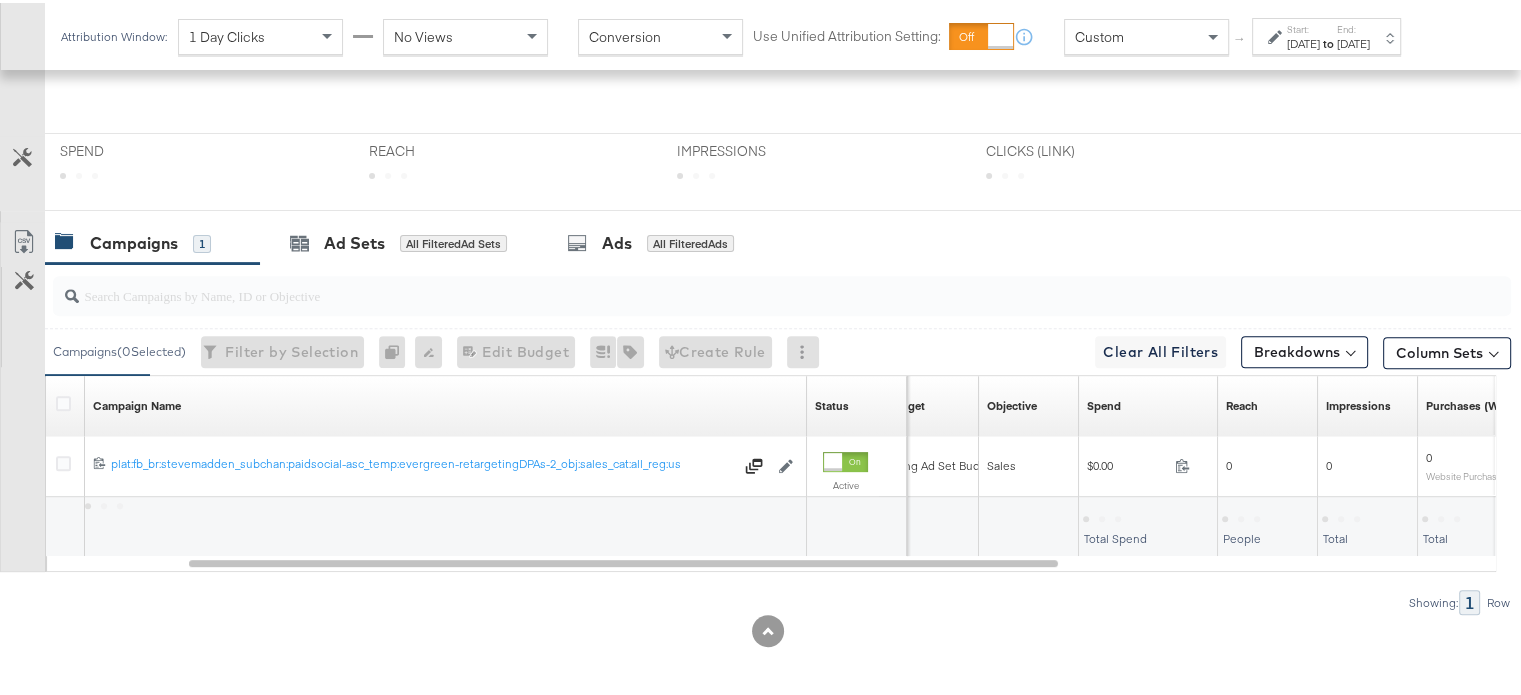scroll, scrollTop: 849, scrollLeft: 0, axis: vertical 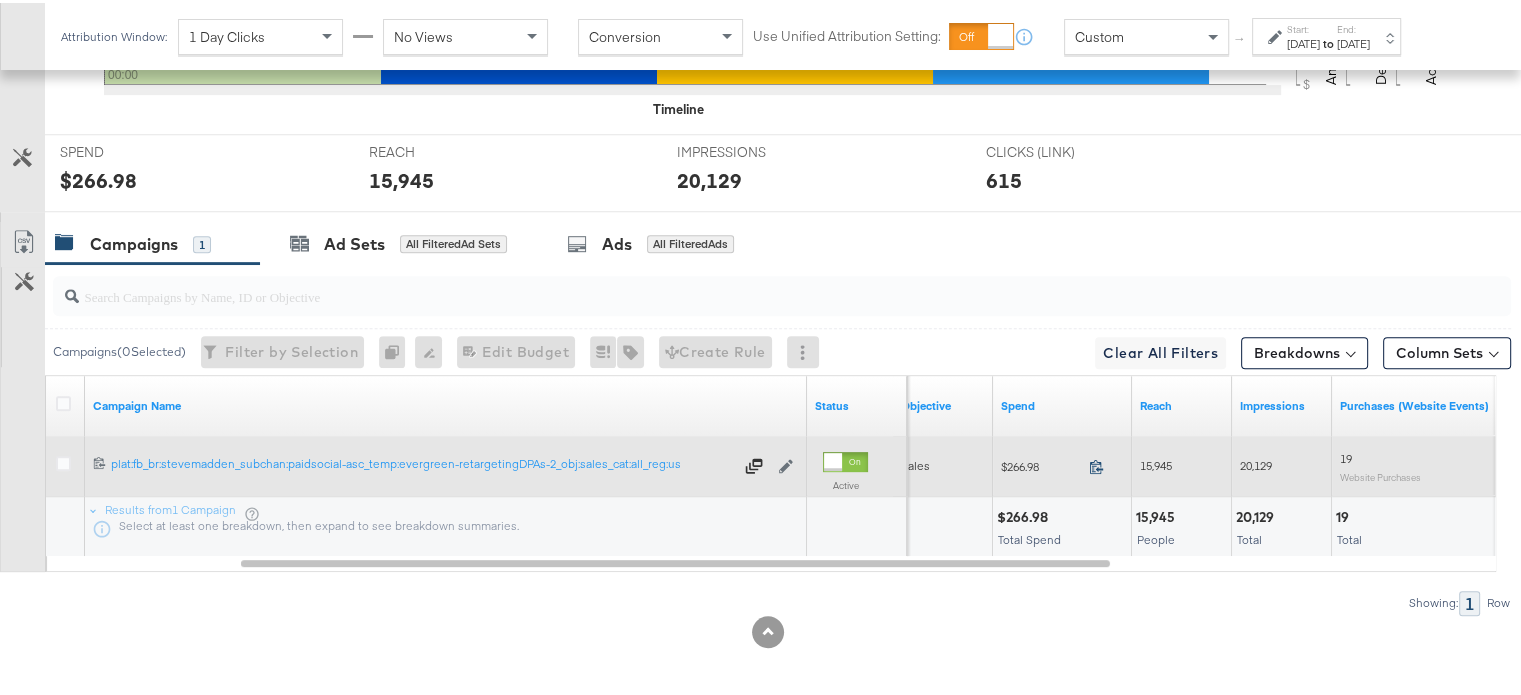 click 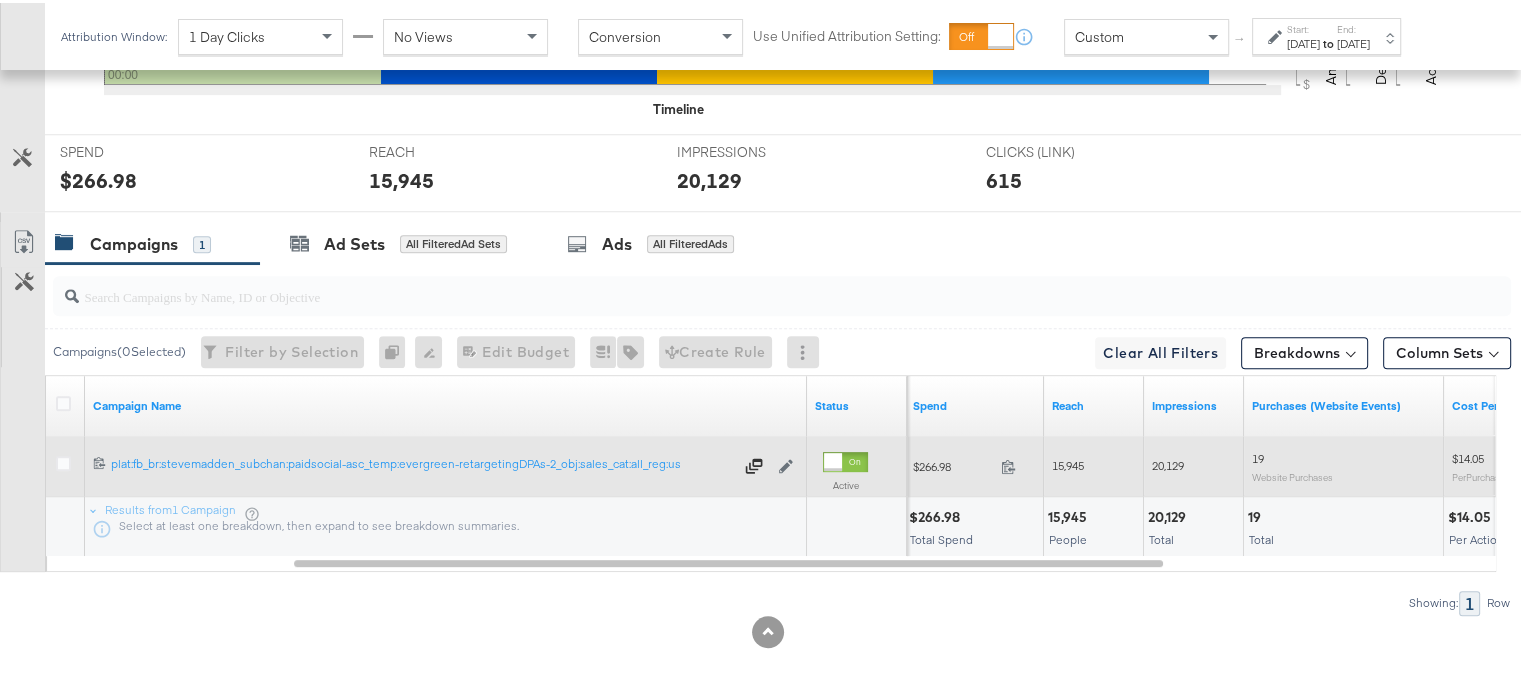 click on "15,945" at bounding box center [1068, 462] 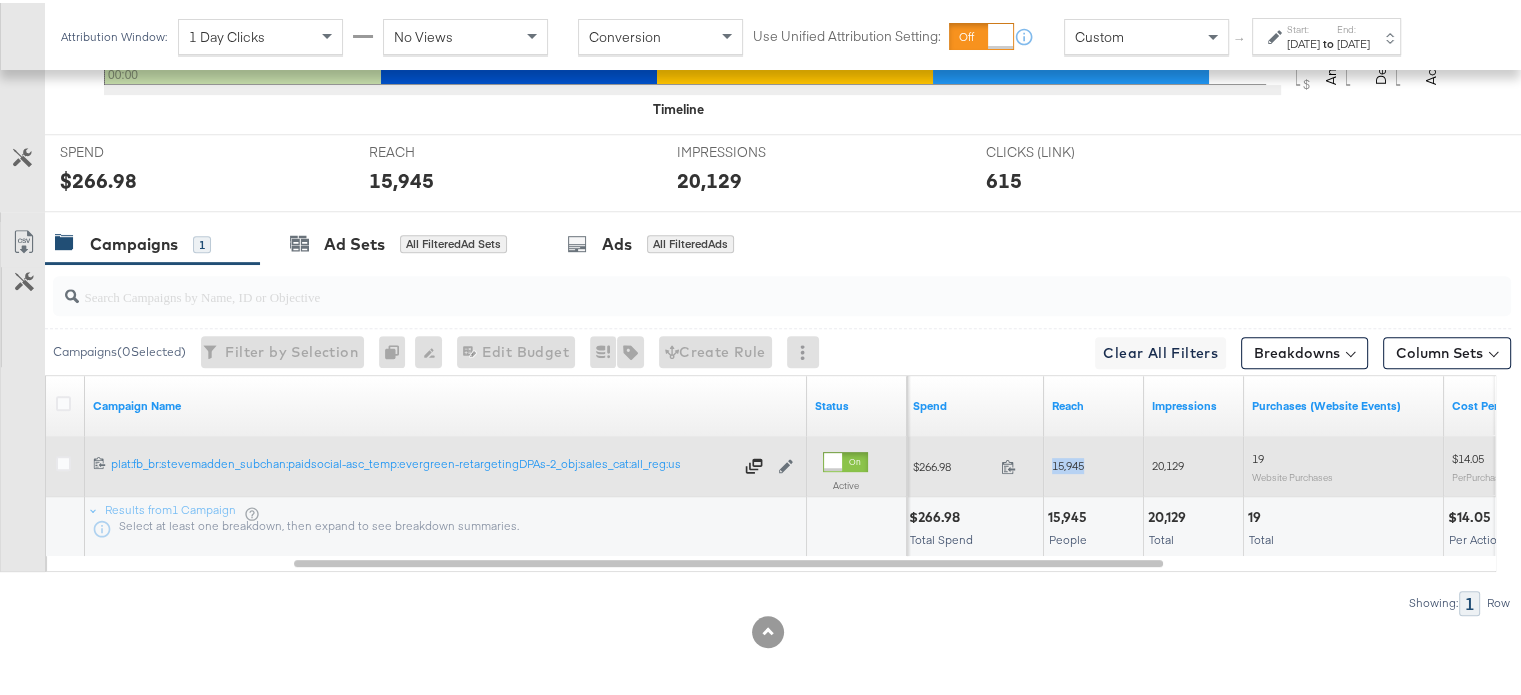 click on "15,945" at bounding box center (1068, 462) 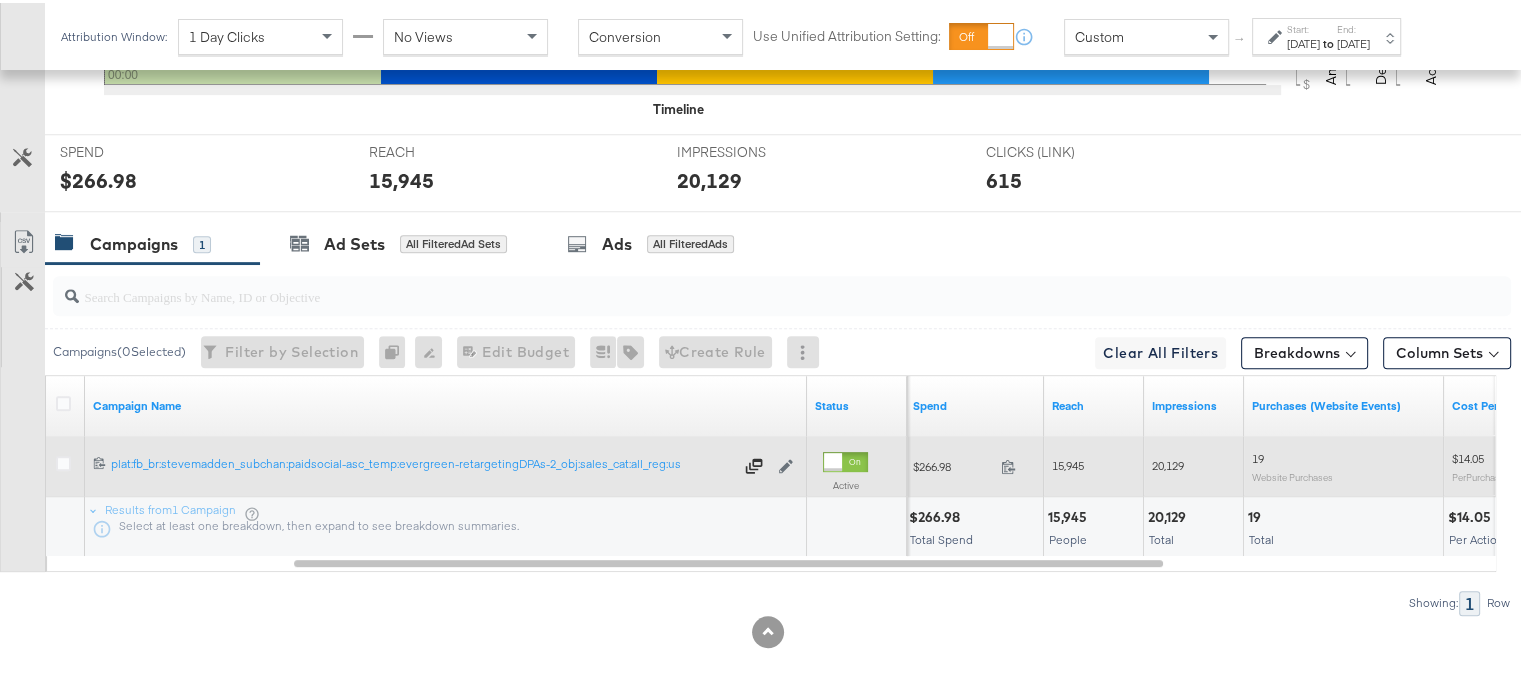 click on "20,129" at bounding box center (1168, 462) 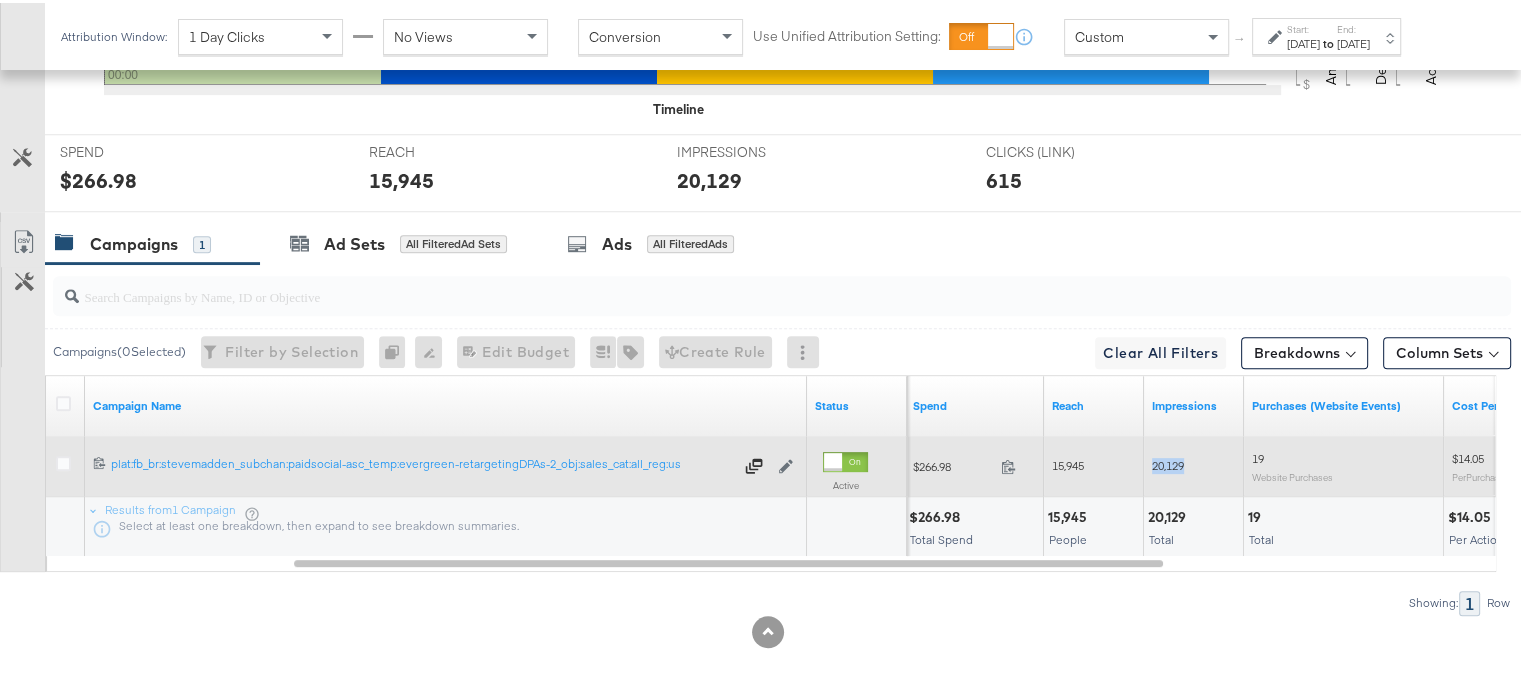 click on "20,129" at bounding box center (1168, 462) 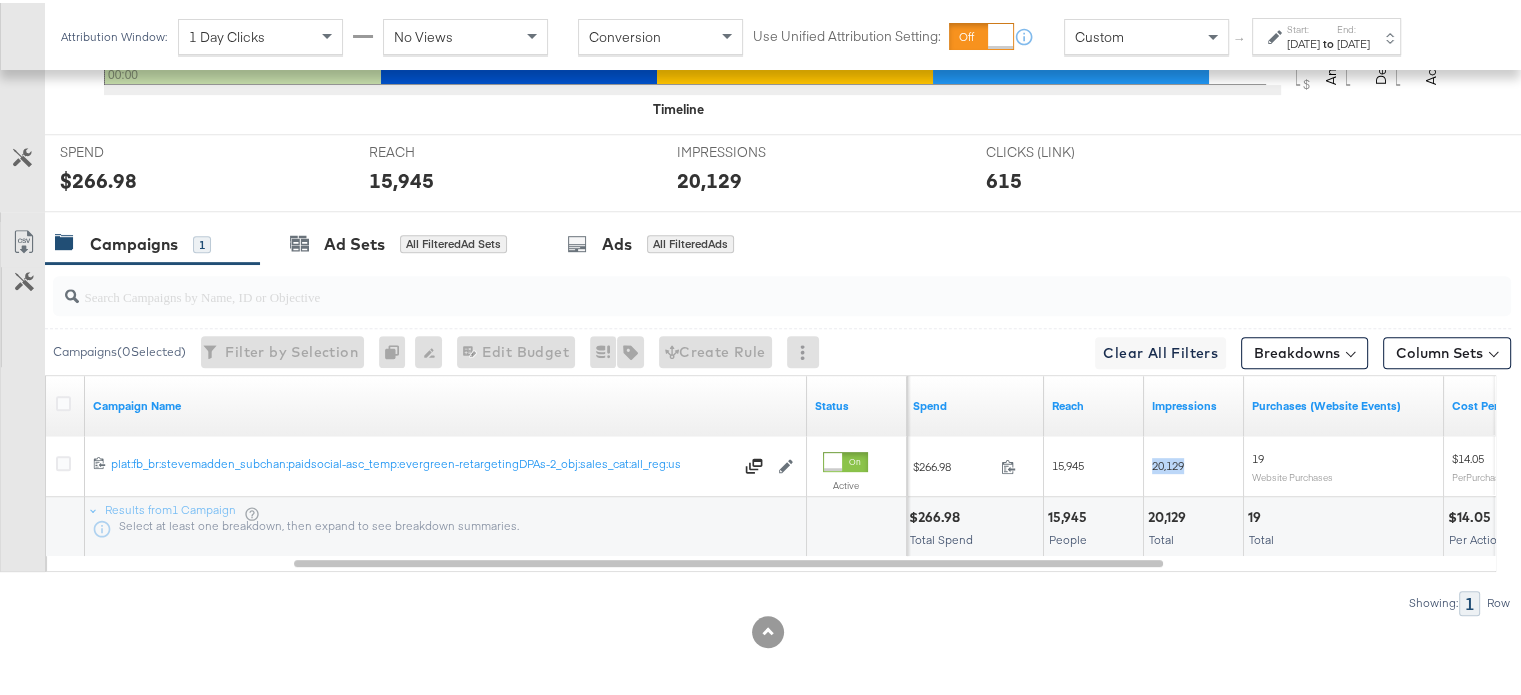 click at bounding box center (1002, 514) 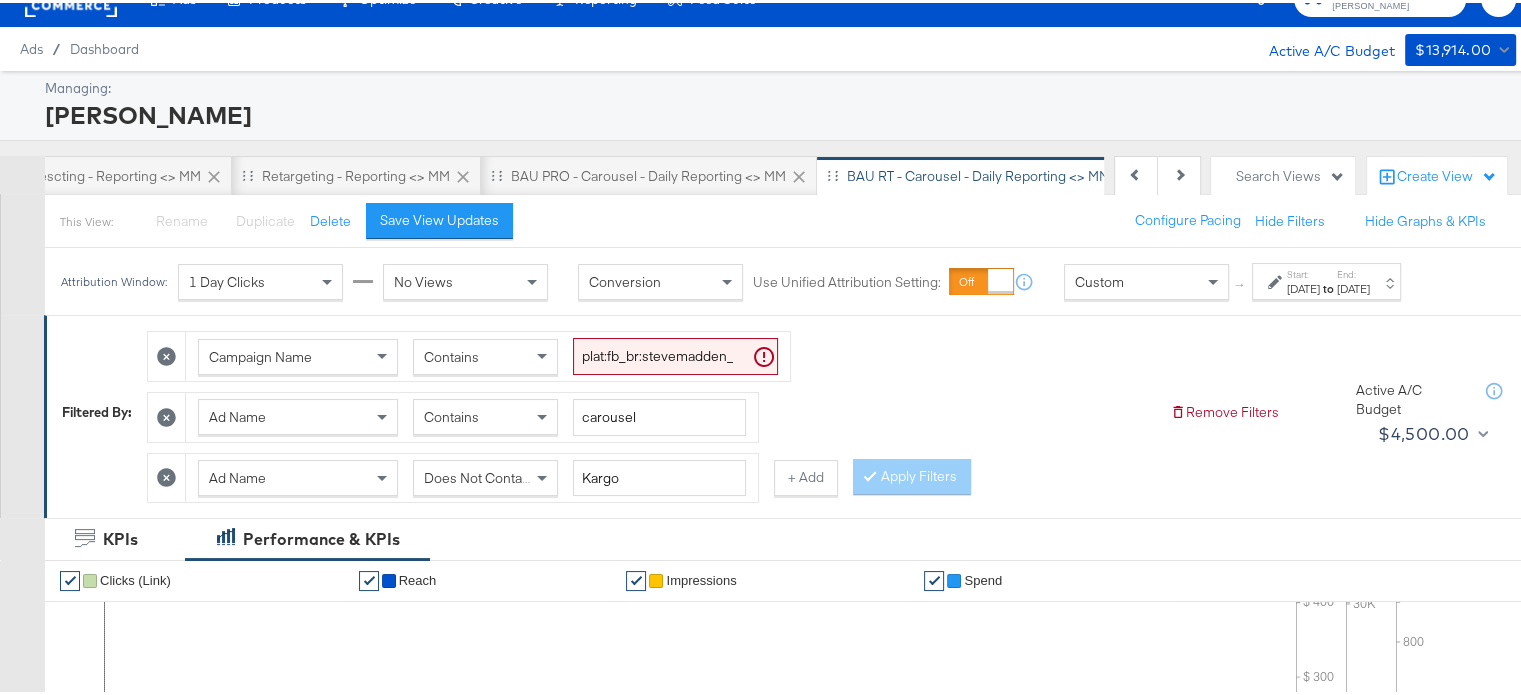 scroll, scrollTop: 0, scrollLeft: 0, axis: both 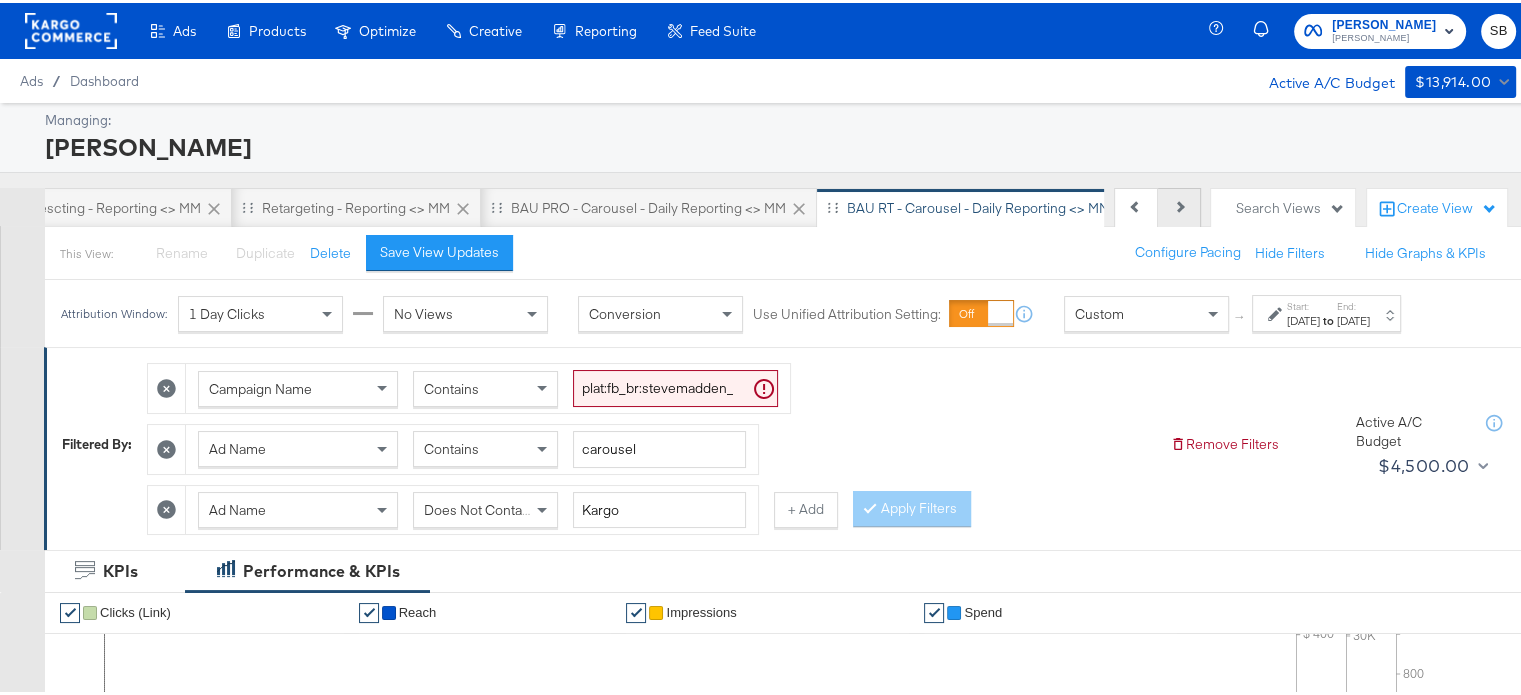 click on "Next" at bounding box center [1179, 205] 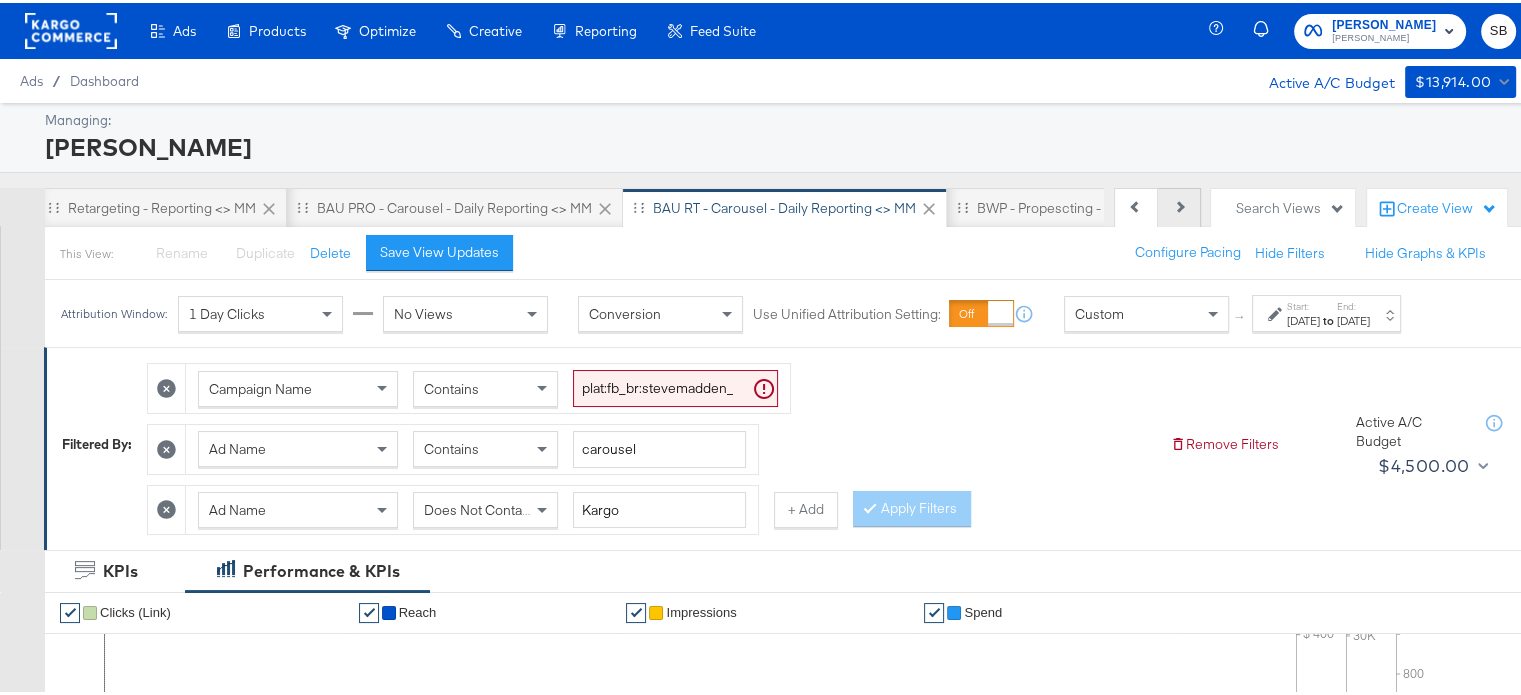 scroll, scrollTop: 0, scrollLeft: 400, axis: horizontal 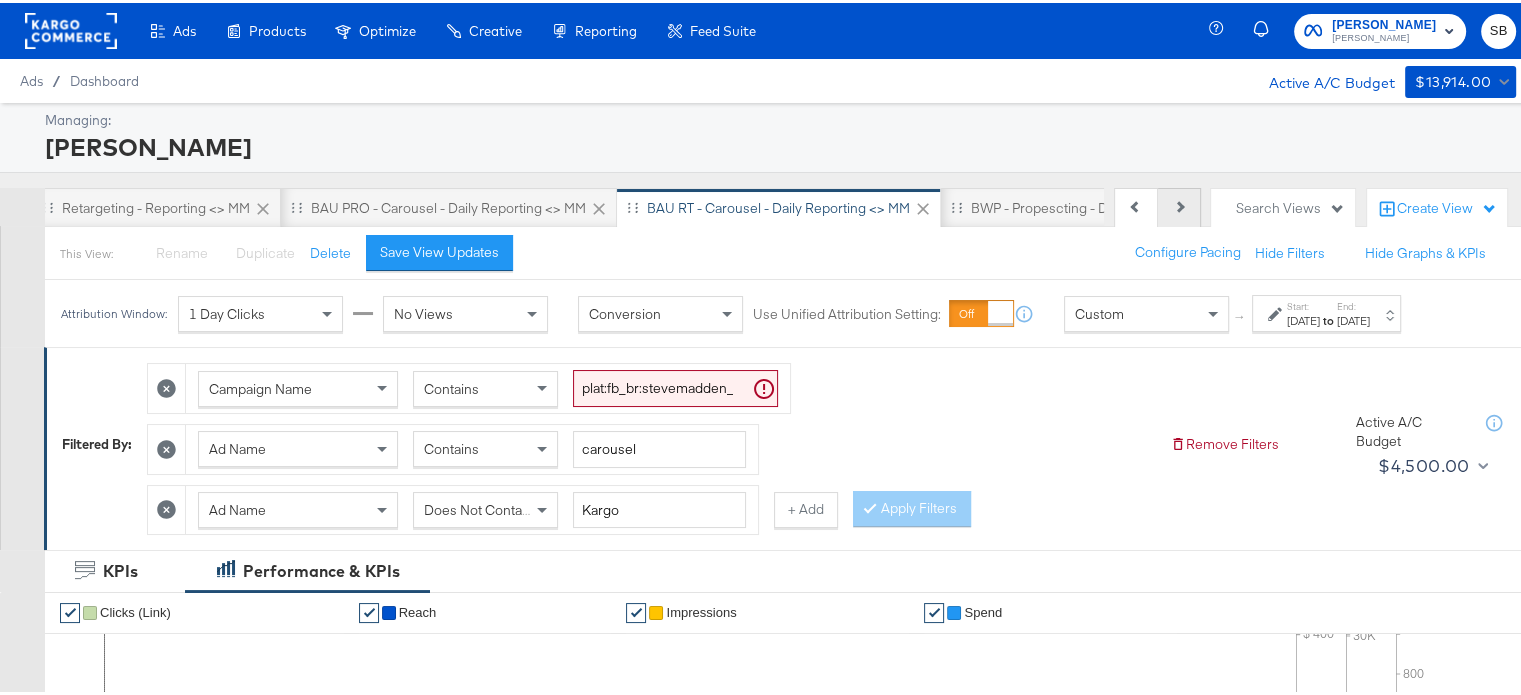 click on "Next" at bounding box center [1179, 205] 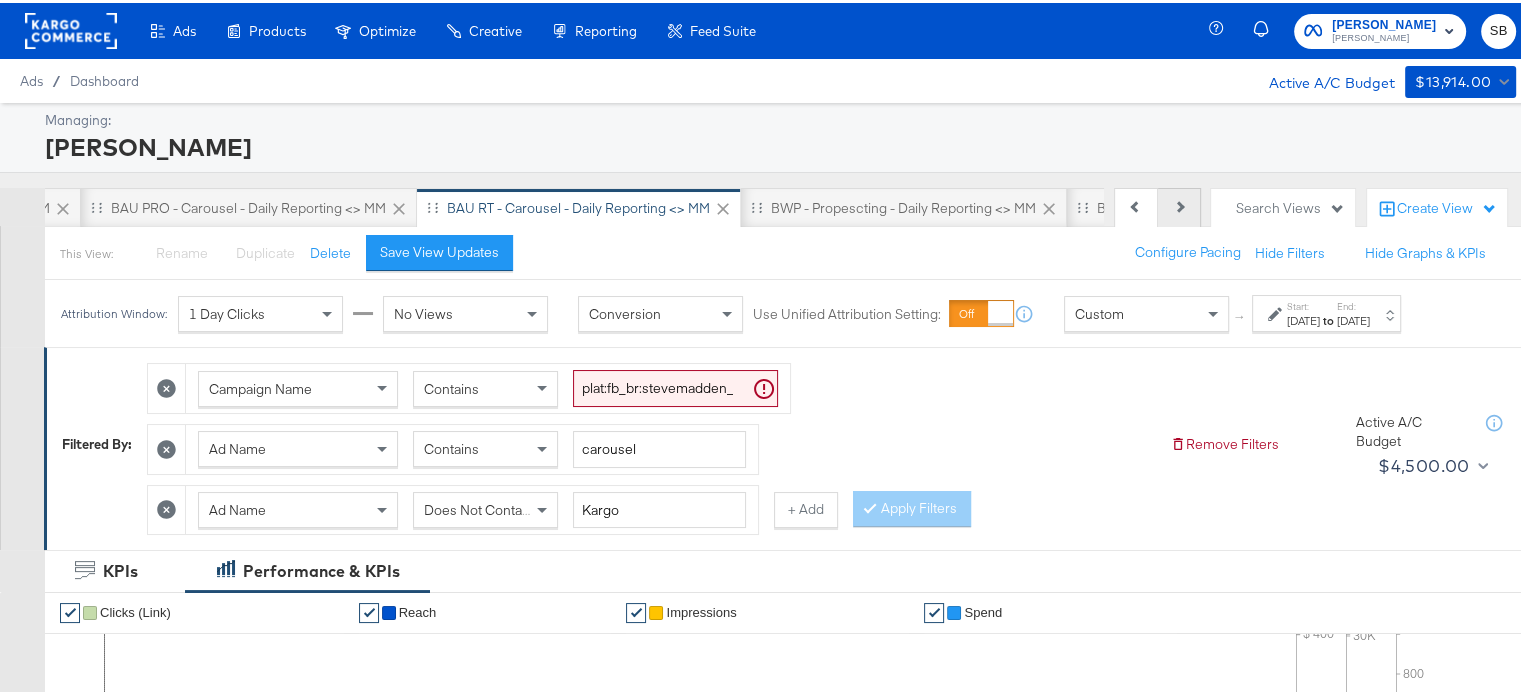 click on "Next" at bounding box center (1179, 205) 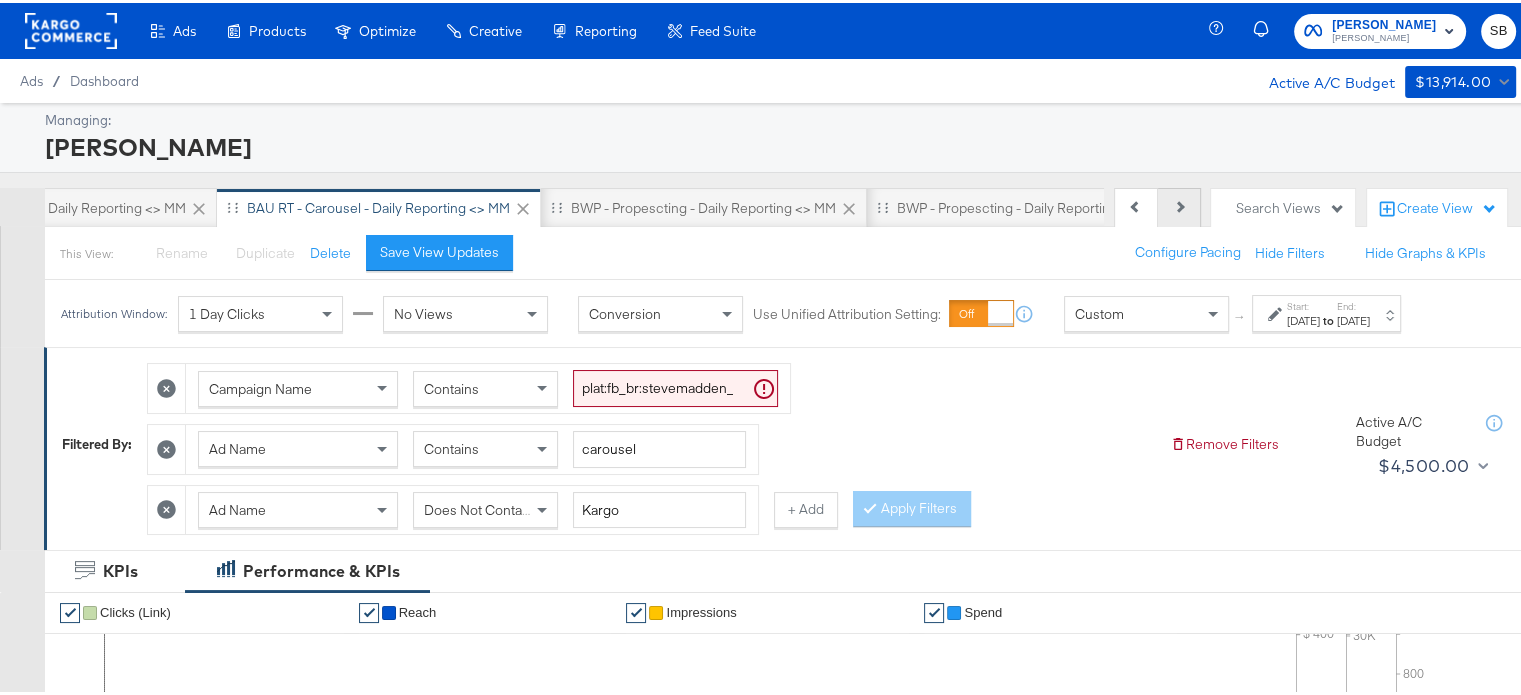 click on "Next" at bounding box center (1179, 205) 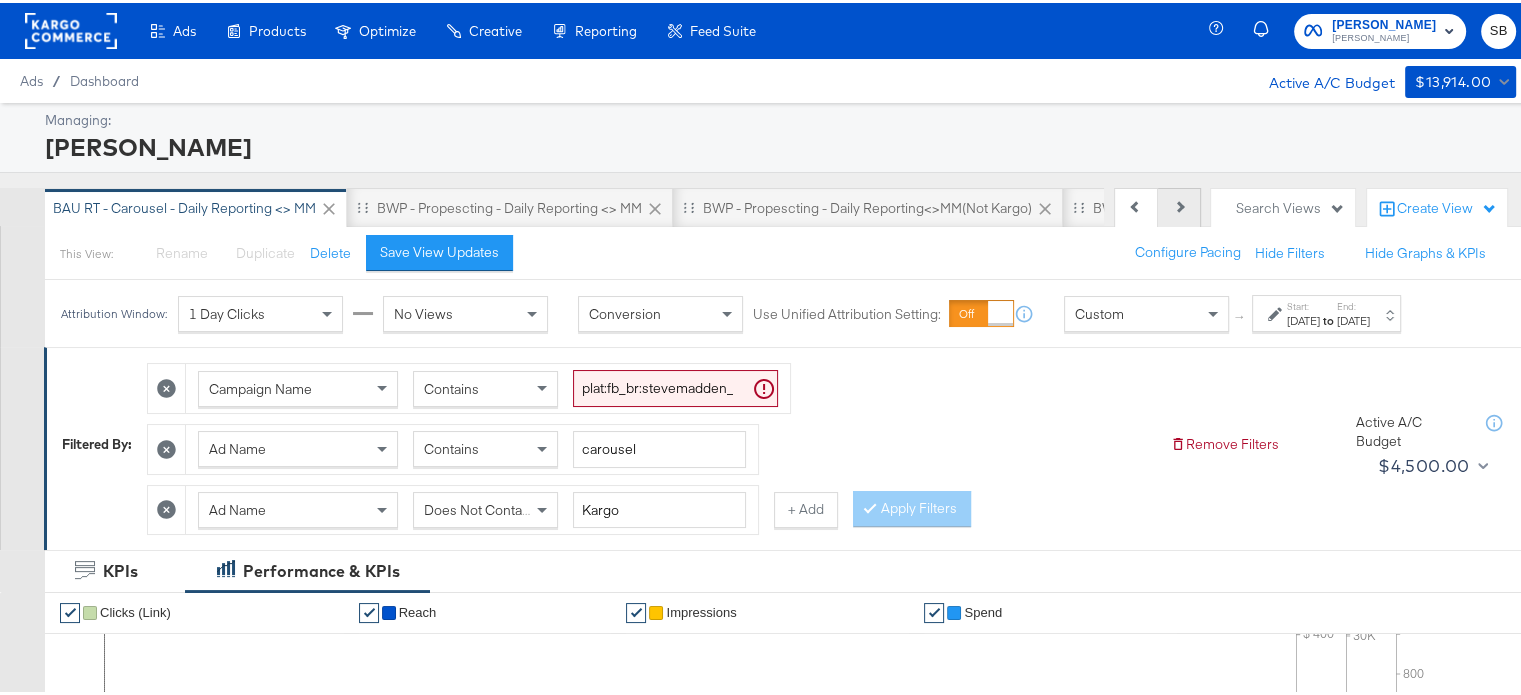 scroll, scrollTop: 0, scrollLeft: 1000, axis: horizontal 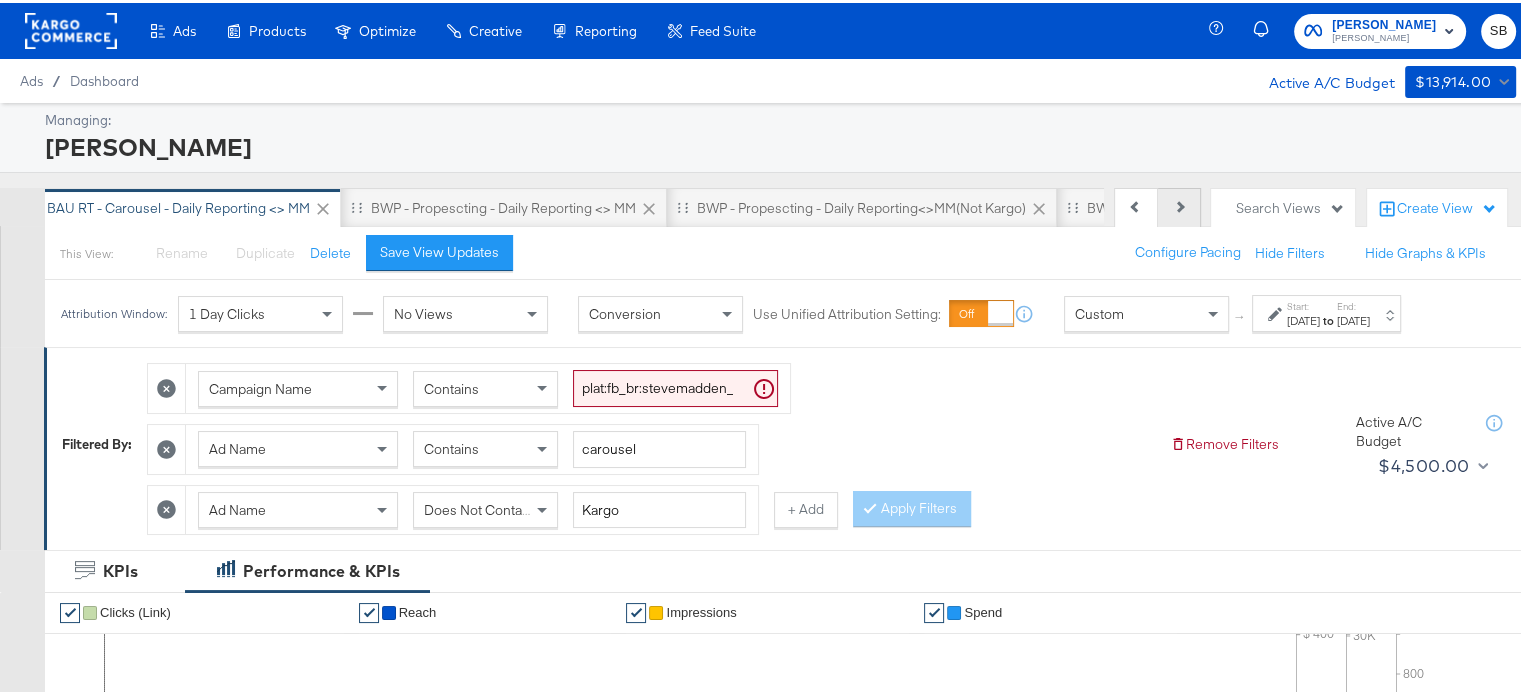 click on "Next" at bounding box center (1179, 205) 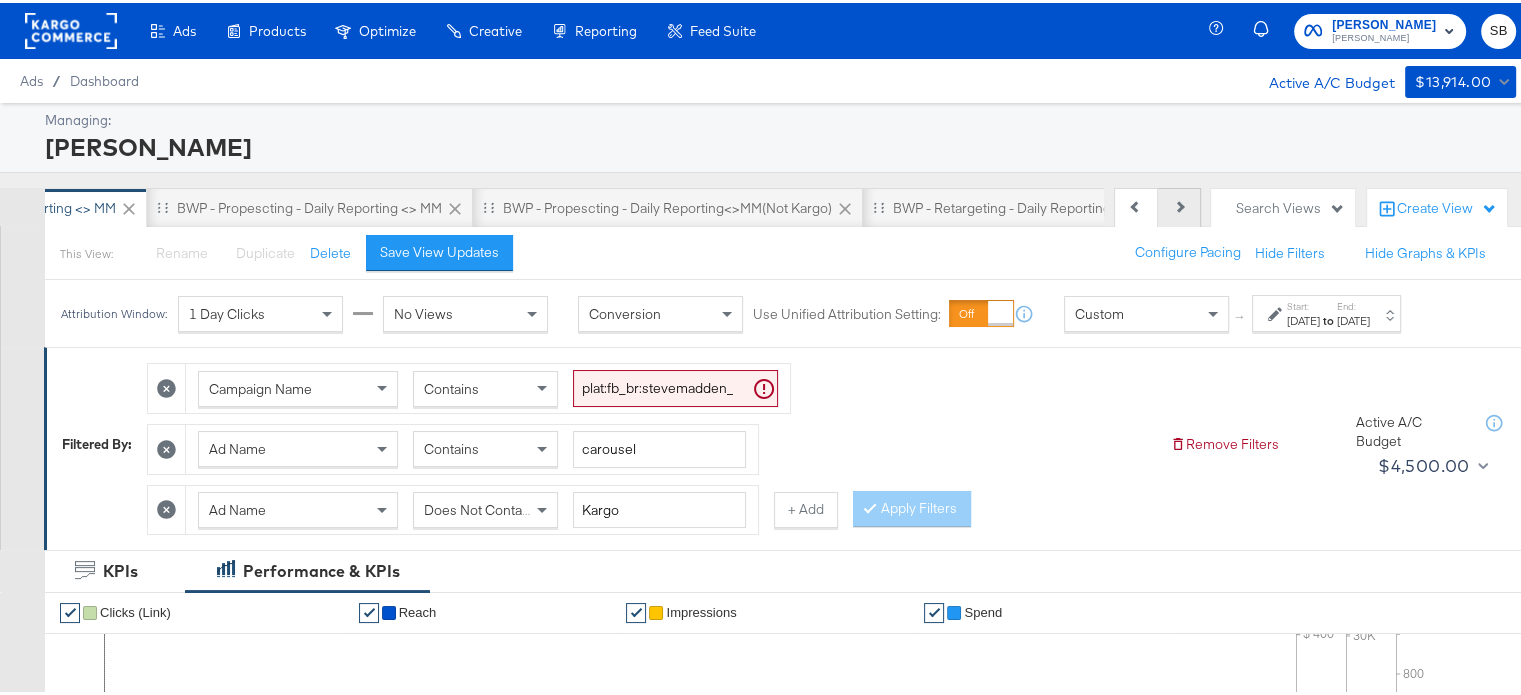 scroll, scrollTop: 0, scrollLeft: 1200, axis: horizontal 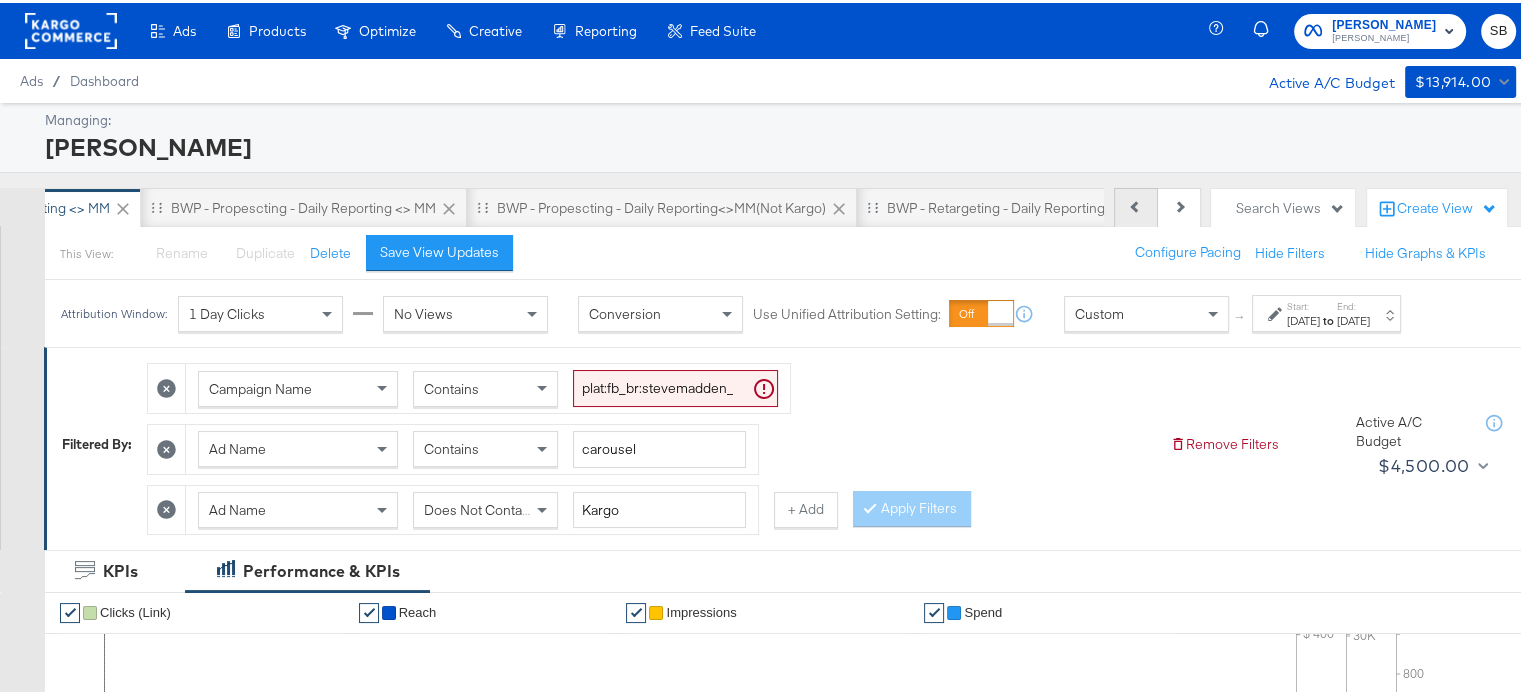 click at bounding box center (1135, 203) 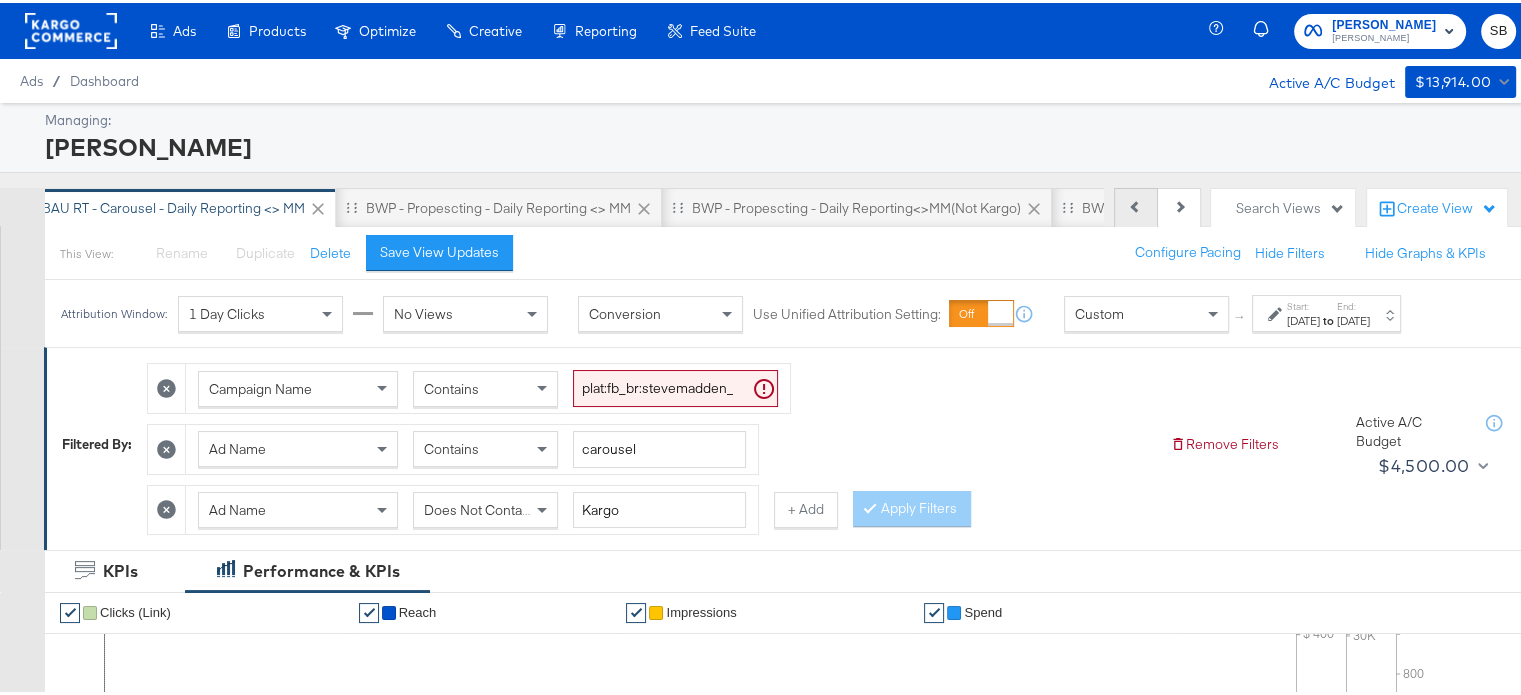 scroll, scrollTop: 0, scrollLeft: 1000, axis: horizontal 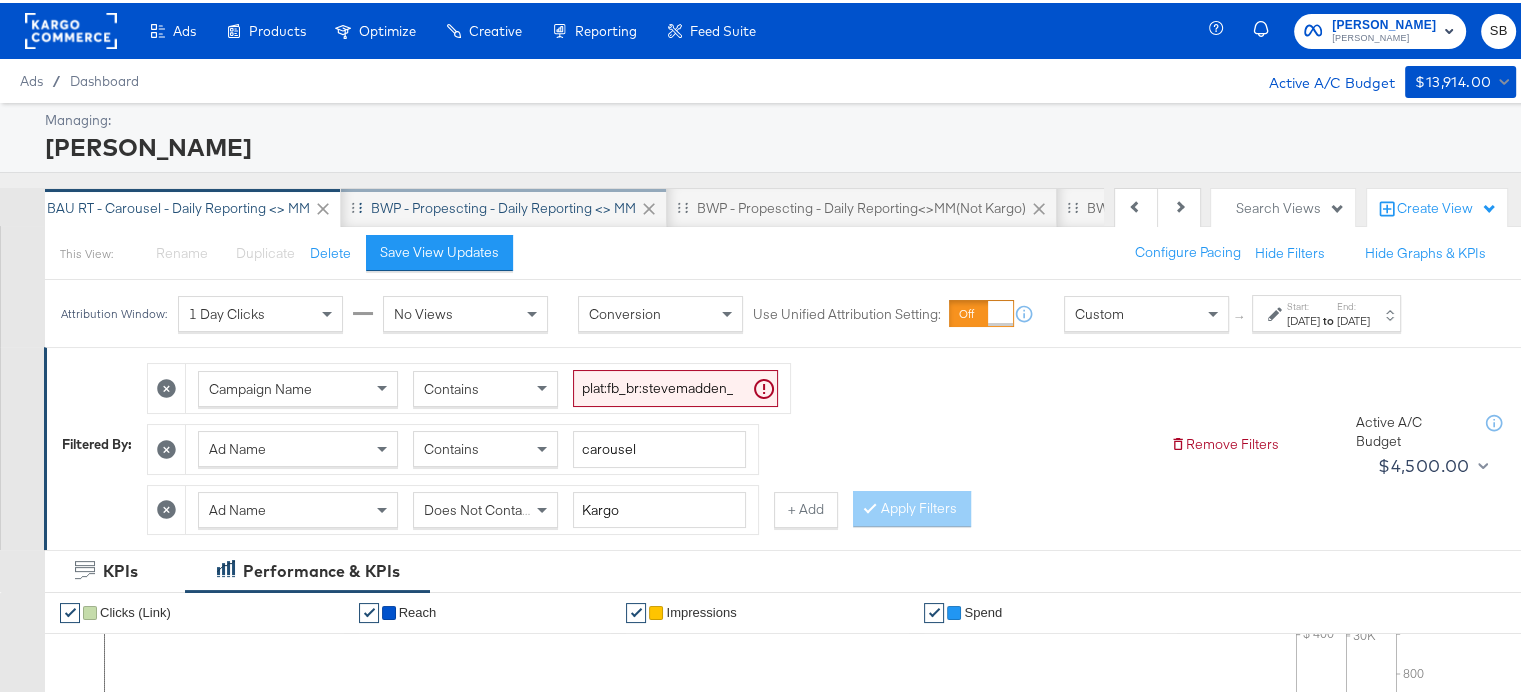 click on "BWP - Propescting - Daily Reporting <> MM" at bounding box center (503, 205) 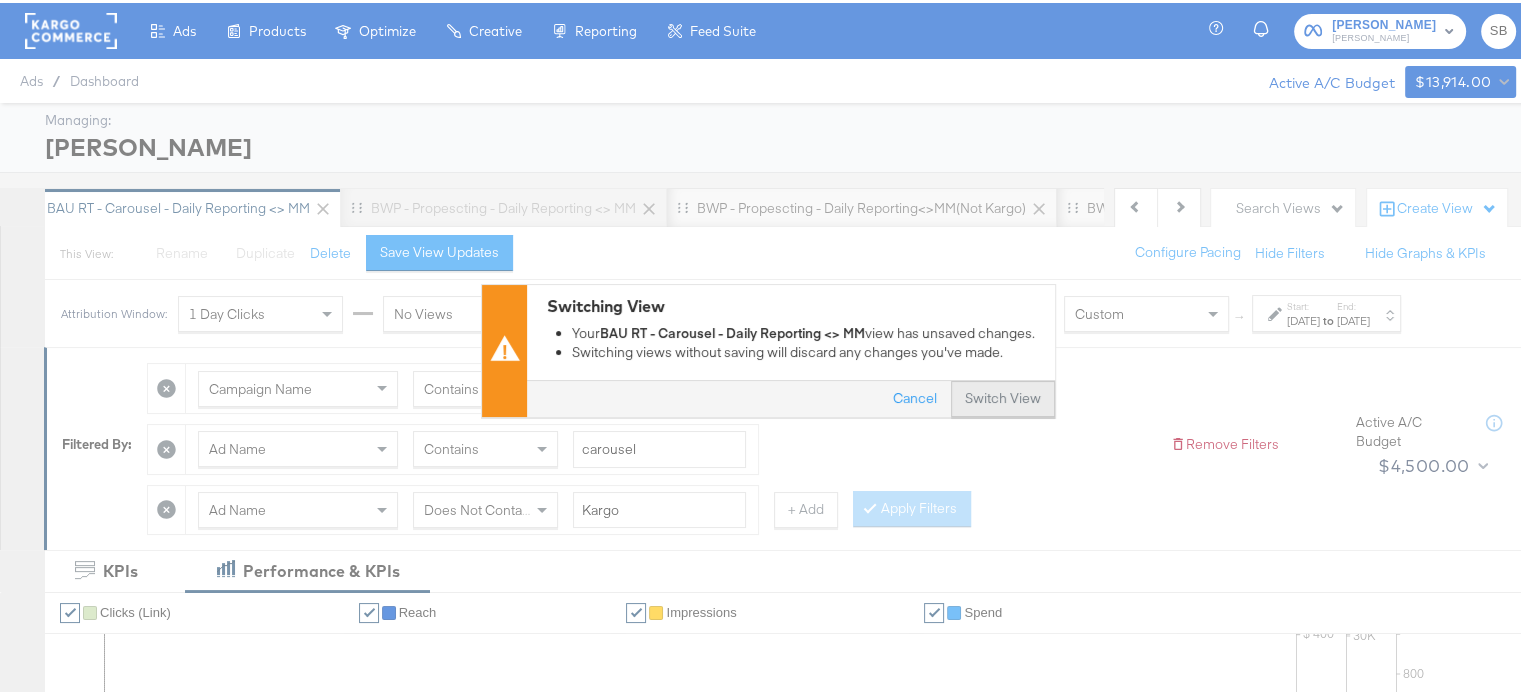click on "Switch View" at bounding box center [1003, 396] 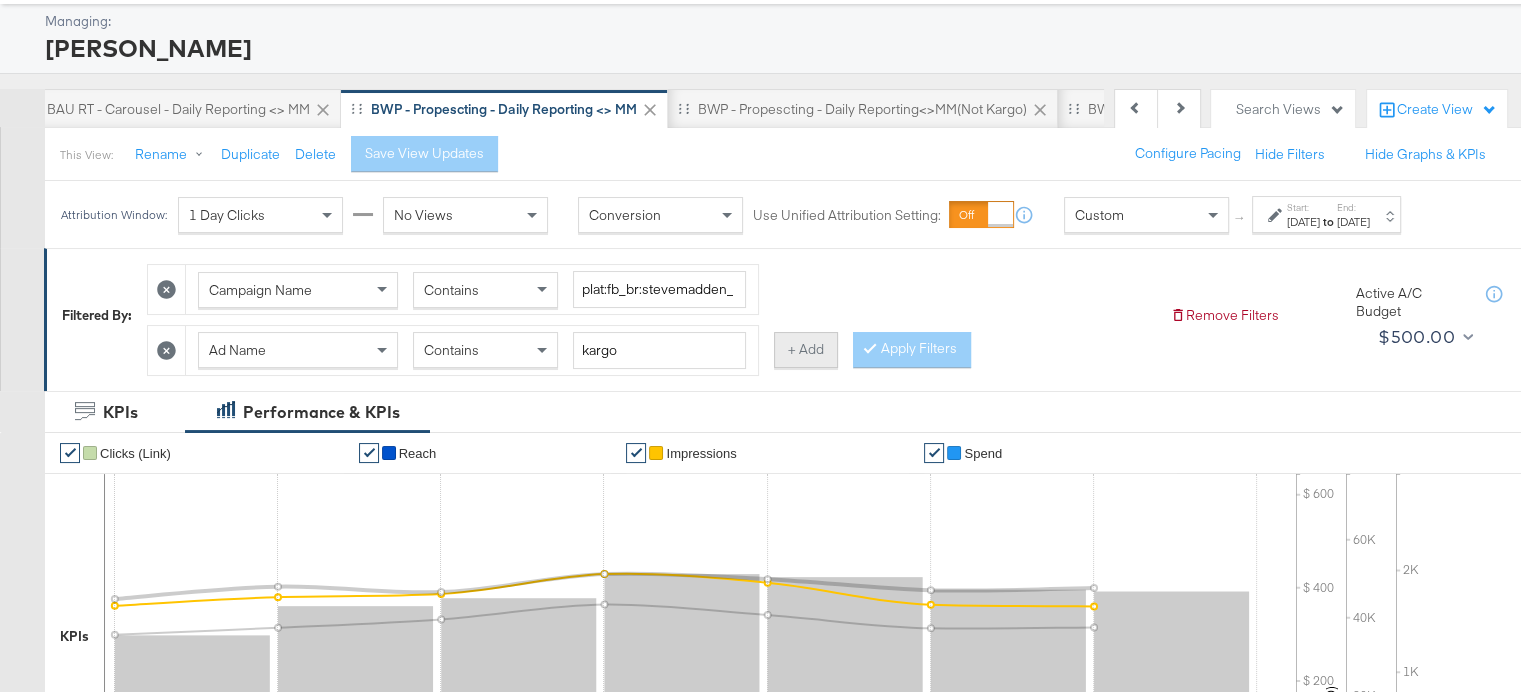scroll, scrollTop: 112, scrollLeft: 0, axis: vertical 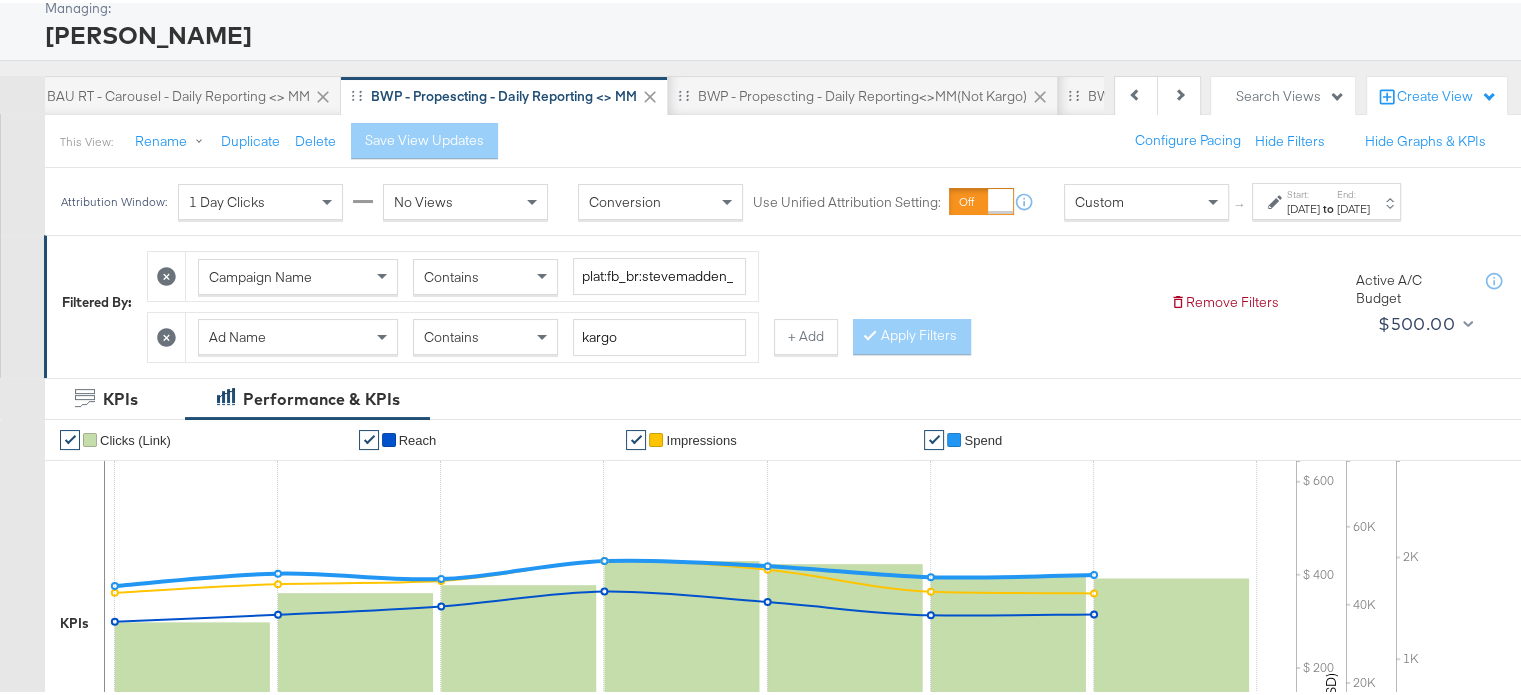 click on "Jun 5th 2025" at bounding box center (1303, 206) 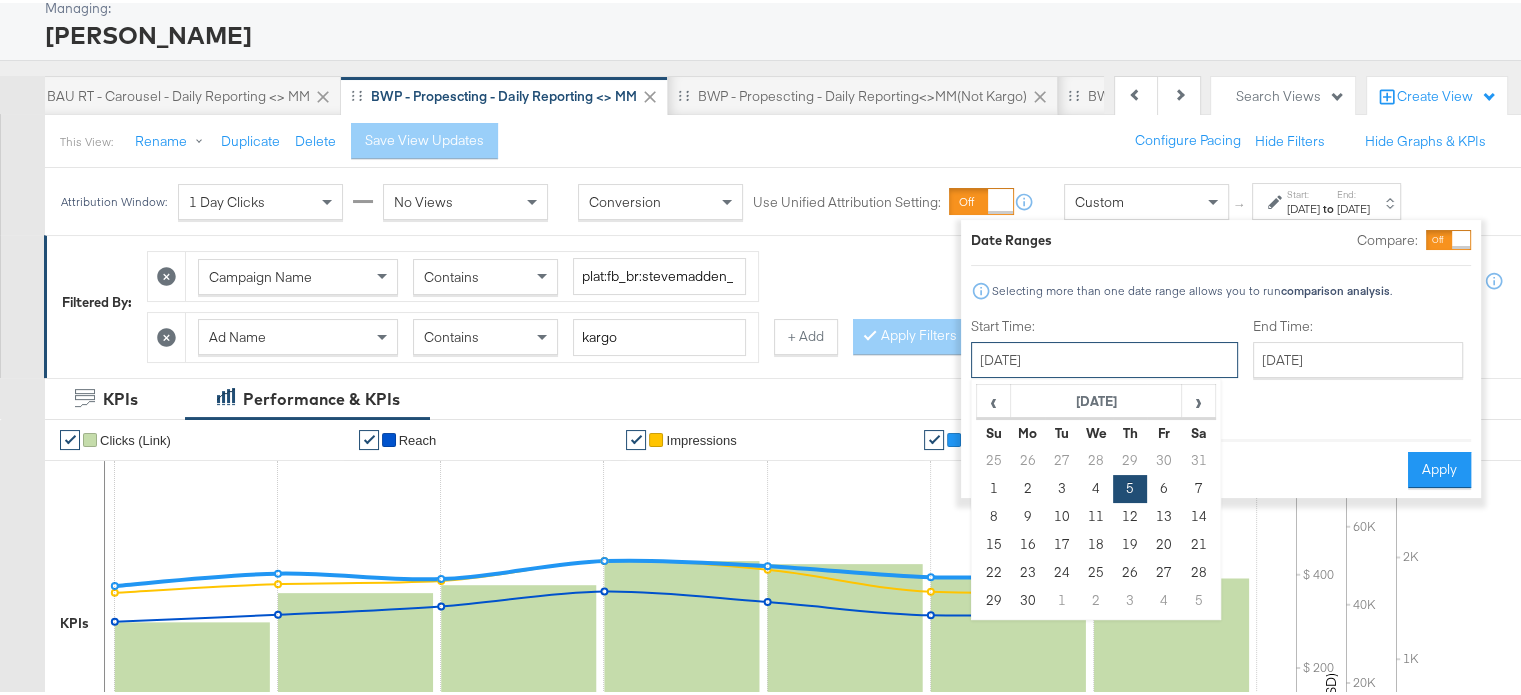 click on "June 5th 2025" at bounding box center (1104, 357) 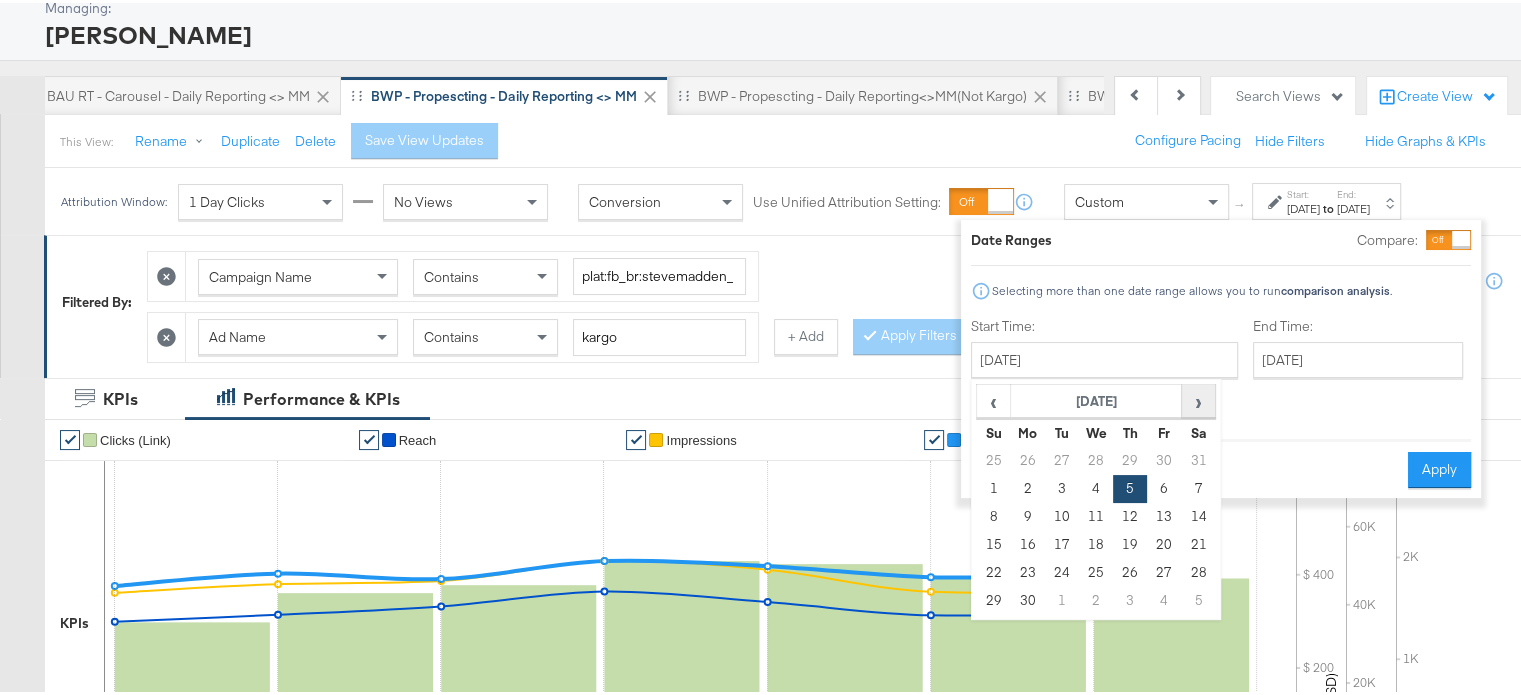 click on "›" at bounding box center (1198, 398) 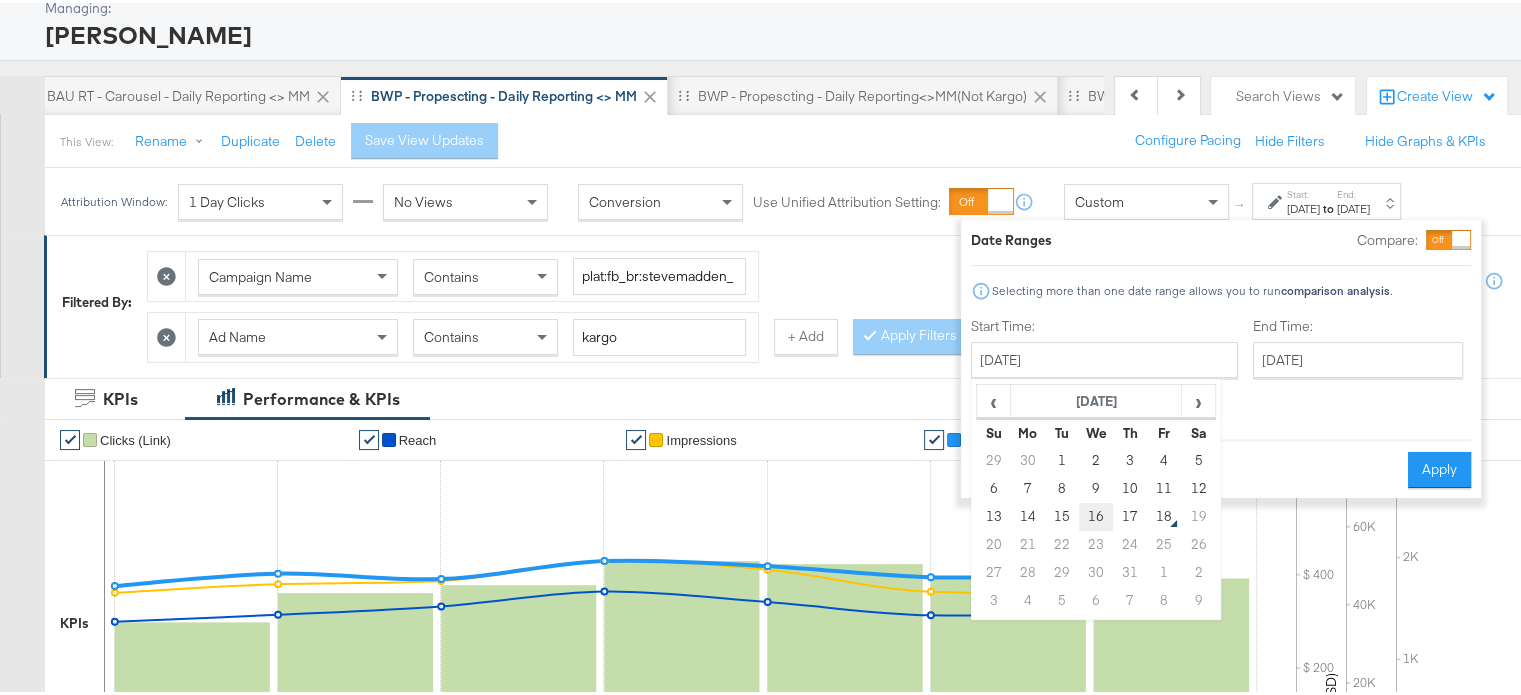 click on "16" at bounding box center (1096, 514) 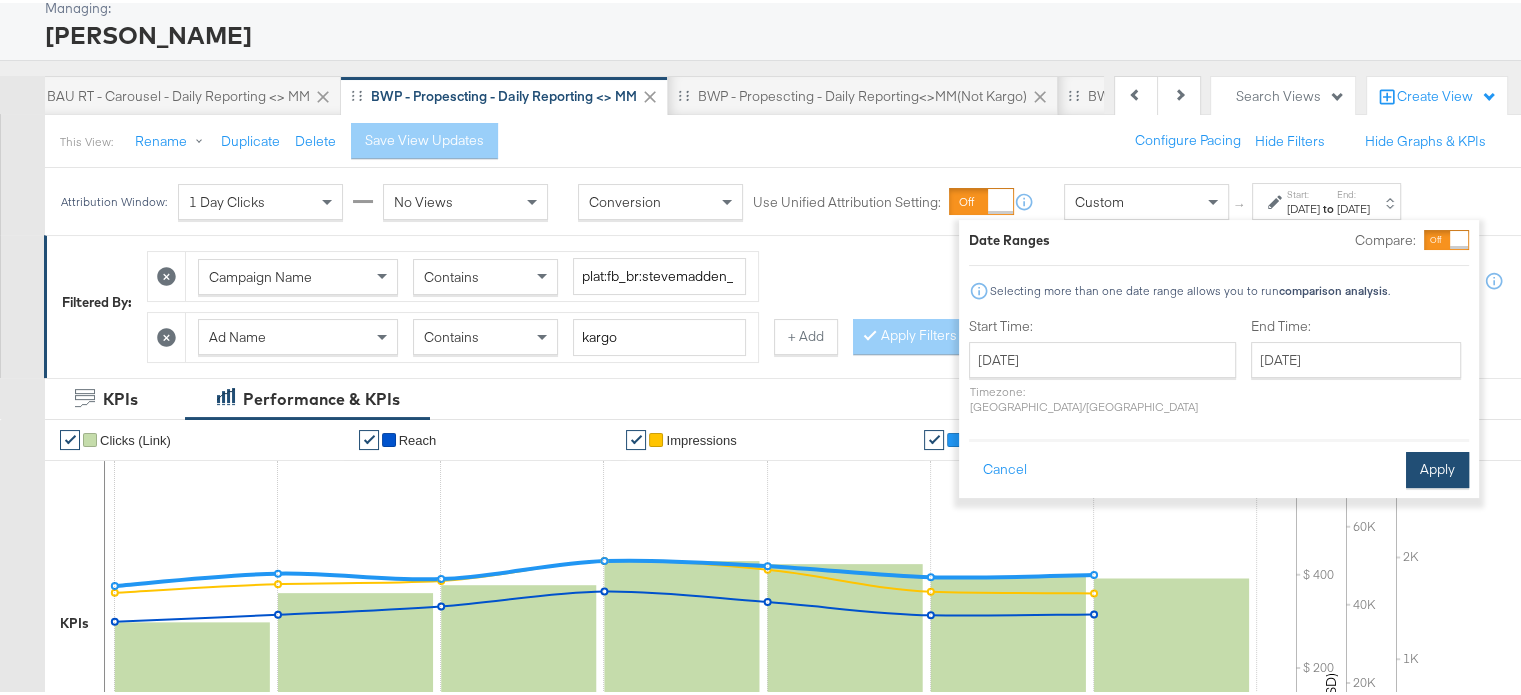 click on "Apply" at bounding box center (1437, 467) 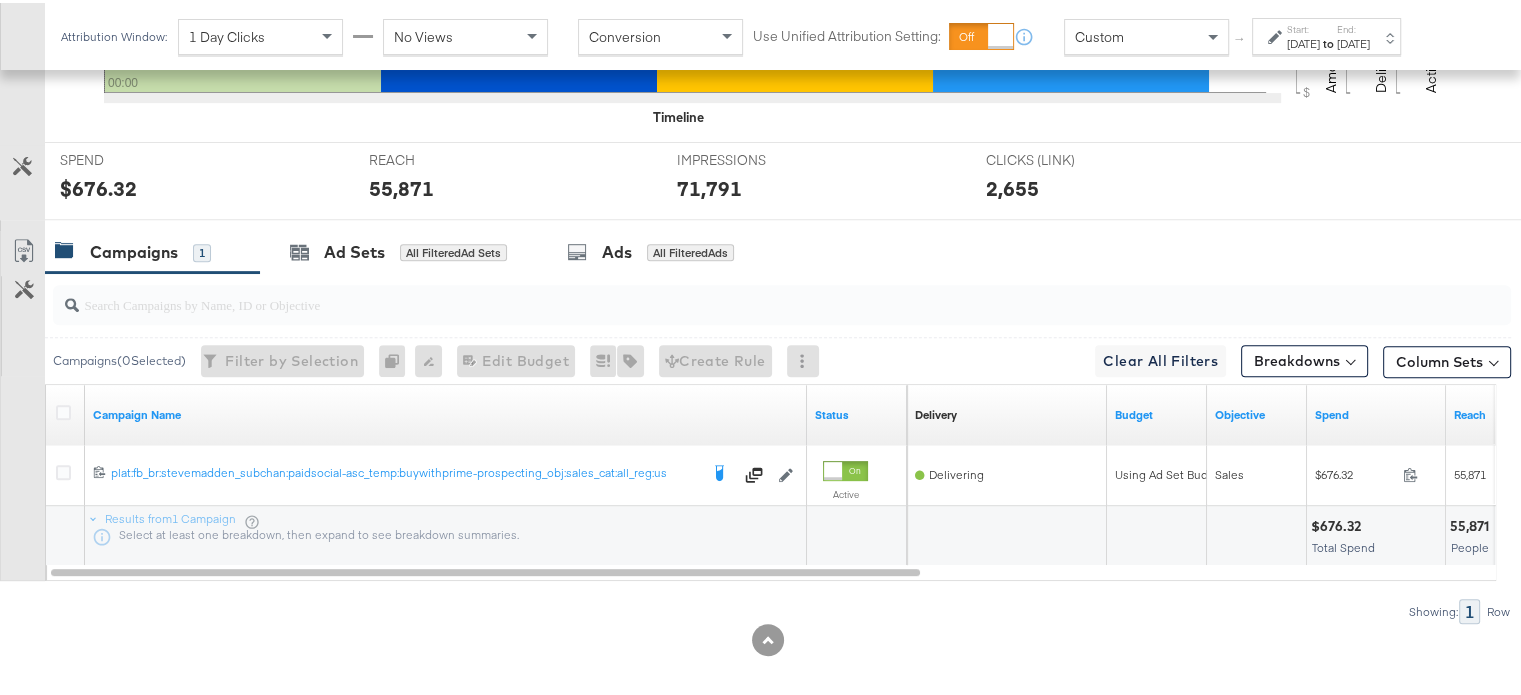 scroll, scrollTop: 781, scrollLeft: 0, axis: vertical 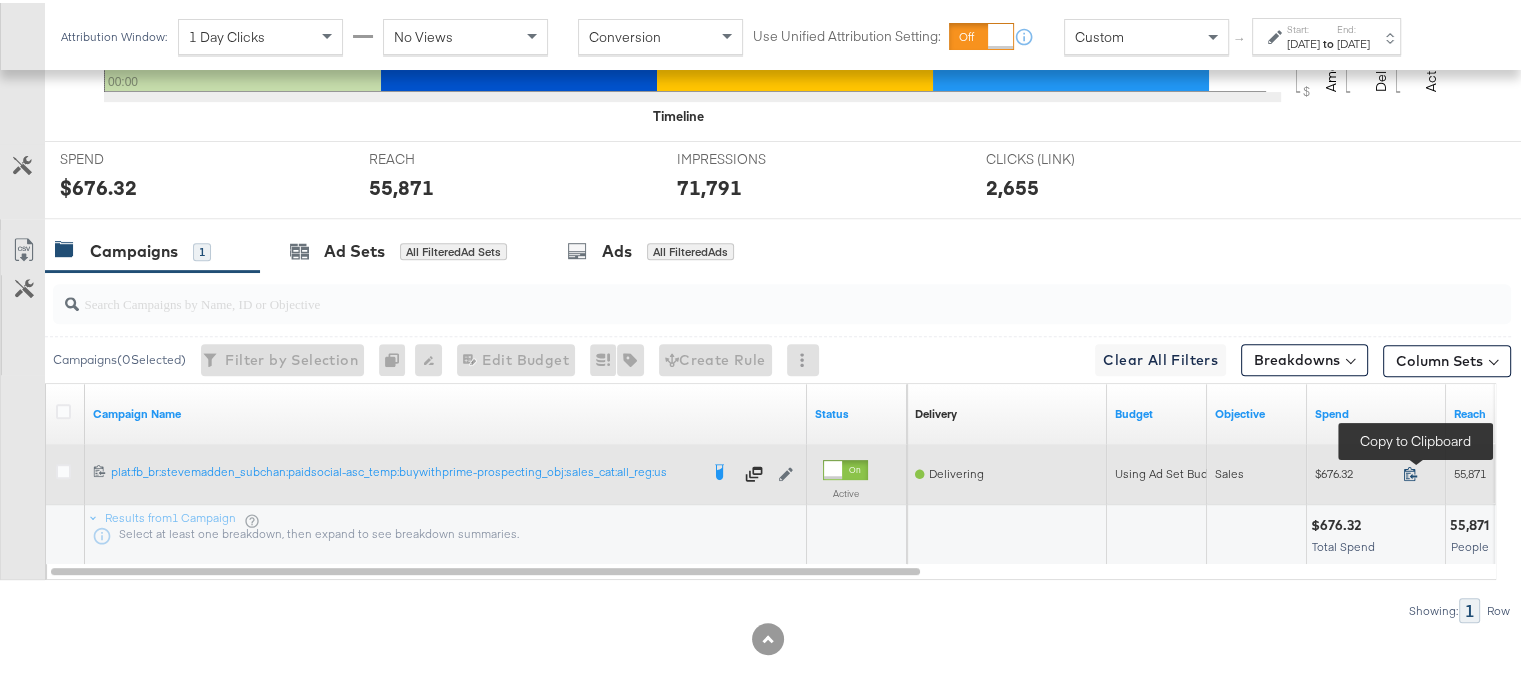 click 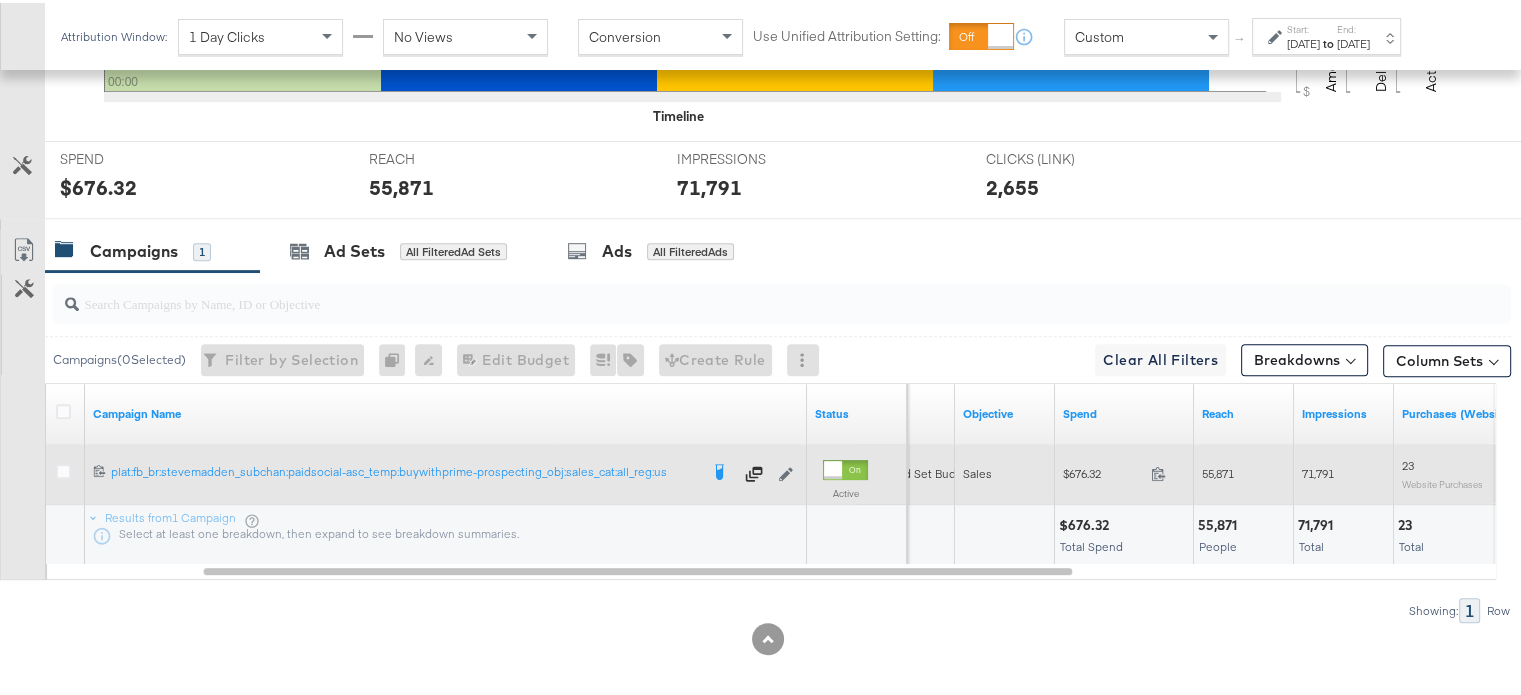 click on "55,871" at bounding box center (1218, 470) 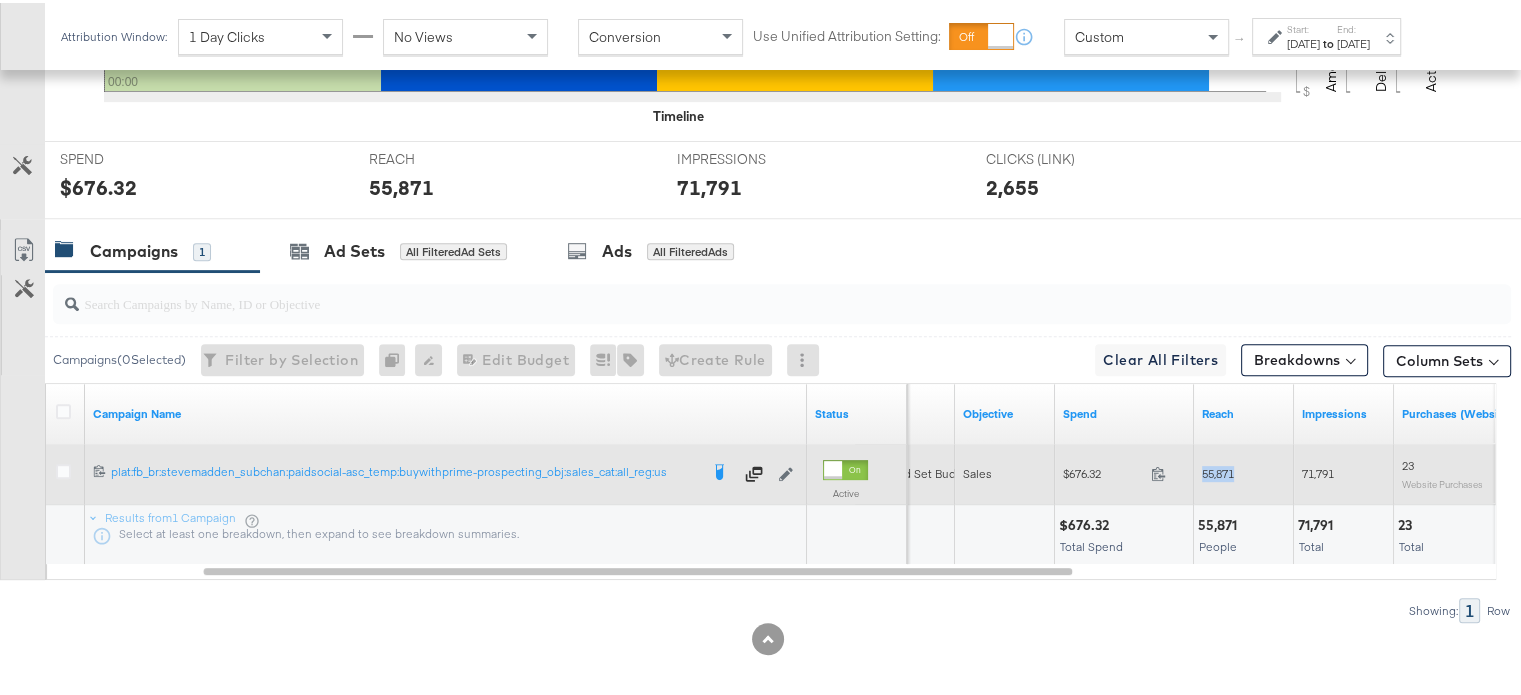 click on "55,871" at bounding box center [1218, 470] 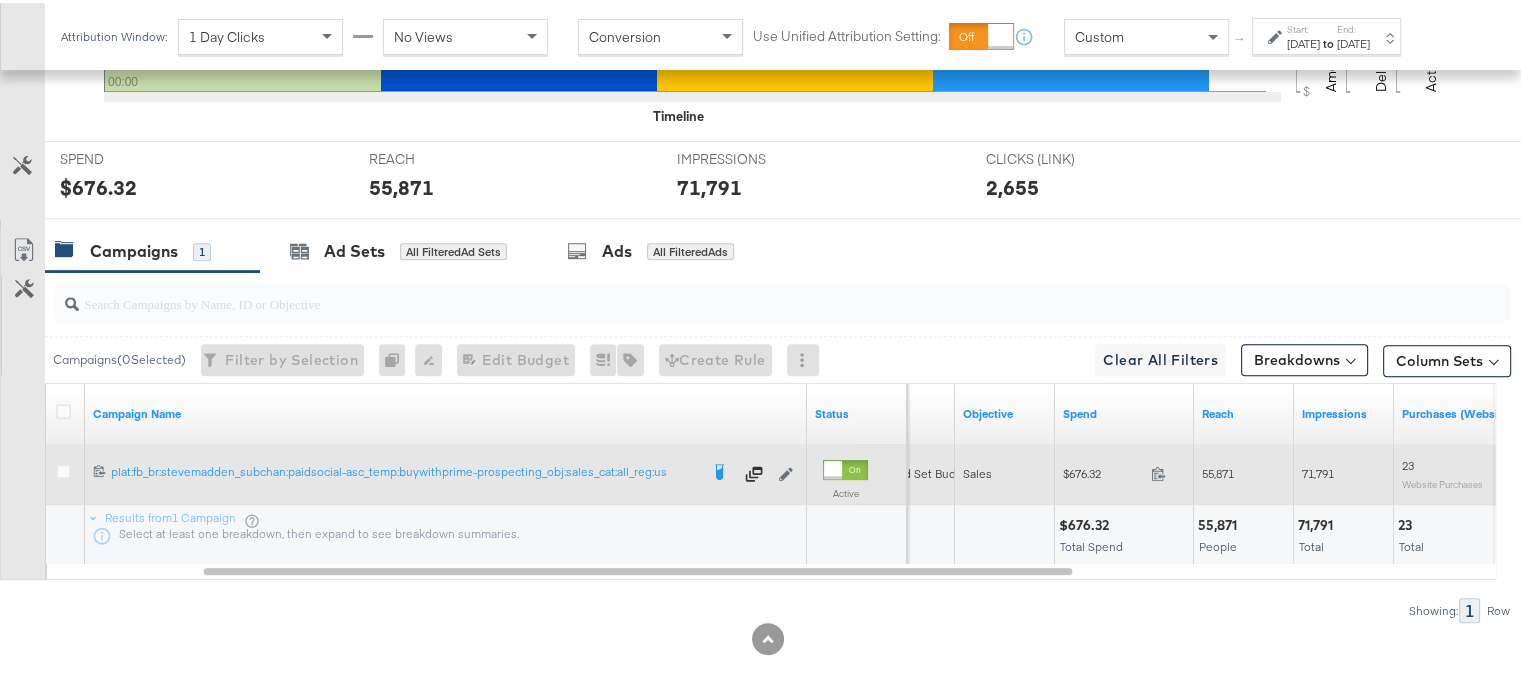 click on "71,791" at bounding box center (1318, 470) 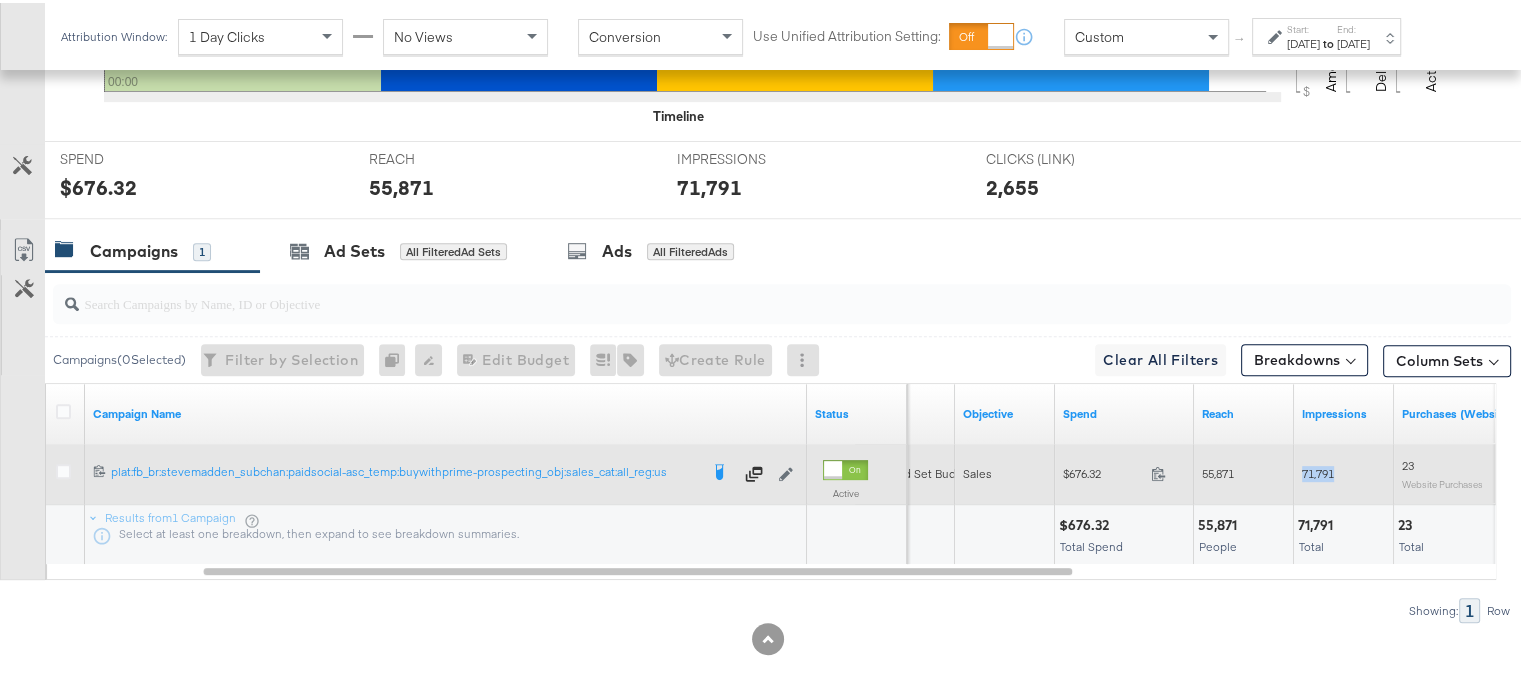 click on "71,791" at bounding box center [1318, 470] 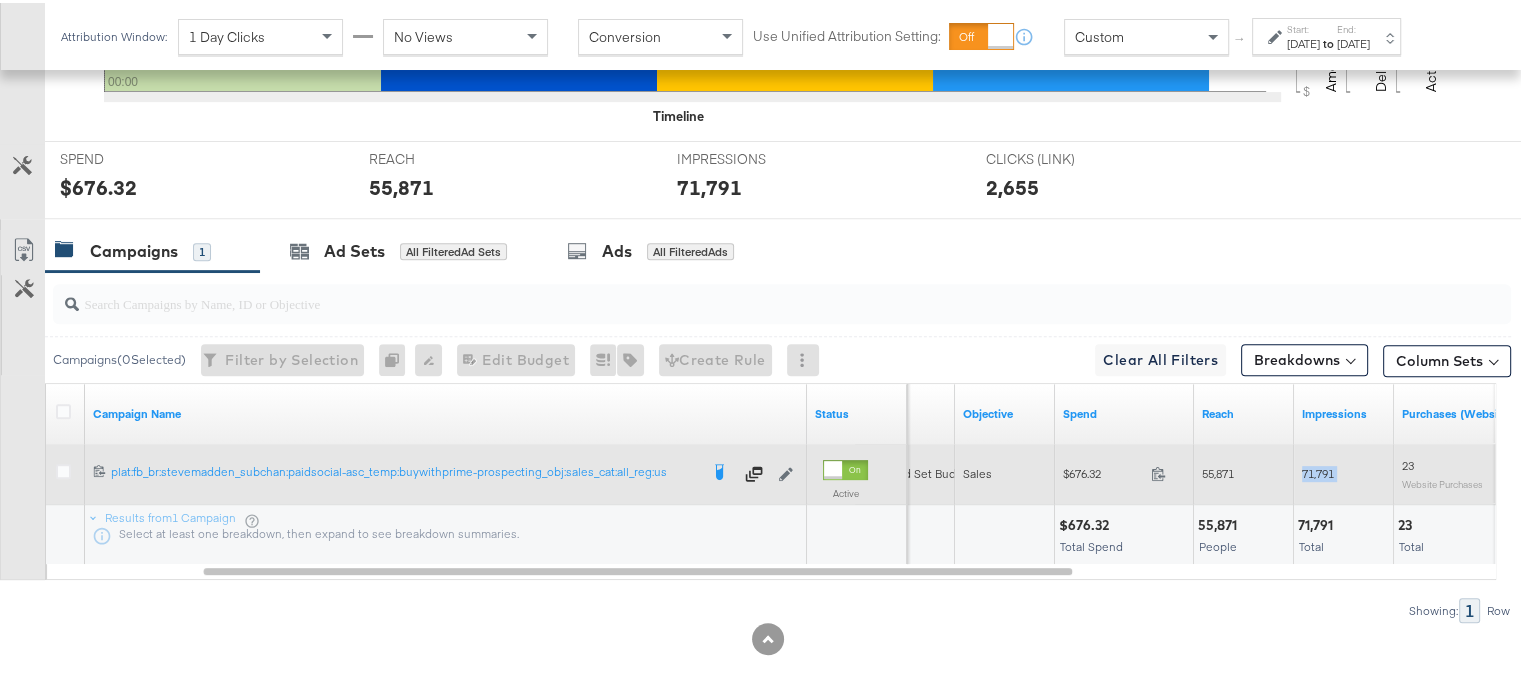 click on "71,791" at bounding box center [1318, 470] 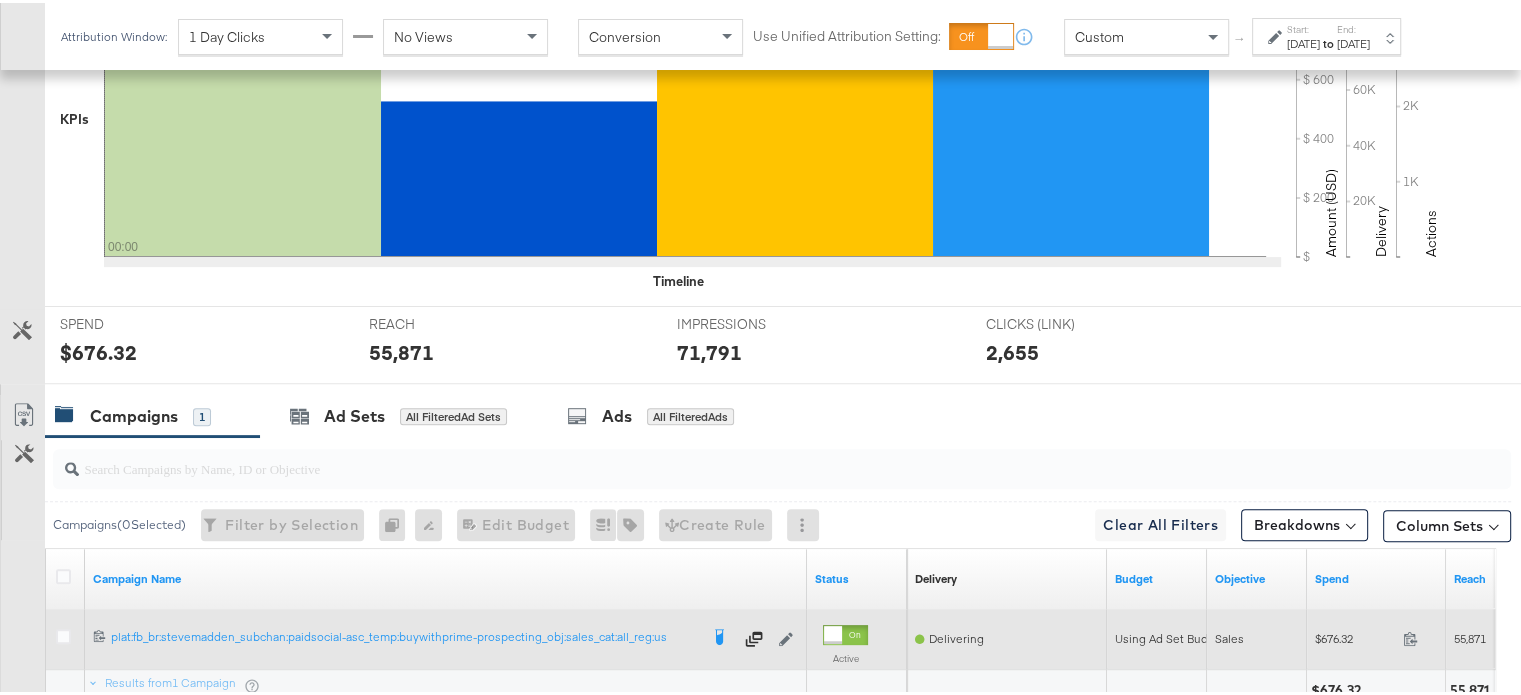 scroll, scrollTop: 589, scrollLeft: 0, axis: vertical 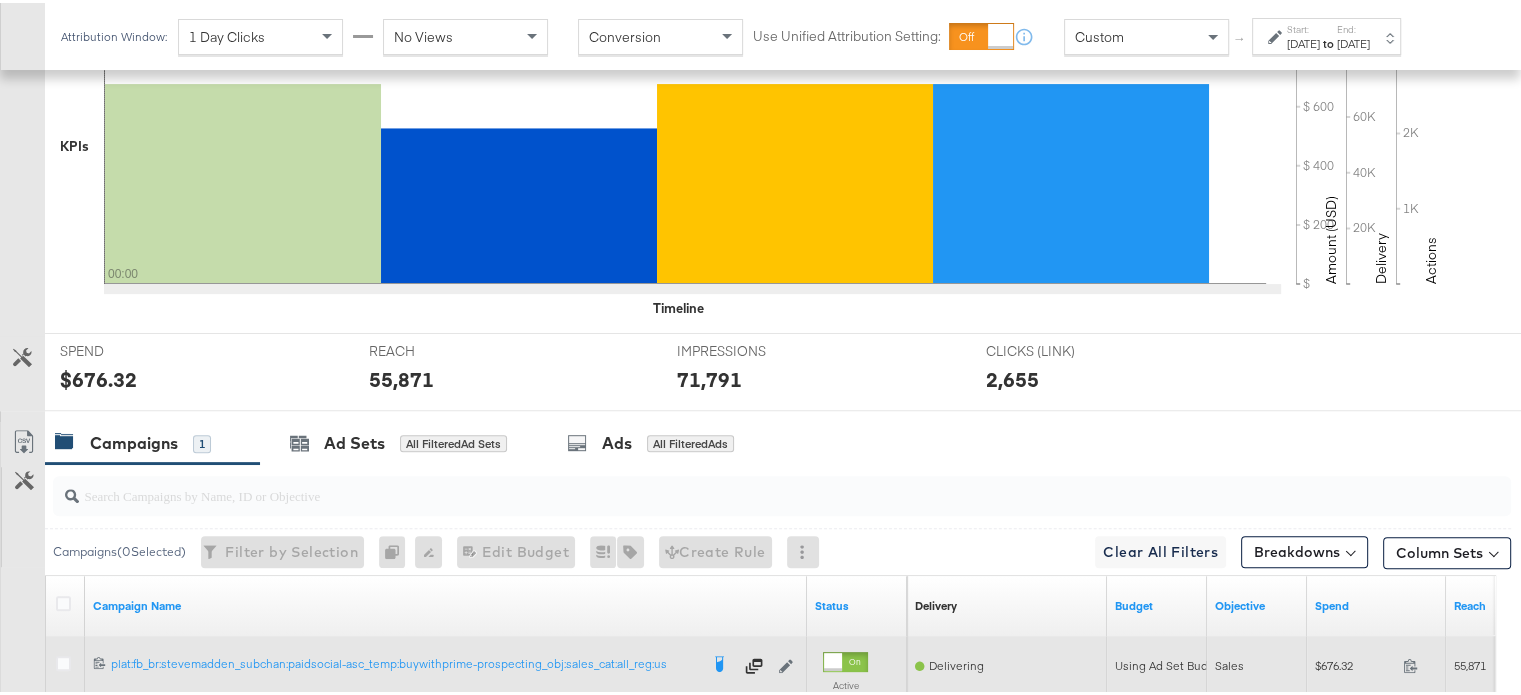 click on "Start:" at bounding box center (1303, 26) 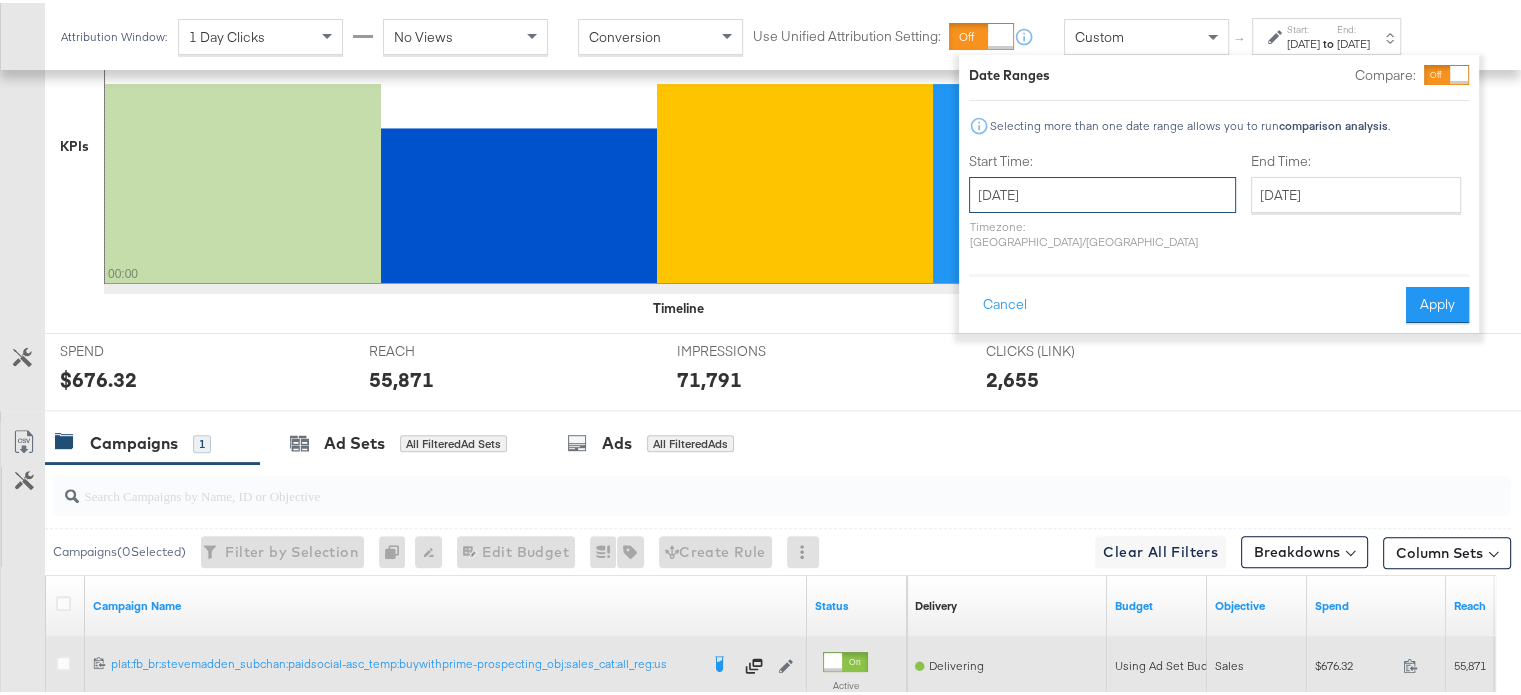 click on "[DATE]" at bounding box center (1102, 192) 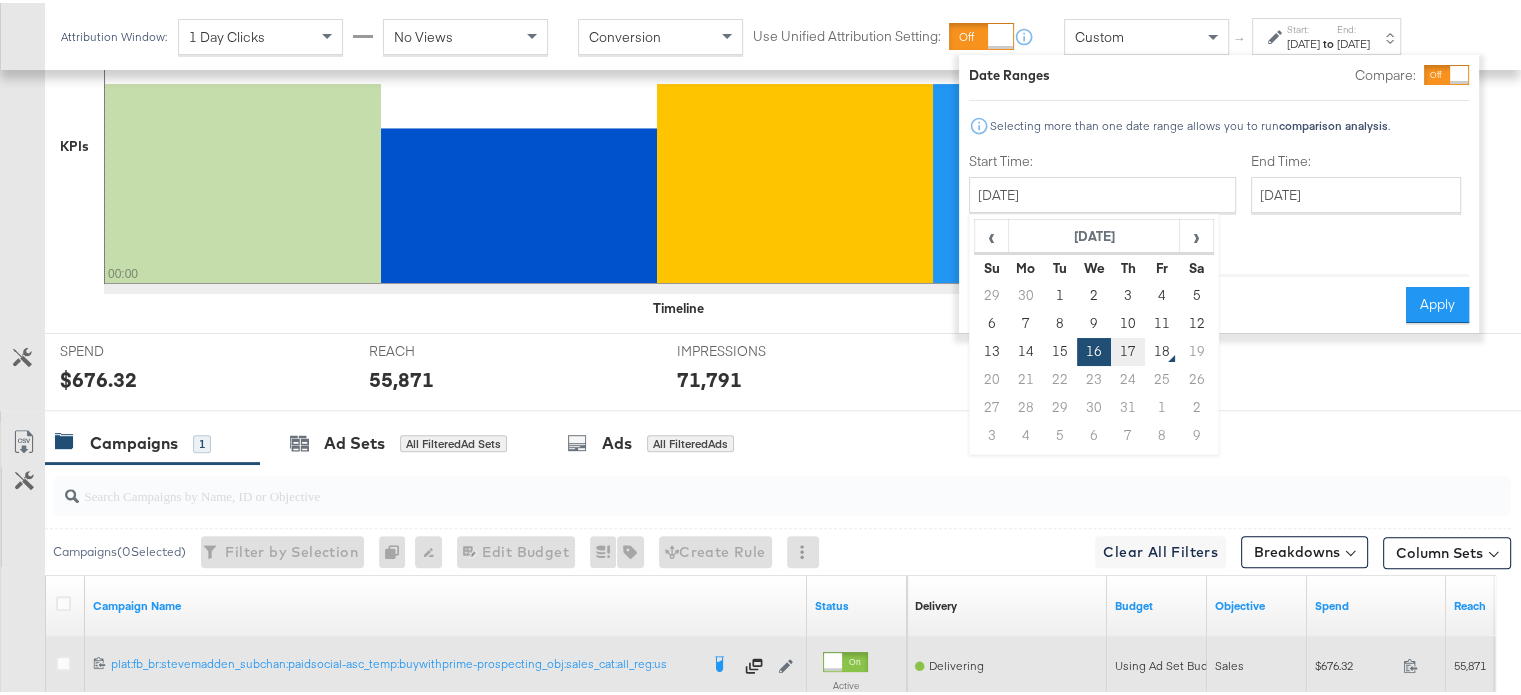 click on "17" at bounding box center (1128, 349) 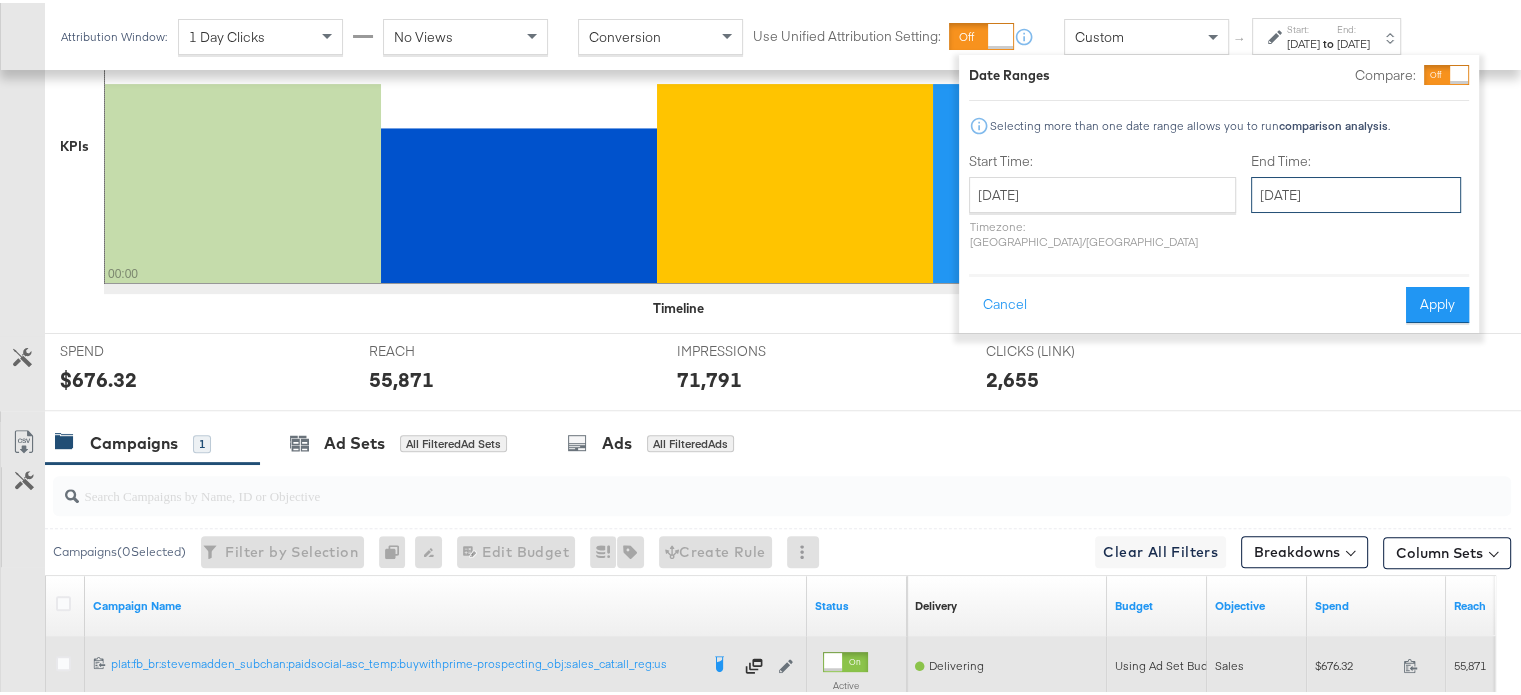 click on "[DATE]" at bounding box center [1356, 192] 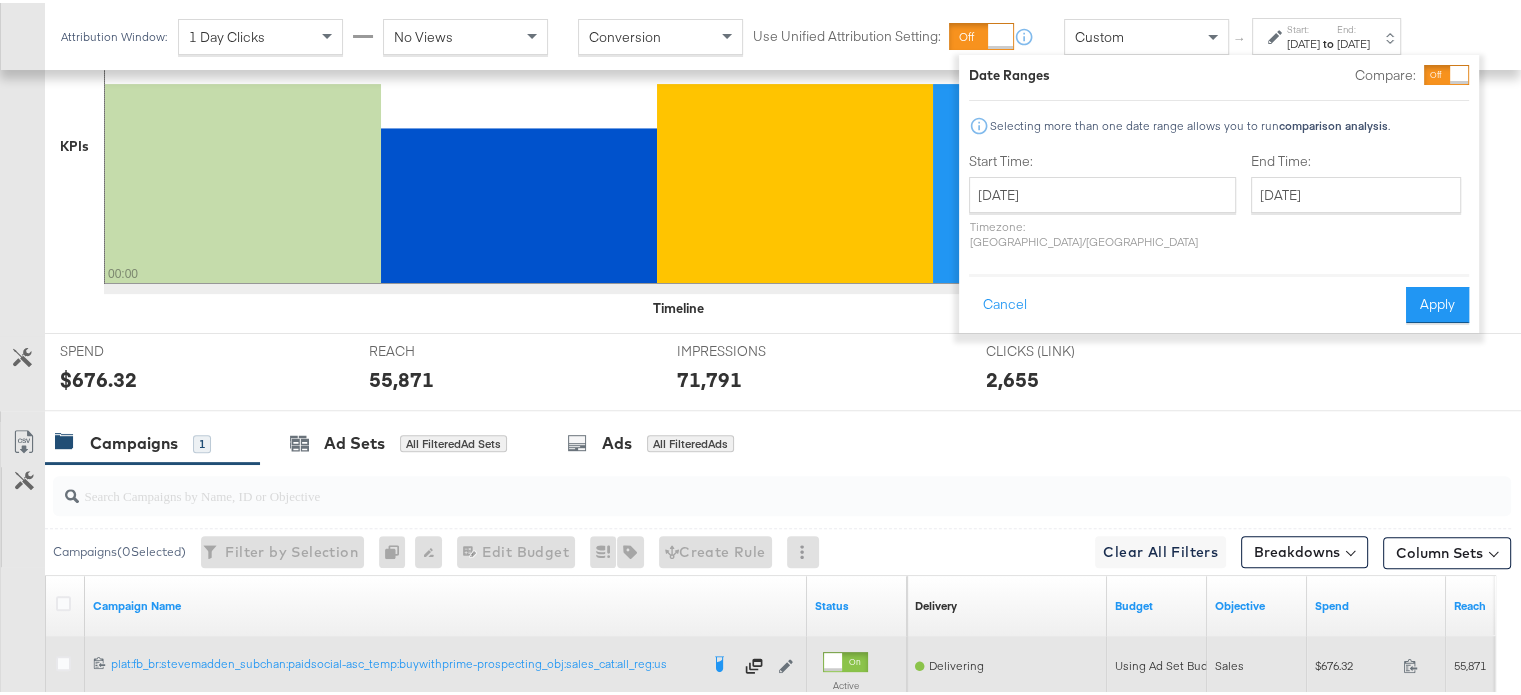 click on "Date Ranges Compare:  Selecting more than one date range allows you to run  comparison analysis . Start Time: July 17th 2025 ‹ July 2025 › Su Mo Tu We Th Fr Sa 29 30 1 2 3 4 5 6 7 8 9 10 11 12 13 14 15 16 17 18 19 20 21 22 23 24 25 26 27 28 29 30 31 1 2 3 4 5 6 7 8 9 Timezone:  Asia/Calcutta End Time: July 17th 2025 ‹ July 2025 › Su Mo Tu We Th Fr Sa 29 30 1 2 3 4 5 6 7 8 9 10 11 12 13 14 15 16 17 18 19 20 21 22 23 24 25 26 27 28 29 30 31 1 2 3 4 5 6 7 8 9 Cancel Apply" at bounding box center (1219, 191) 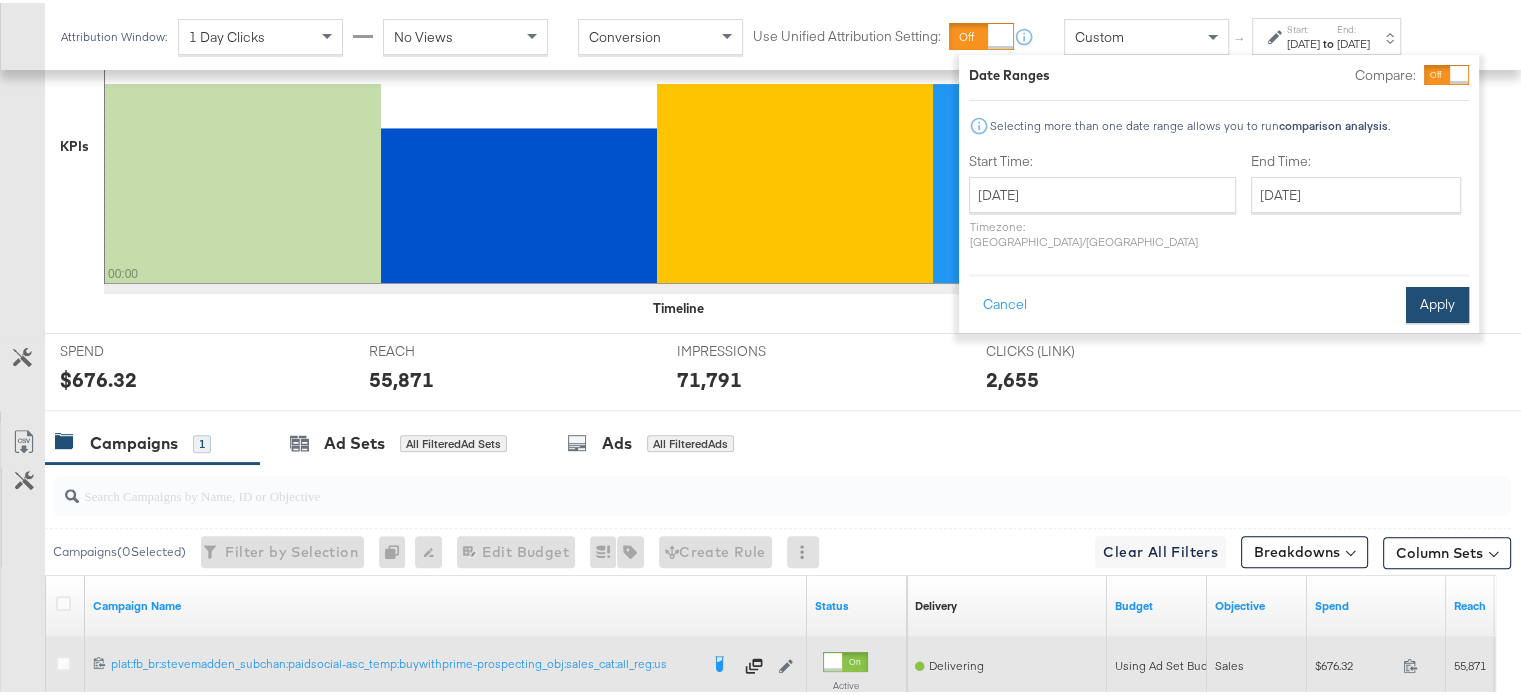 click on "Apply" at bounding box center (1437, 302) 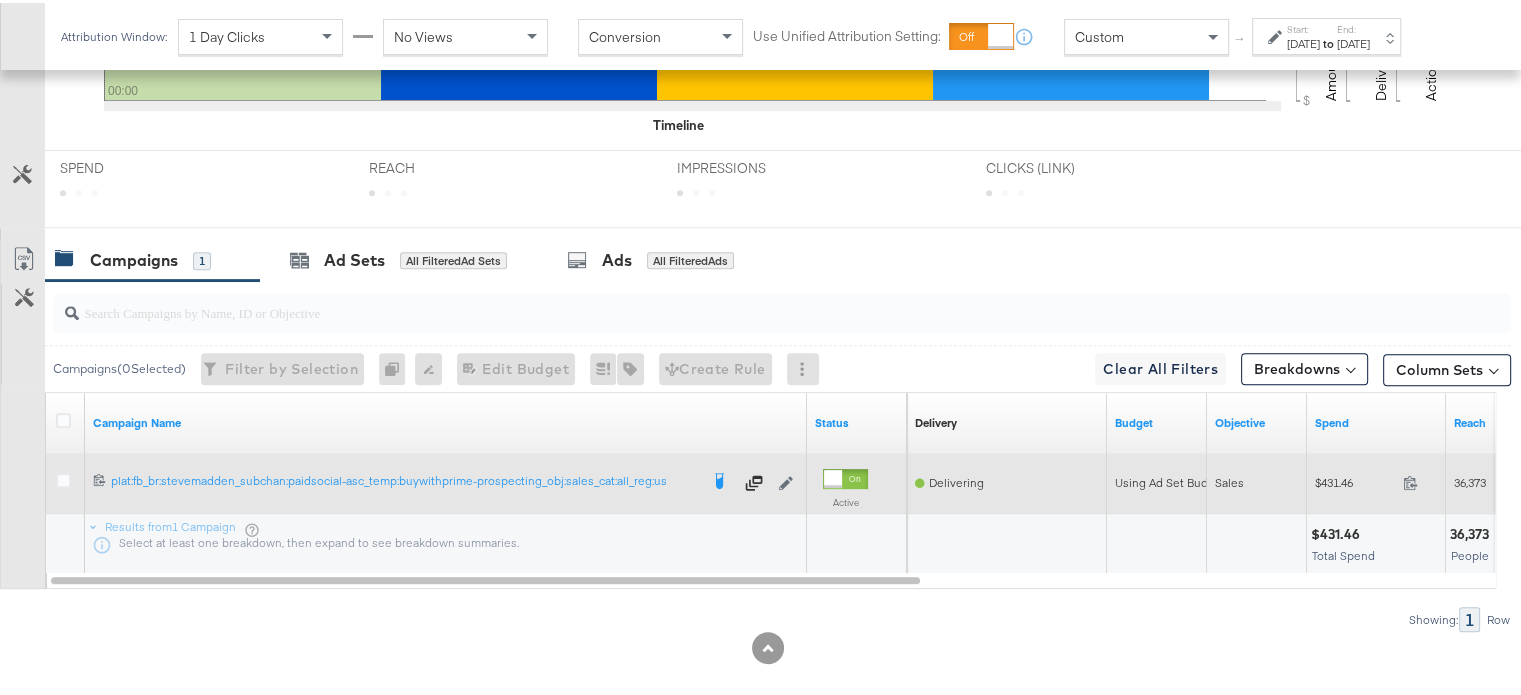 scroll, scrollTop: 789, scrollLeft: 0, axis: vertical 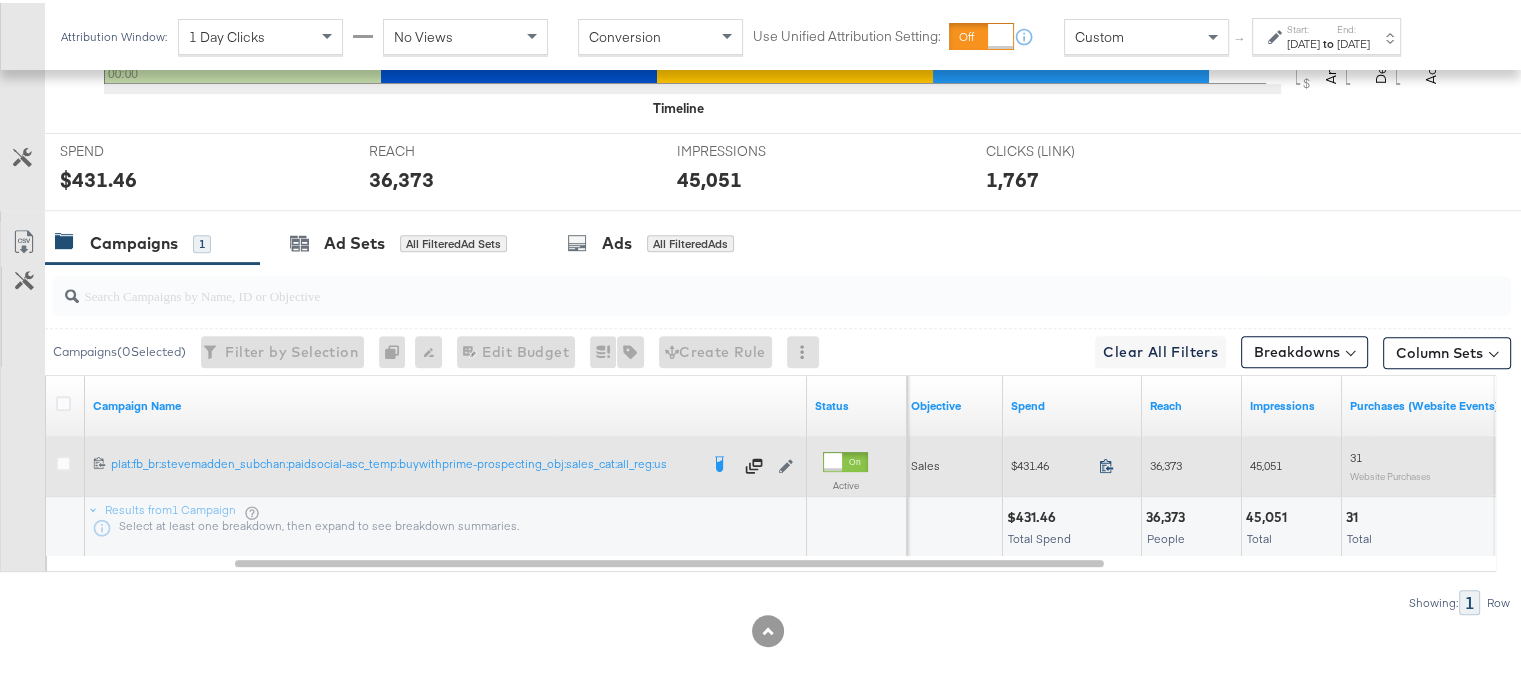 click 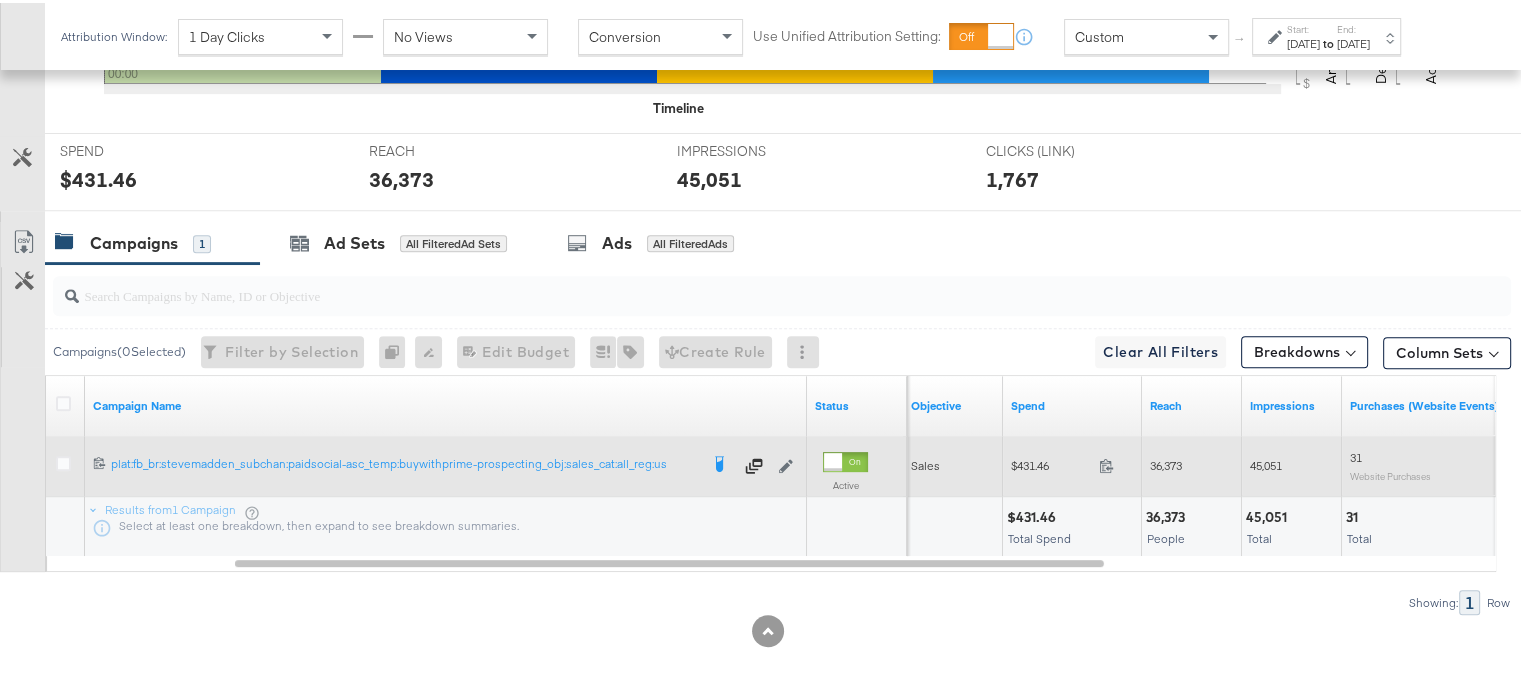 click on "36,373" at bounding box center (1166, 462) 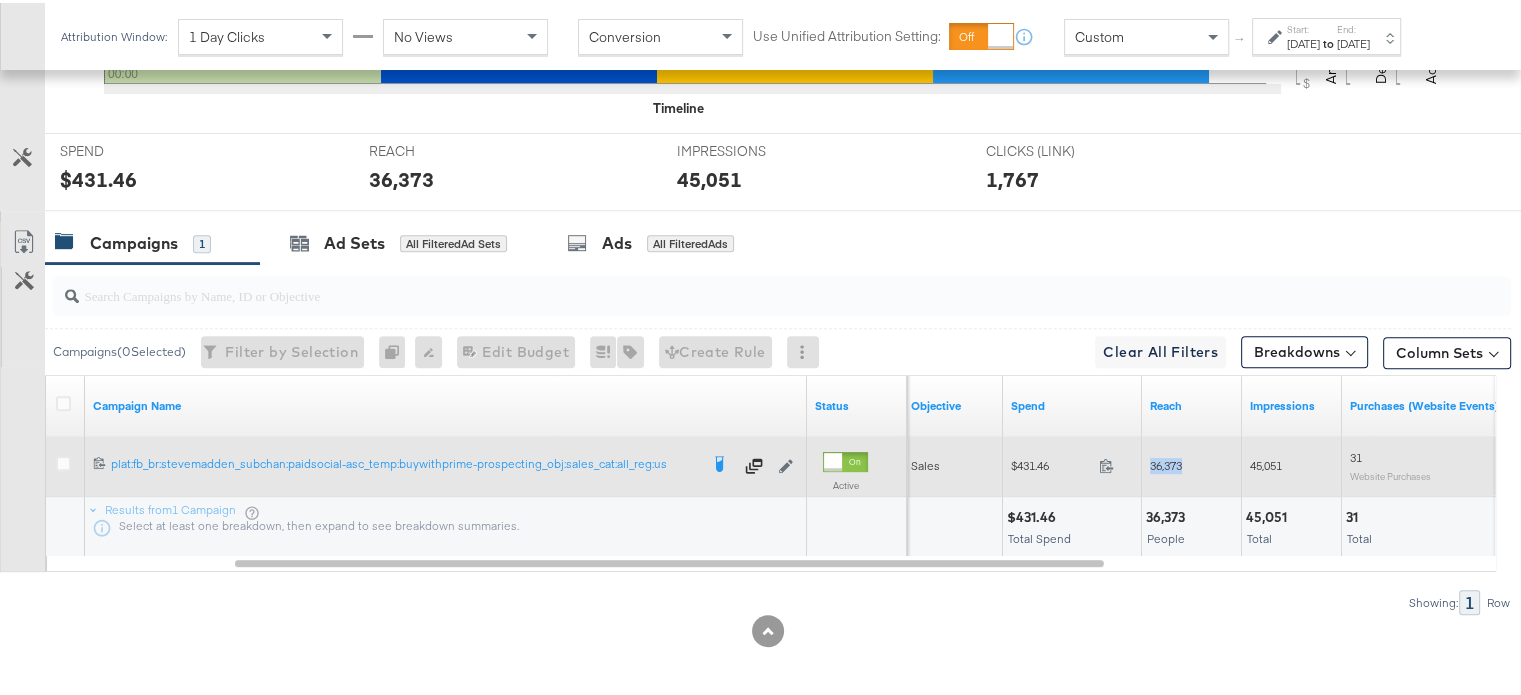 click on "36,373" at bounding box center (1166, 462) 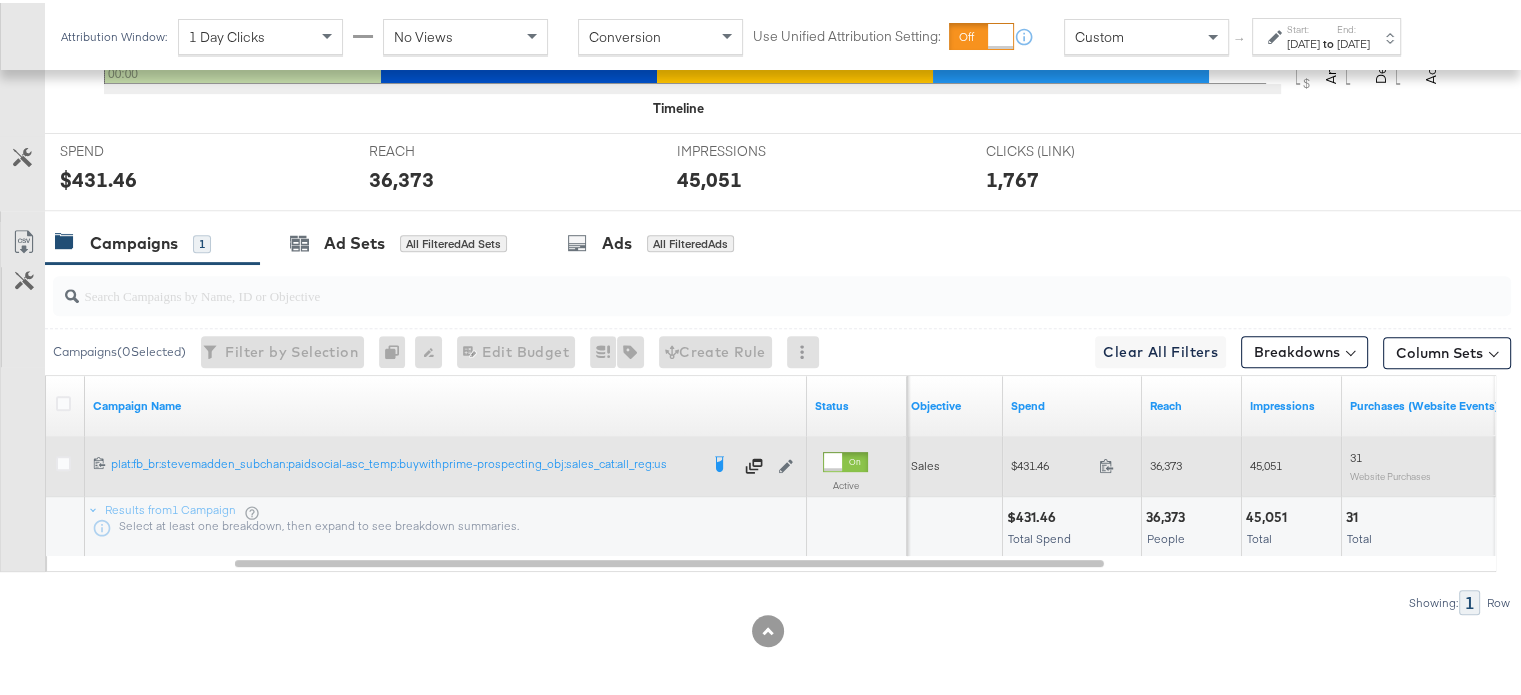click on "45,051" at bounding box center [1266, 462] 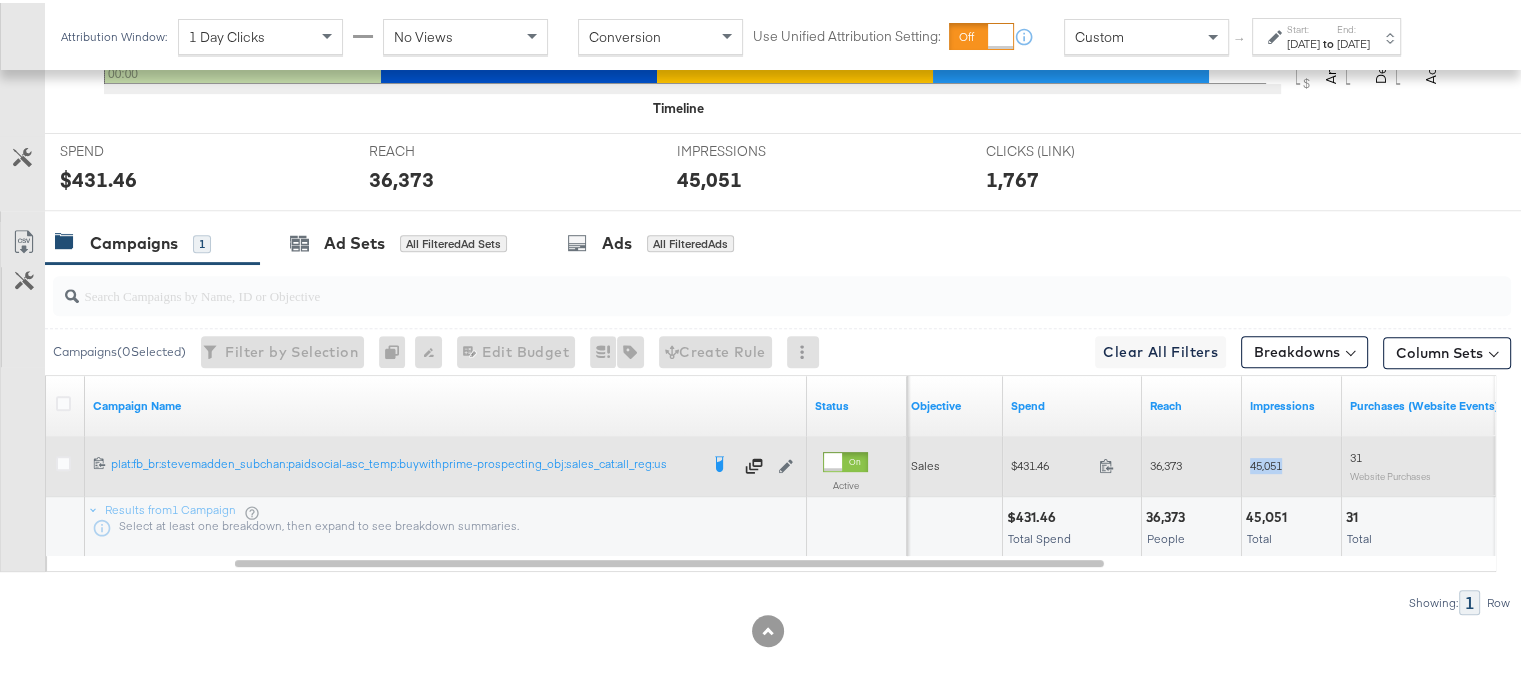 click on "45,051" at bounding box center (1266, 462) 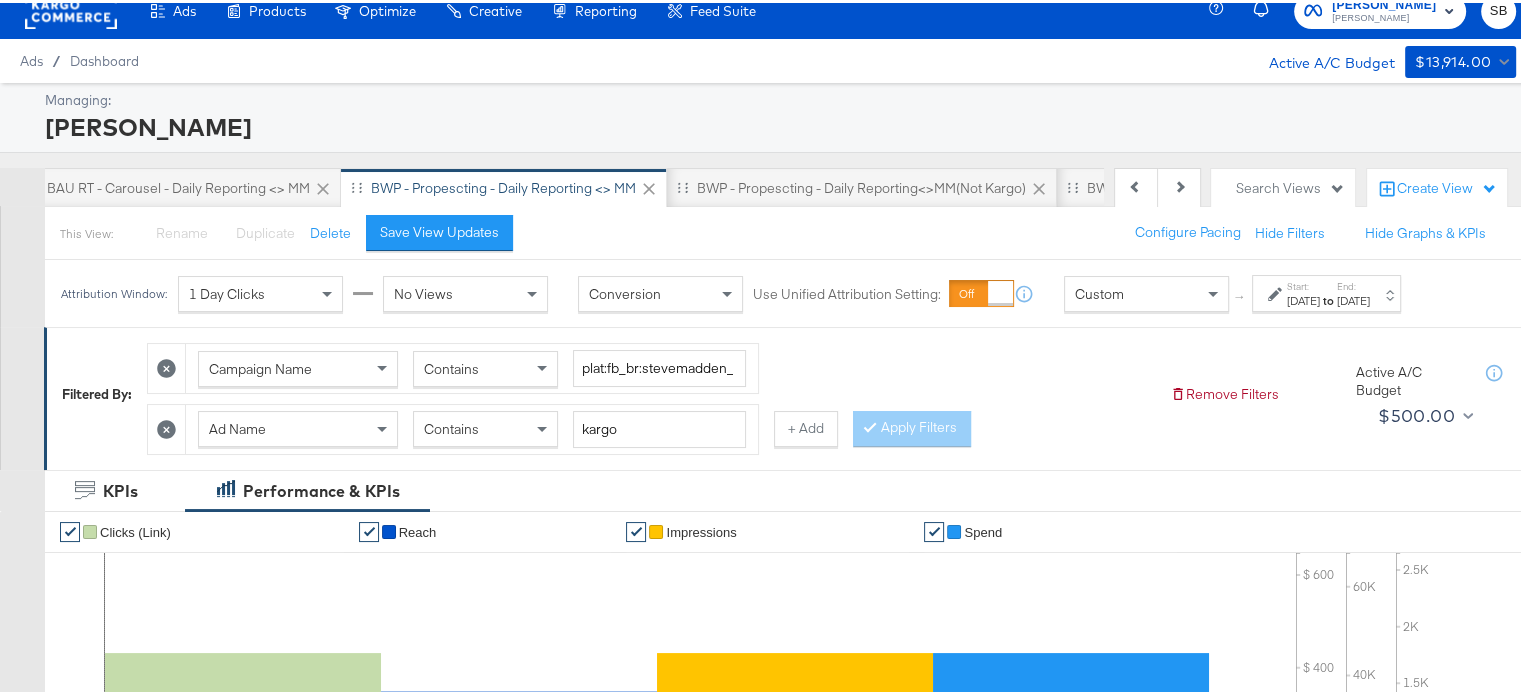 scroll, scrollTop: 0, scrollLeft: 0, axis: both 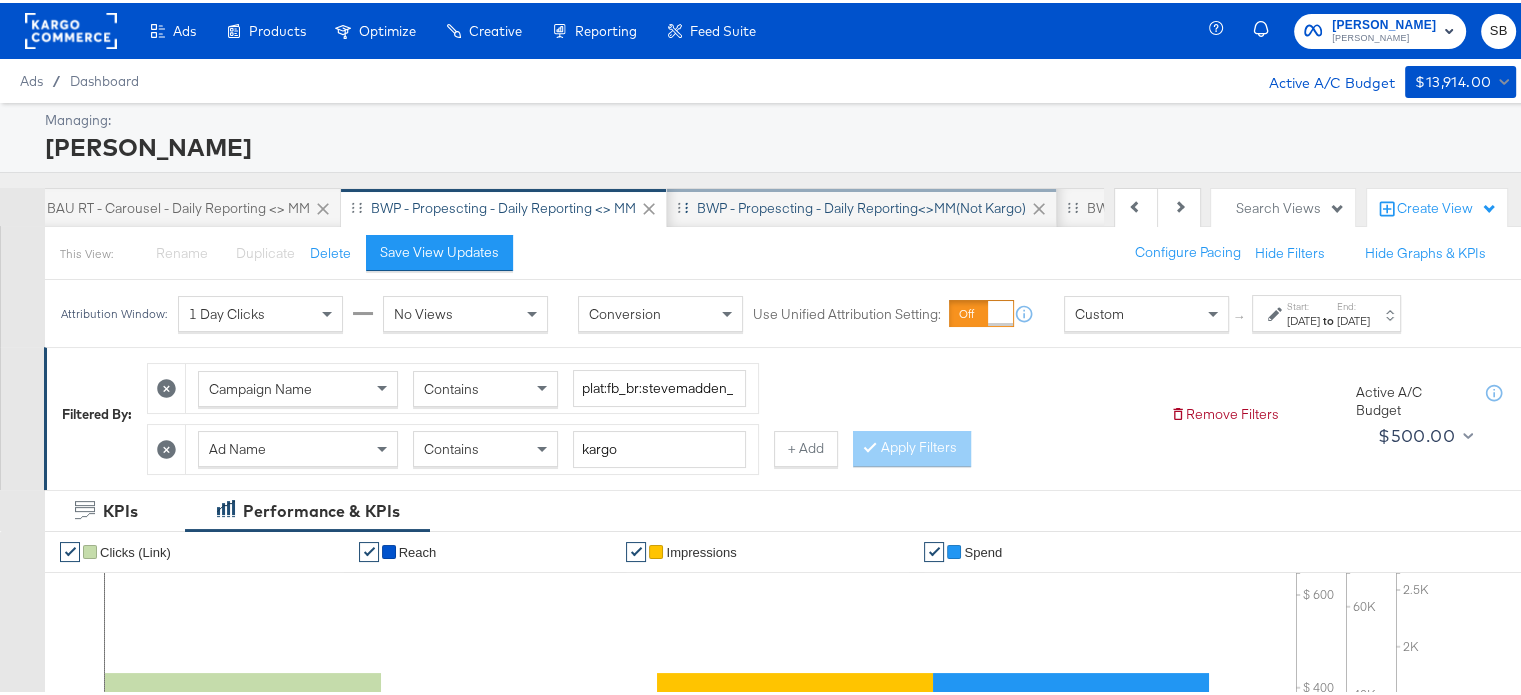 click on "BWP - Propescting - Daily Reporting<>MM(not kargo)" at bounding box center (861, 205) 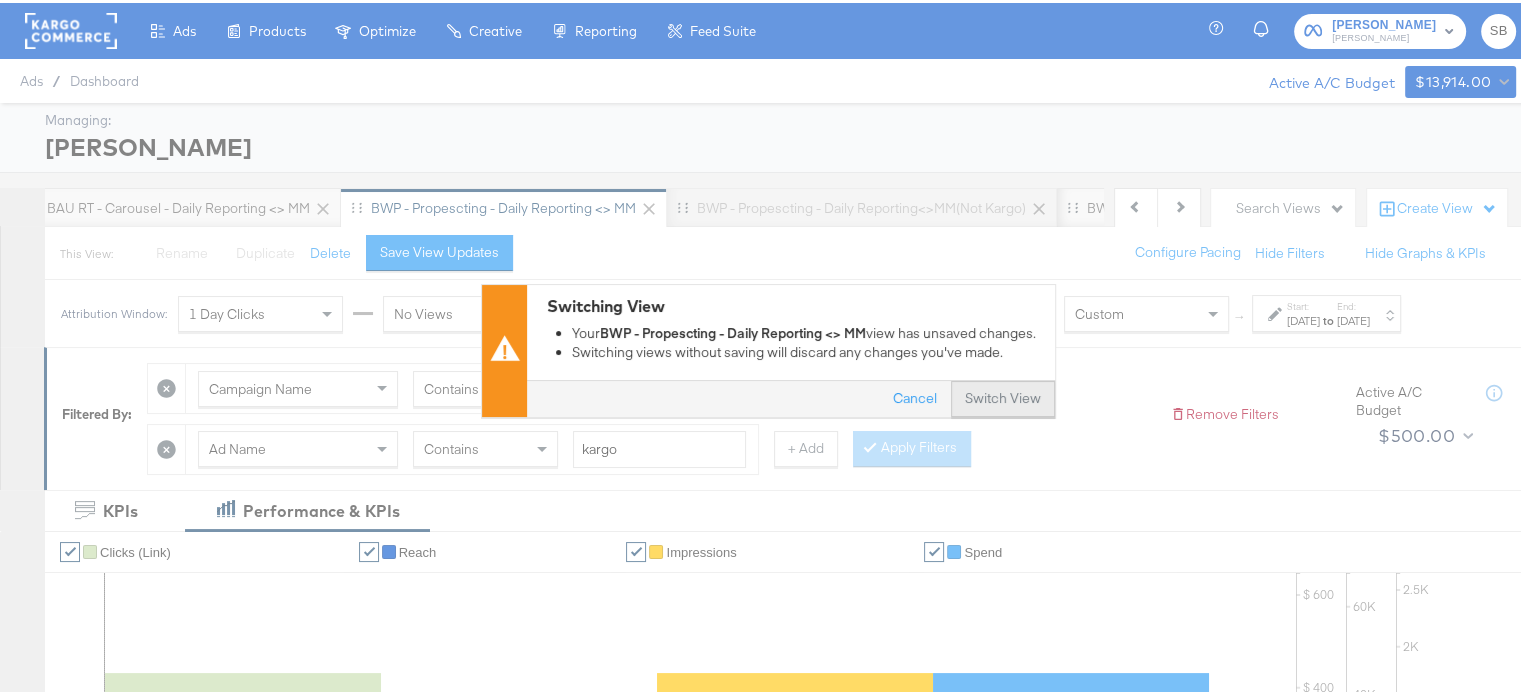 click on "Switch View" at bounding box center [1003, 396] 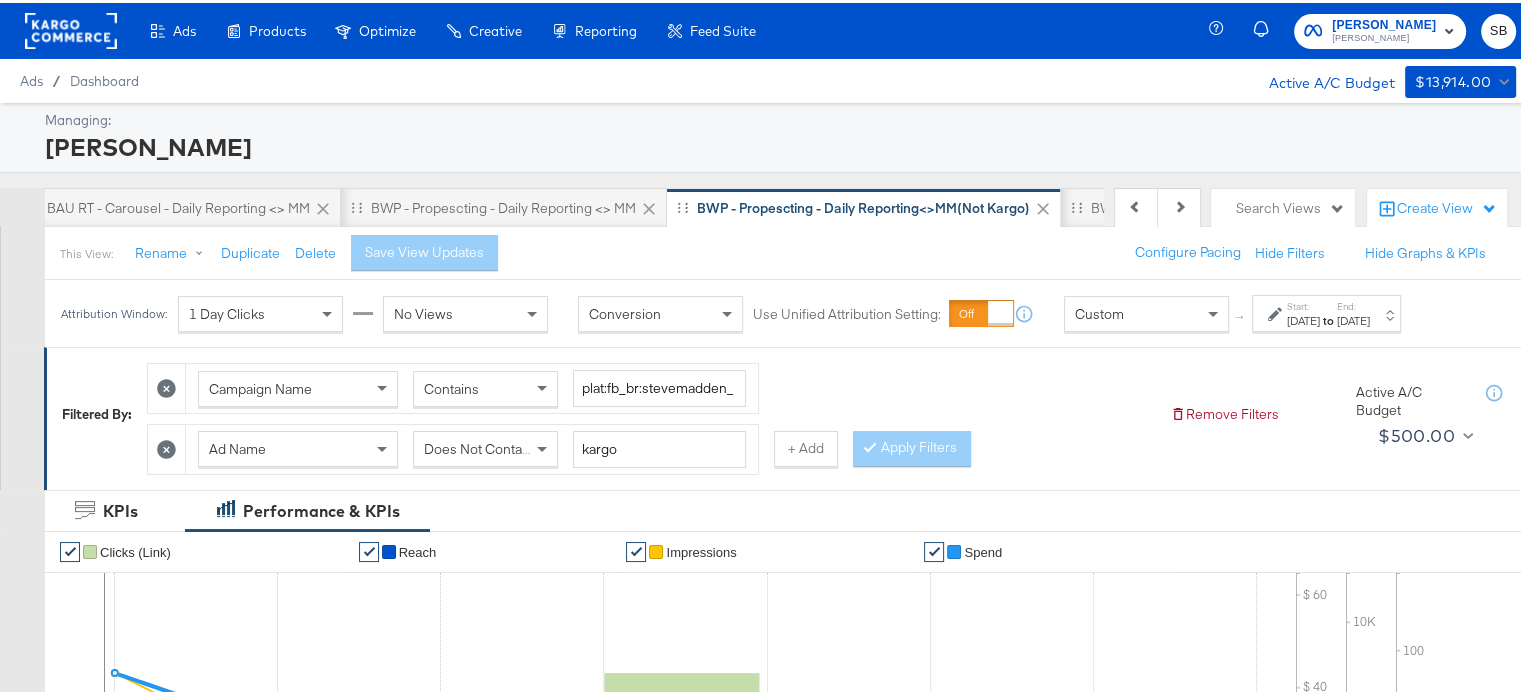 click on "Jun 11th 2025" at bounding box center [1353, 318] 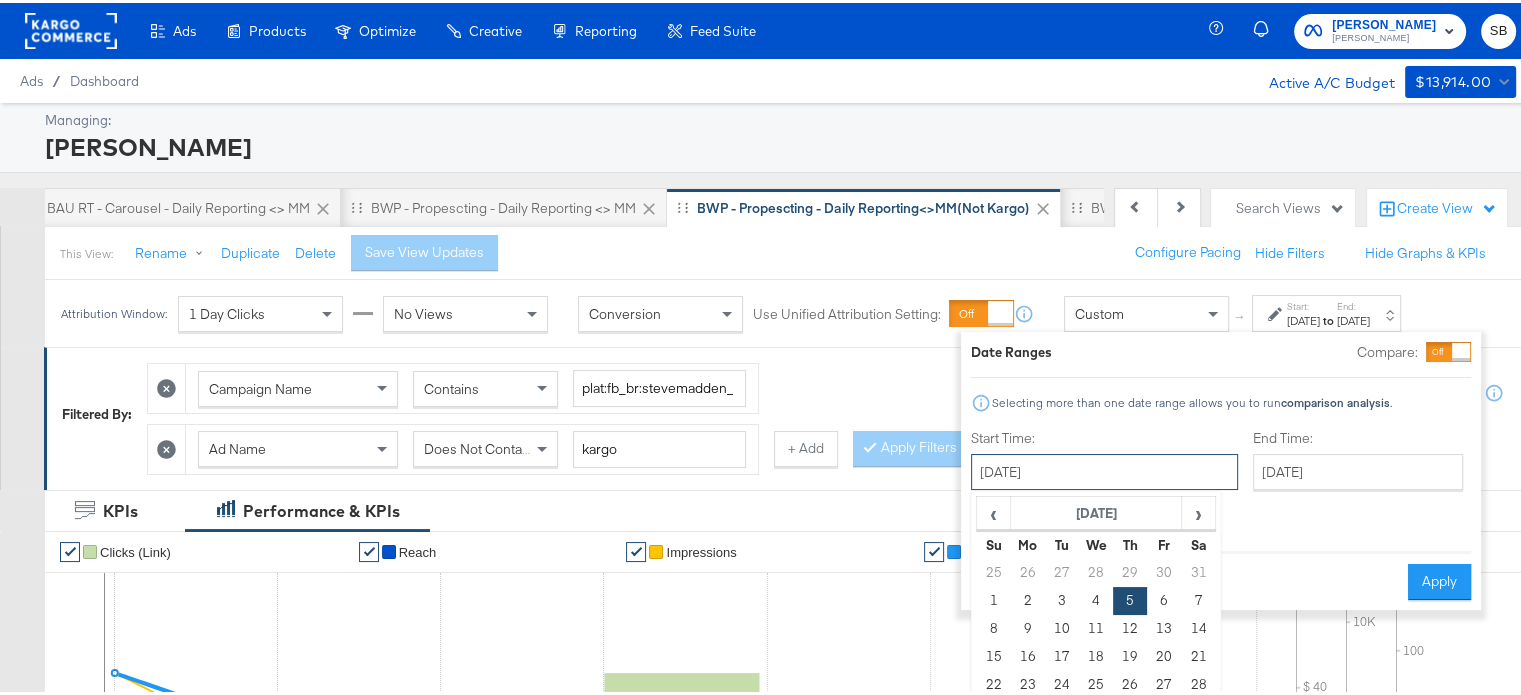 click on "June 5th 2025" at bounding box center (1104, 469) 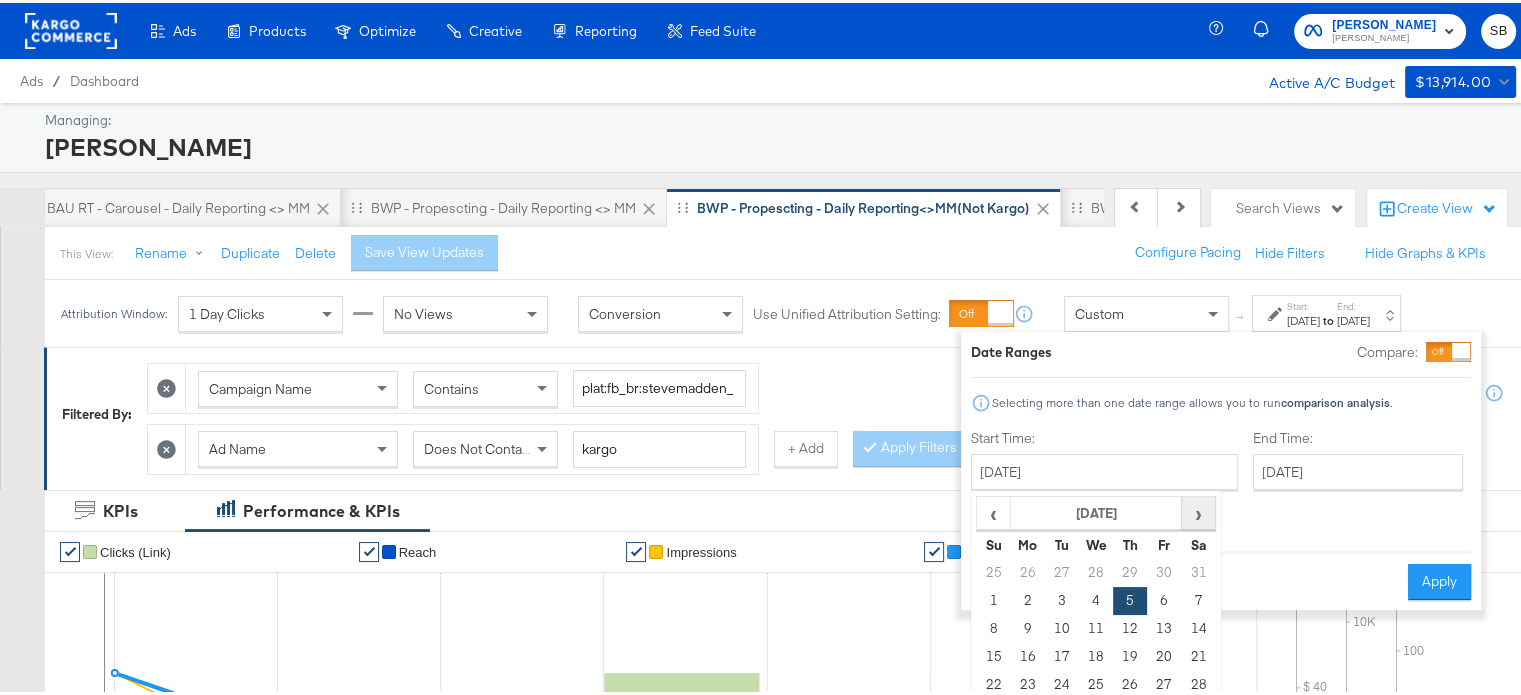 click on "›" at bounding box center [1198, 510] 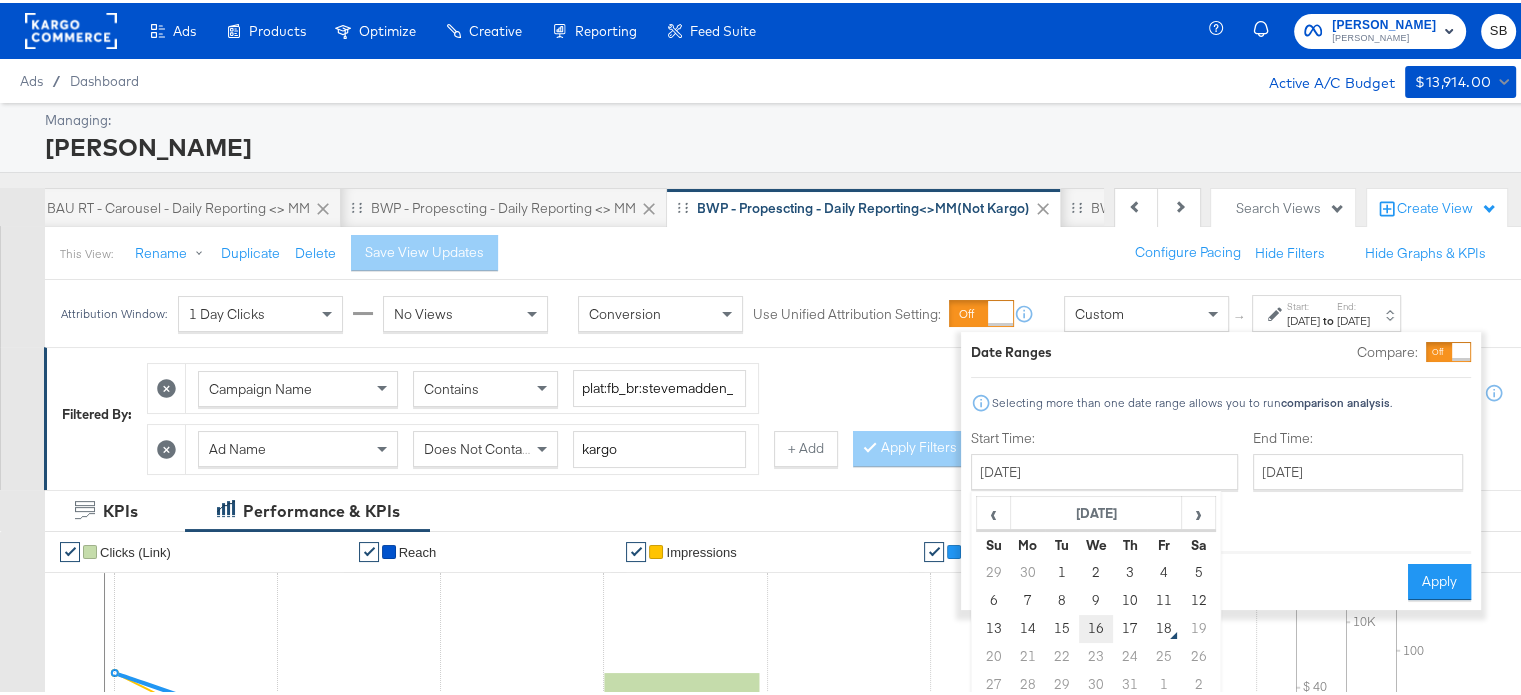 click on "16" at bounding box center [1096, 626] 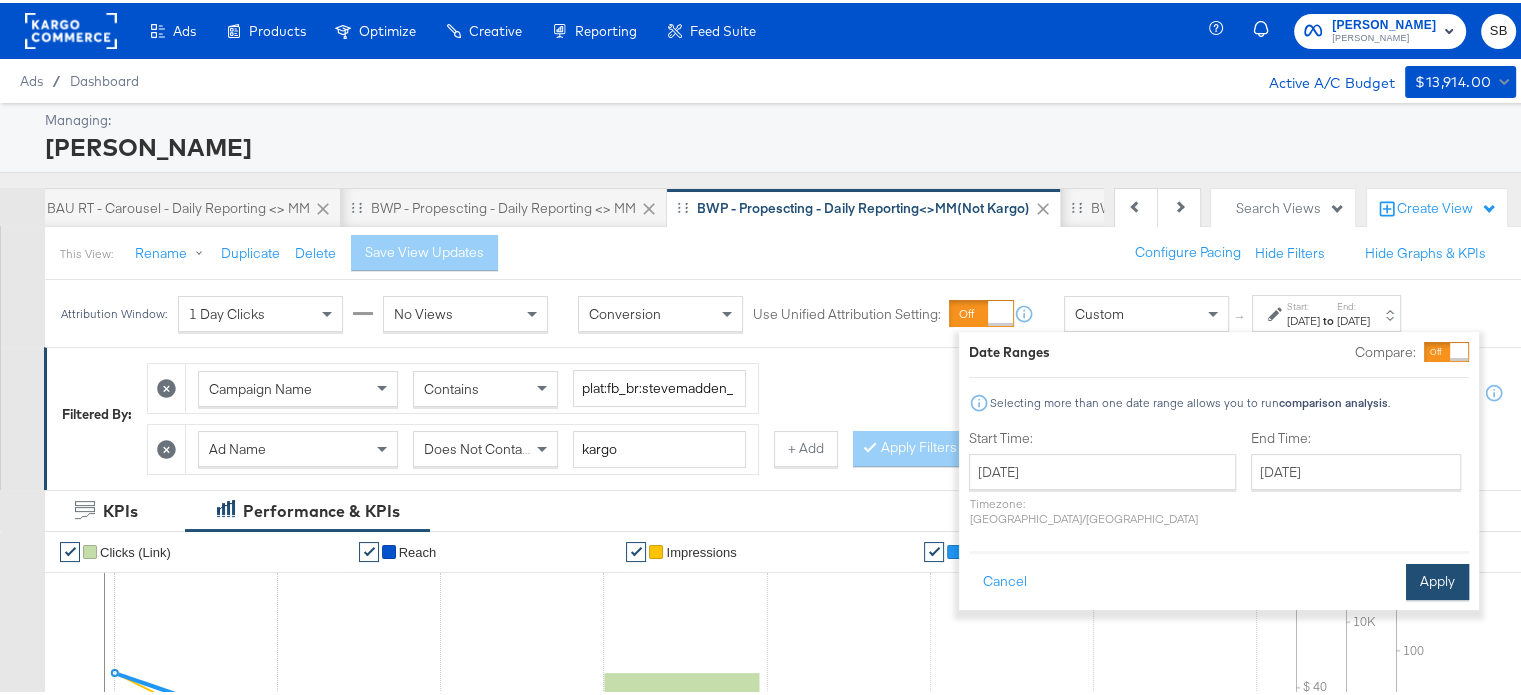 click on "Apply" at bounding box center [1437, 579] 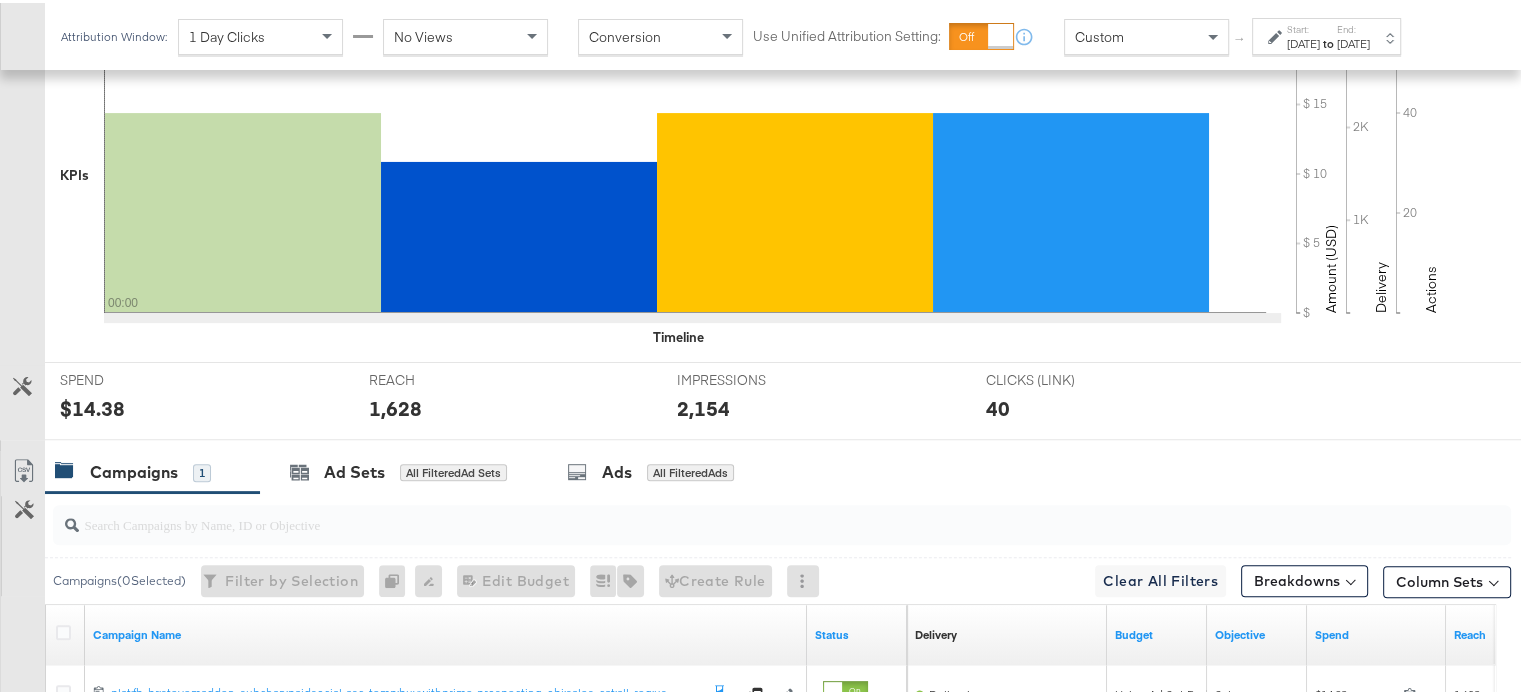 scroll, scrollTop: 789, scrollLeft: 0, axis: vertical 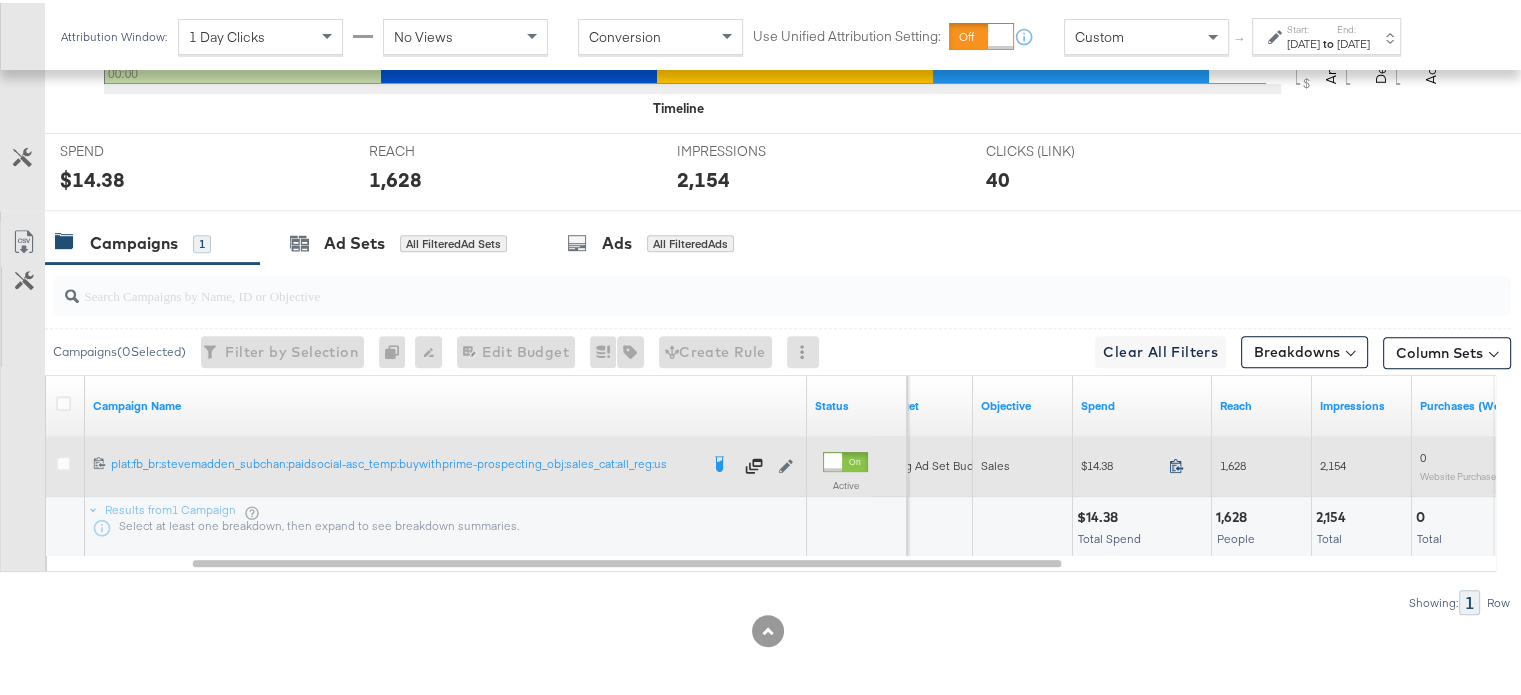 click 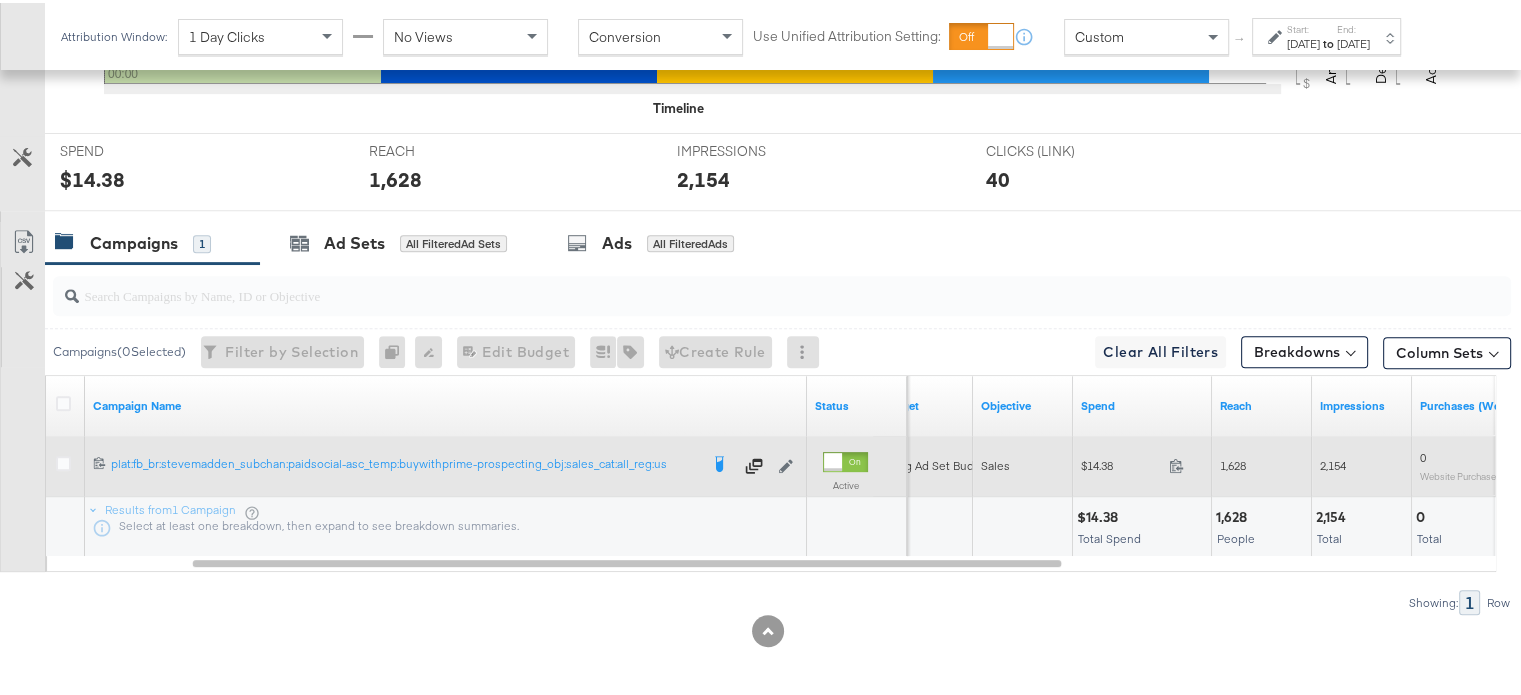 click on "1,628" at bounding box center (1233, 462) 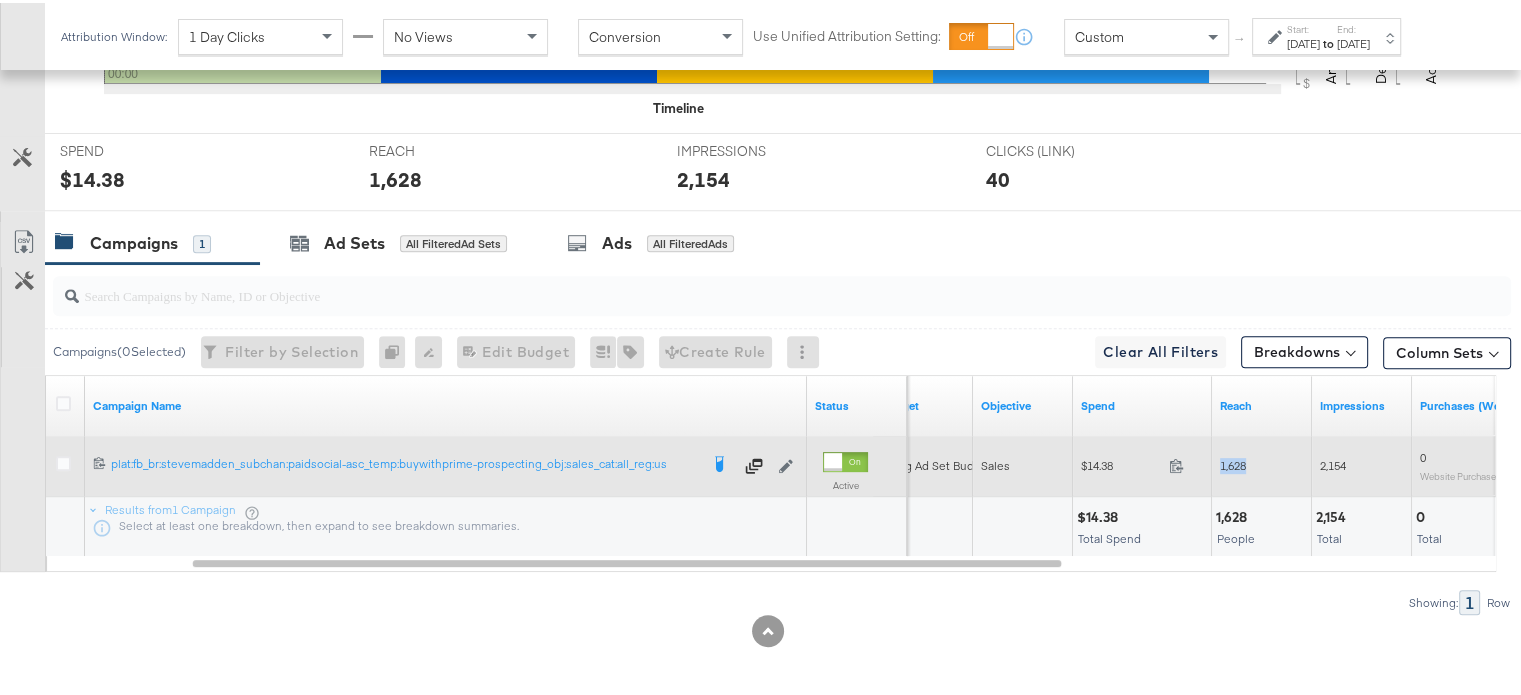 click on "1,628" at bounding box center (1233, 462) 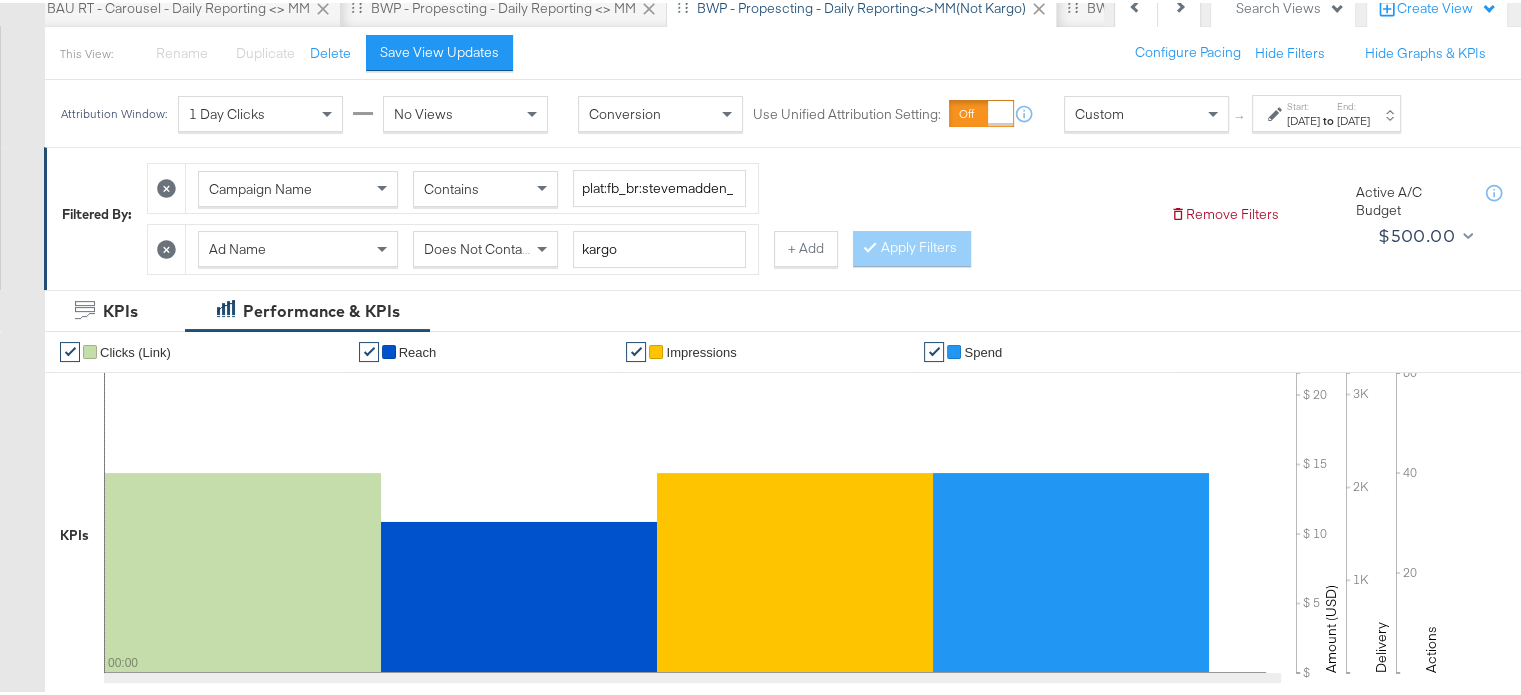 scroll, scrollTop: 0, scrollLeft: 0, axis: both 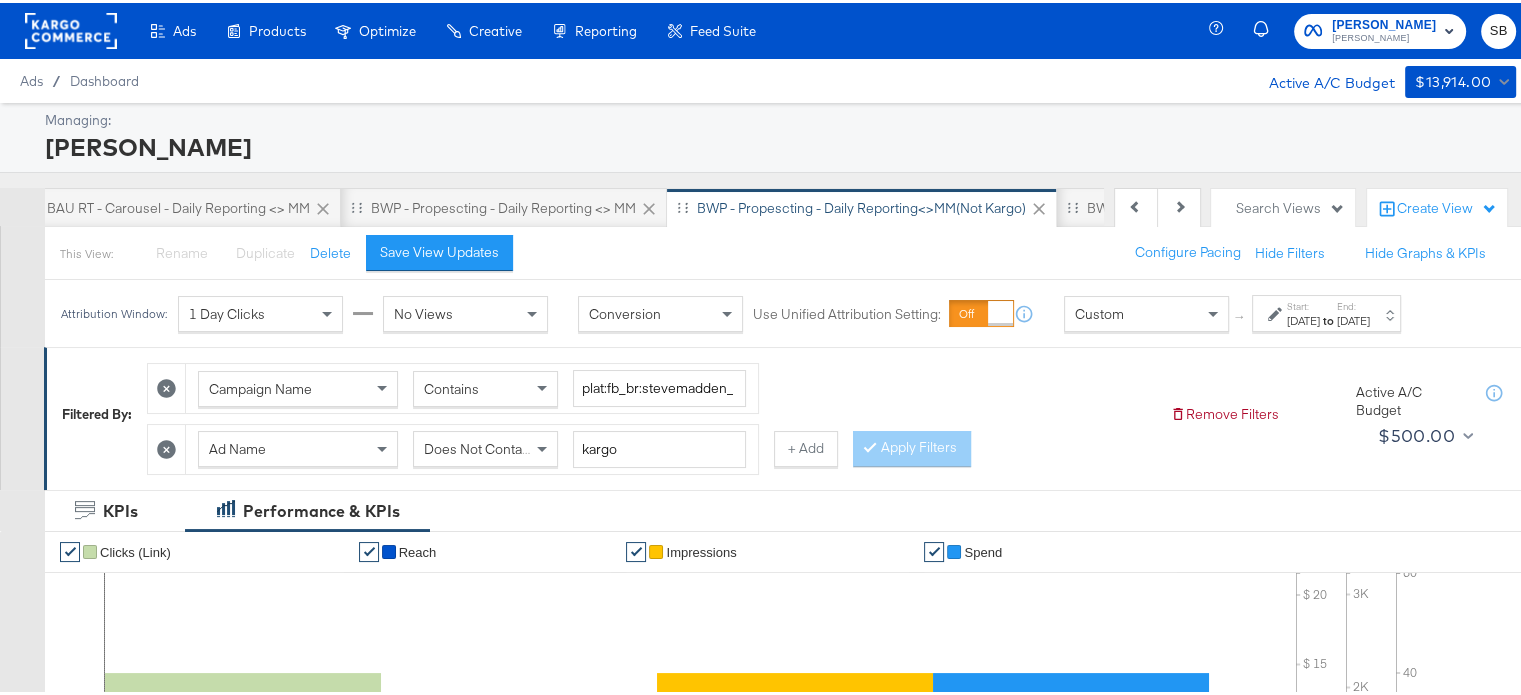 click on "[DATE]" at bounding box center [1303, 318] 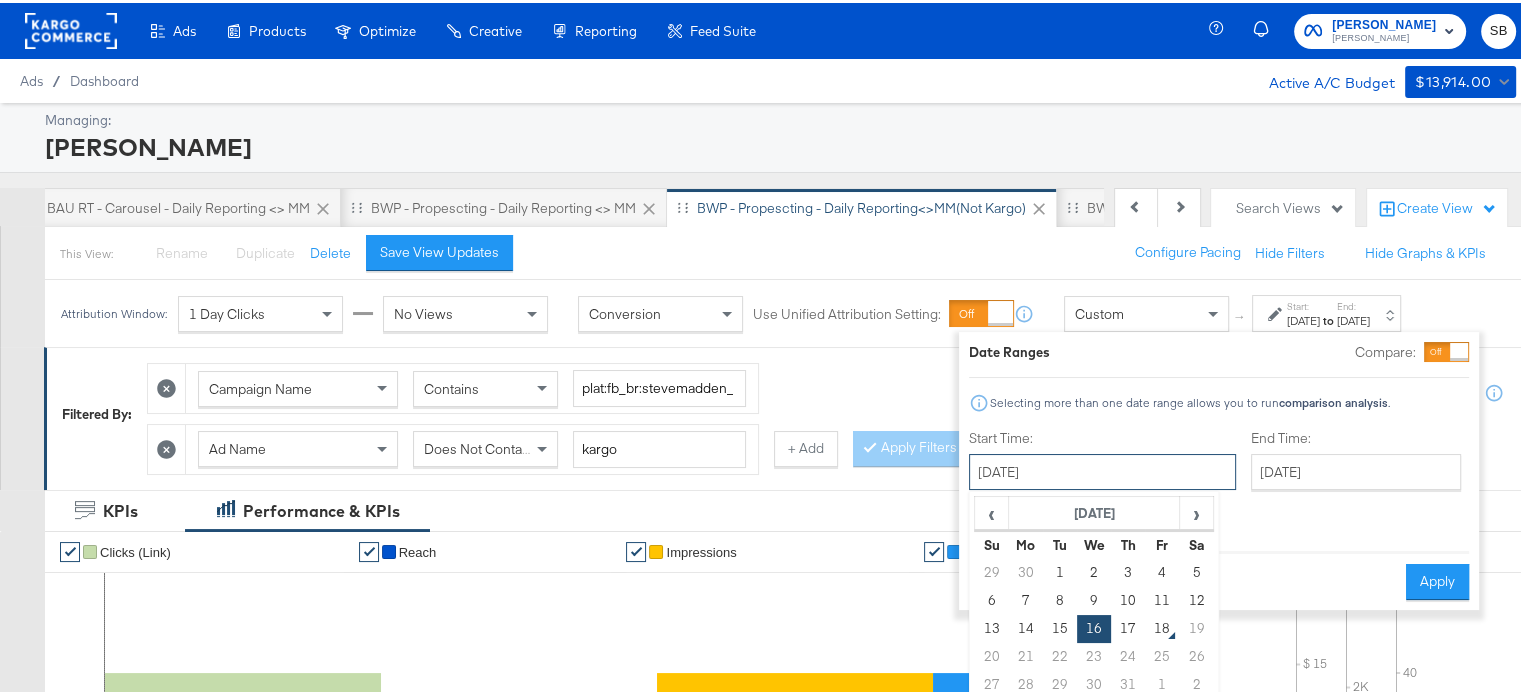 click on "[DATE]" at bounding box center [1102, 469] 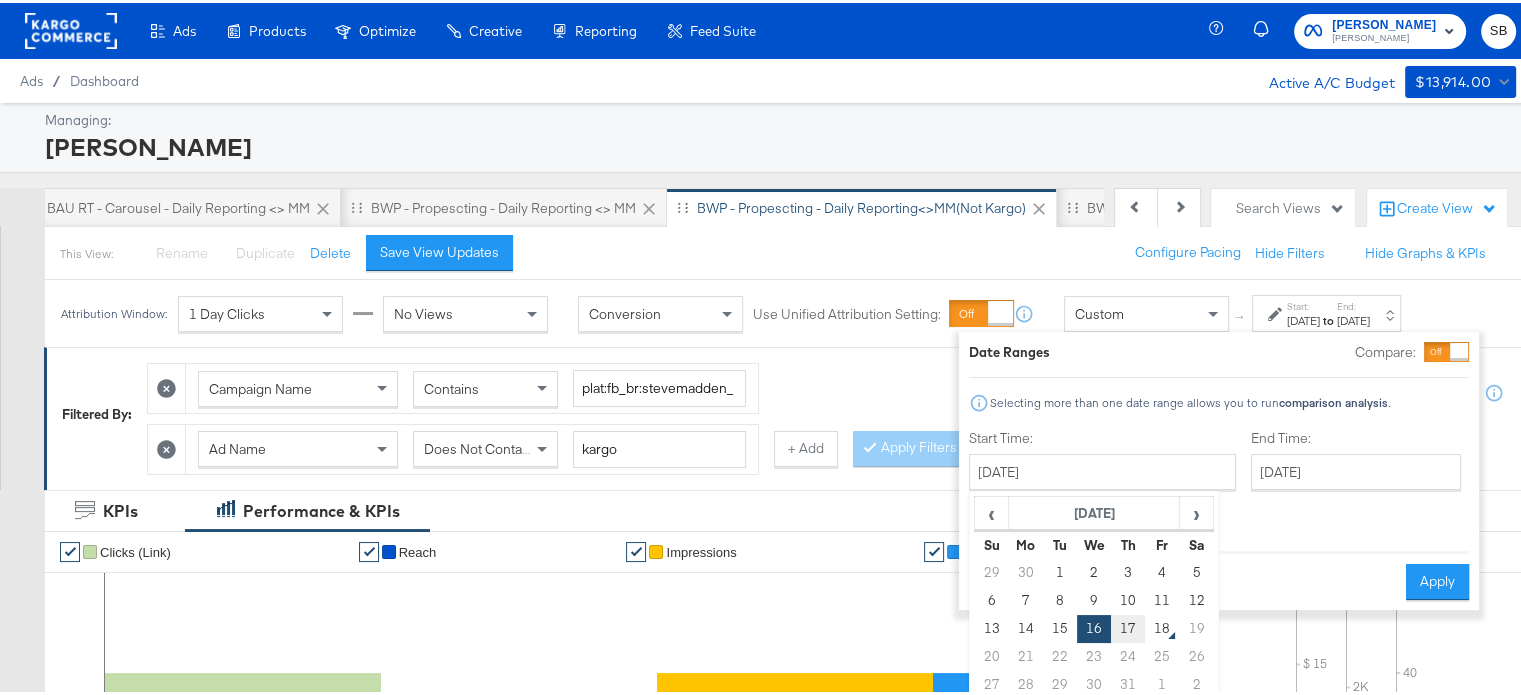 click on "17" at bounding box center [1128, 626] 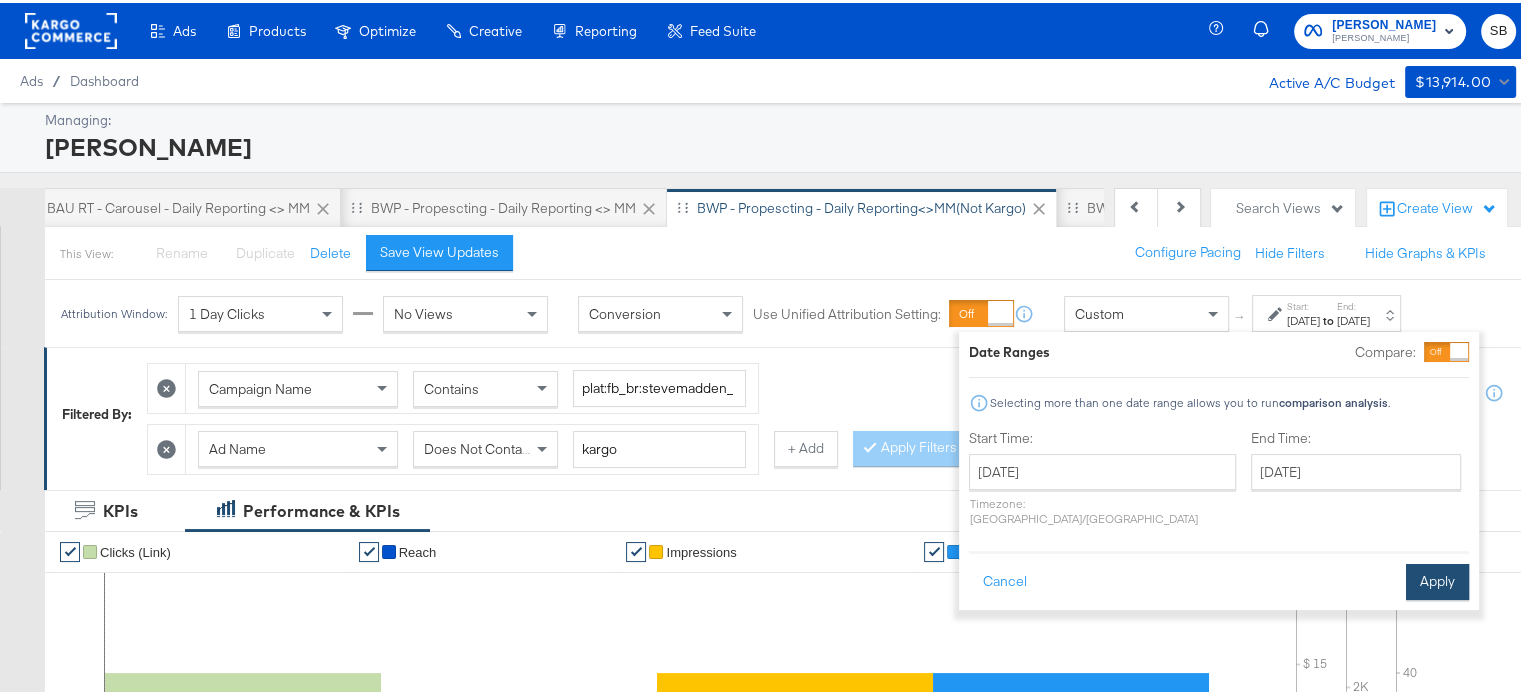 click on "Apply" at bounding box center [1437, 579] 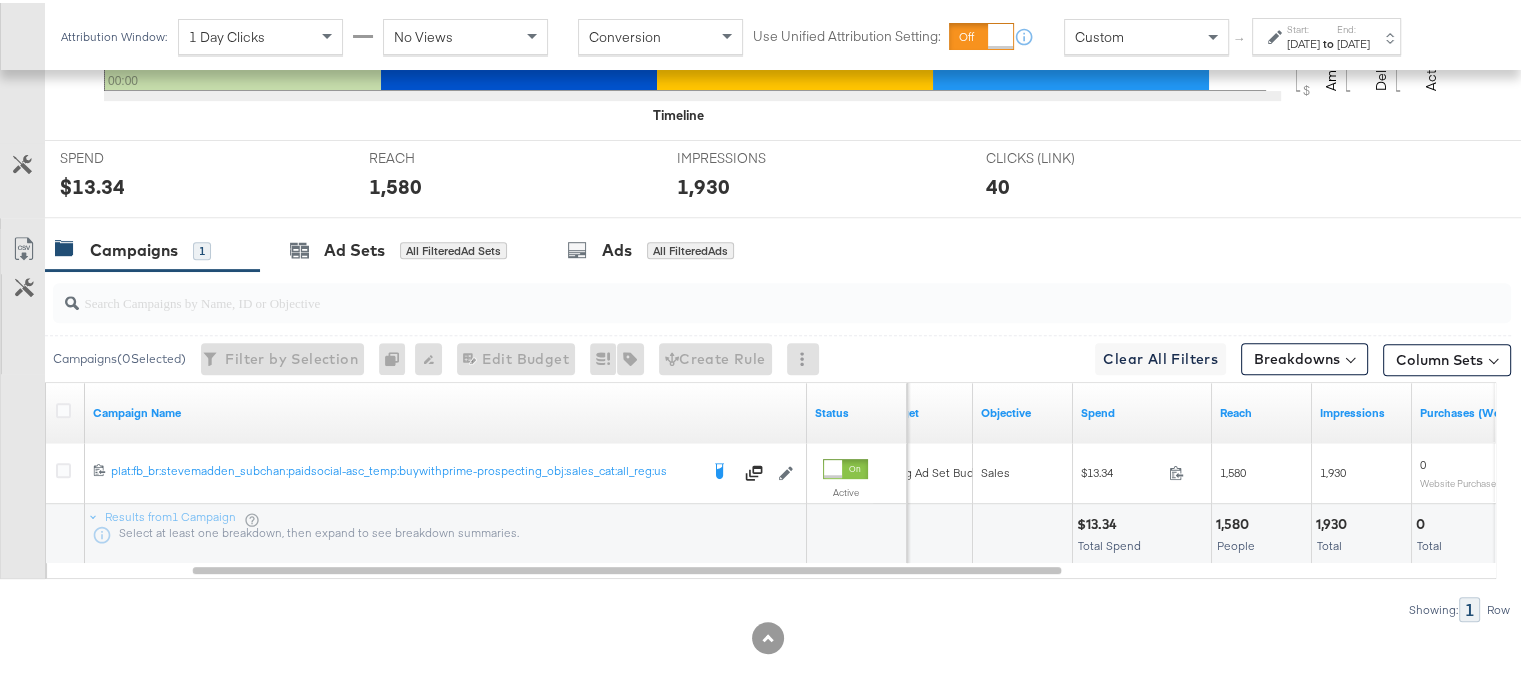 scroll, scrollTop: 784, scrollLeft: 0, axis: vertical 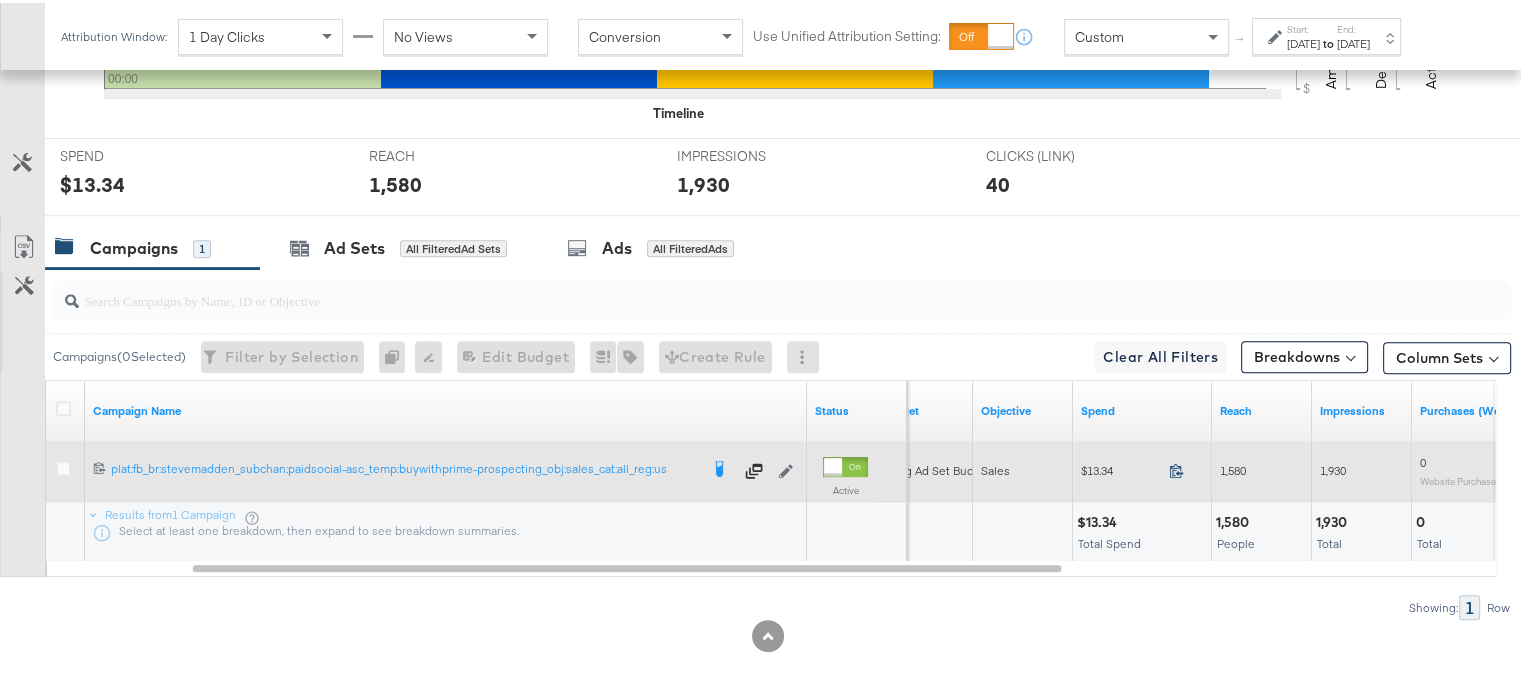 click 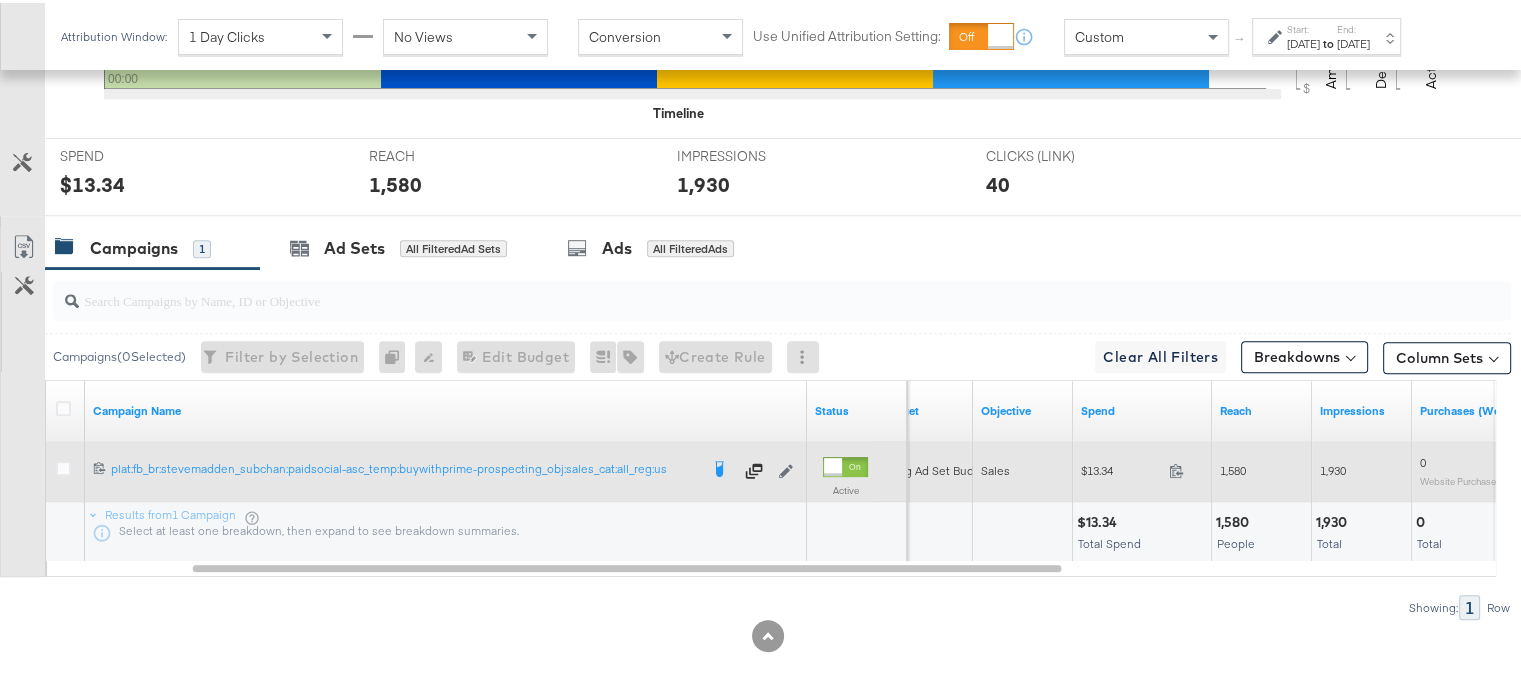 click on "1,580" at bounding box center [1233, 467] 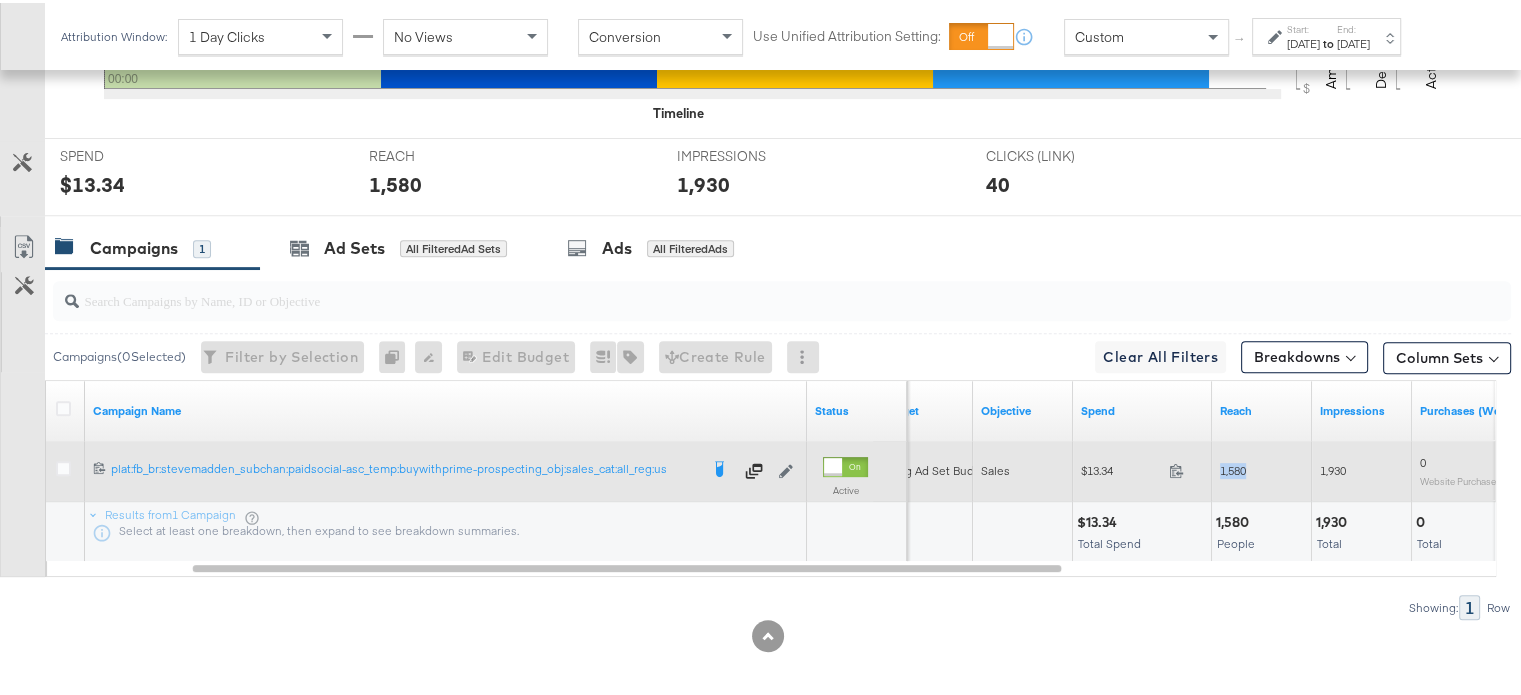 click on "1,580" at bounding box center (1233, 467) 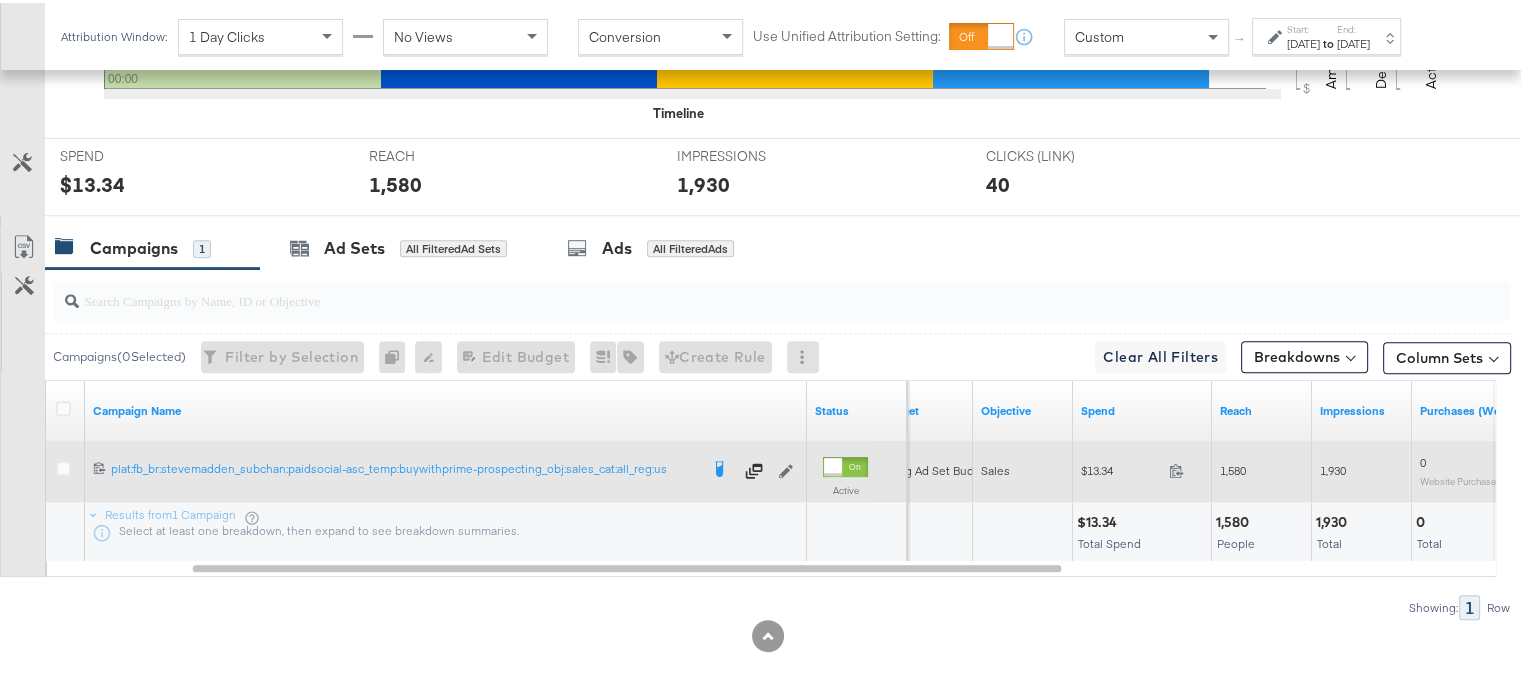 click on "1,930" at bounding box center [1362, 468] 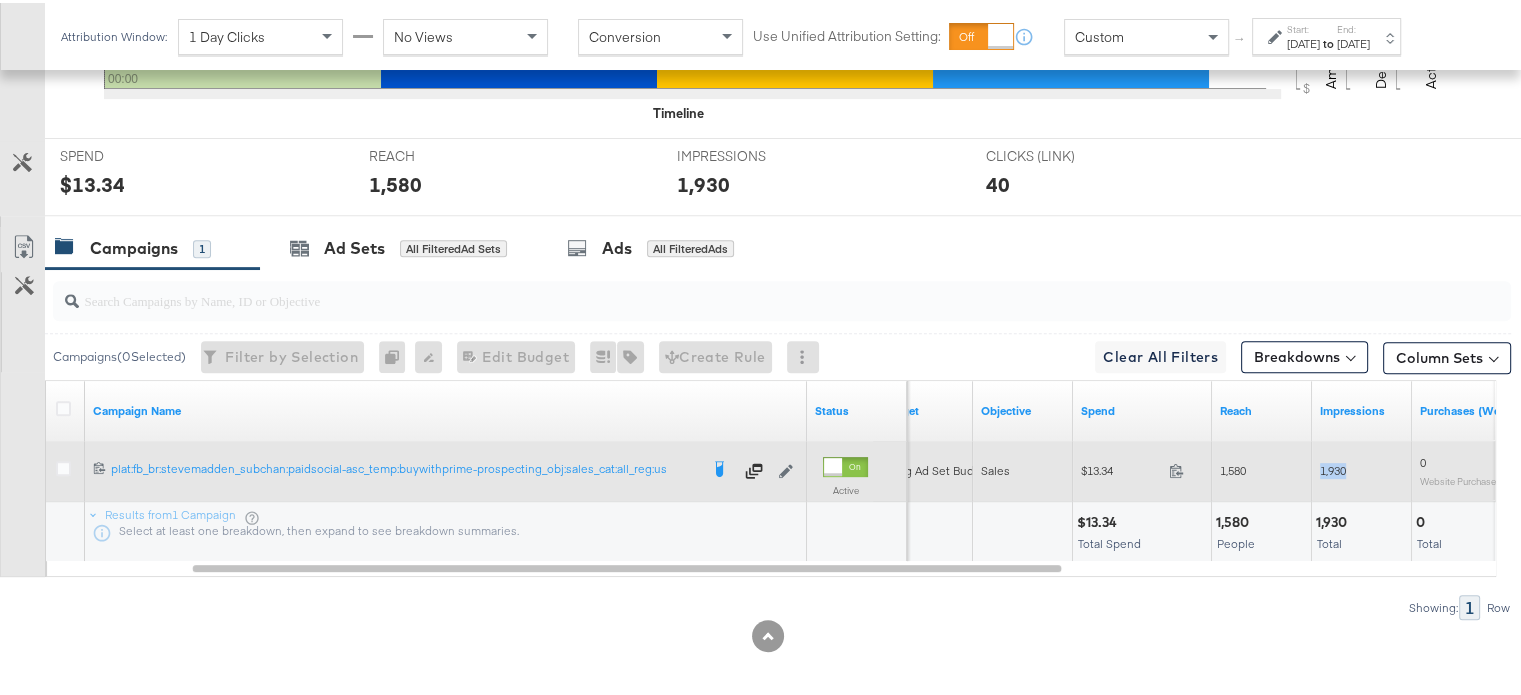 click on "1,930" at bounding box center [1333, 467] 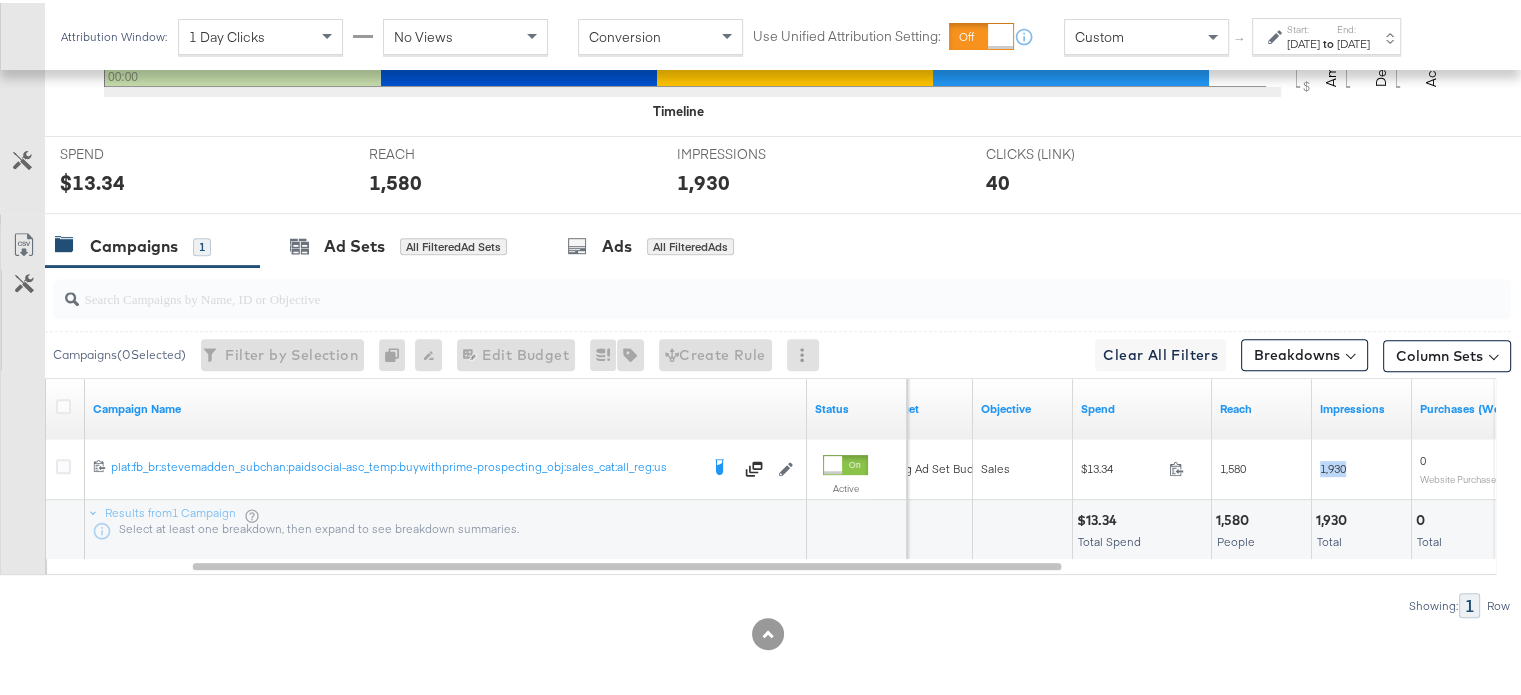 scroll, scrollTop: 780, scrollLeft: 0, axis: vertical 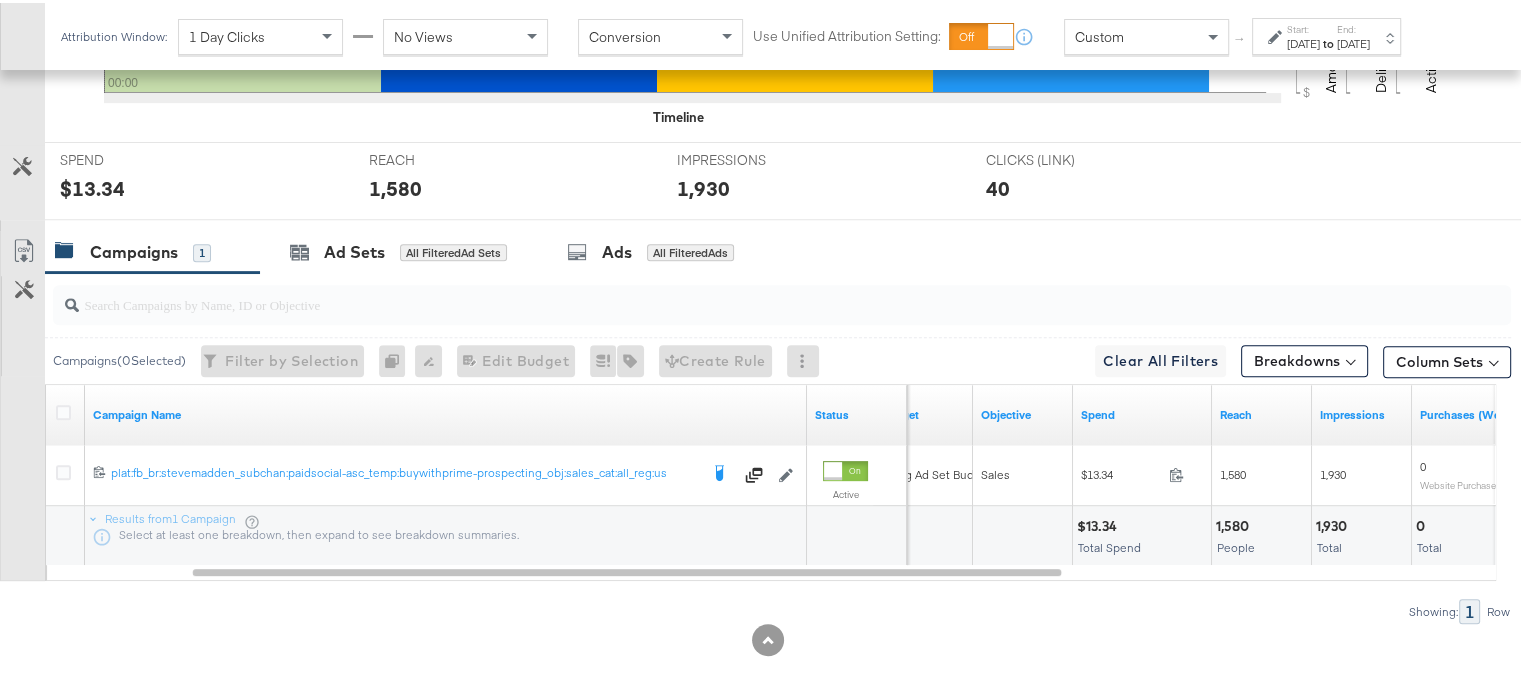 click on "40" at bounding box center (1125, 185) 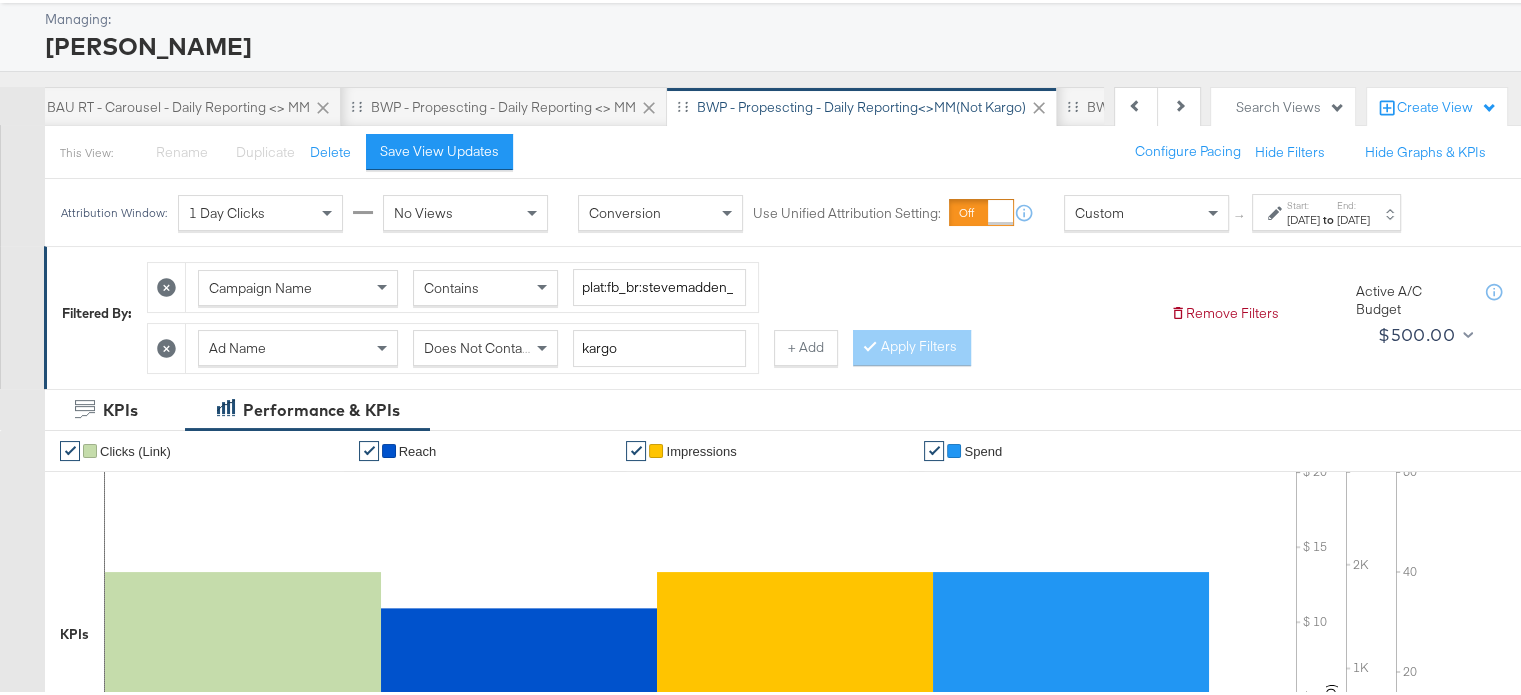 scroll, scrollTop: 0, scrollLeft: 0, axis: both 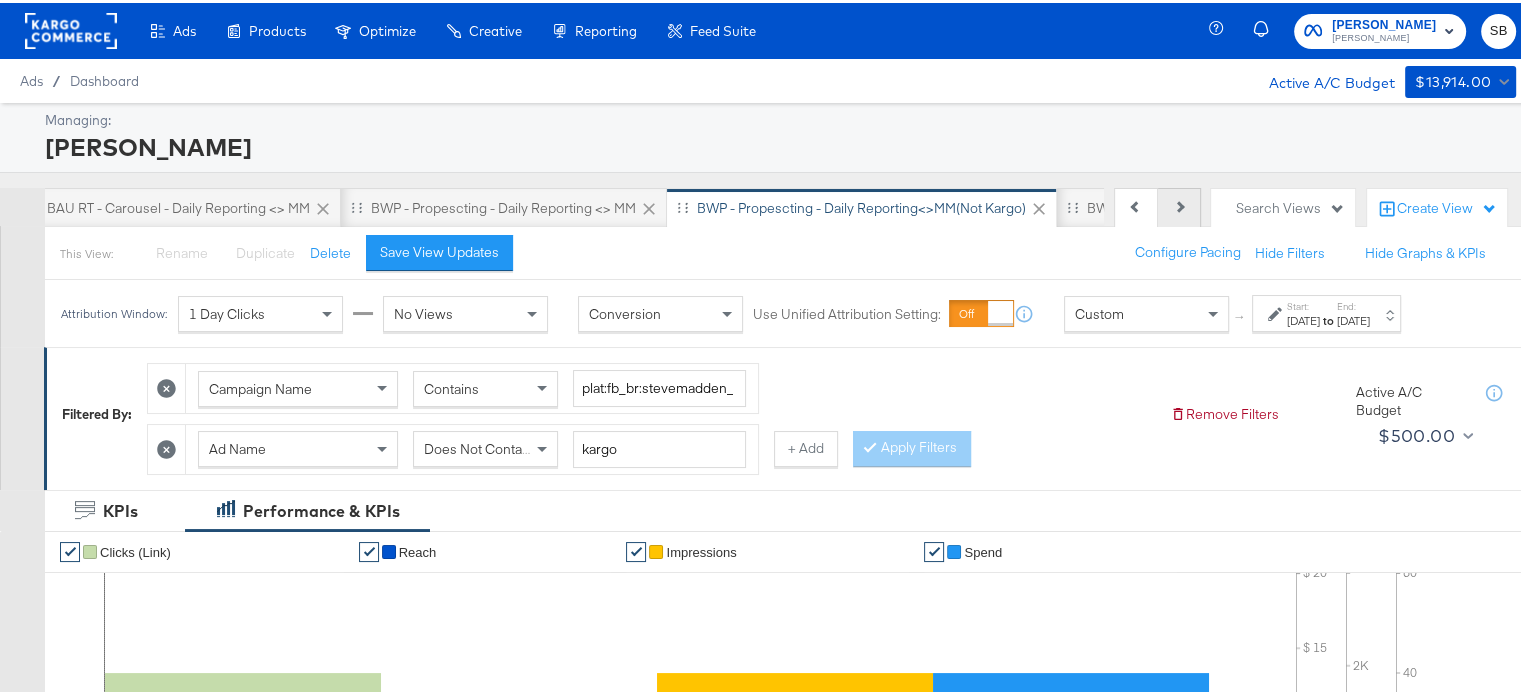 click at bounding box center [1178, 203] 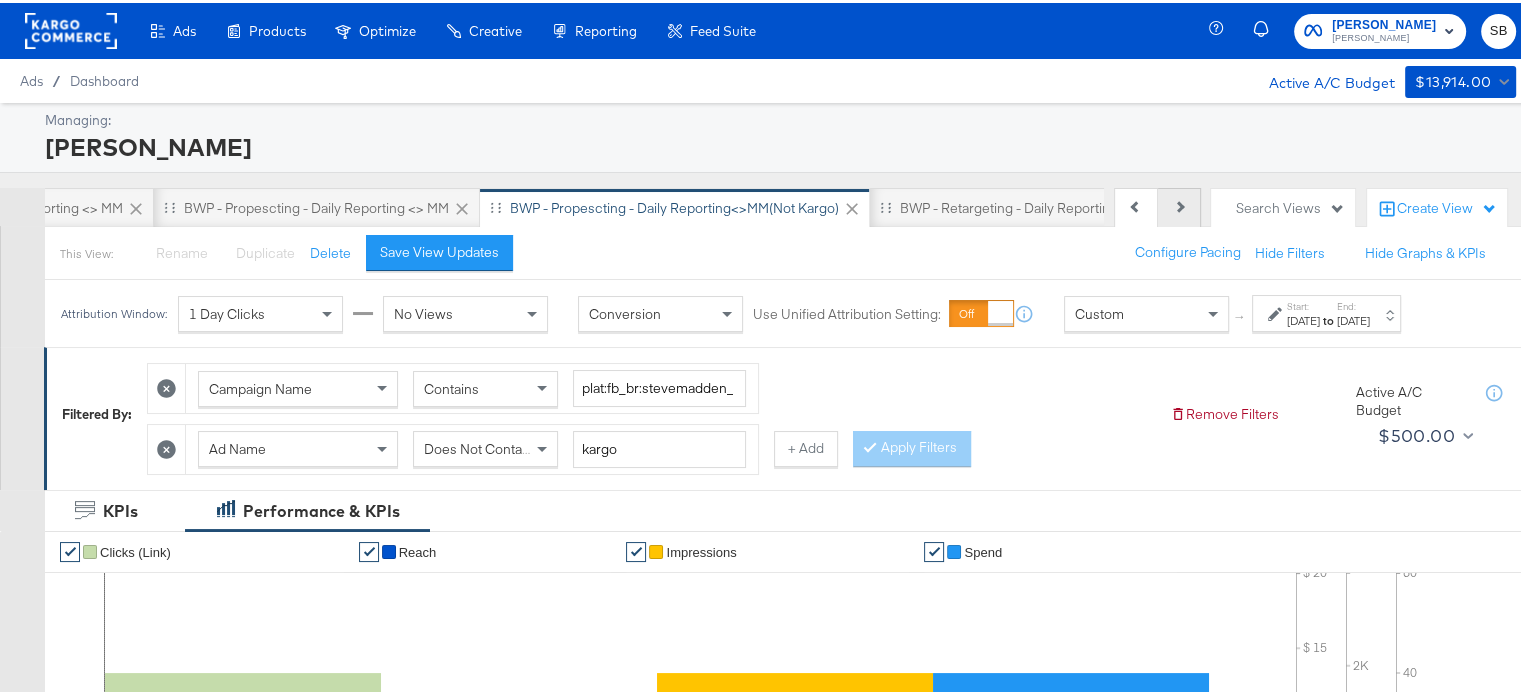 scroll, scrollTop: 0, scrollLeft: 1200, axis: horizontal 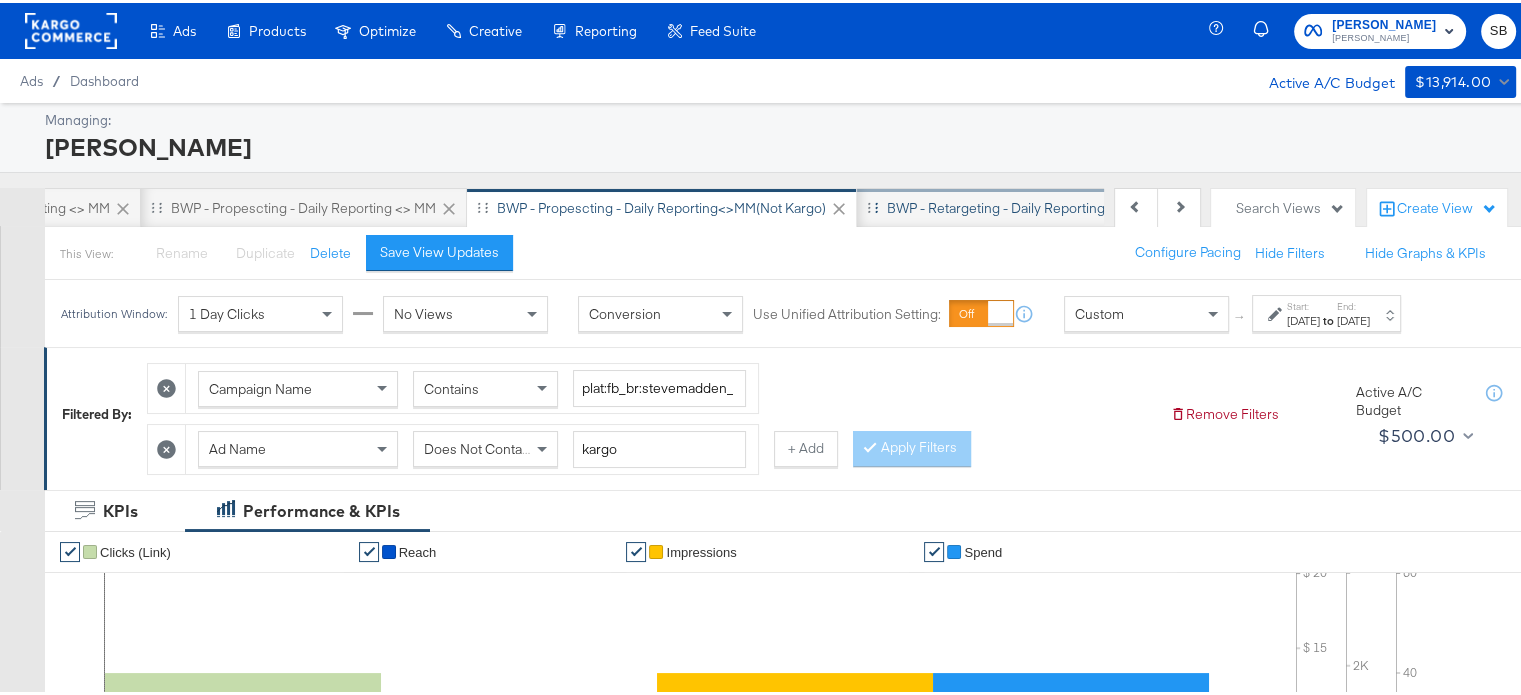 click on "BWP - Retargeting - Daily Reporting <> MM" at bounding box center [1018, 205] 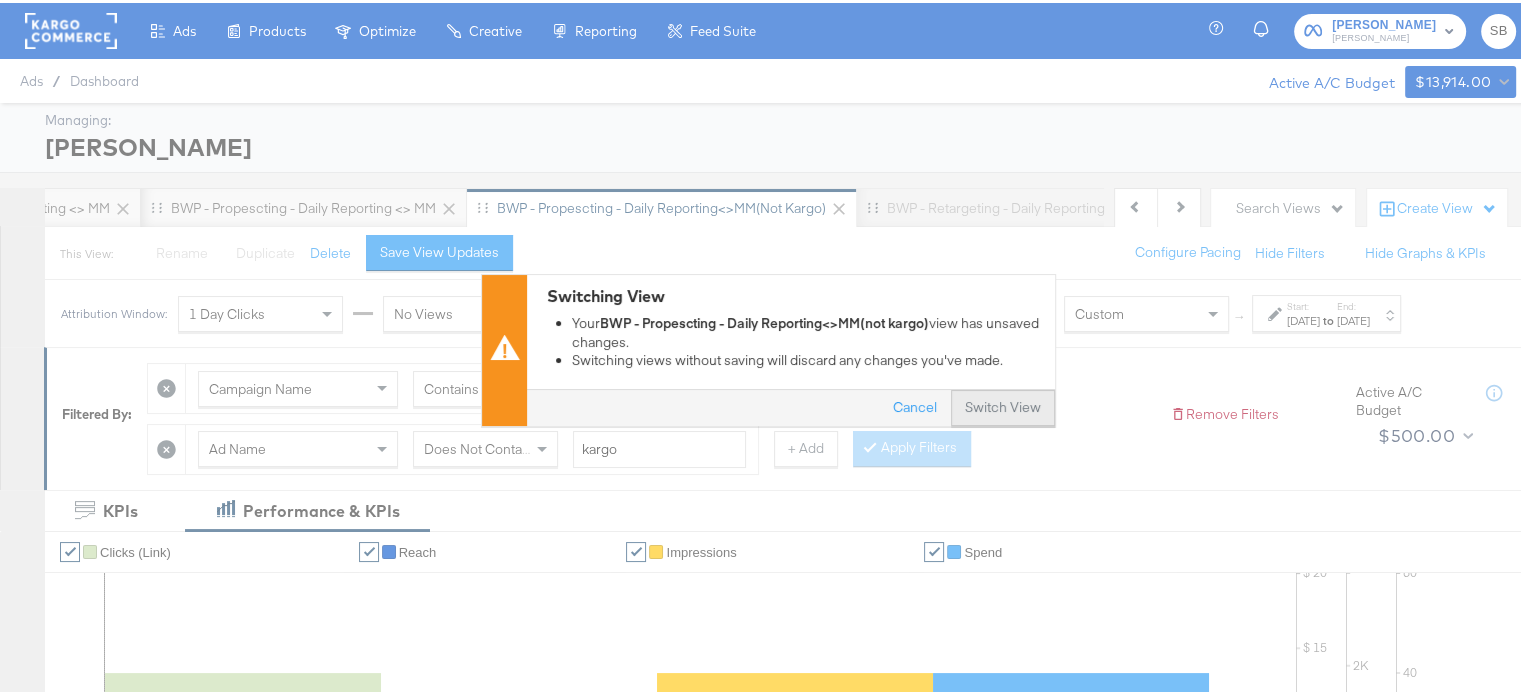 click on "Switch View" at bounding box center (1003, 406) 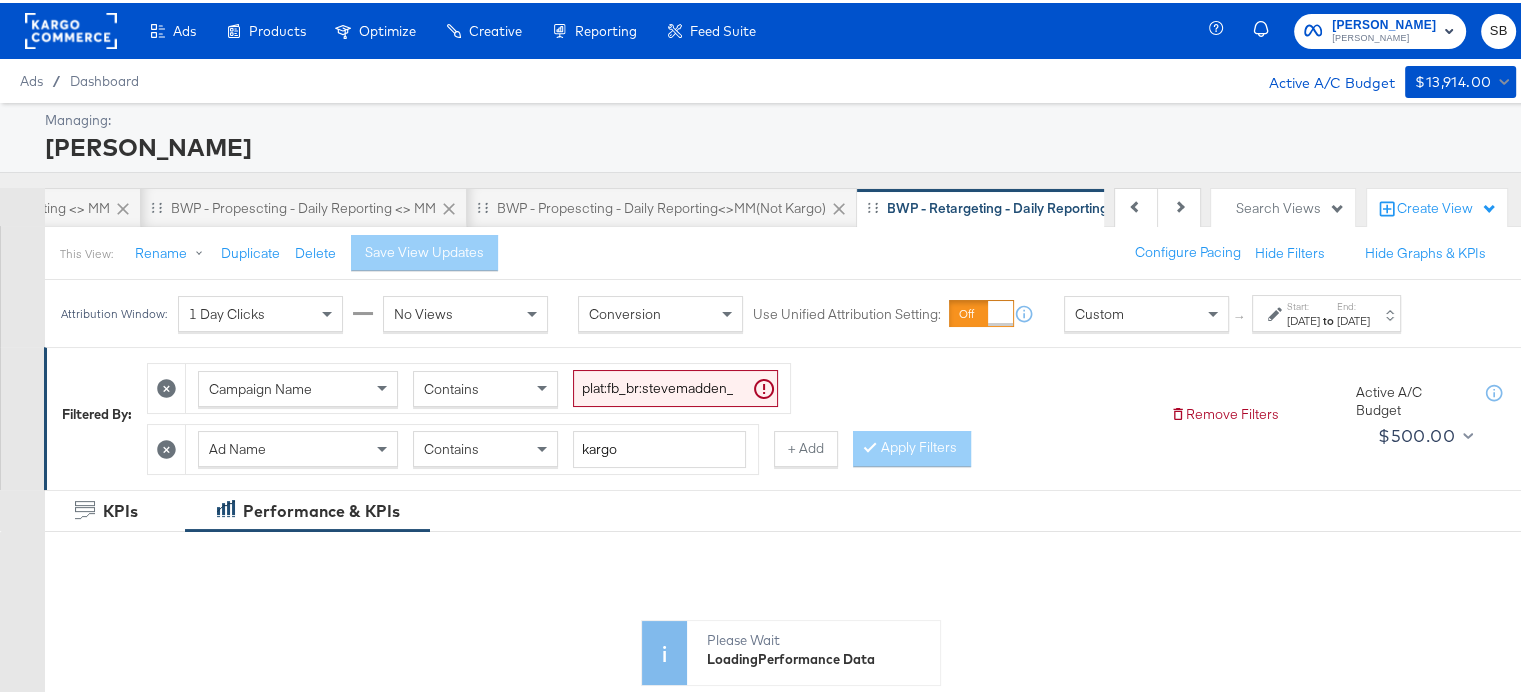 click on "End:" at bounding box center [1353, 303] 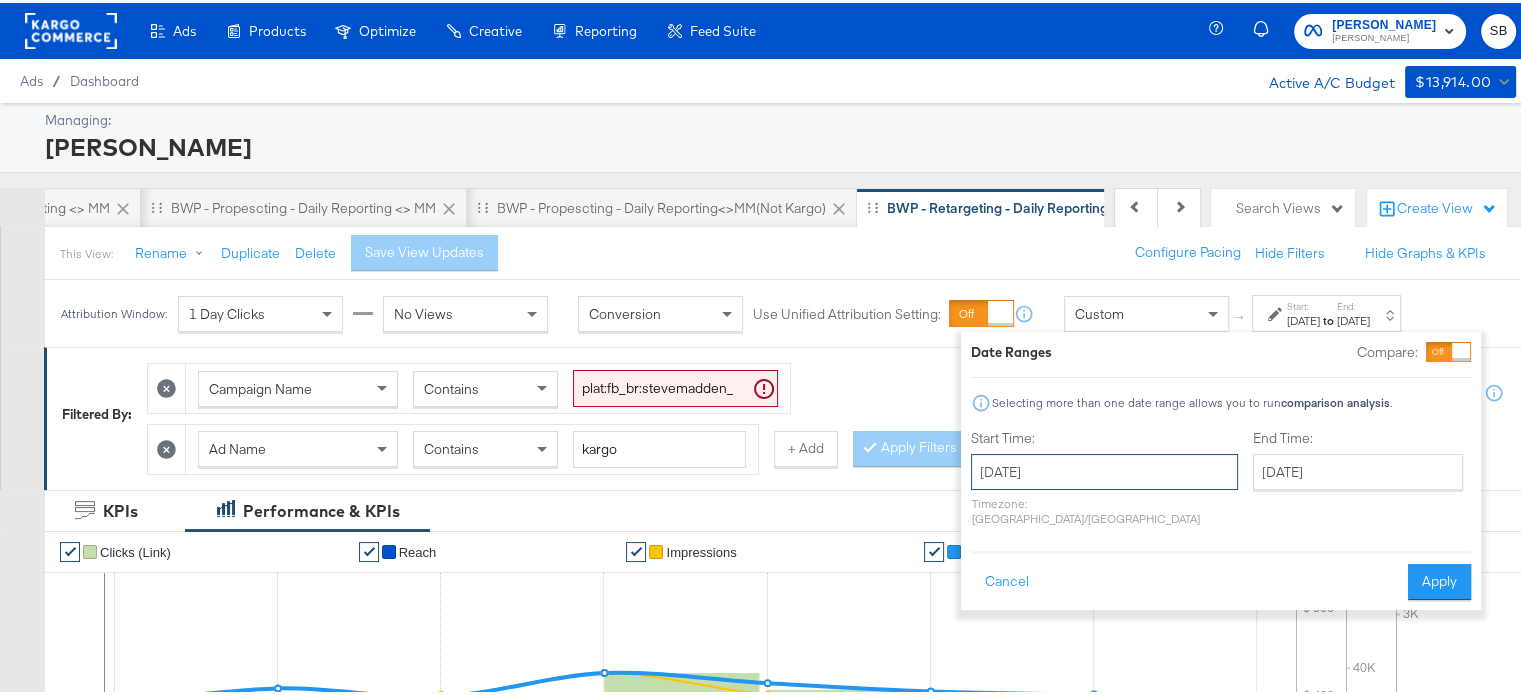 click on "June 5th 2025" at bounding box center [1104, 469] 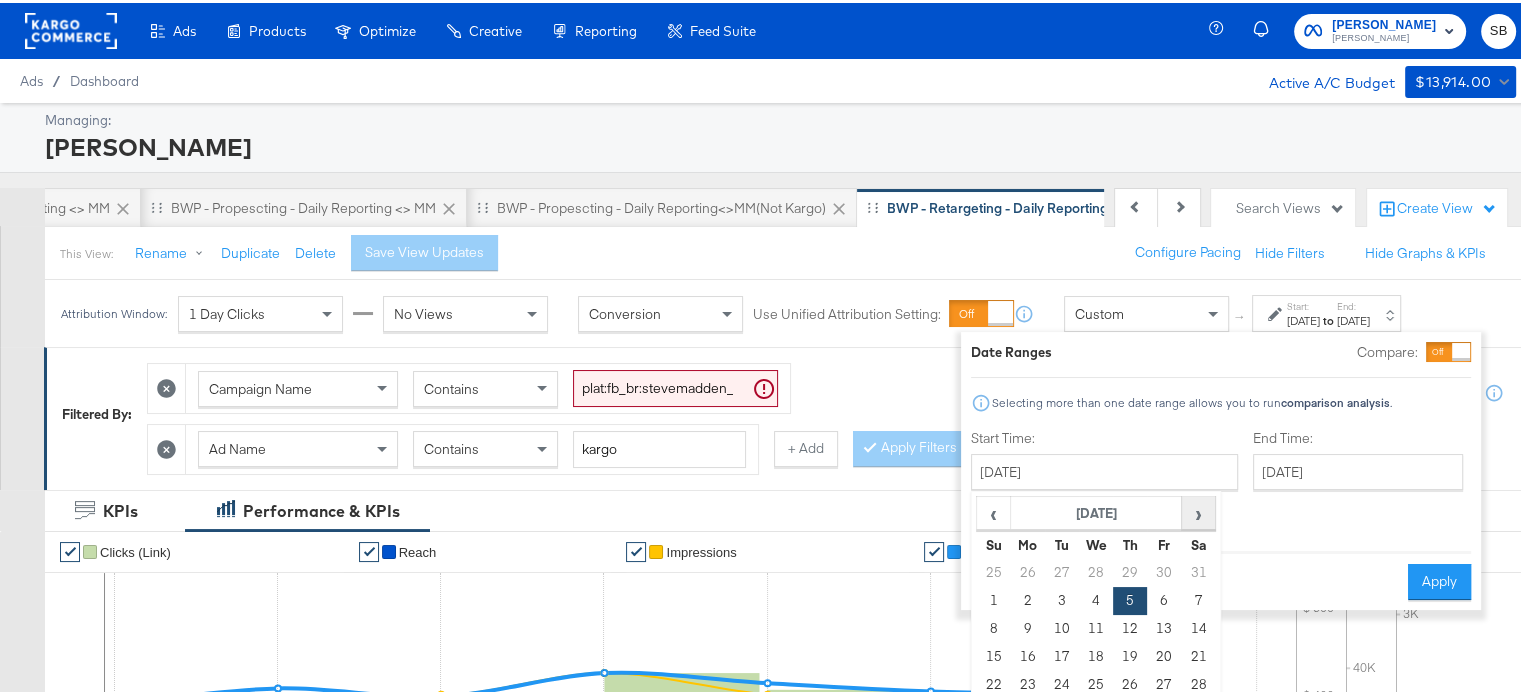 click on "›" at bounding box center (1198, 510) 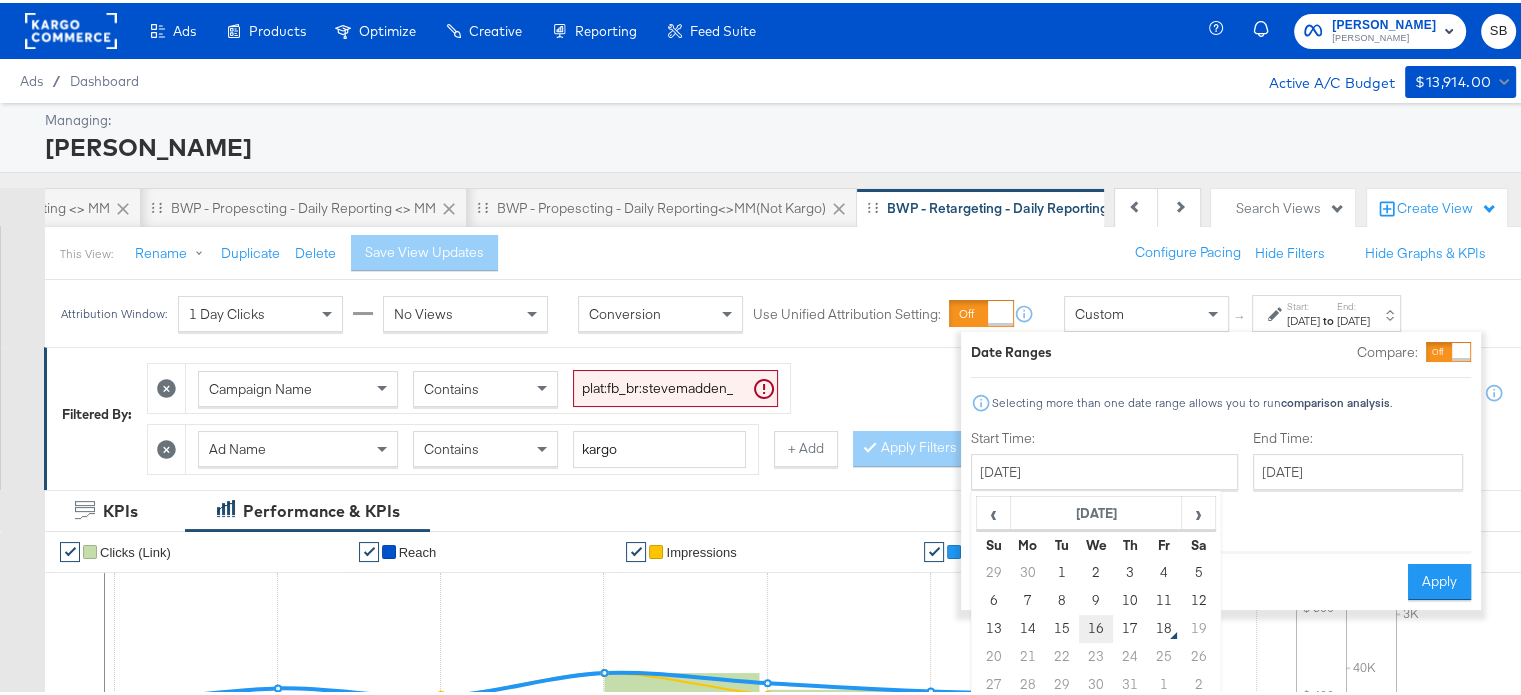 click on "16" at bounding box center (1096, 626) 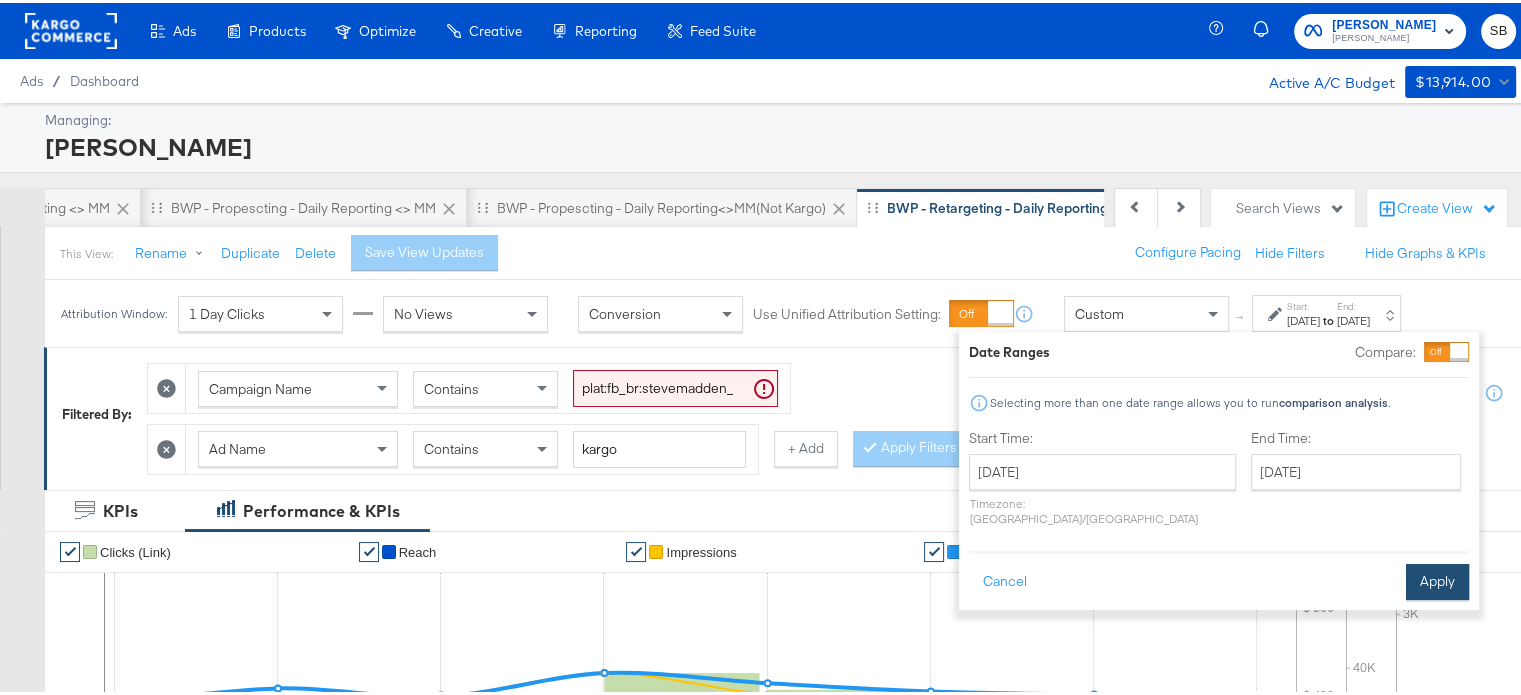 click on "Apply" at bounding box center [1437, 579] 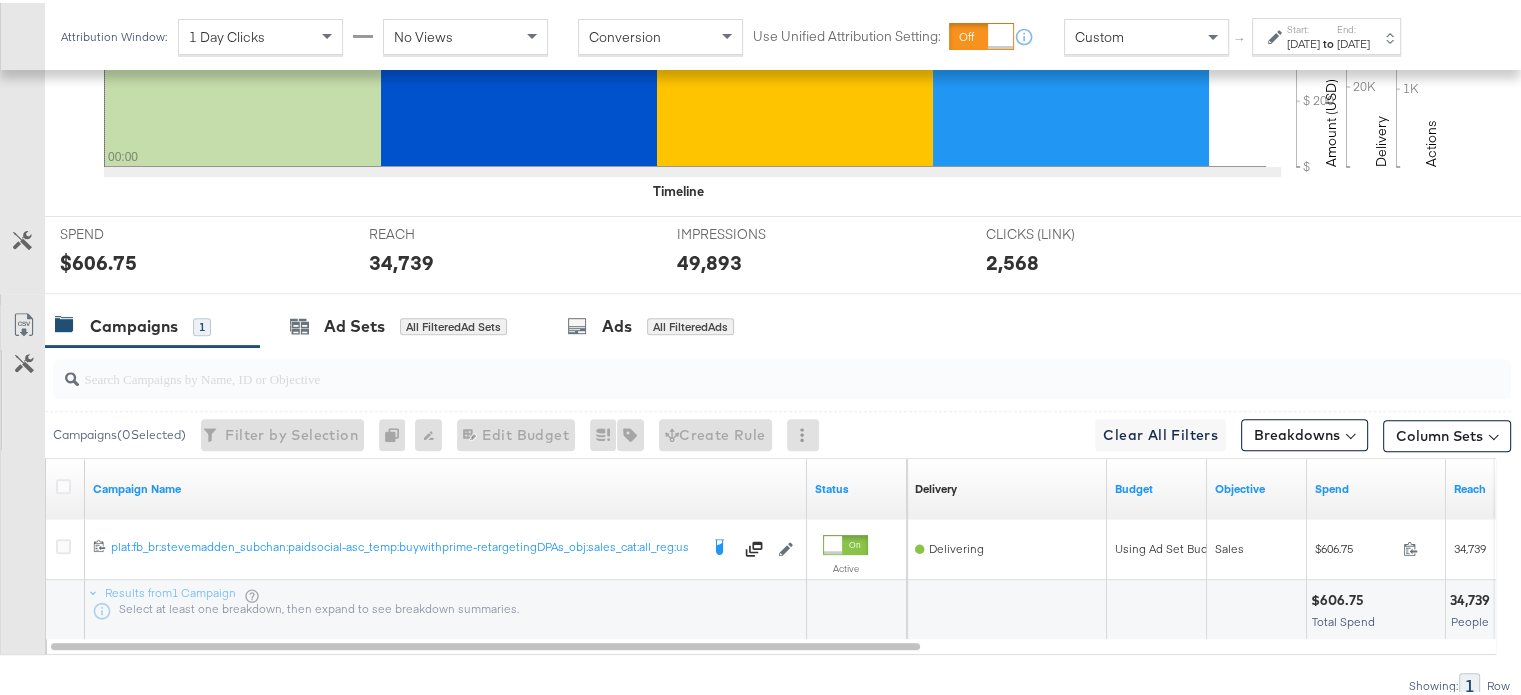 scroll, scrollTop: 707, scrollLeft: 0, axis: vertical 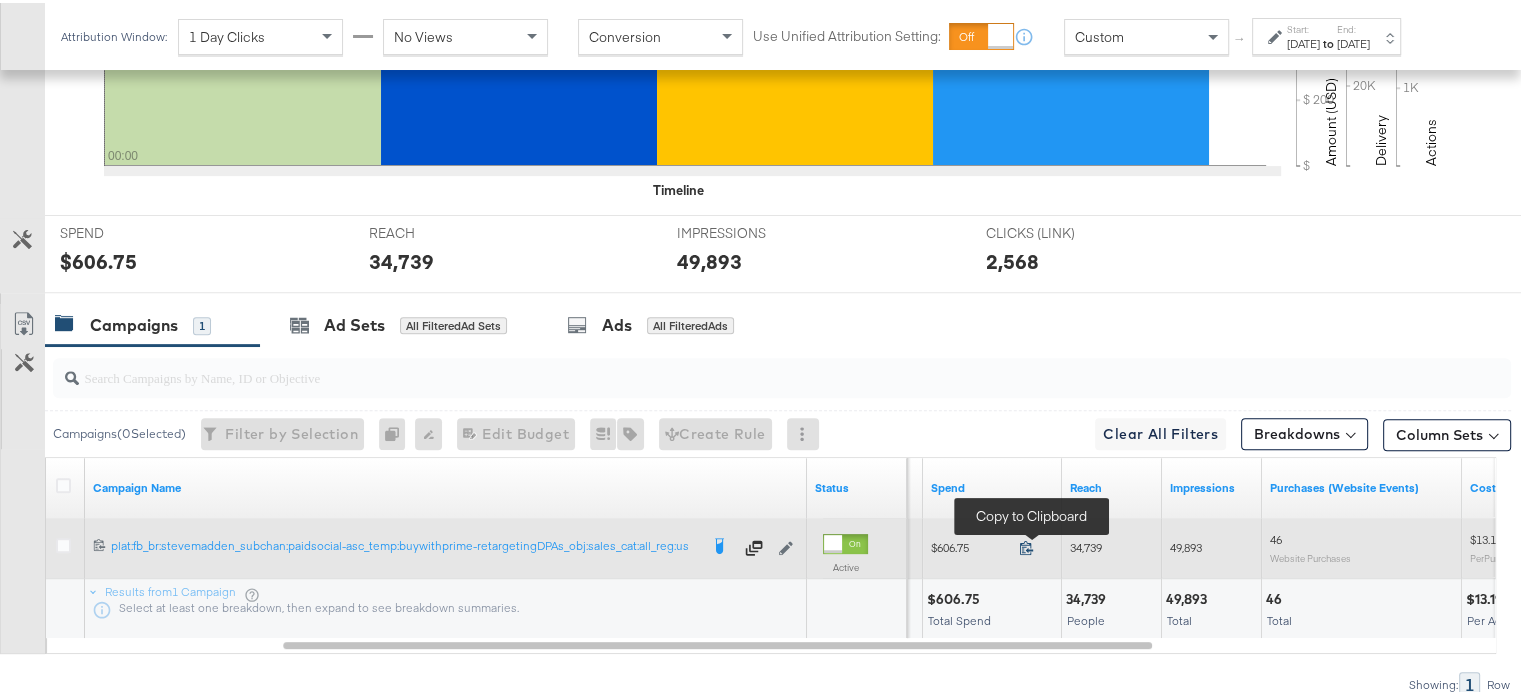click 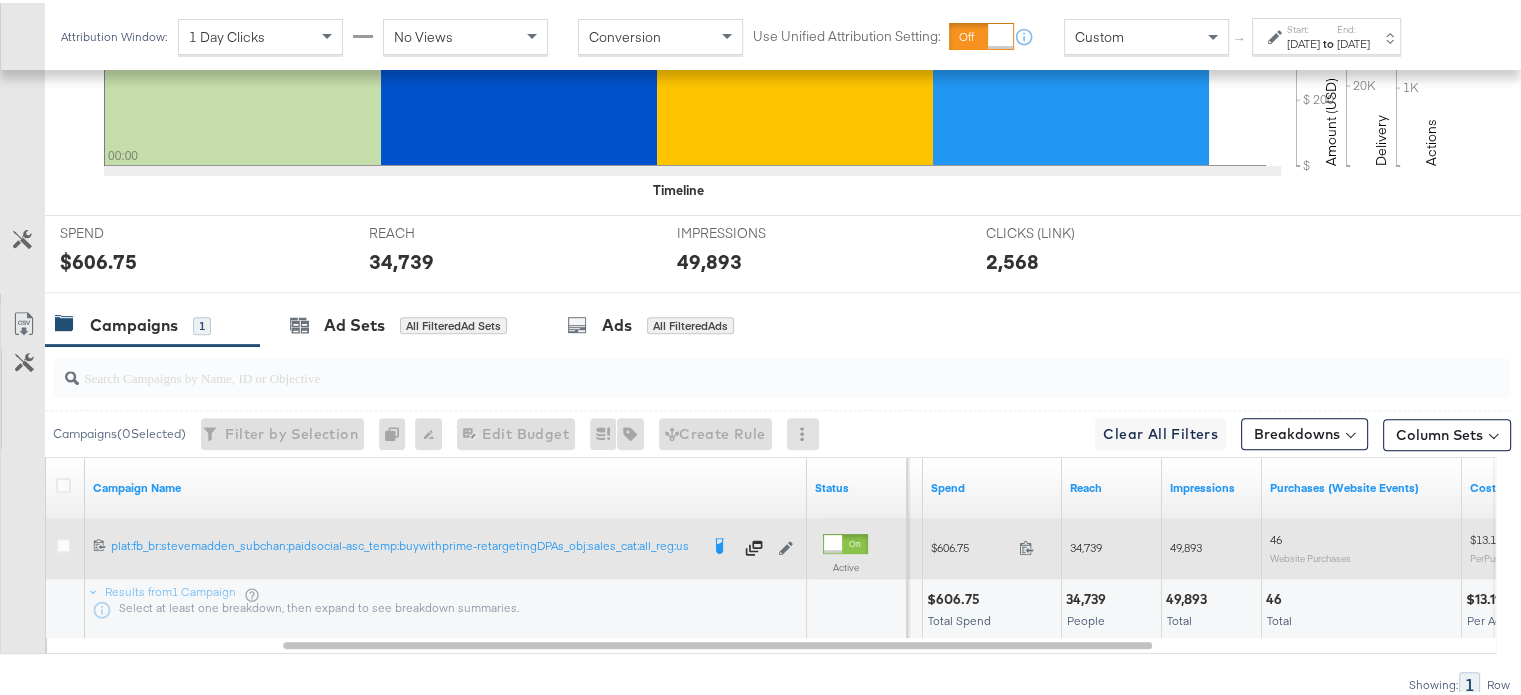 click on "34,739" at bounding box center (1086, 544) 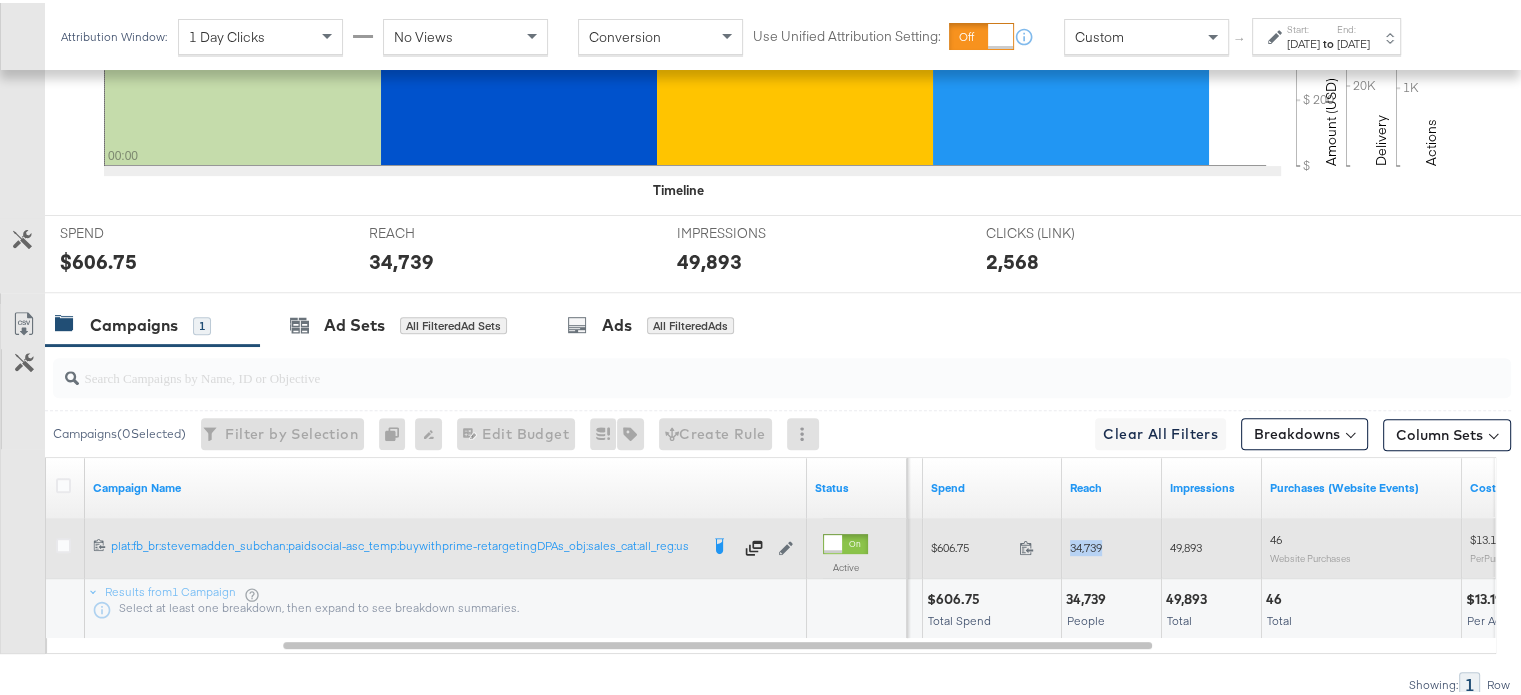 click on "34,739" at bounding box center [1086, 544] 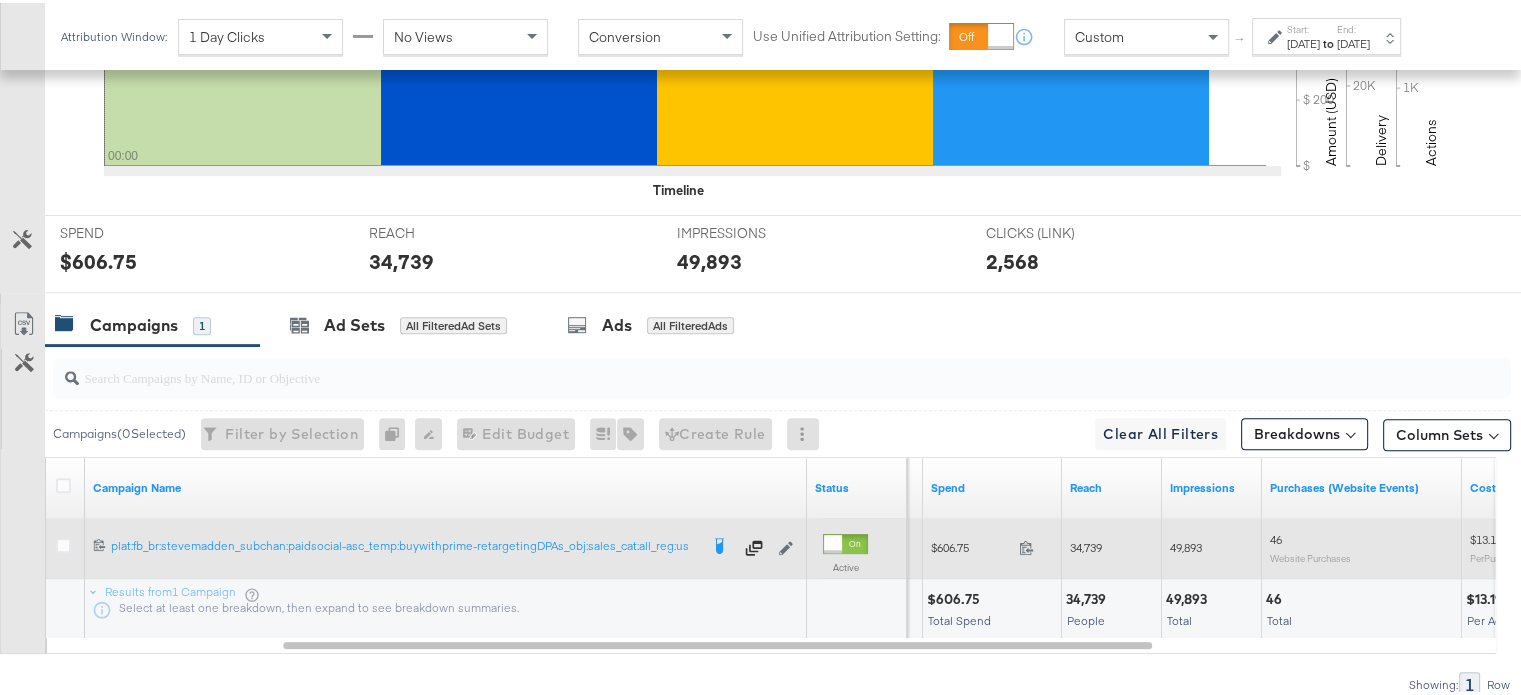 click on "49,893" at bounding box center (1186, 544) 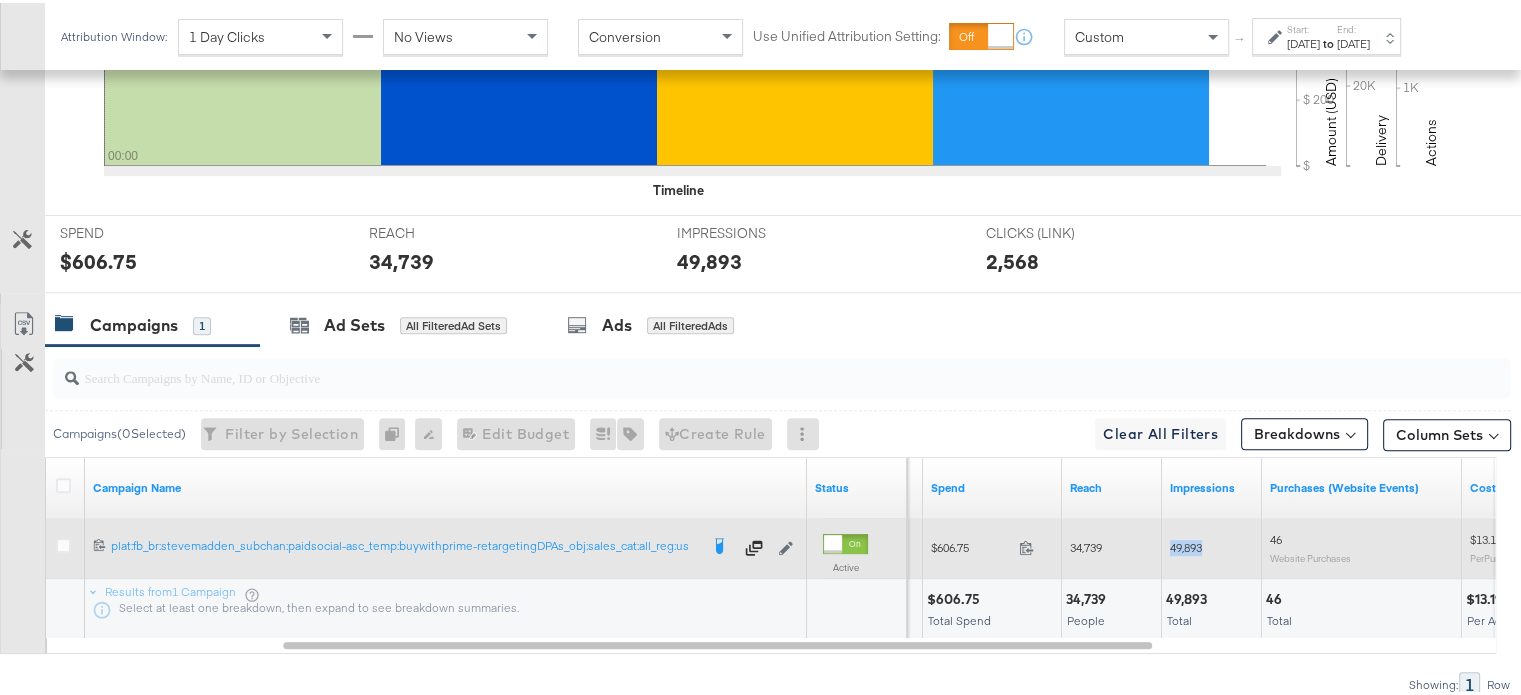 click on "49,893" at bounding box center (1186, 544) 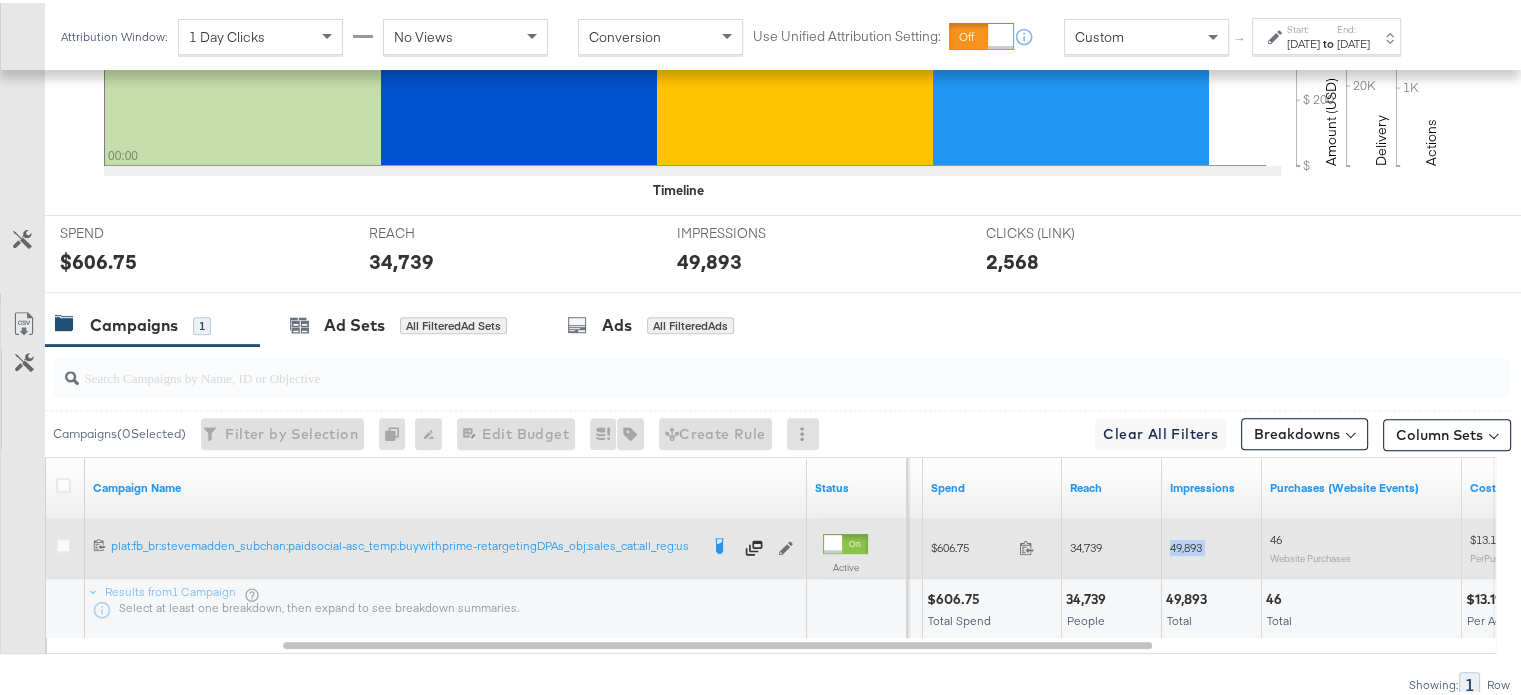 click on "49,893" at bounding box center [1186, 544] 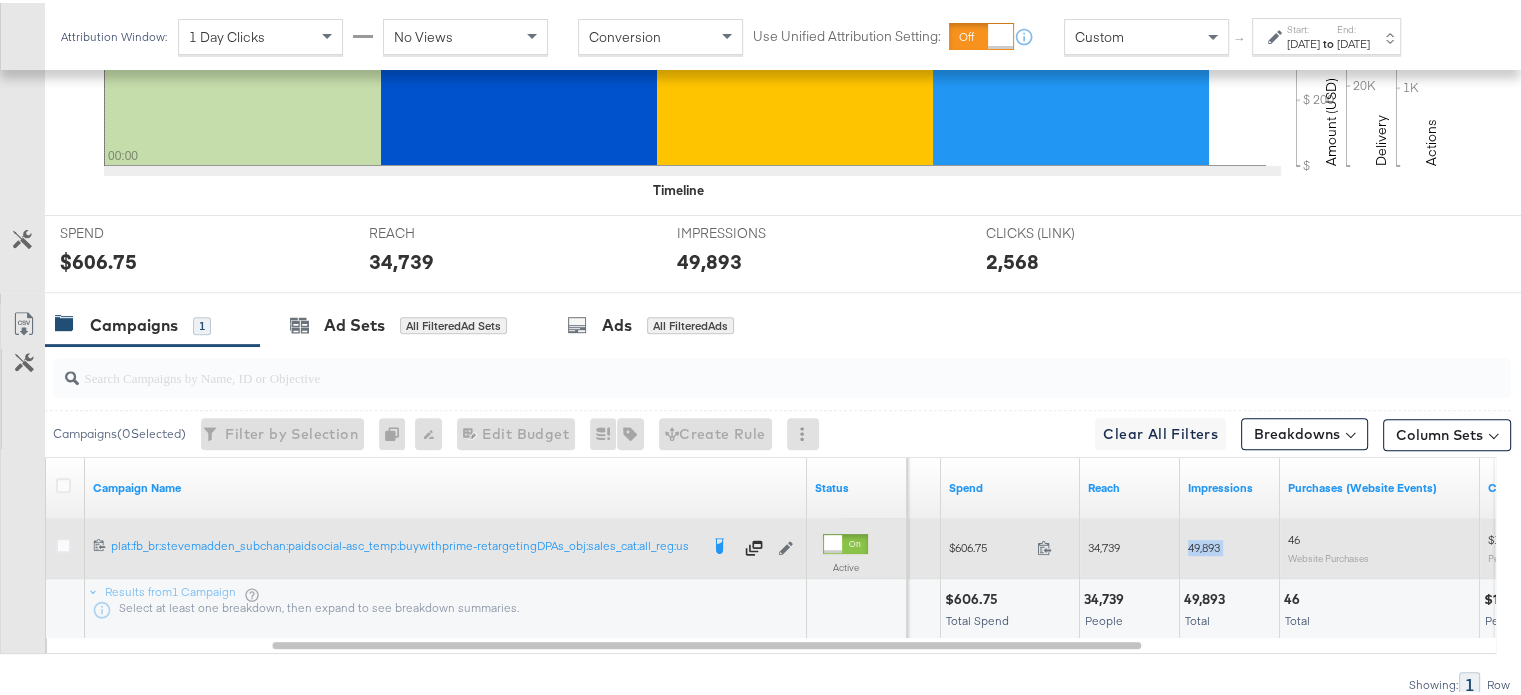 scroll, scrollTop: 704, scrollLeft: 0, axis: vertical 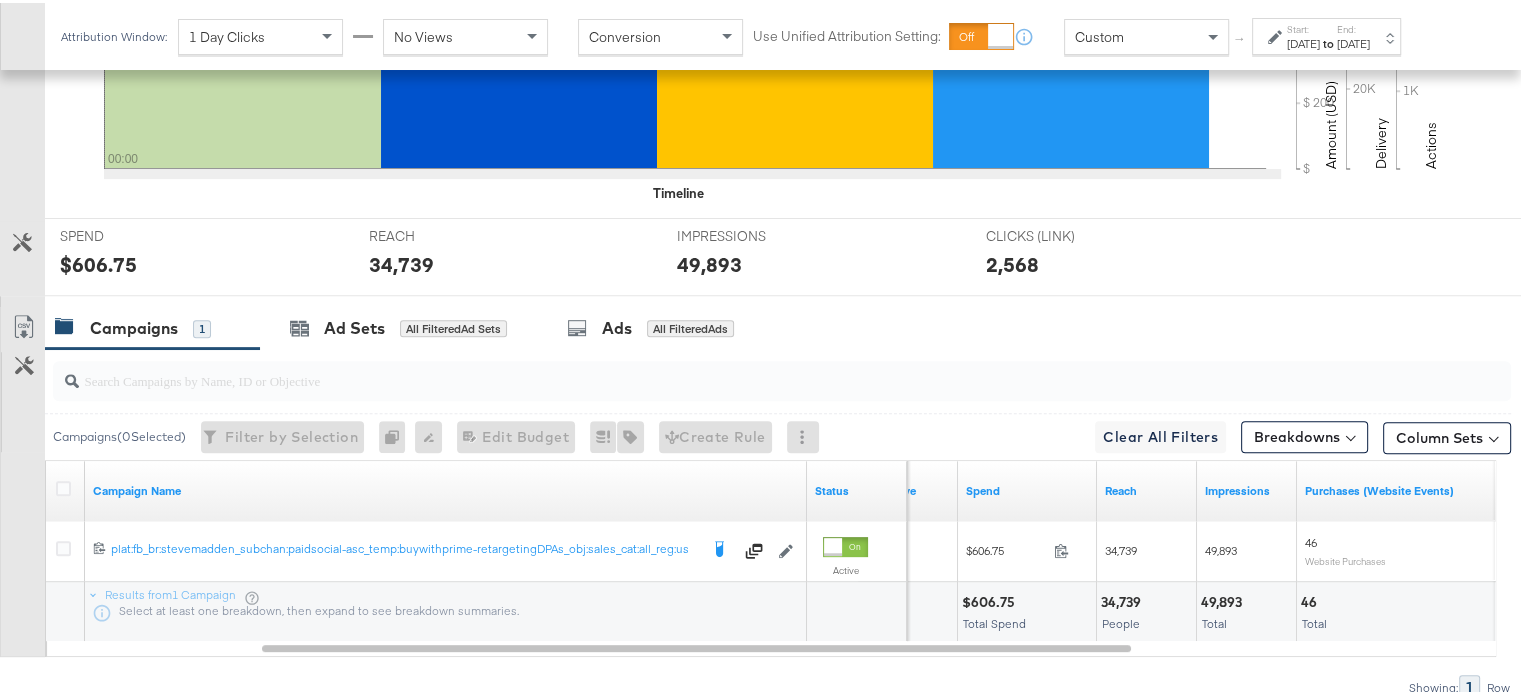 click on "[DATE]" at bounding box center (1353, 41) 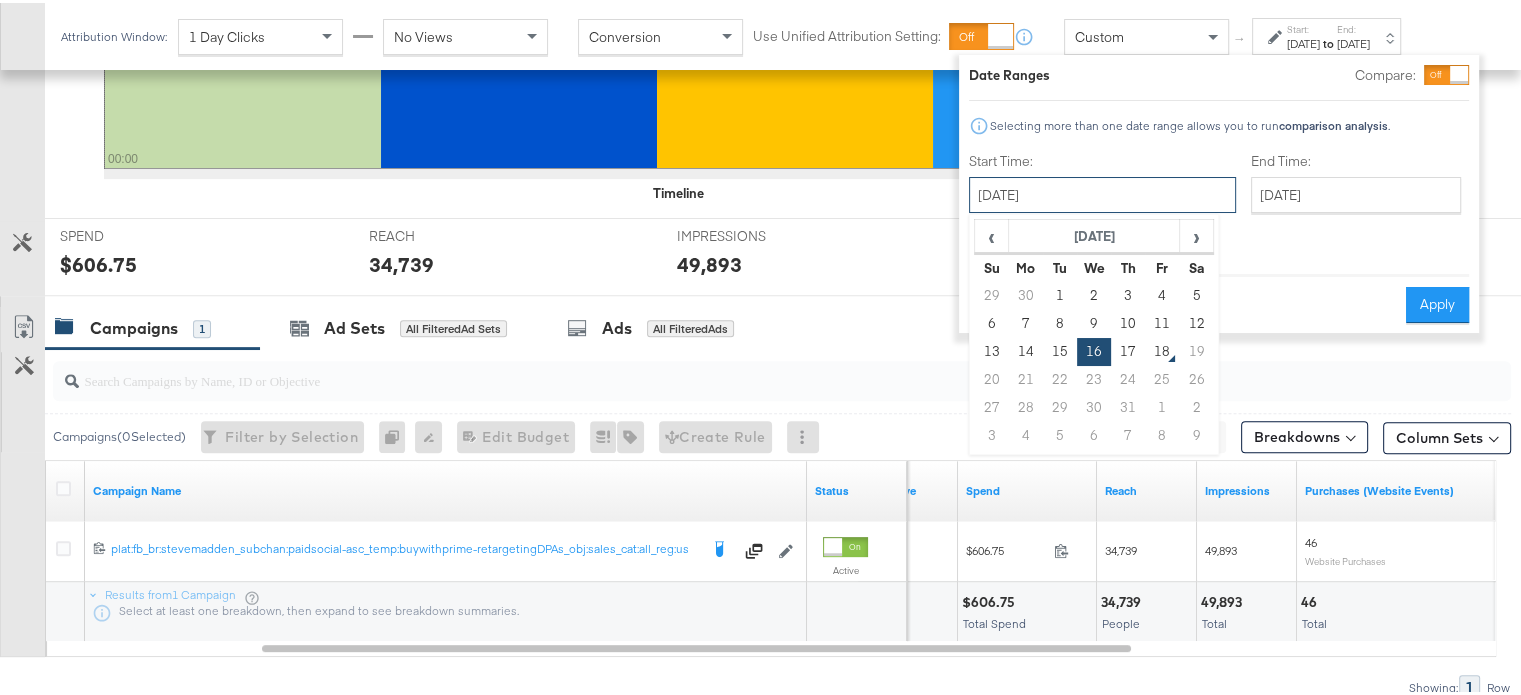 click on "[DATE]" at bounding box center [1102, 192] 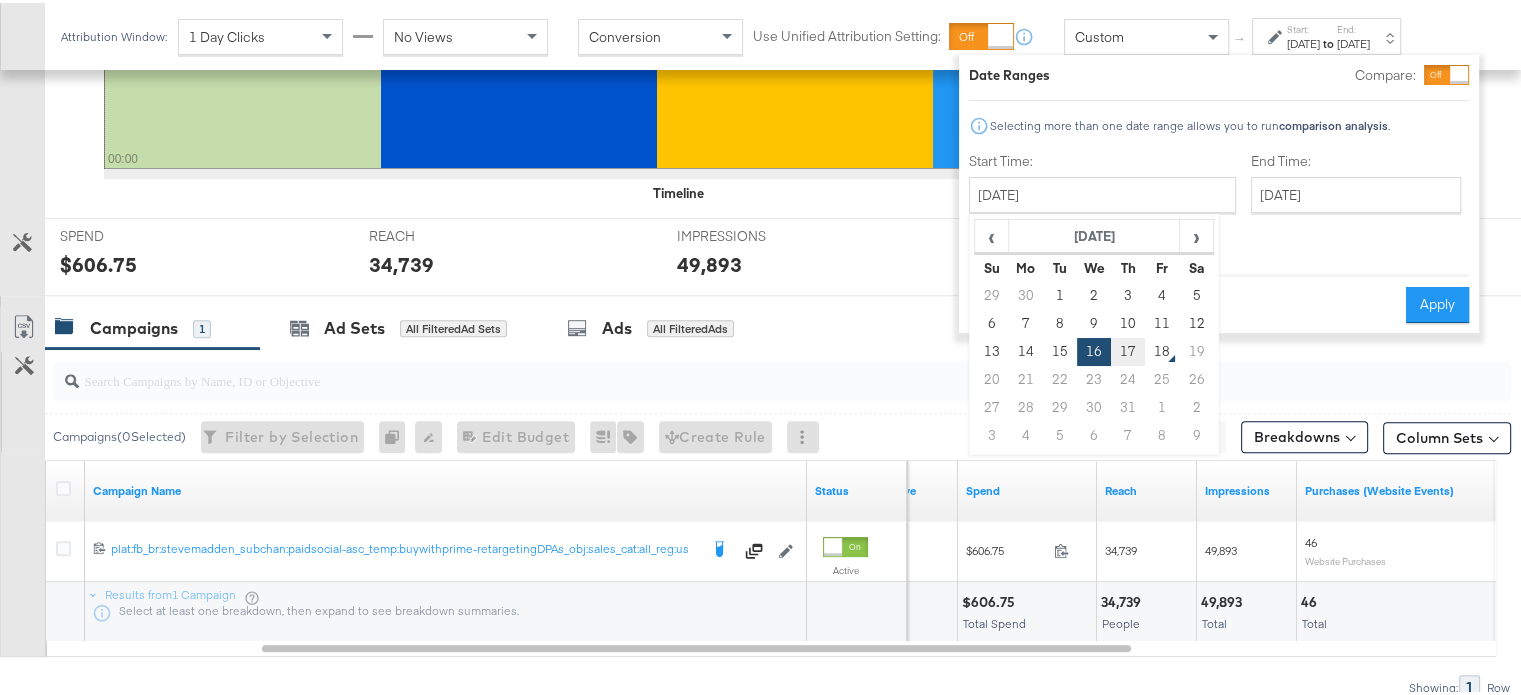 click on "17" at bounding box center [1128, 349] 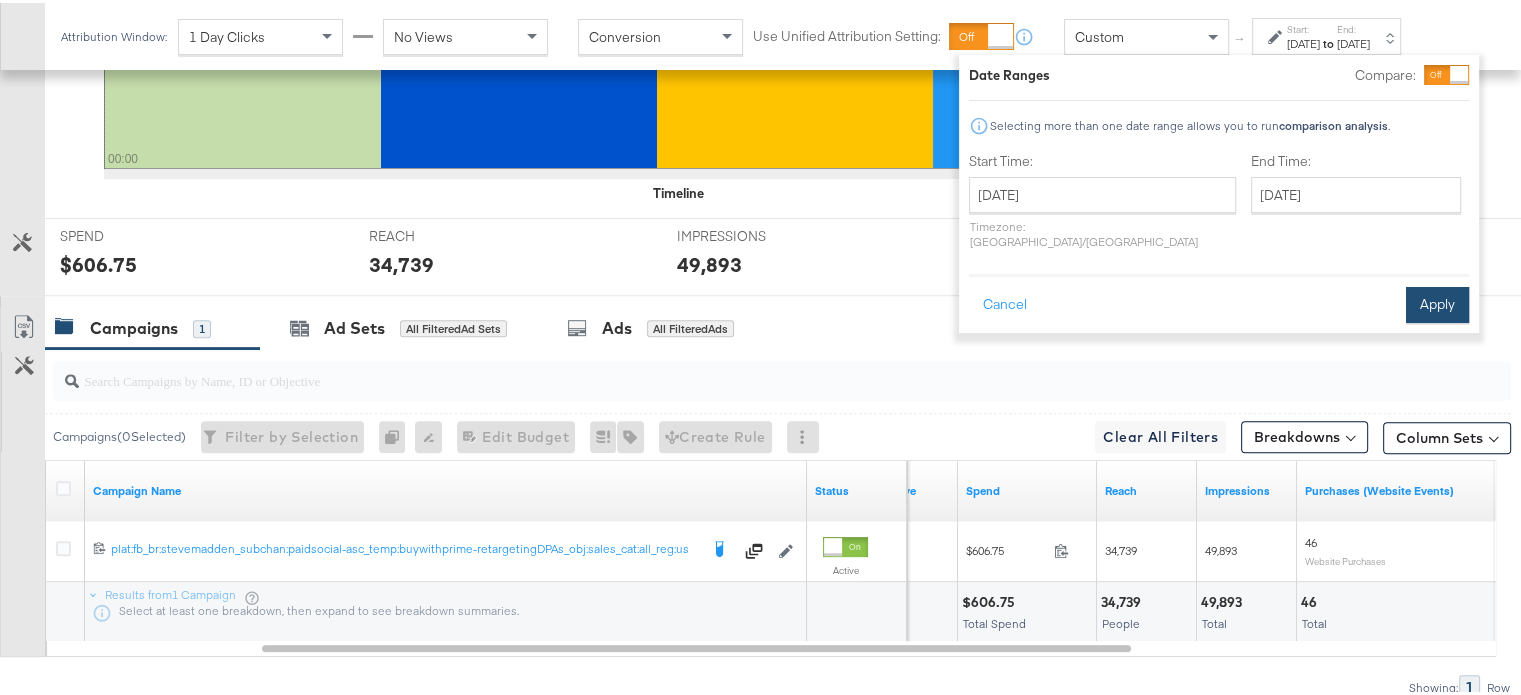 click on "Apply" at bounding box center (1437, 302) 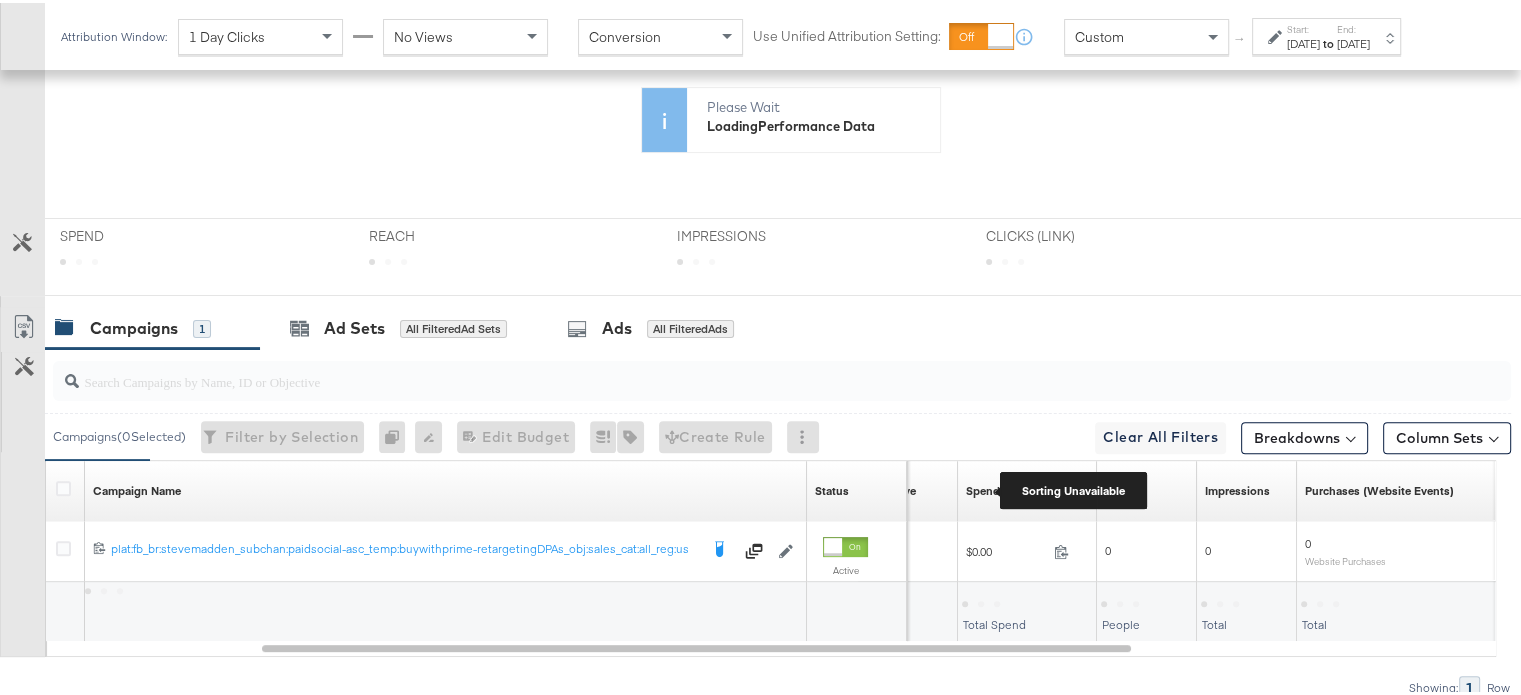 scroll, scrollTop: 704, scrollLeft: 0, axis: vertical 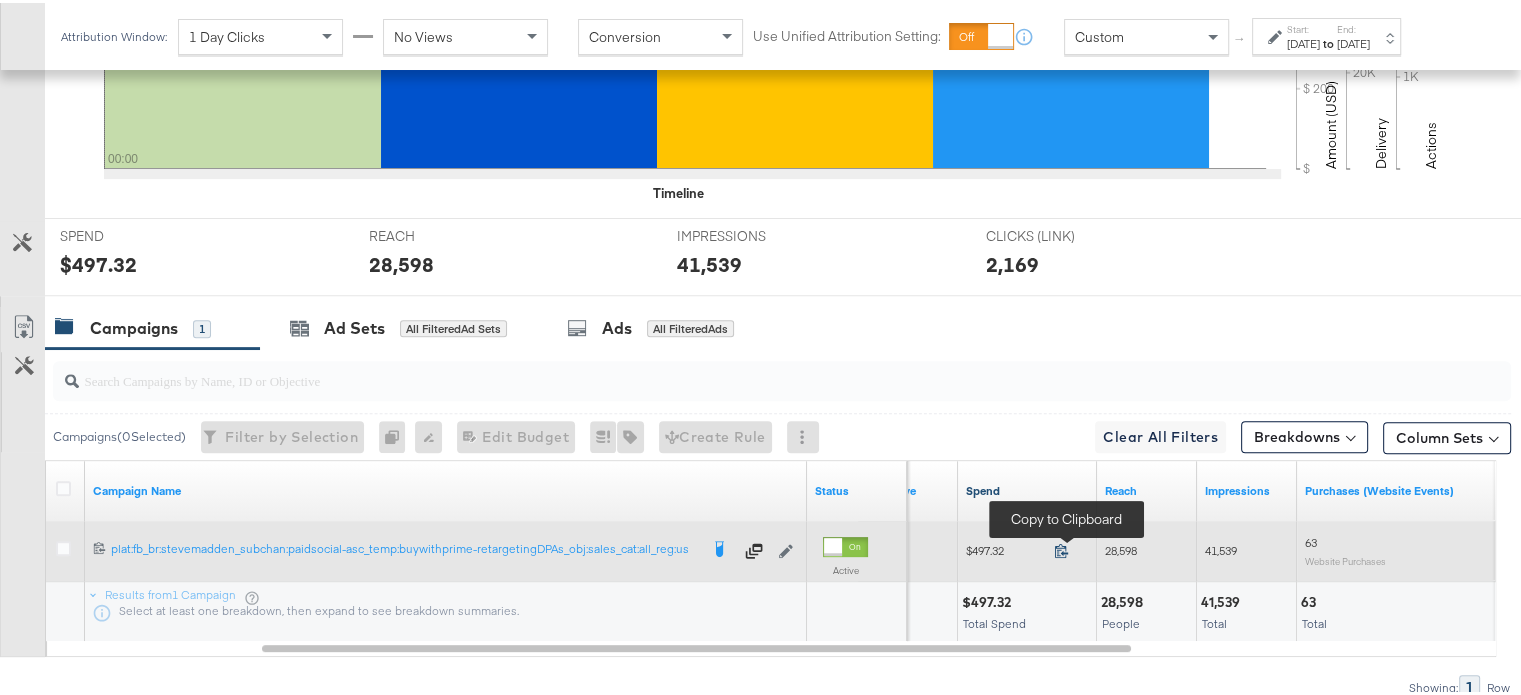 click 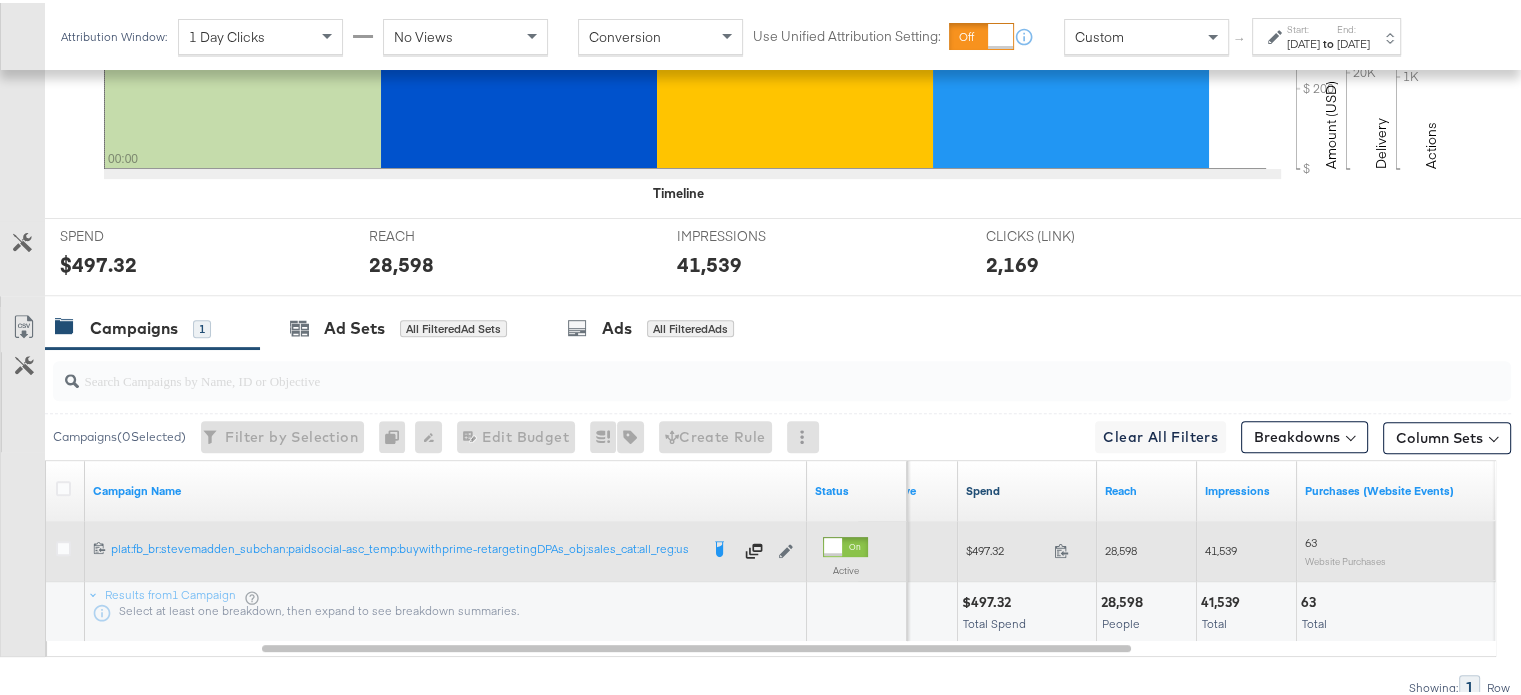 click on "28,598" at bounding box center (1121, 547) 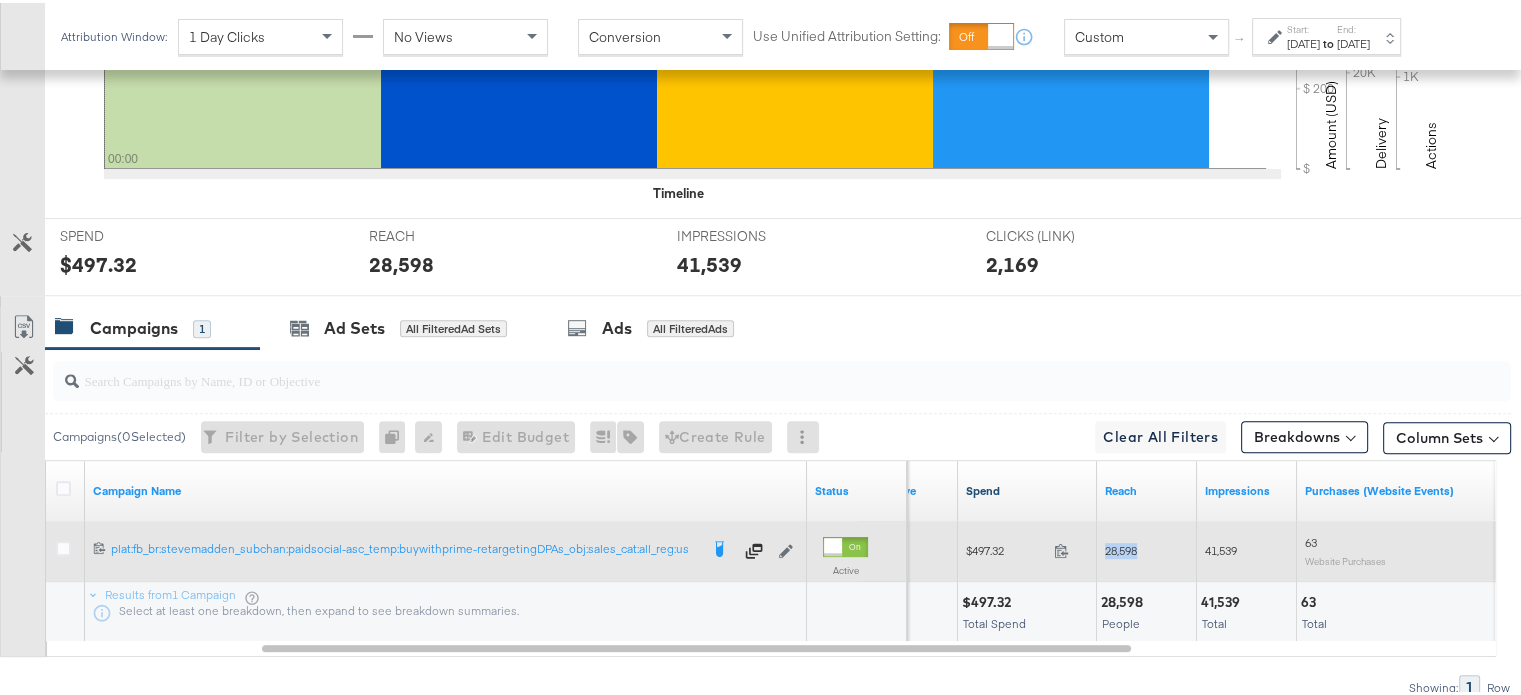 click on "28,598" at bounding box center (1121, 547) 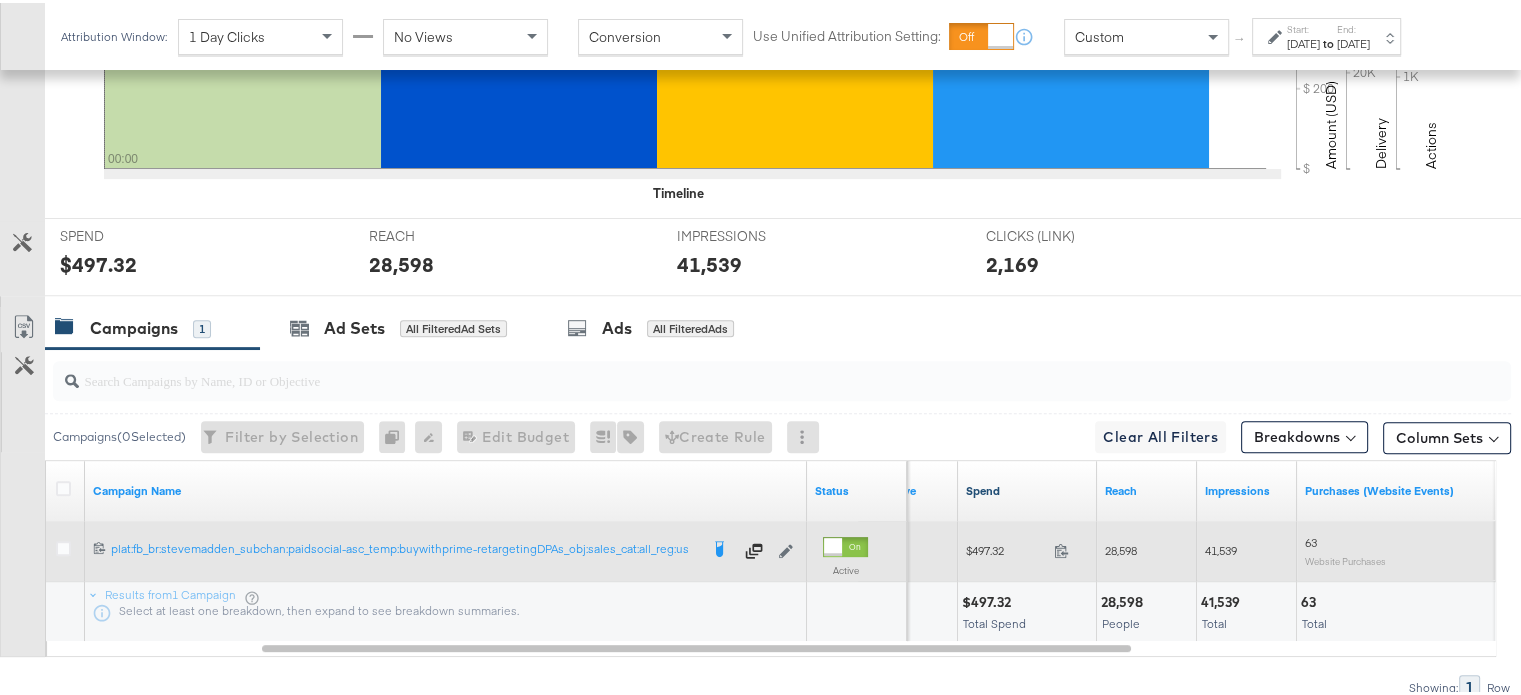 click on "41,539" at bounding box center (1221, 547) 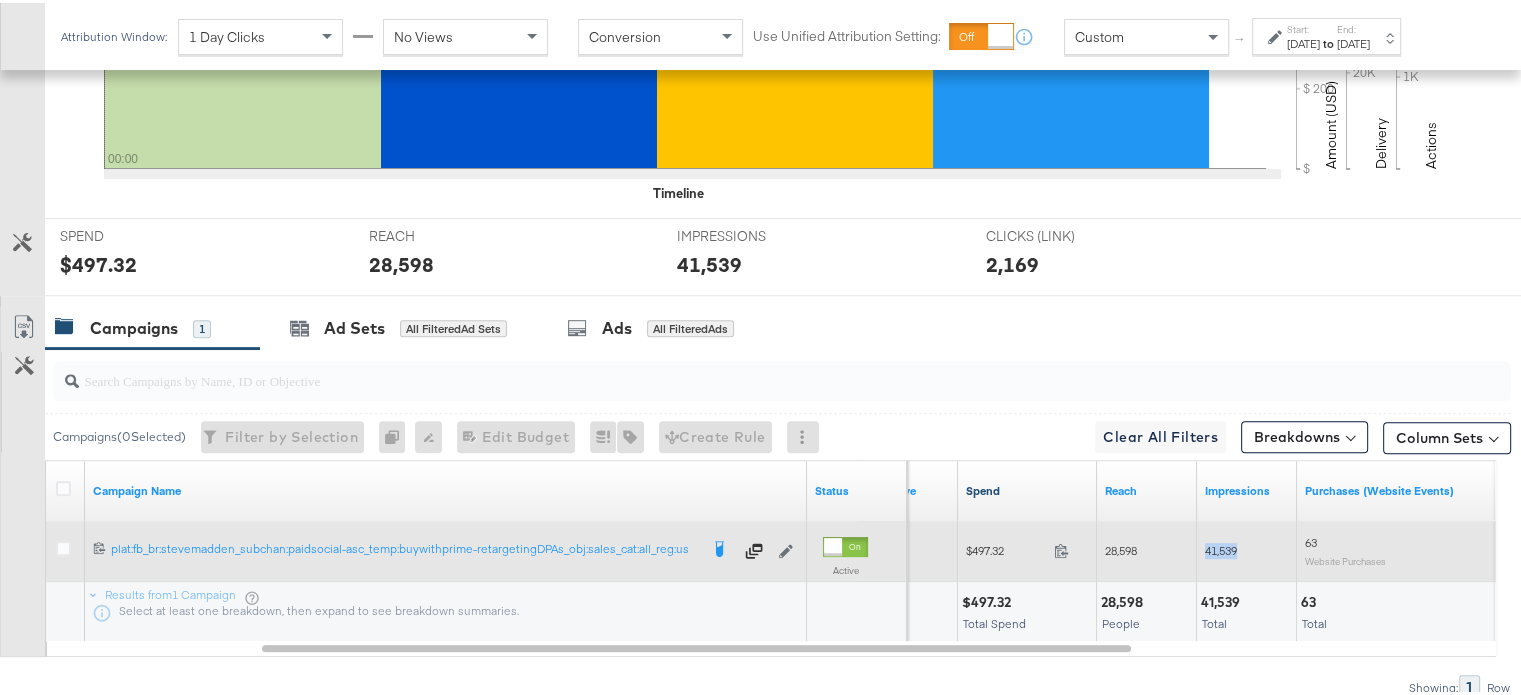 click on "41,539" at bounding box center [1221, 547] 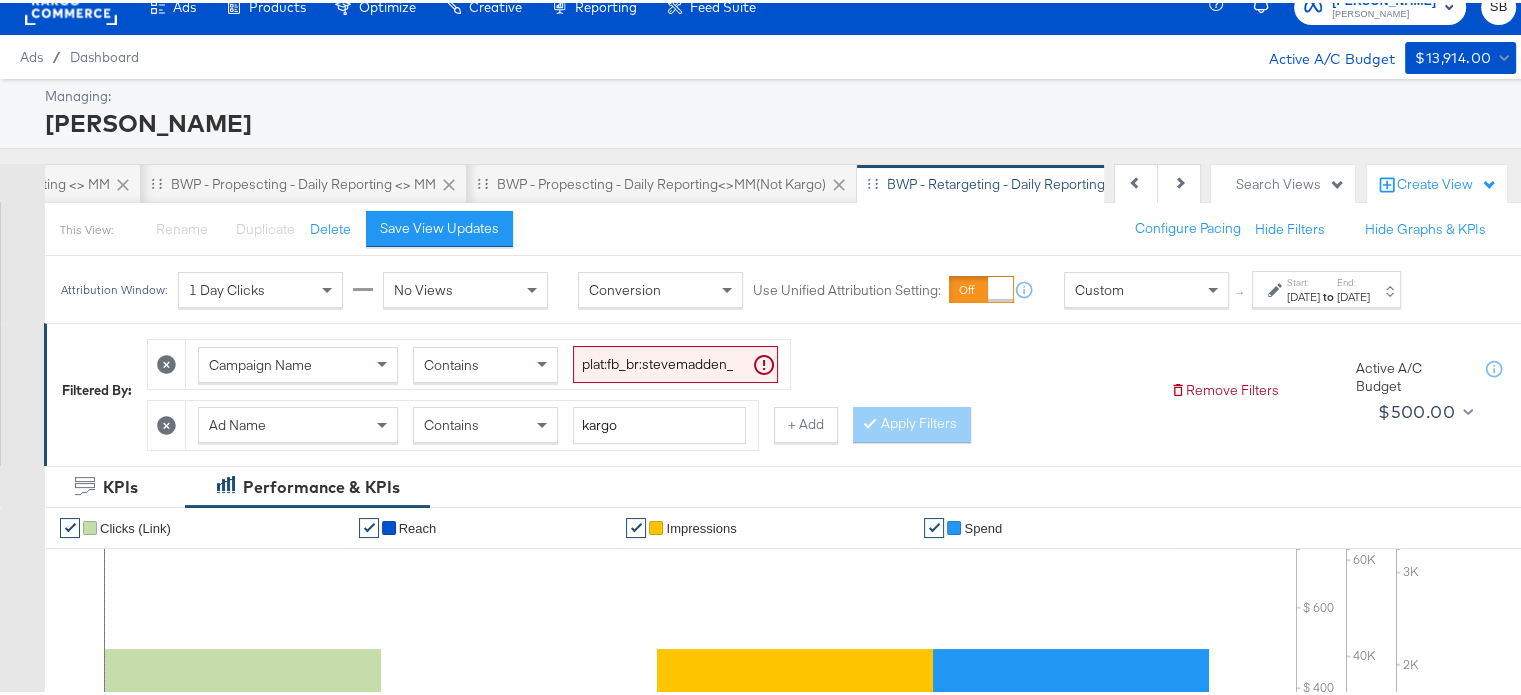 scroll, scrollTop: 0, scrollLeft: 0, axis: both 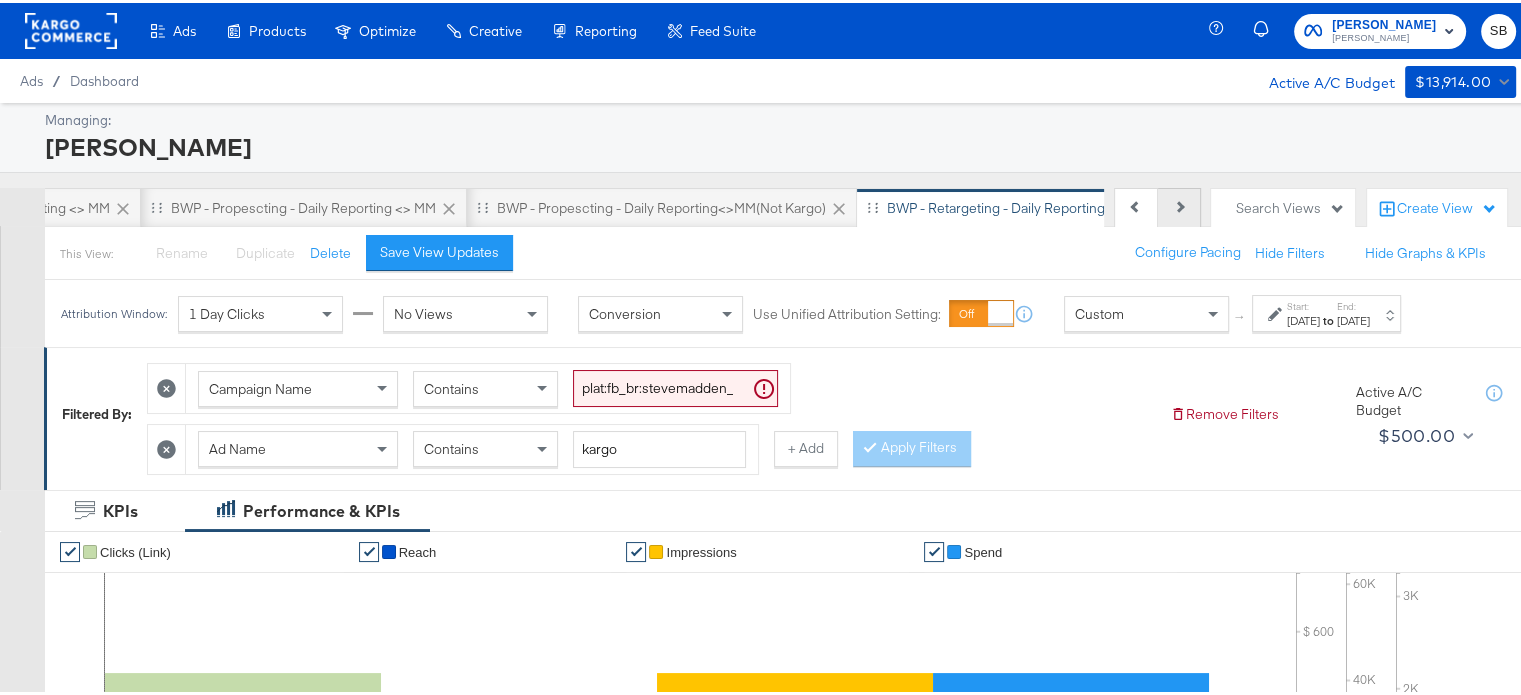 click on "Next" at bounding box center (1179, 205) 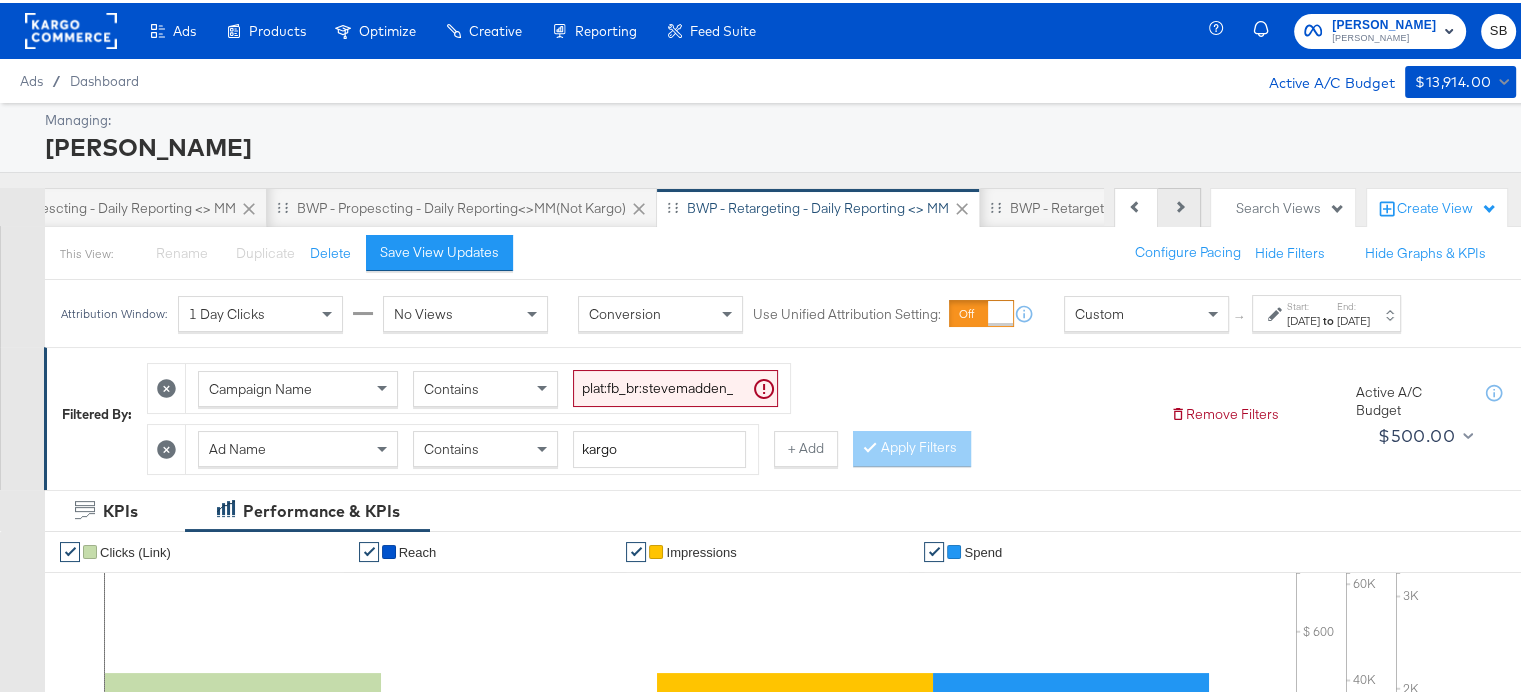 click on "Next" at bounding box center [1179, 205] 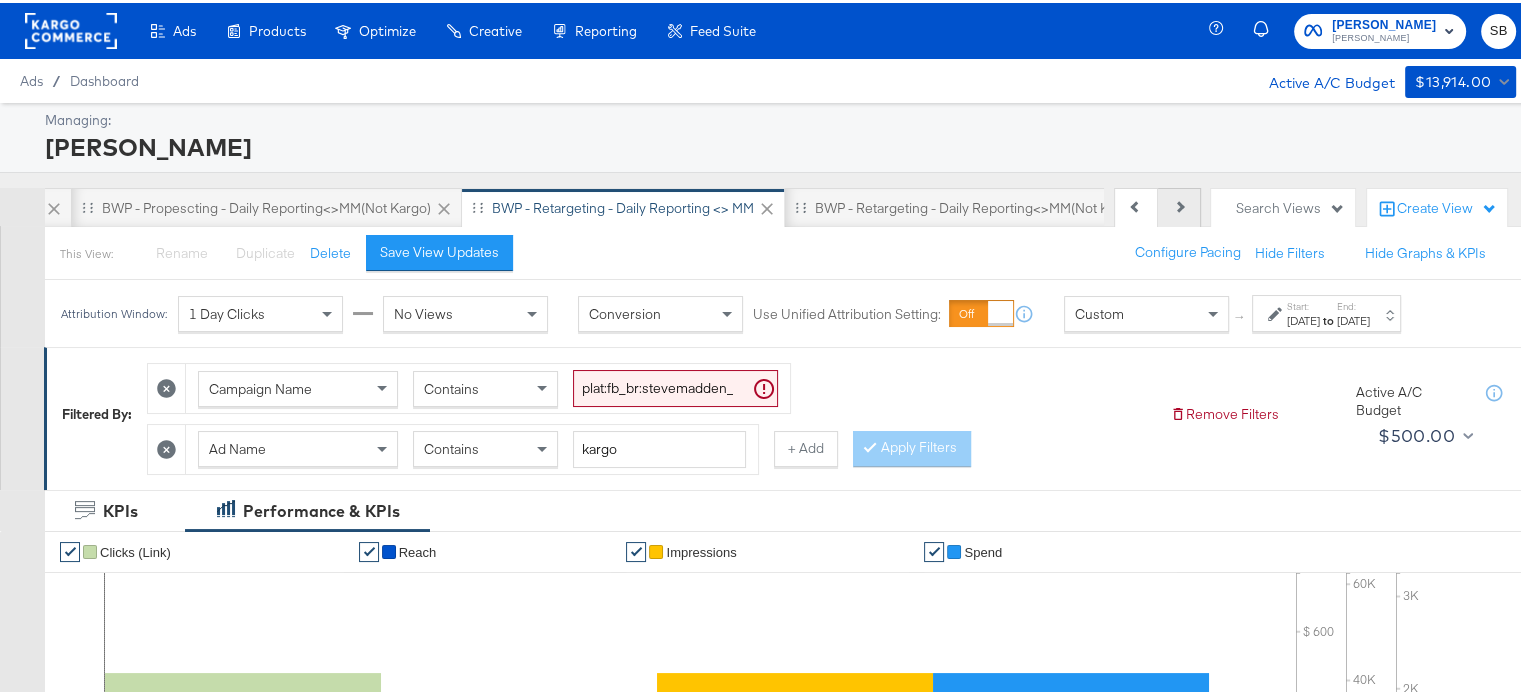 scroll, scrollTop: 0, scrollLeft: 1600, axis: horizontal 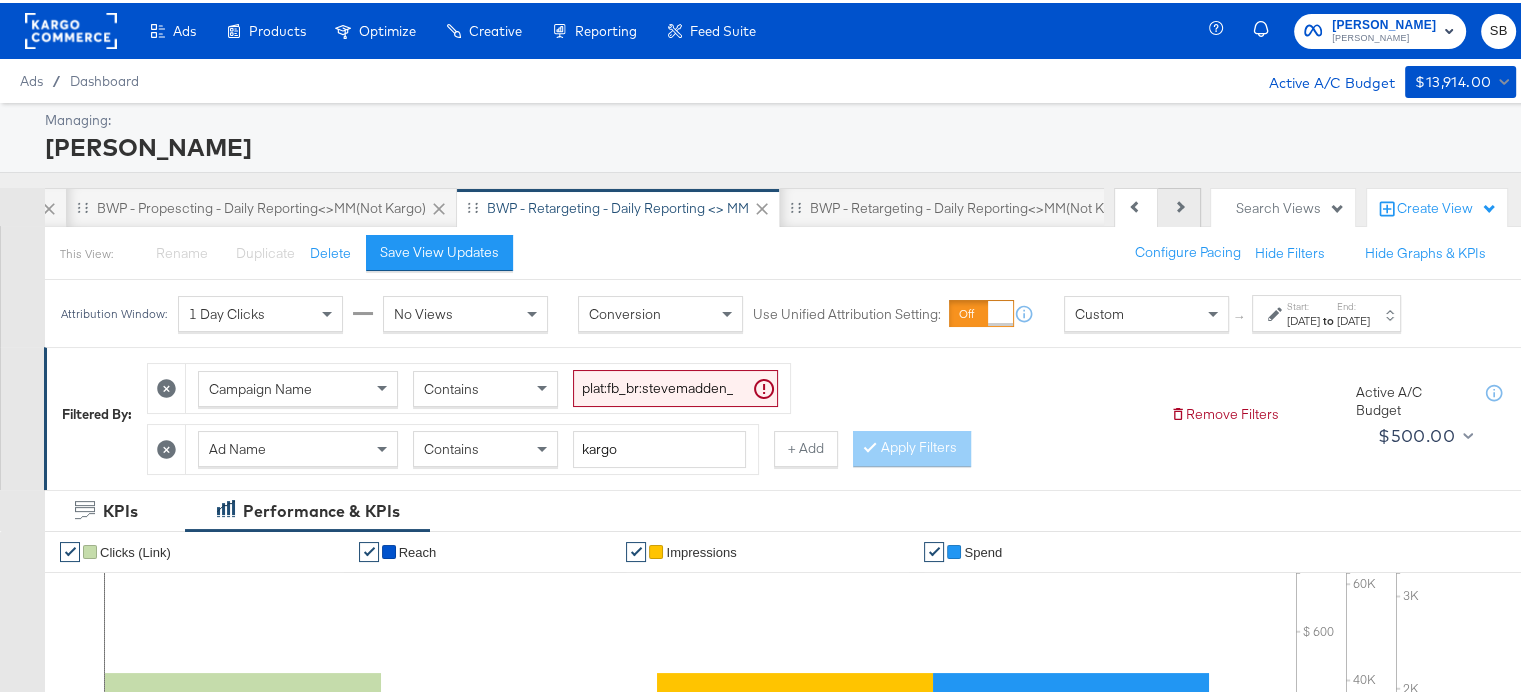 click at bounding box center [1178, 203] 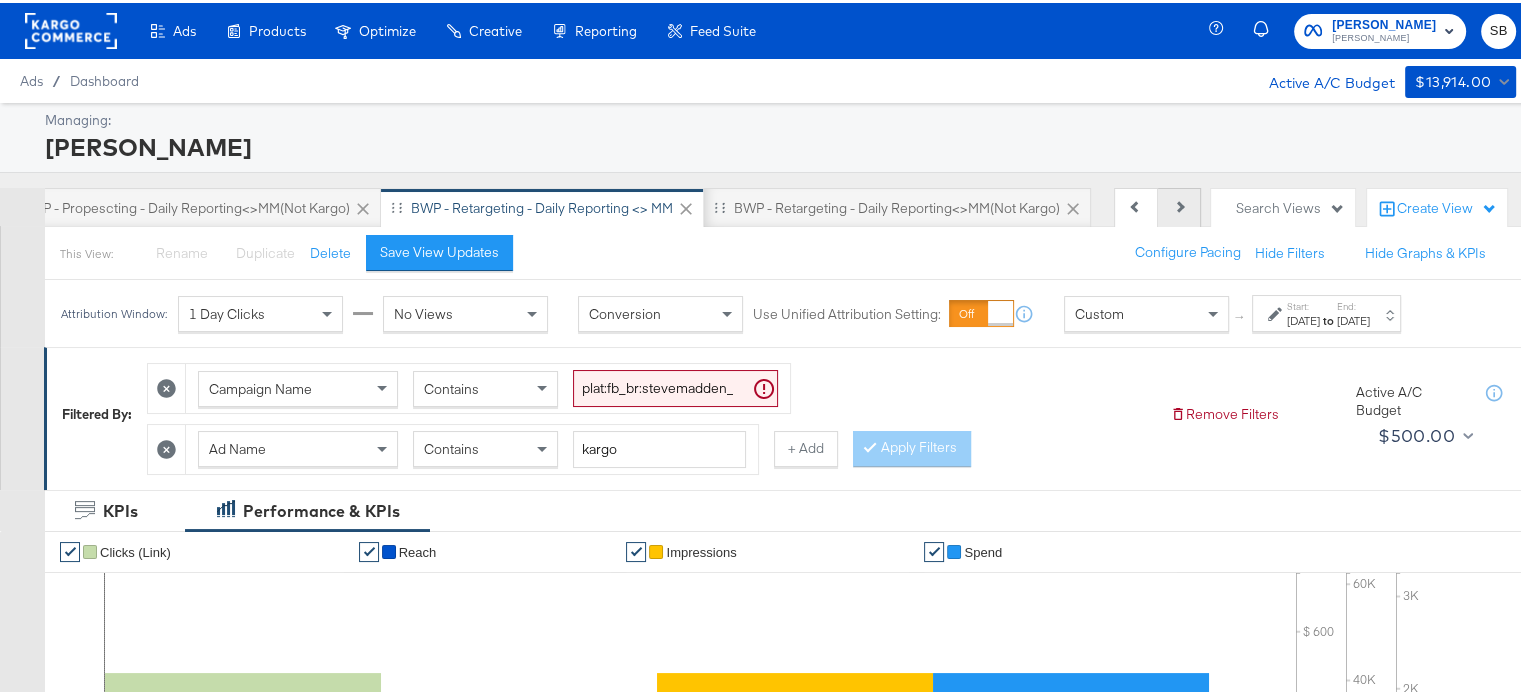 scroll, scrollTop: 0, scrollLeft: 1754, axis: horizontal 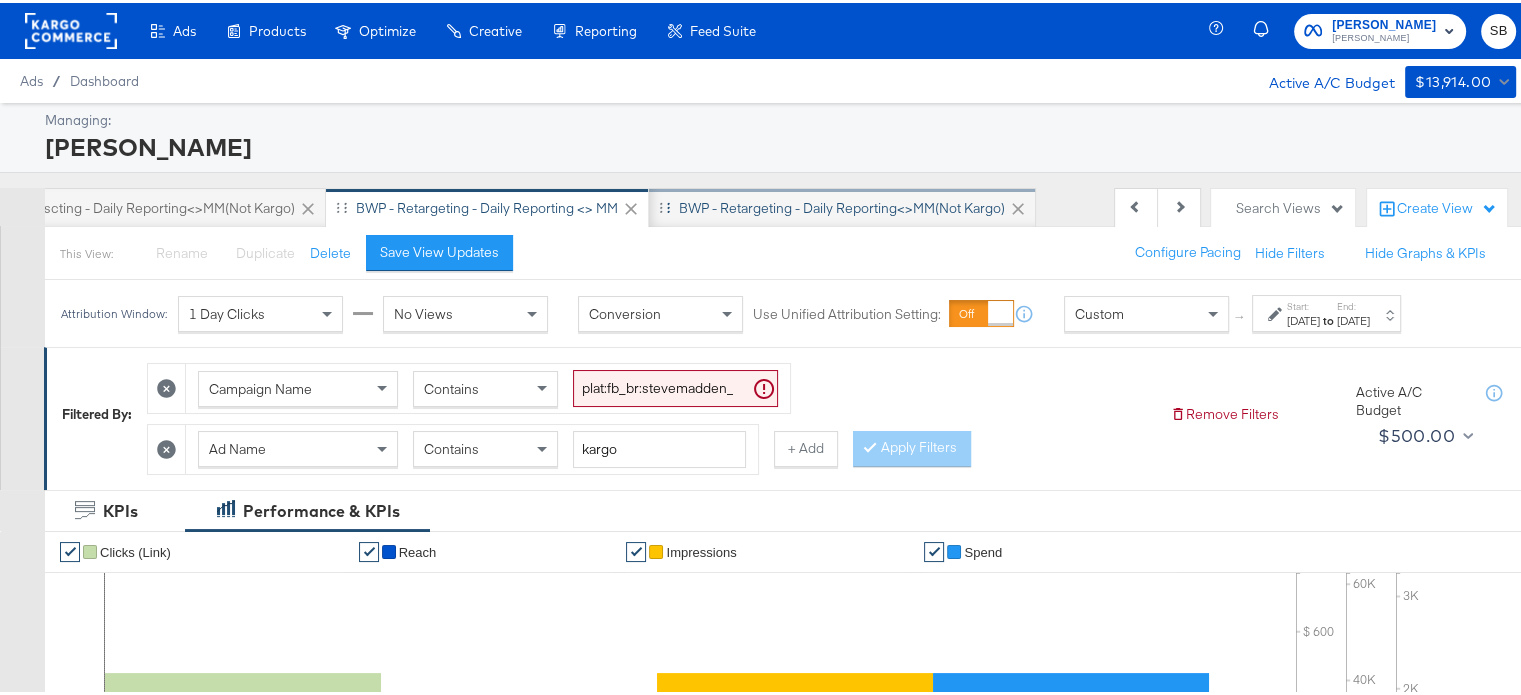 click on "BWP - Retargeting - Daily Reporting<>MM(not kargo)" at bounding box center [842, 205] 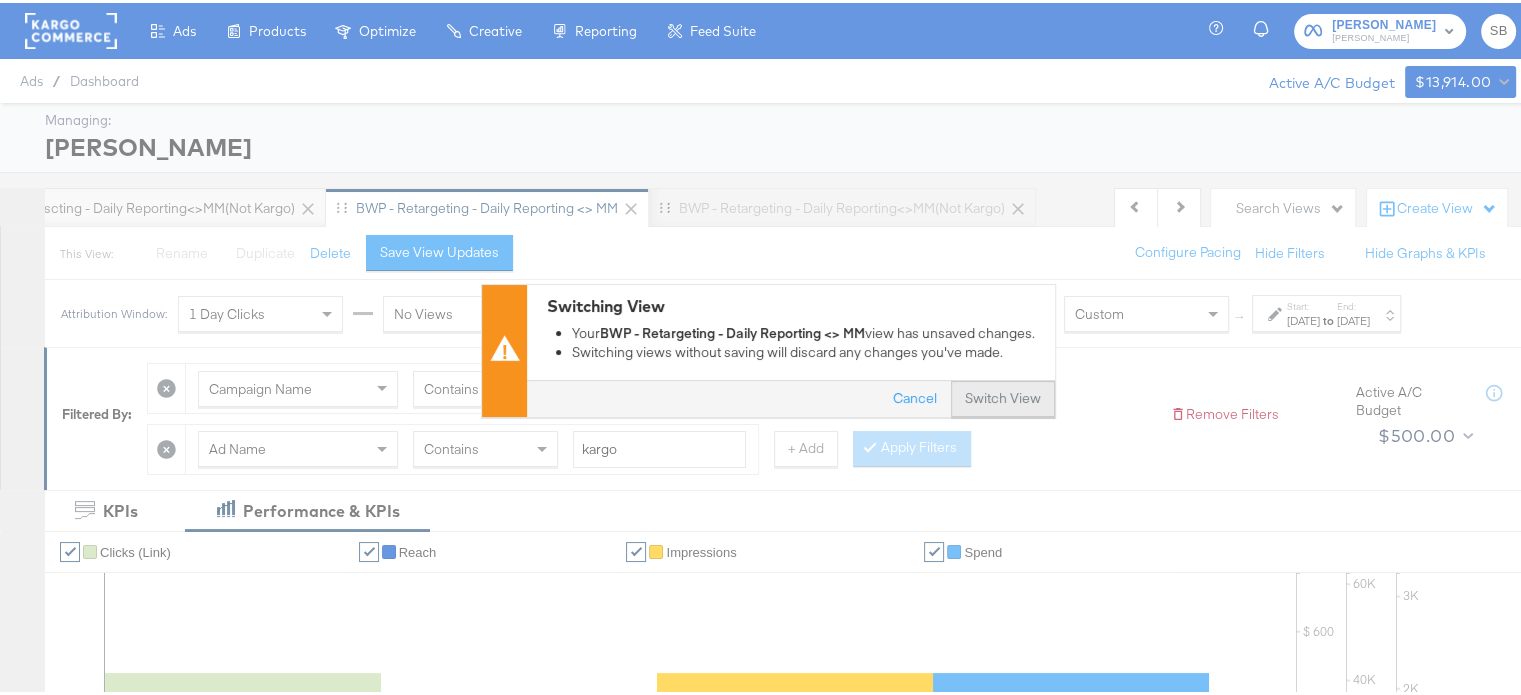 click on "Switch View" at bounding box center (1003, 396) 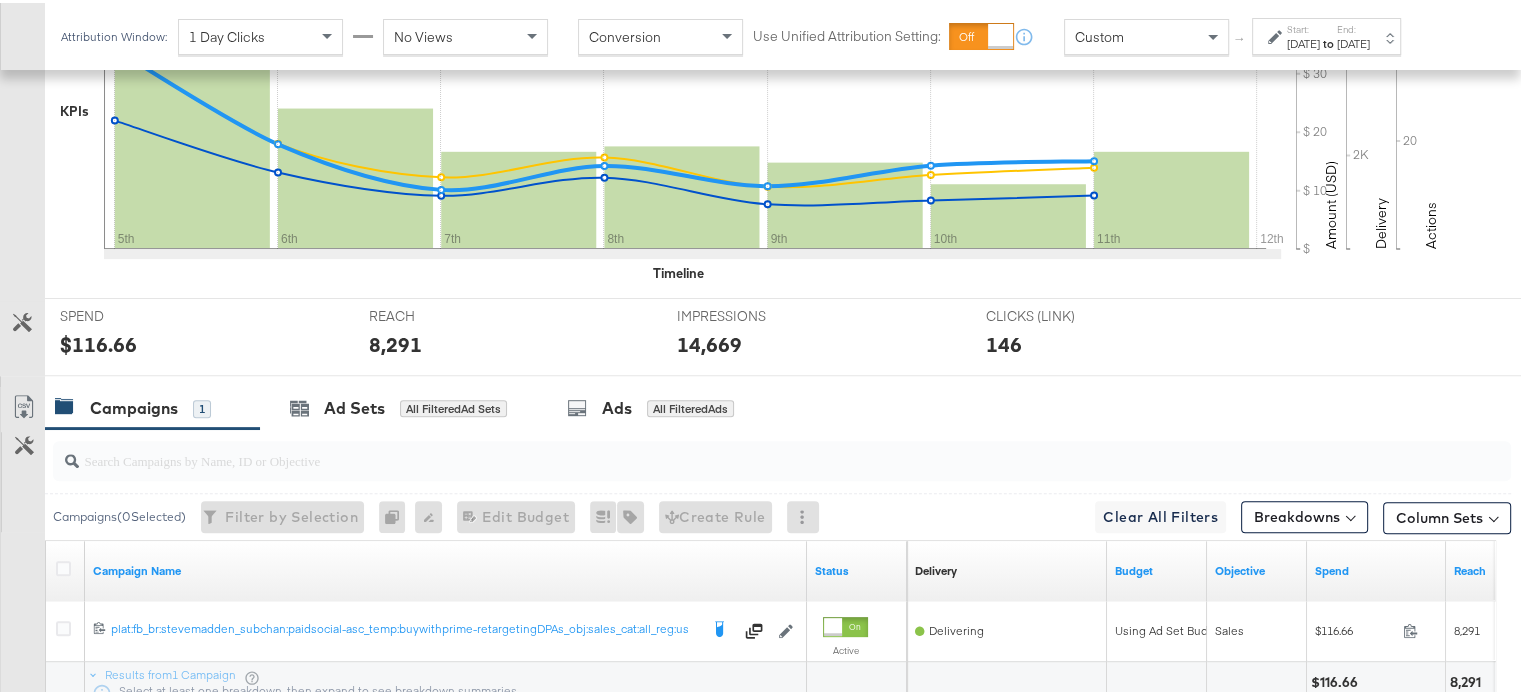 scroll, scrollTop: 789, scrollLeft: 0, axis: vertical 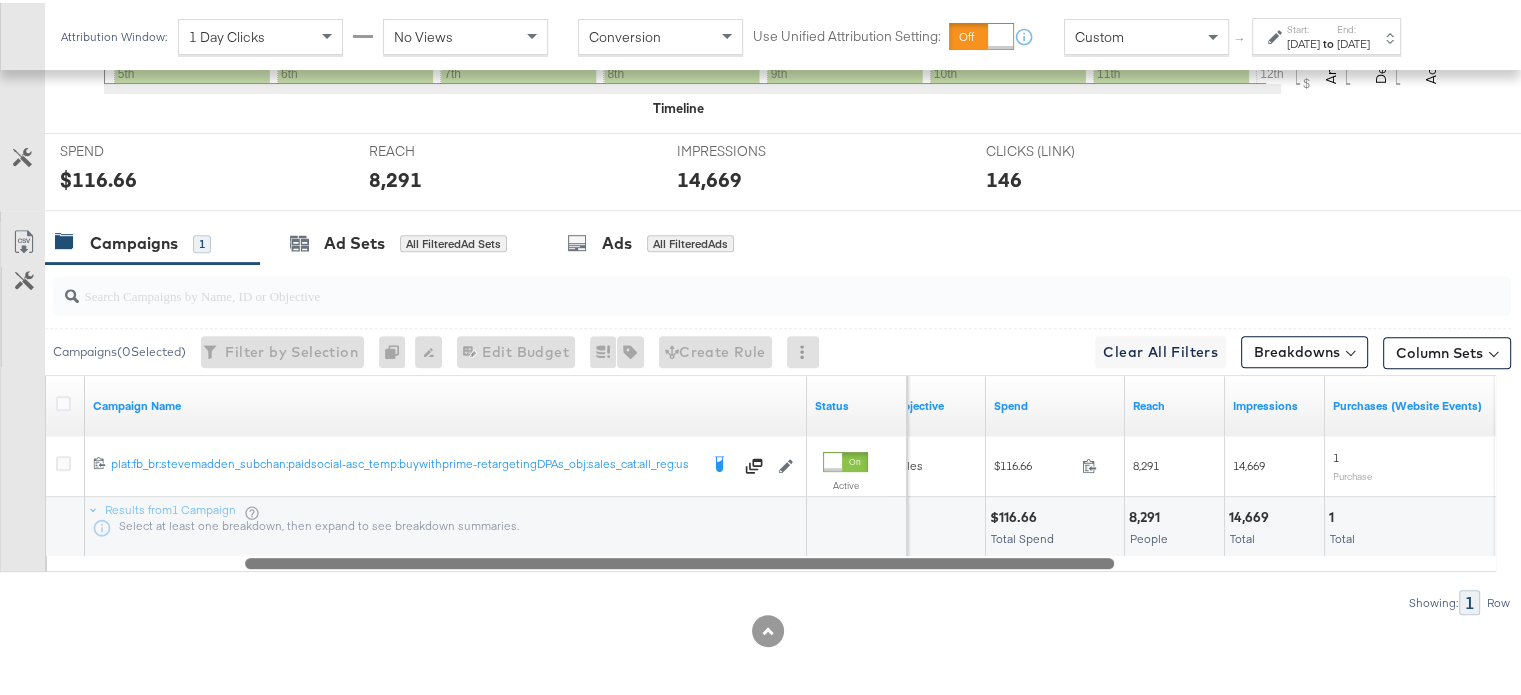 drag, startPoint x: 712, startPoint y: 555, endPoint x: 894, endPoint y: 572, distance: 182.79224 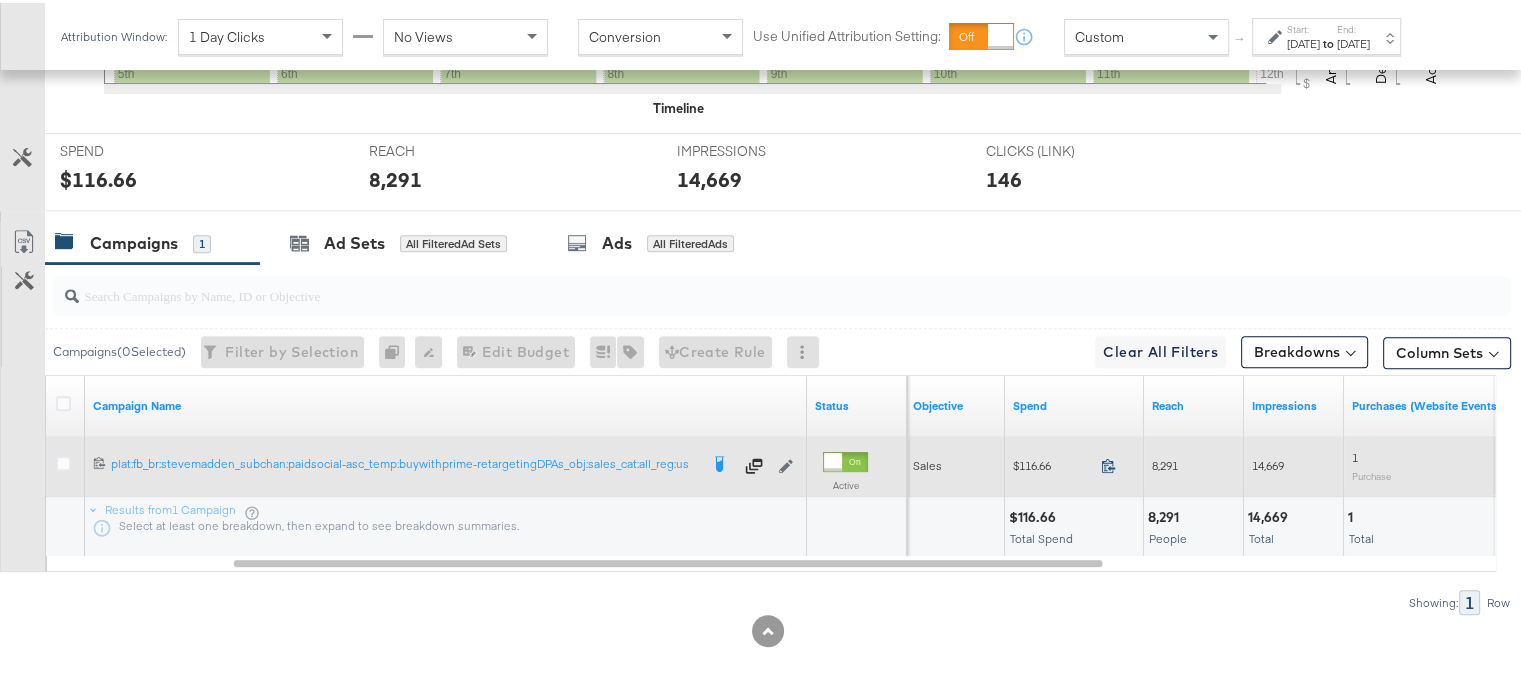 click 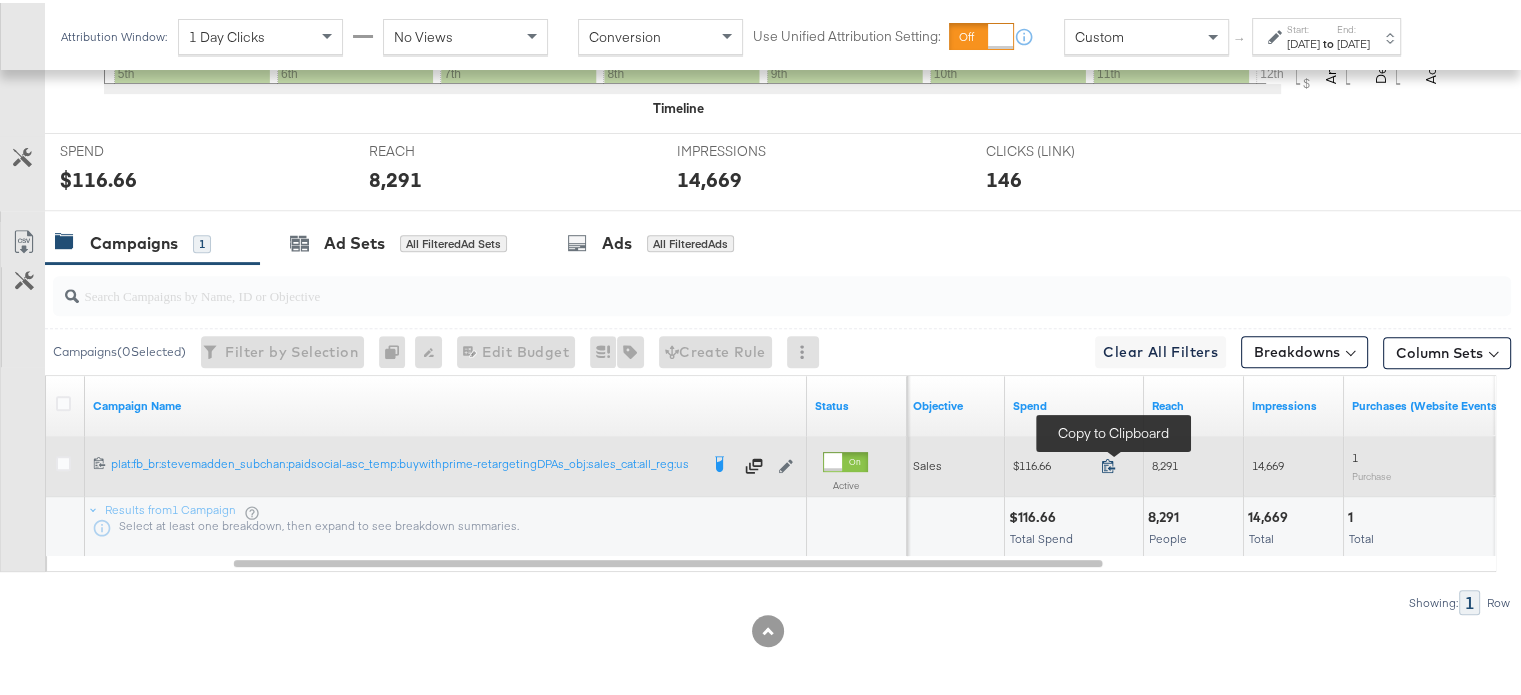 click 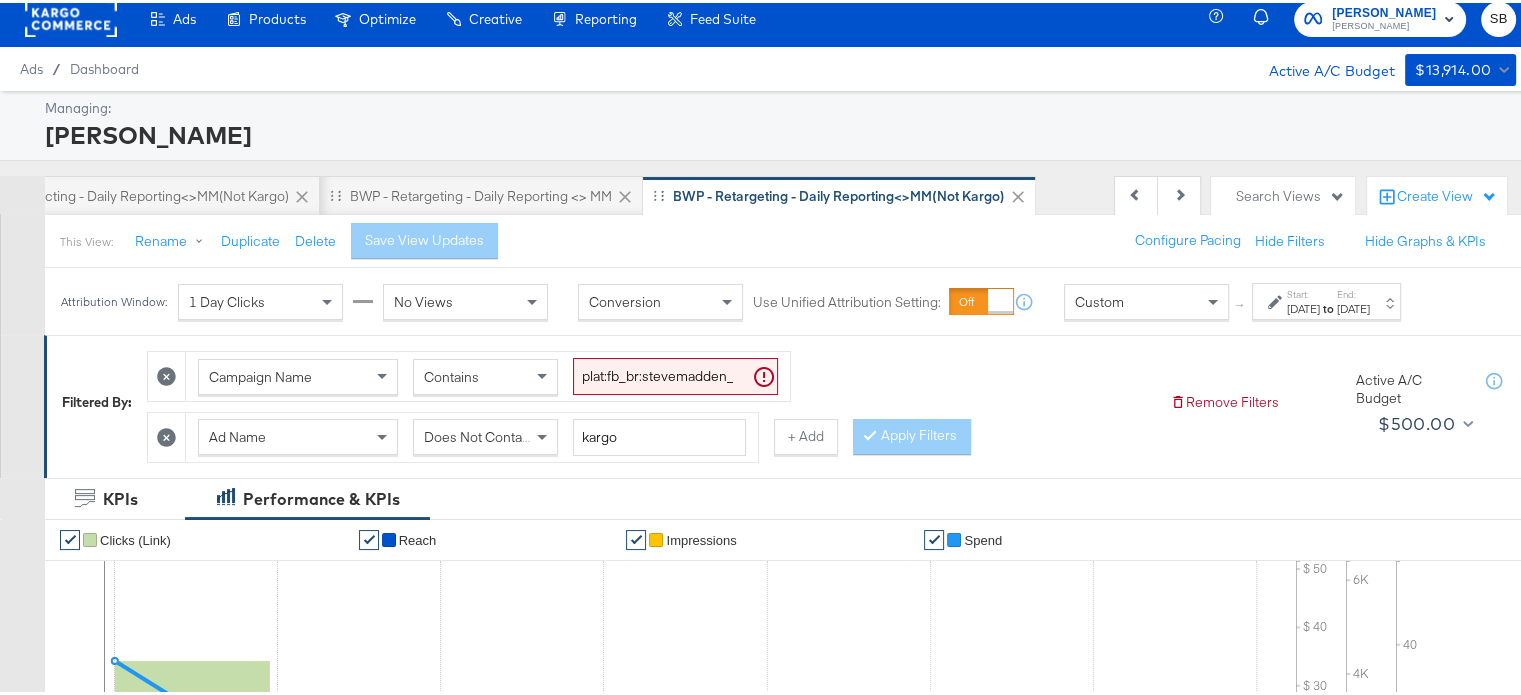 scroll, scrollTop: 0, scrollLeft: 0, axis: both 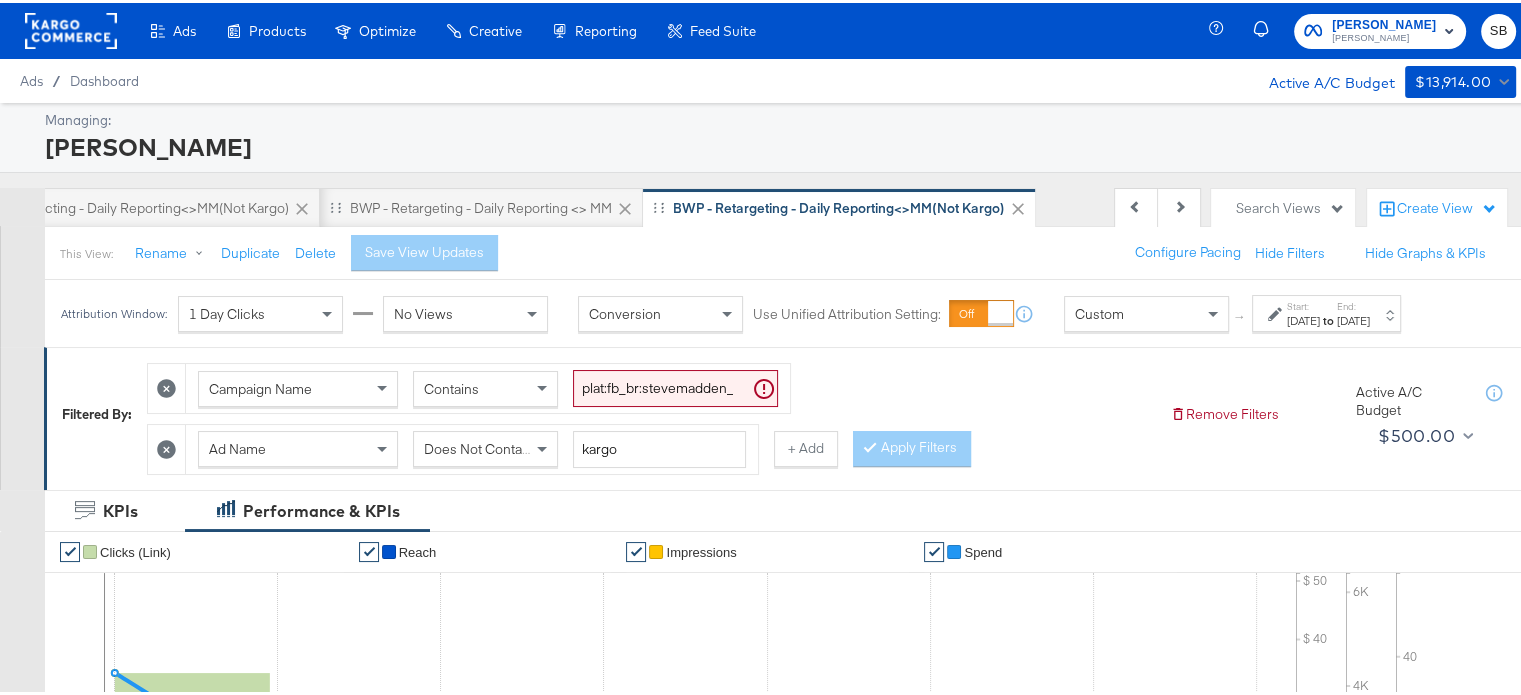 click on "to" at bounding box center (1328, 317) 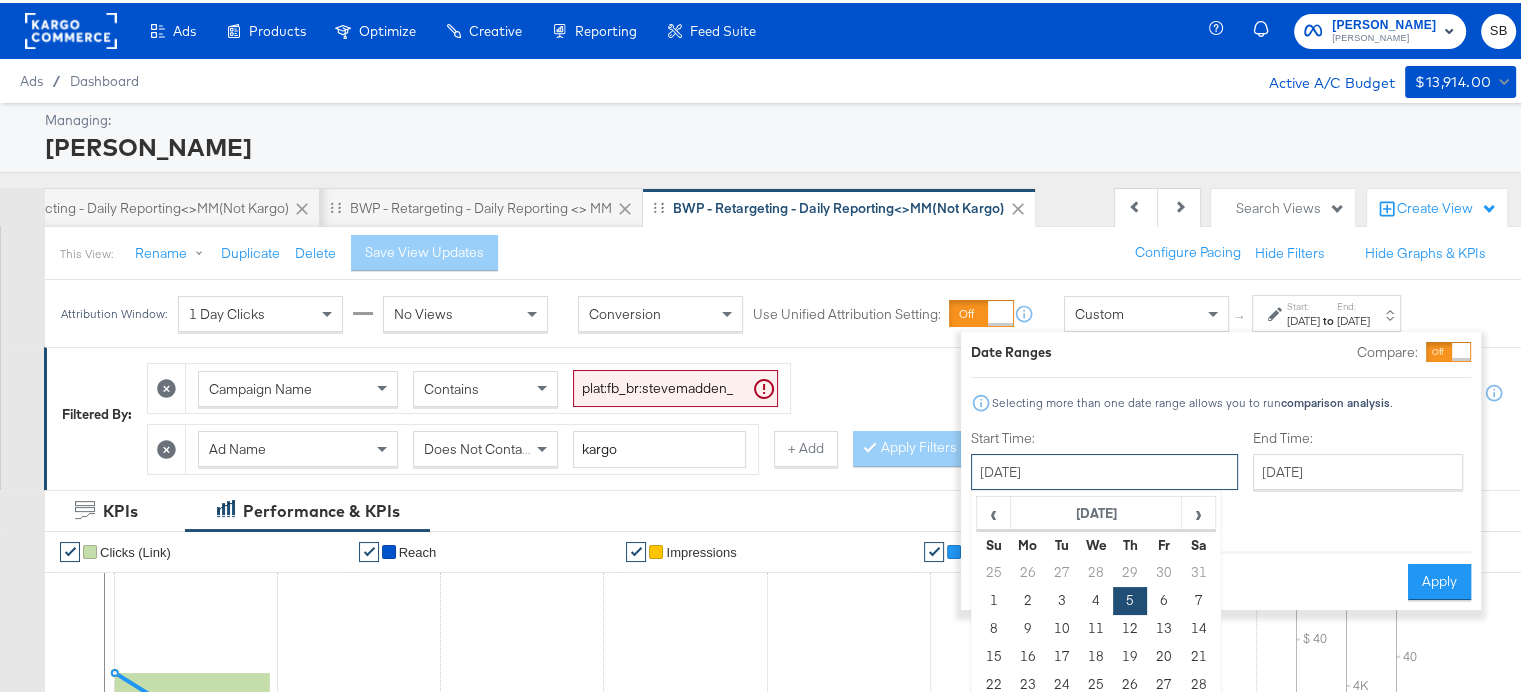 click on "June 5th 2025" at bounding box center [1104, 469] 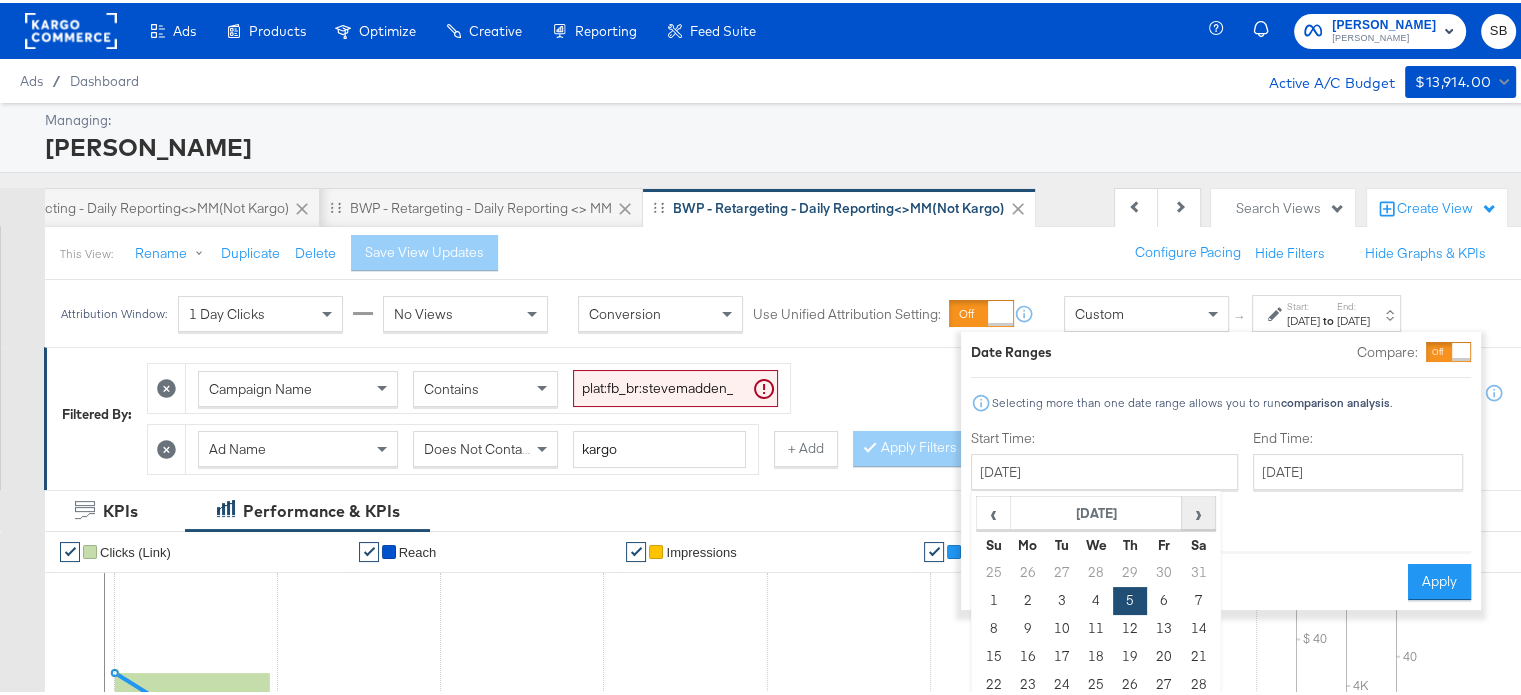 click on "›" at bounding box center [1198, 510] 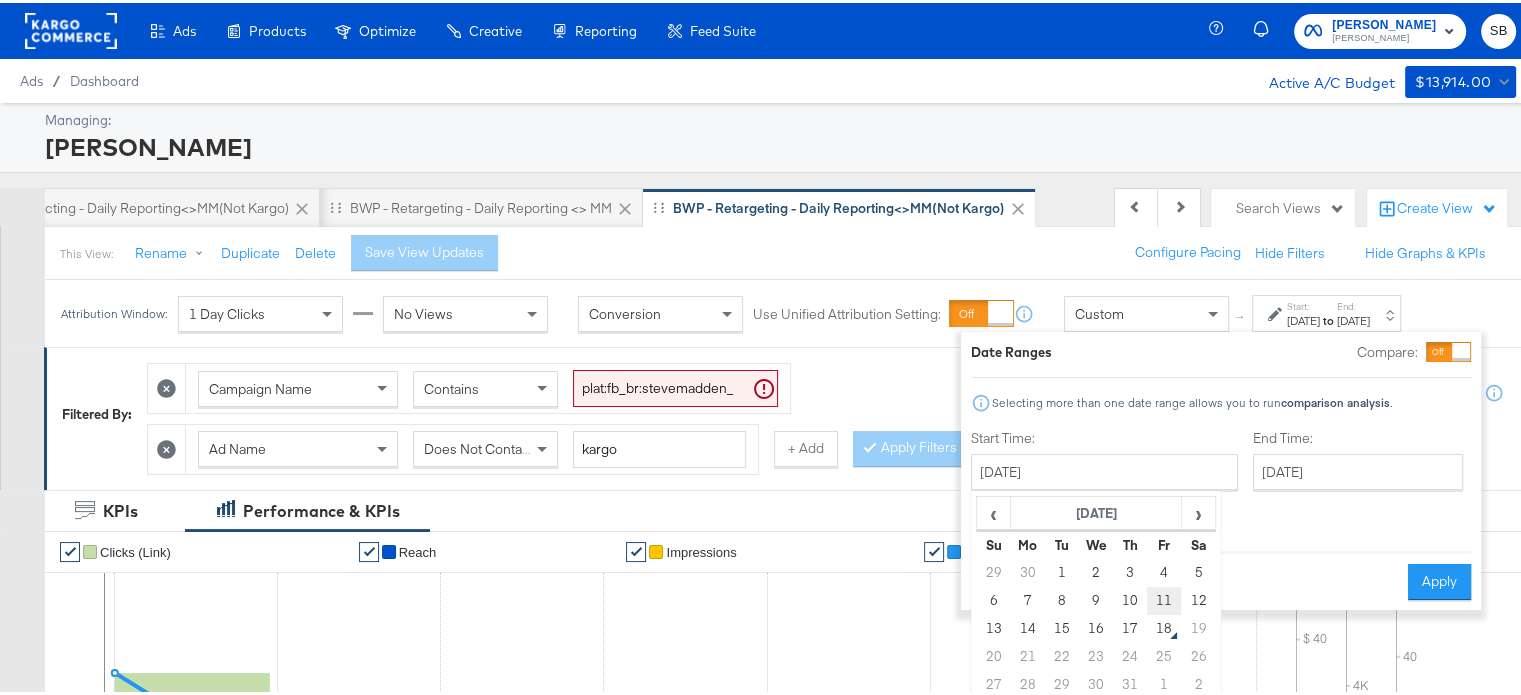 click on "11" at bounding box center (1164, 598) 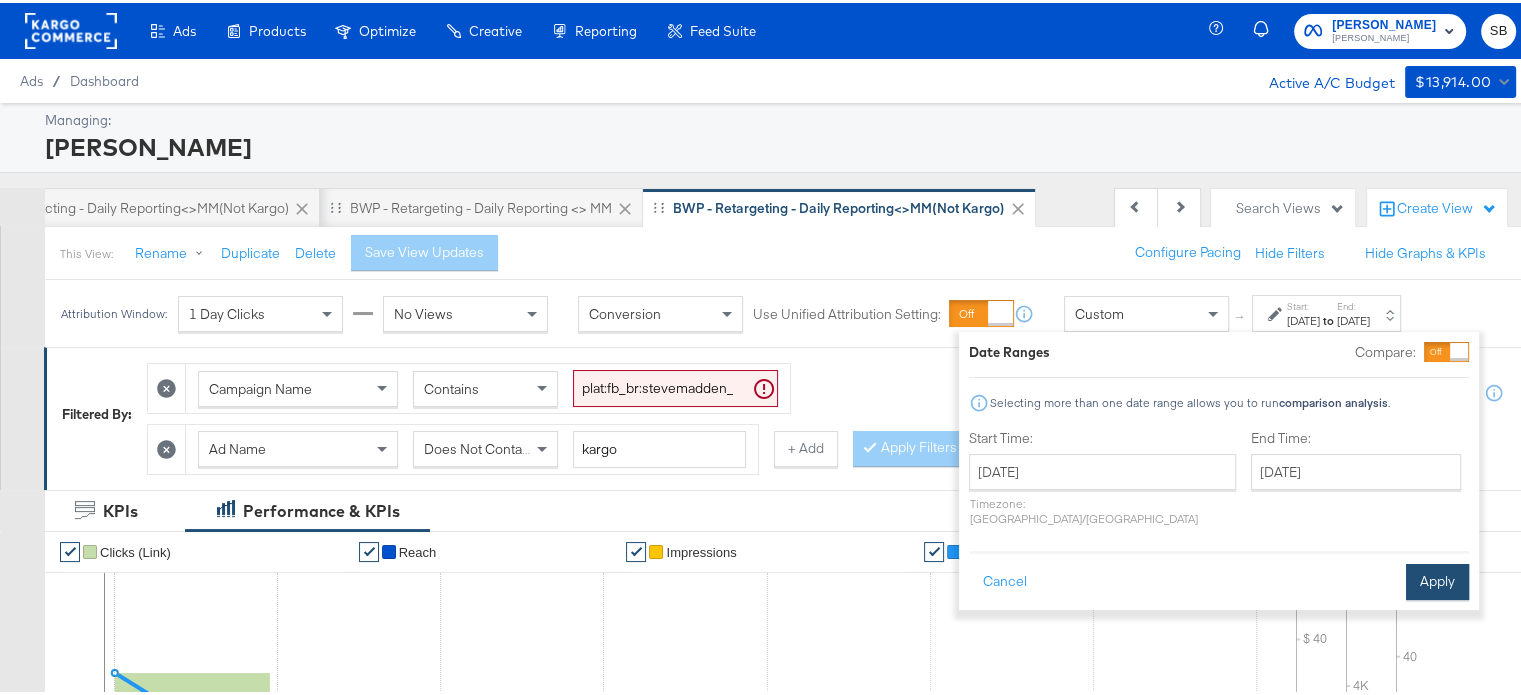 click on "Apply" at bounding box center (1437, 579) 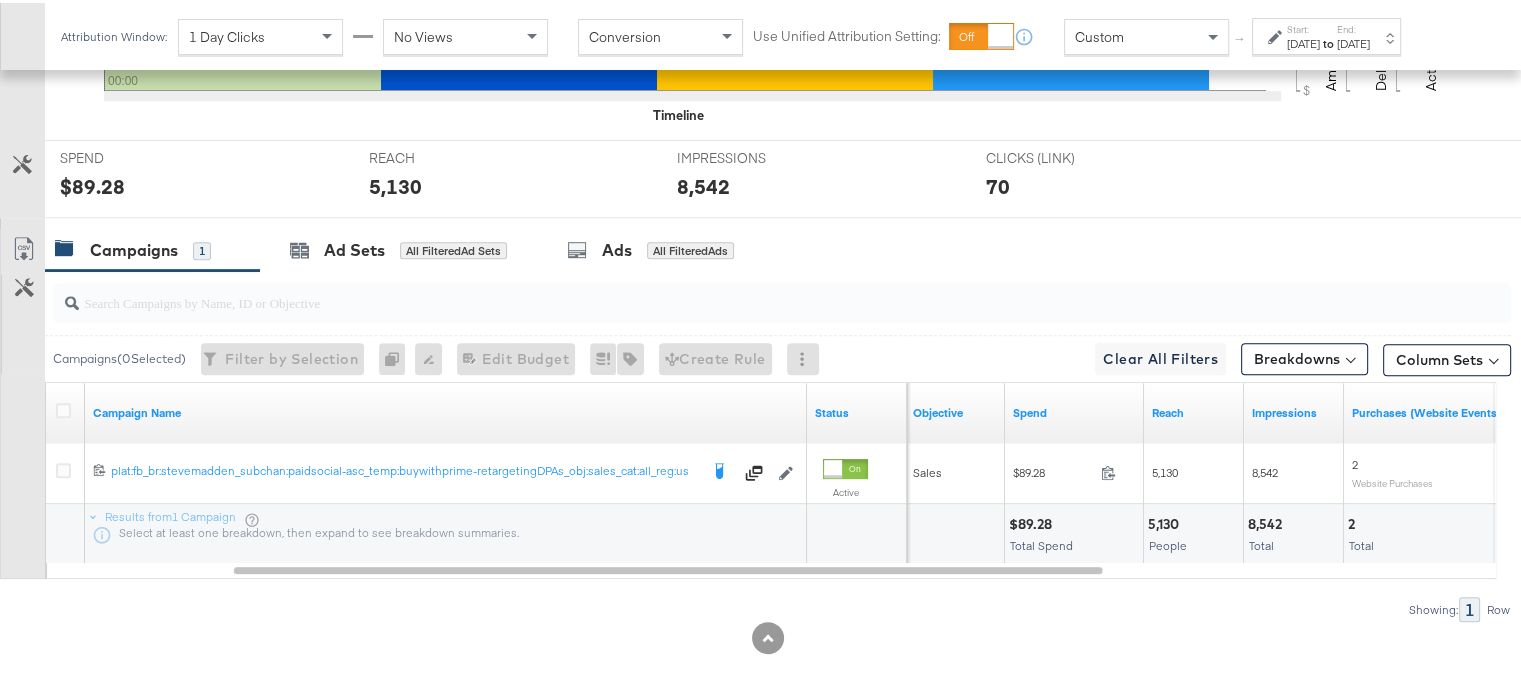 scroll, scrollTop: 789, scrollLeft: 0, axis: vertical 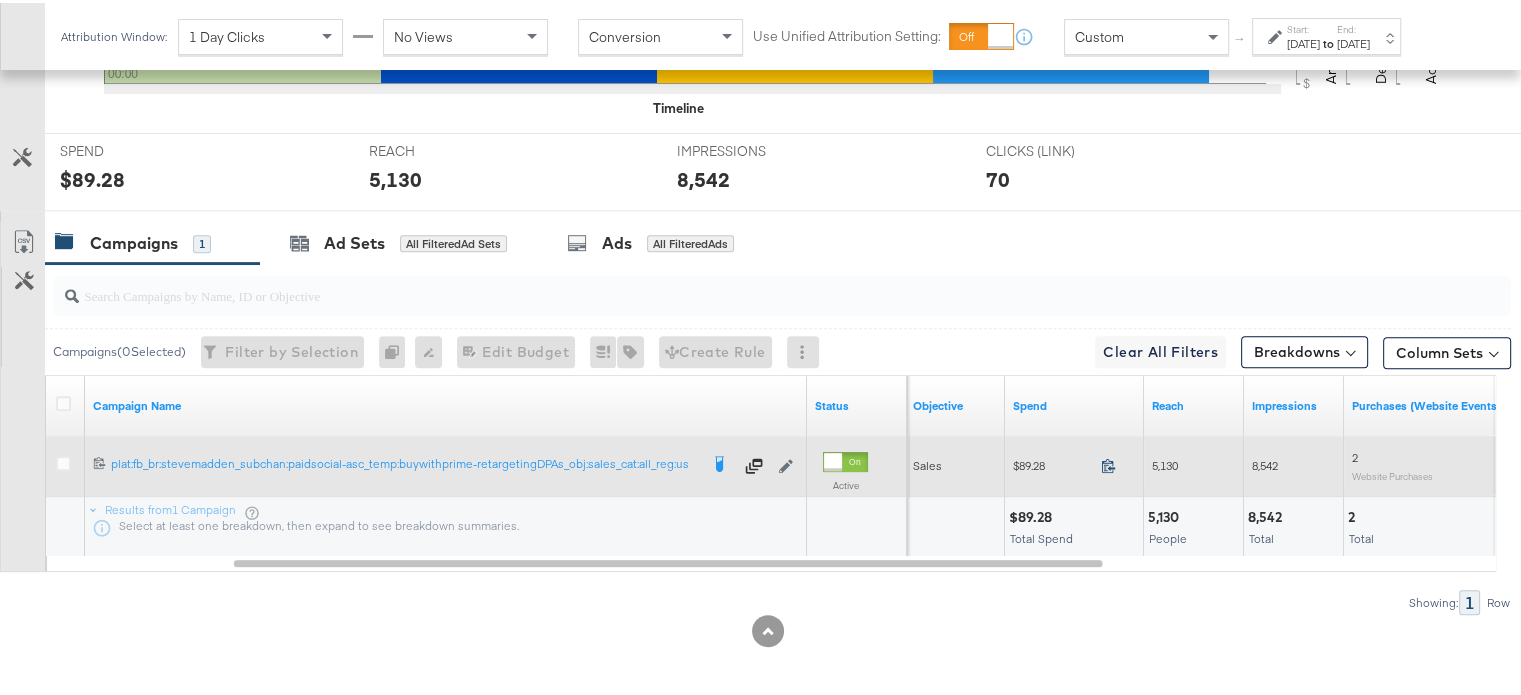 click 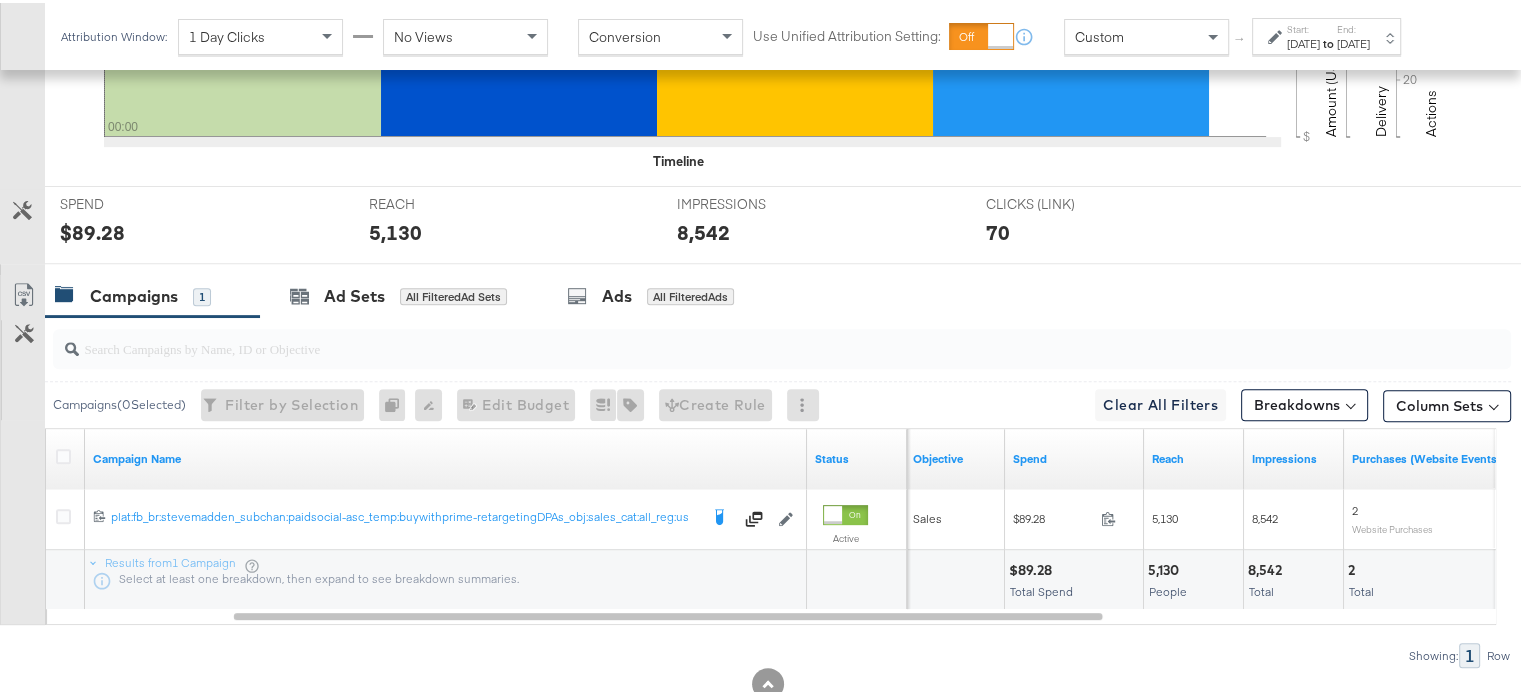 scroll, scrollTop: 752, scrollLeft: 0, axis: vertical 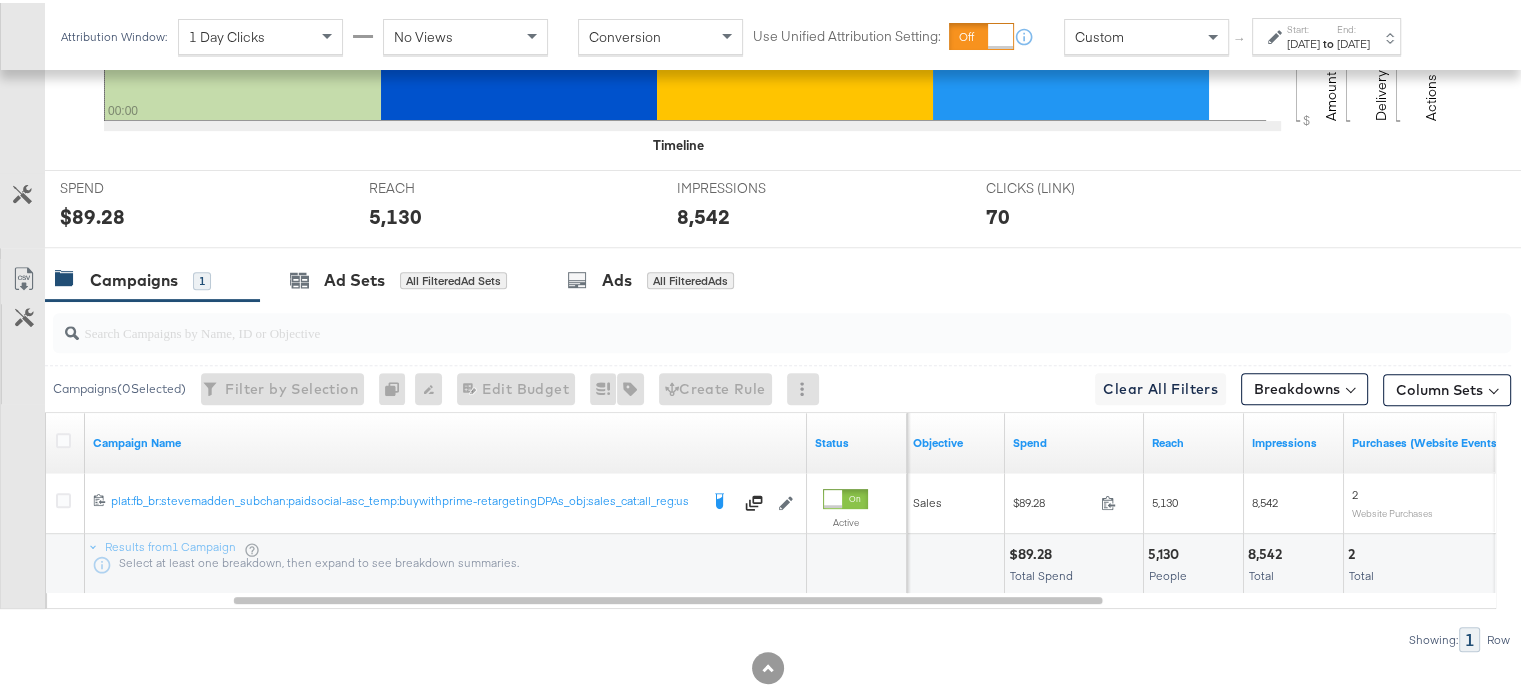 click on "Start:" at bounding box center (1303, 26) 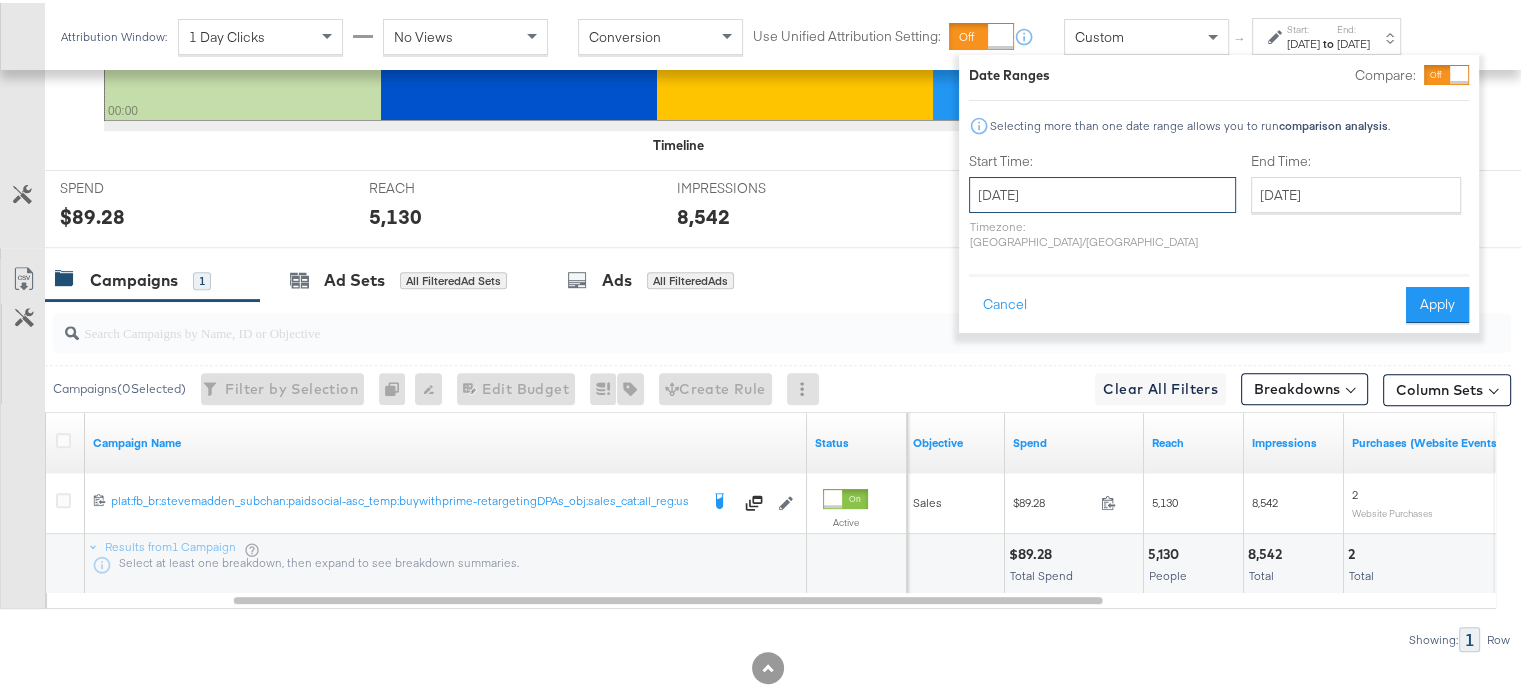 click on "July 11th 2025" at bounding box center [1102, 192] 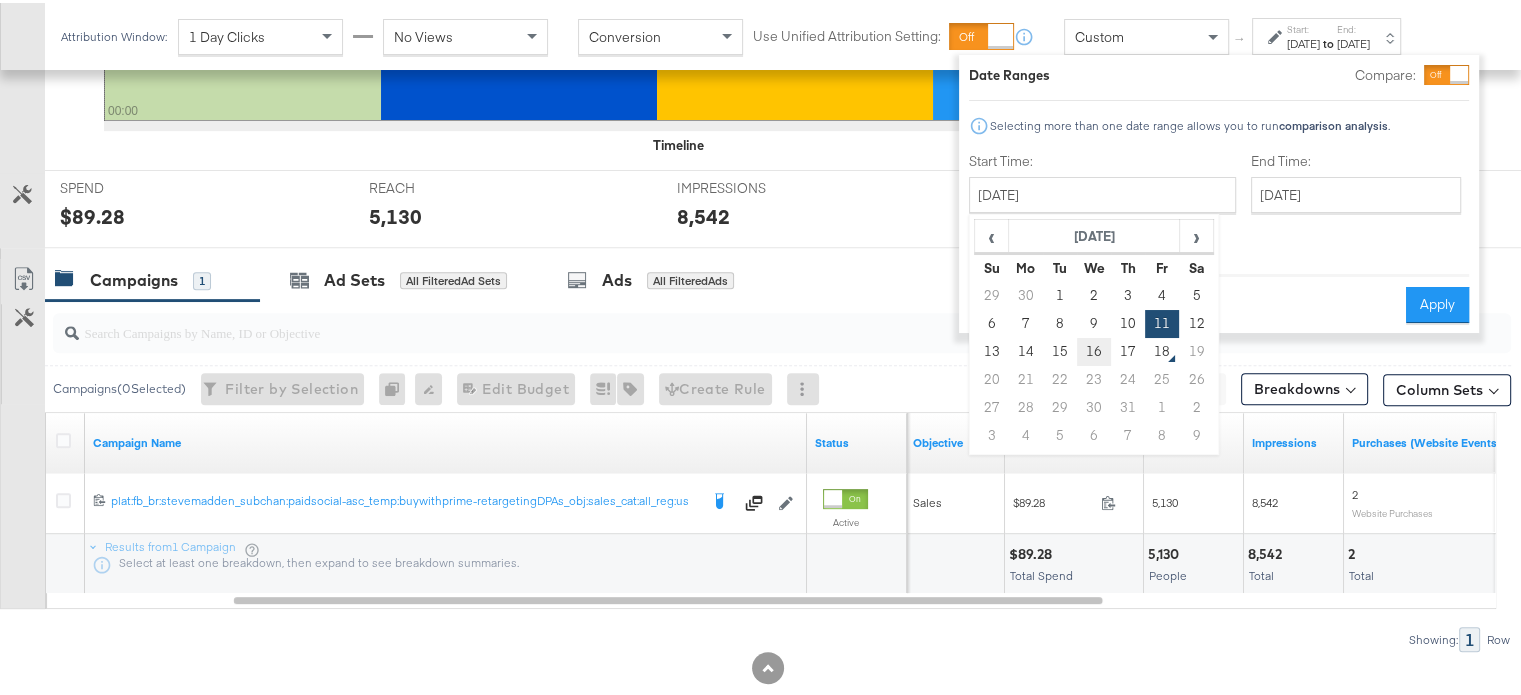 click on "16" at bounding box center (1094, 349) 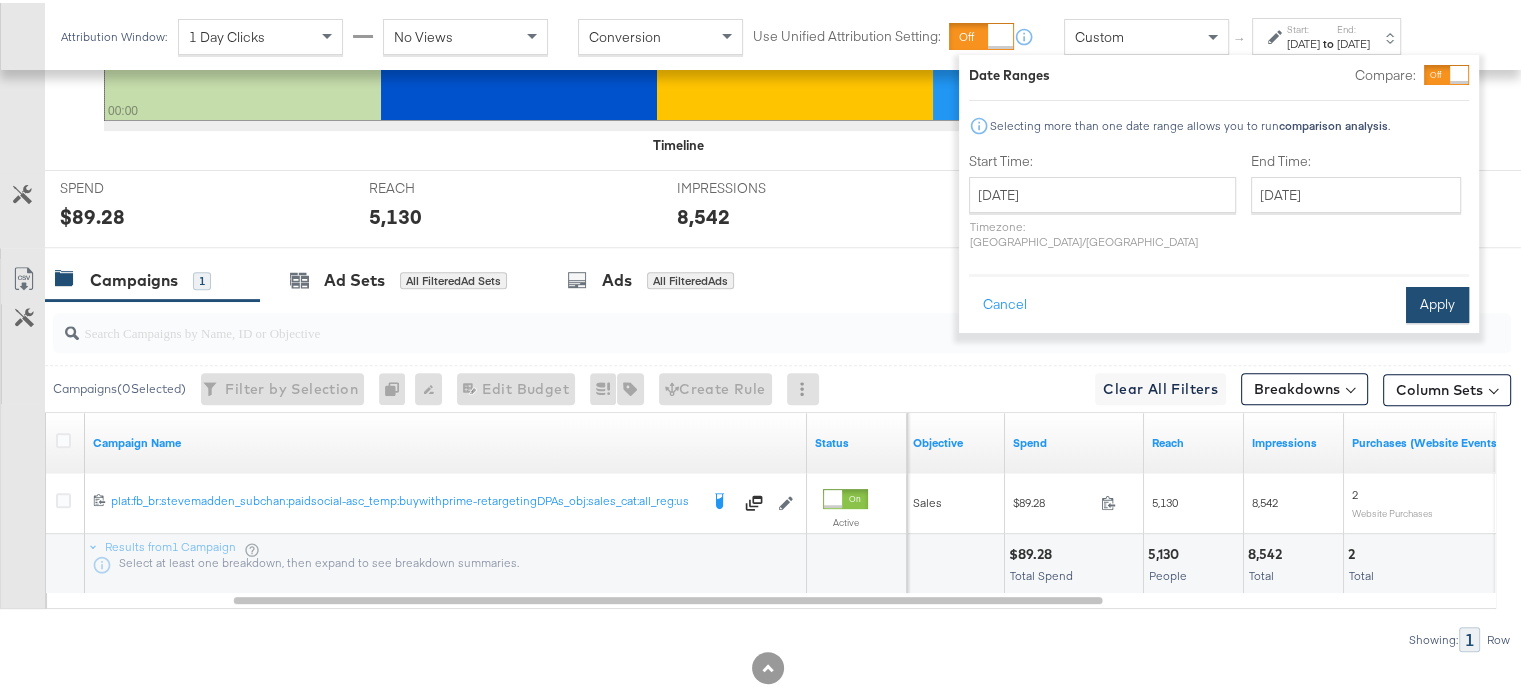 click on "Apply" at bounding box center (1437, 302) 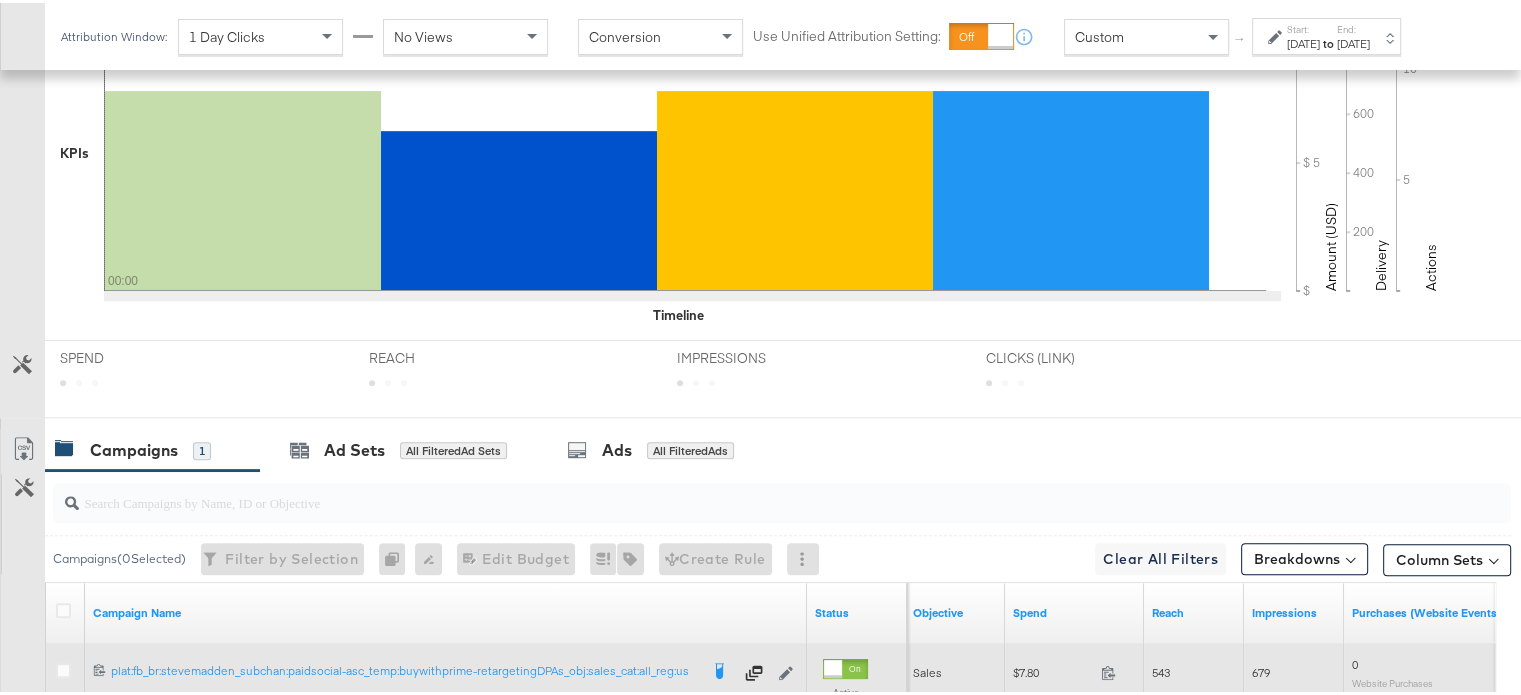 scroll, scrollTop: 752, scrollLeft: 0, axis: vertical 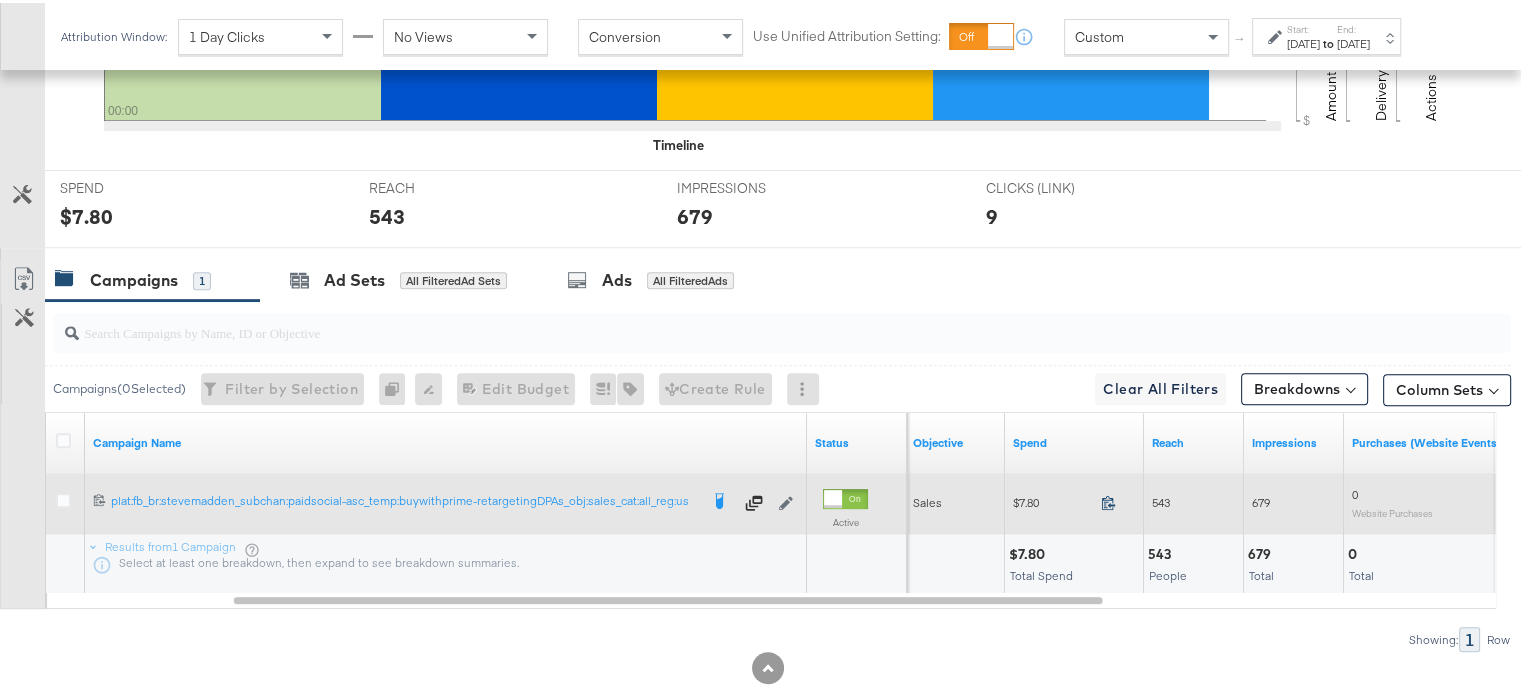 click 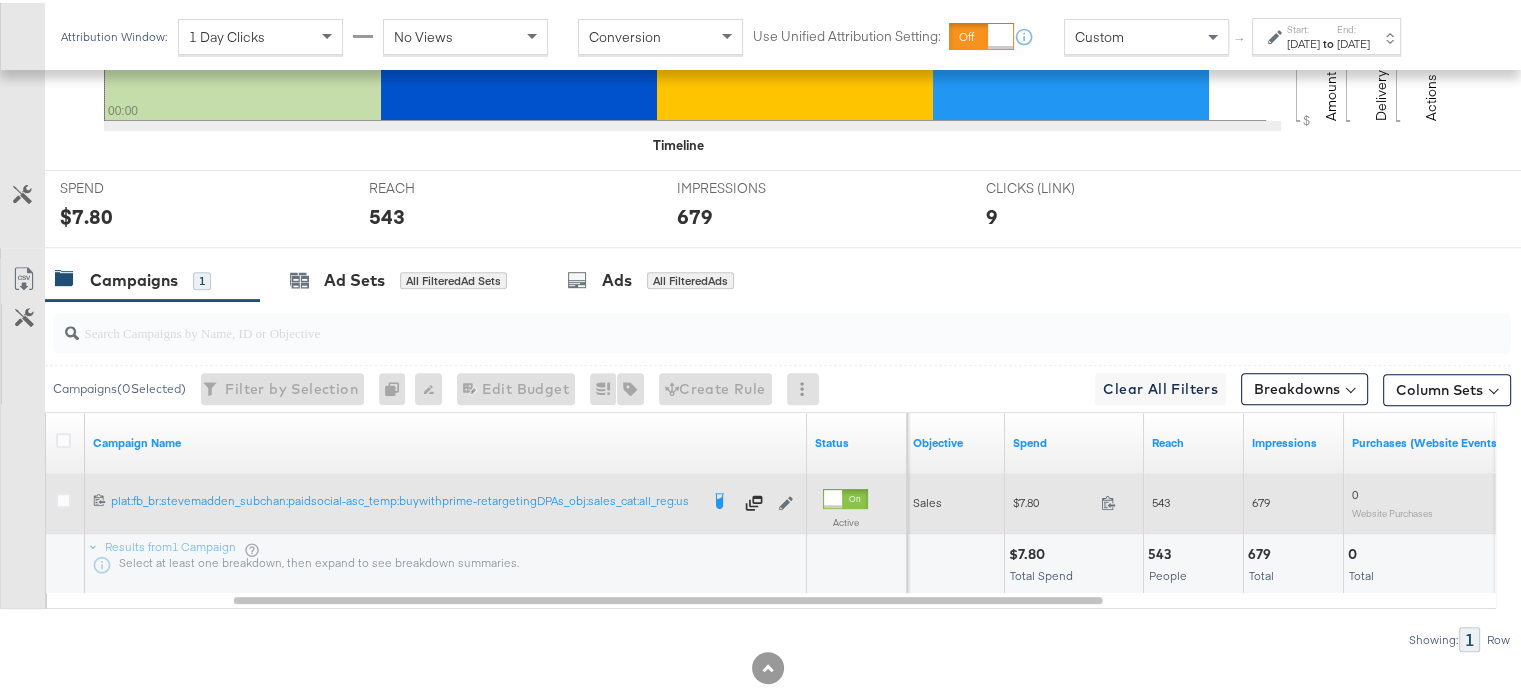 click on "543" at bounding box center (1161, 499) 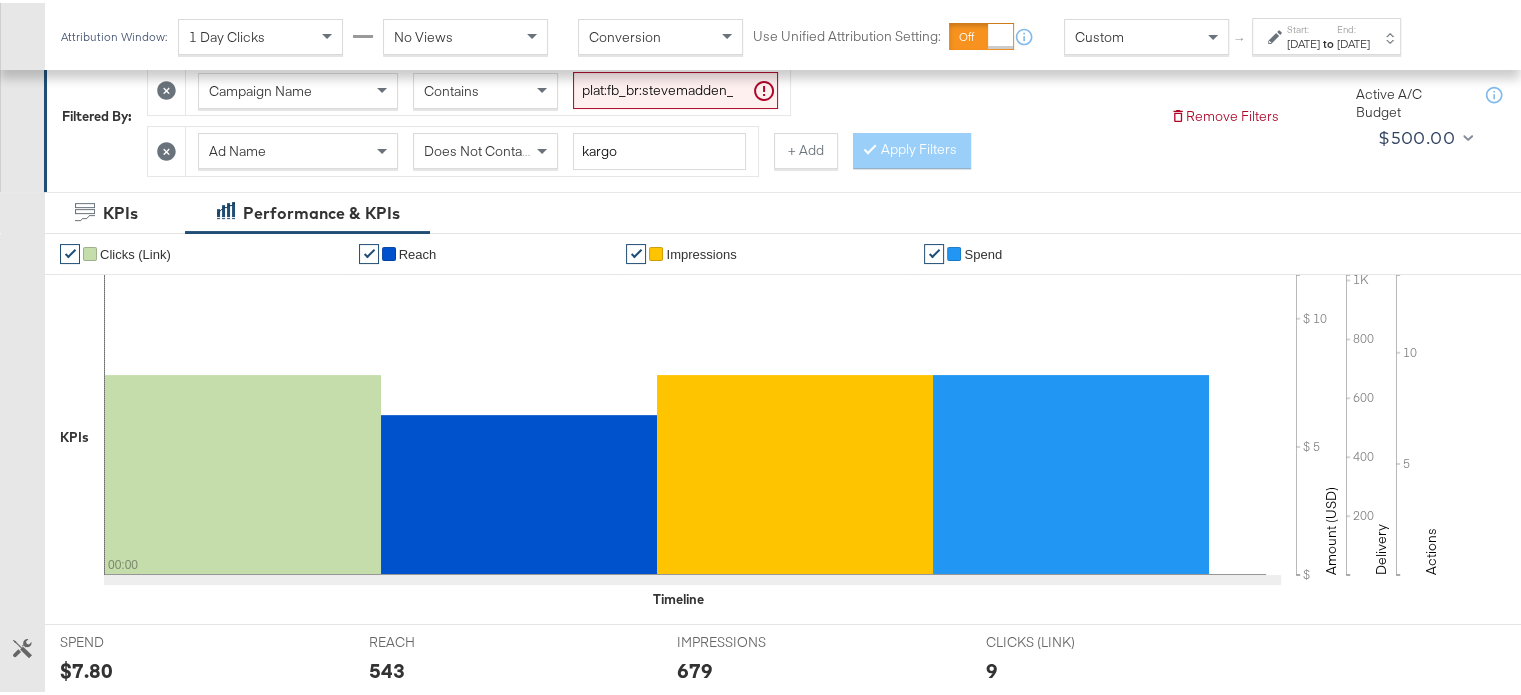 scroll, scrollTop: 244, scrollLeft: 0, axis: vertical 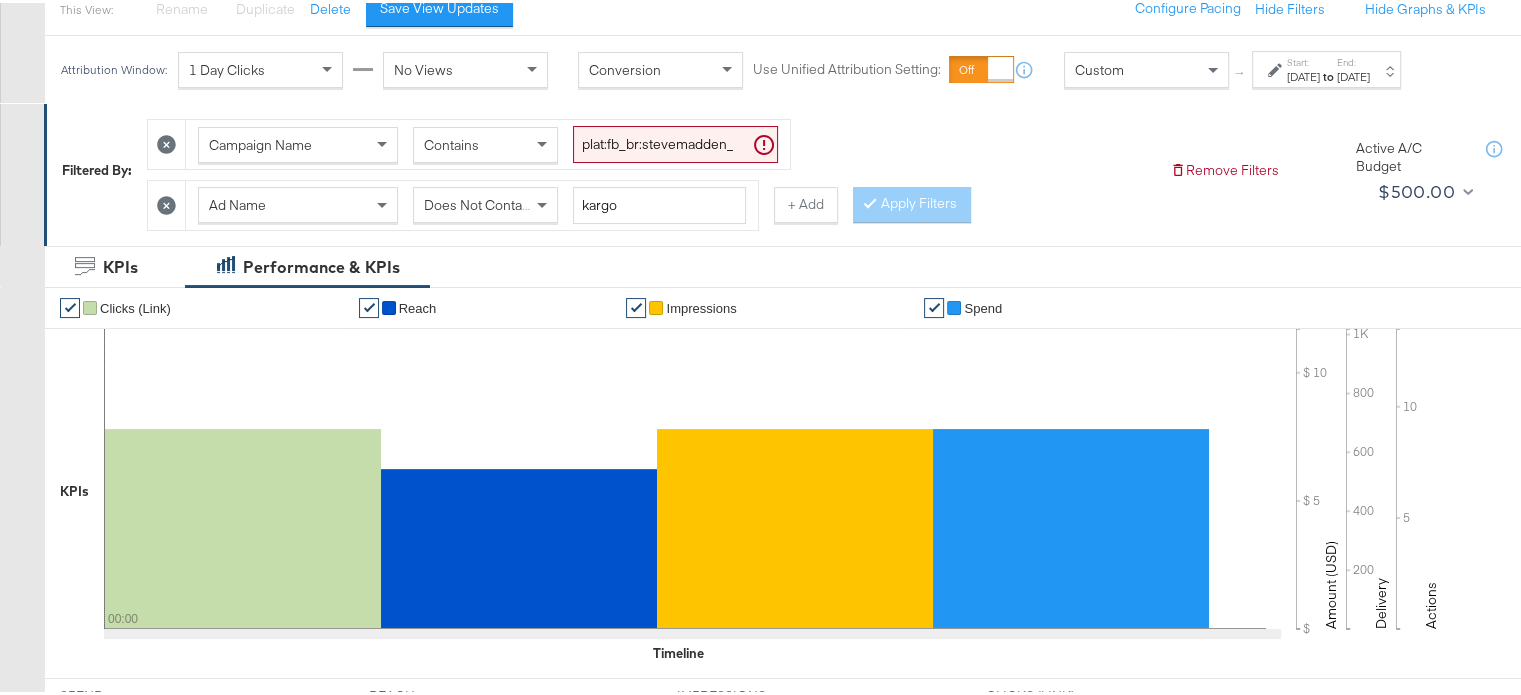 click on "End:" at bounding box center [1353, 59] 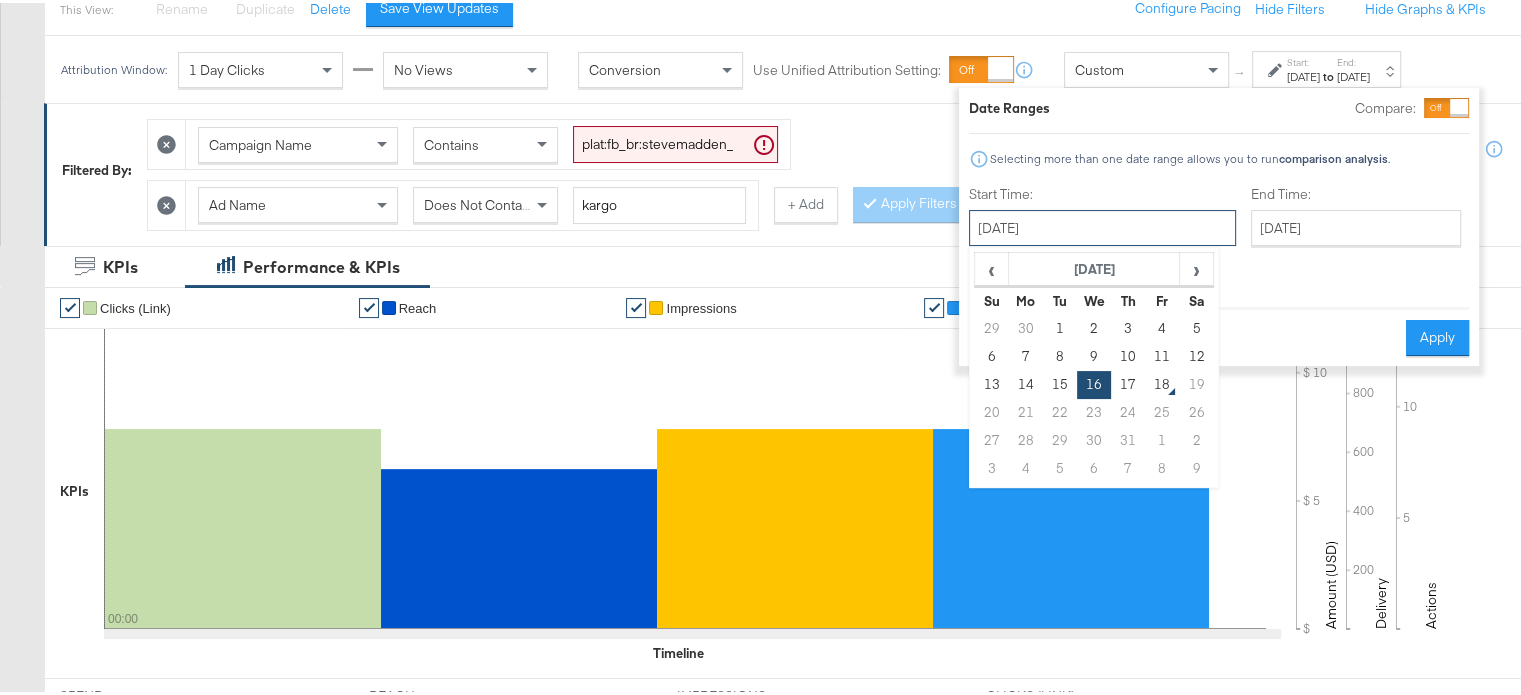 click on "[DATE]" at bounding box center [1102, 225] 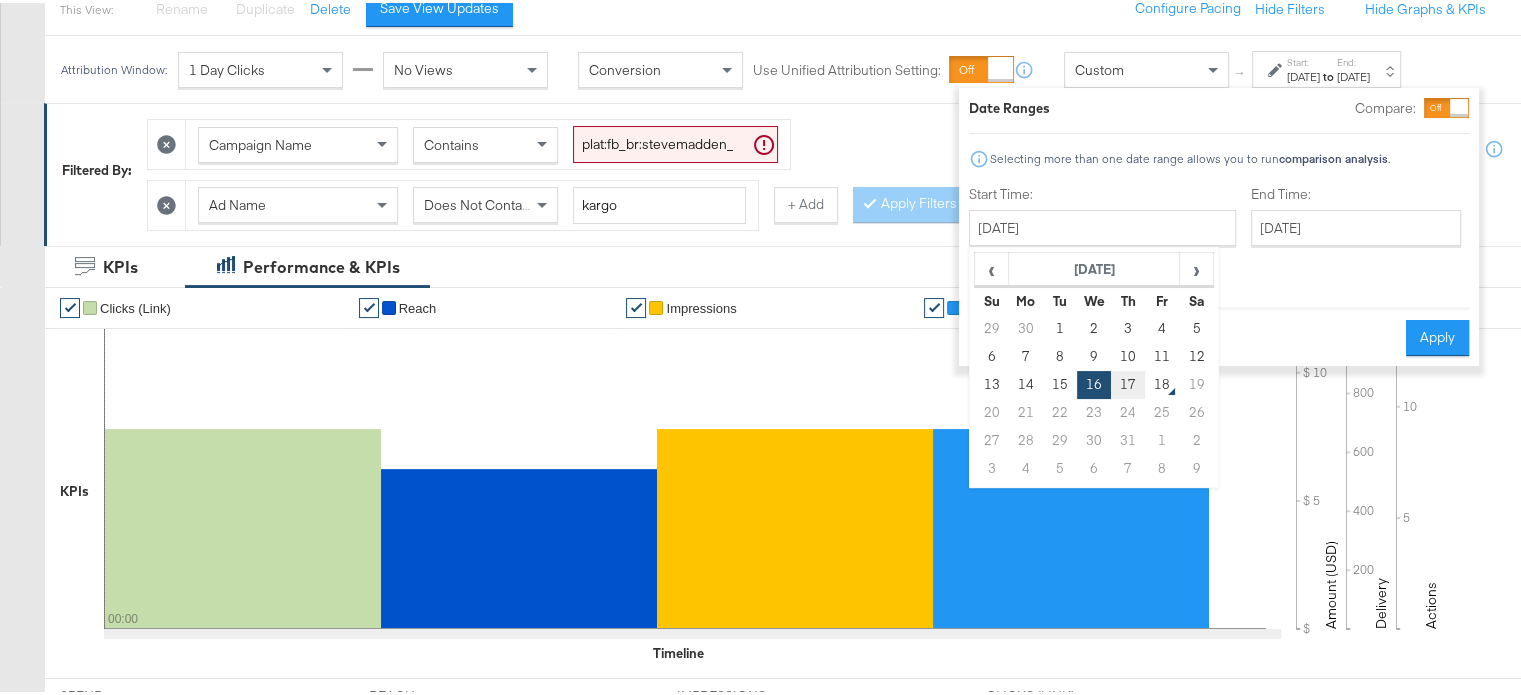 click on "17" at bounding box center [1128, 382] 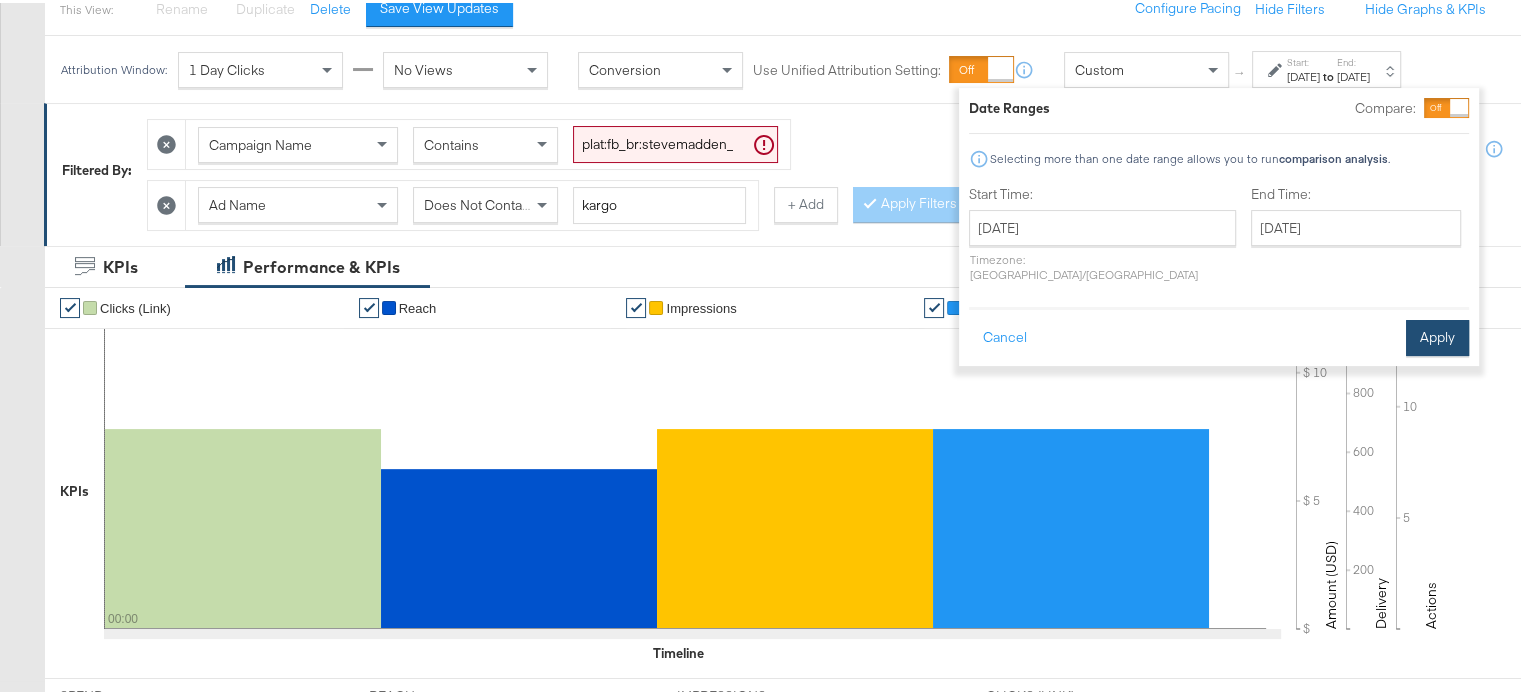 click on "Apply" at bounding box center (1437, 335) 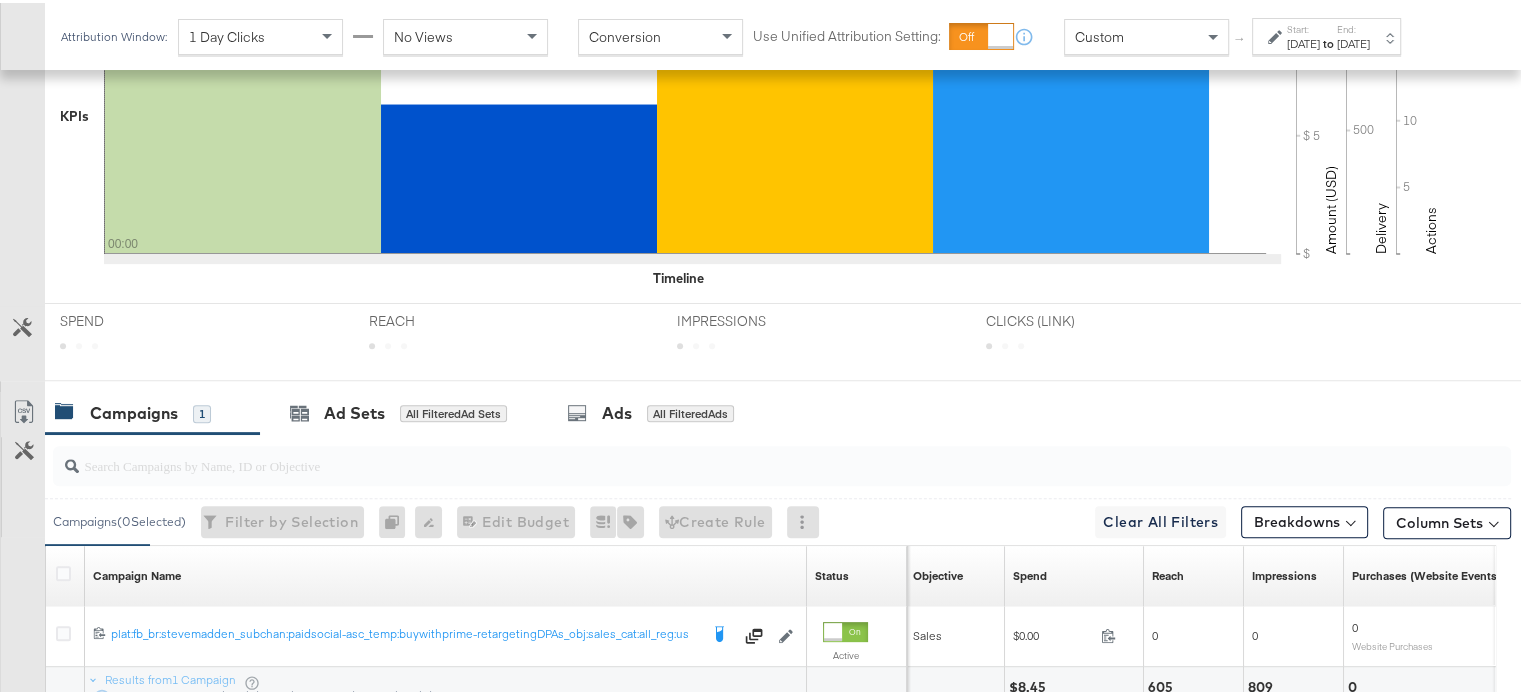 scroll, scrollTop: 789, scrollLeft: 0, axis: vertical 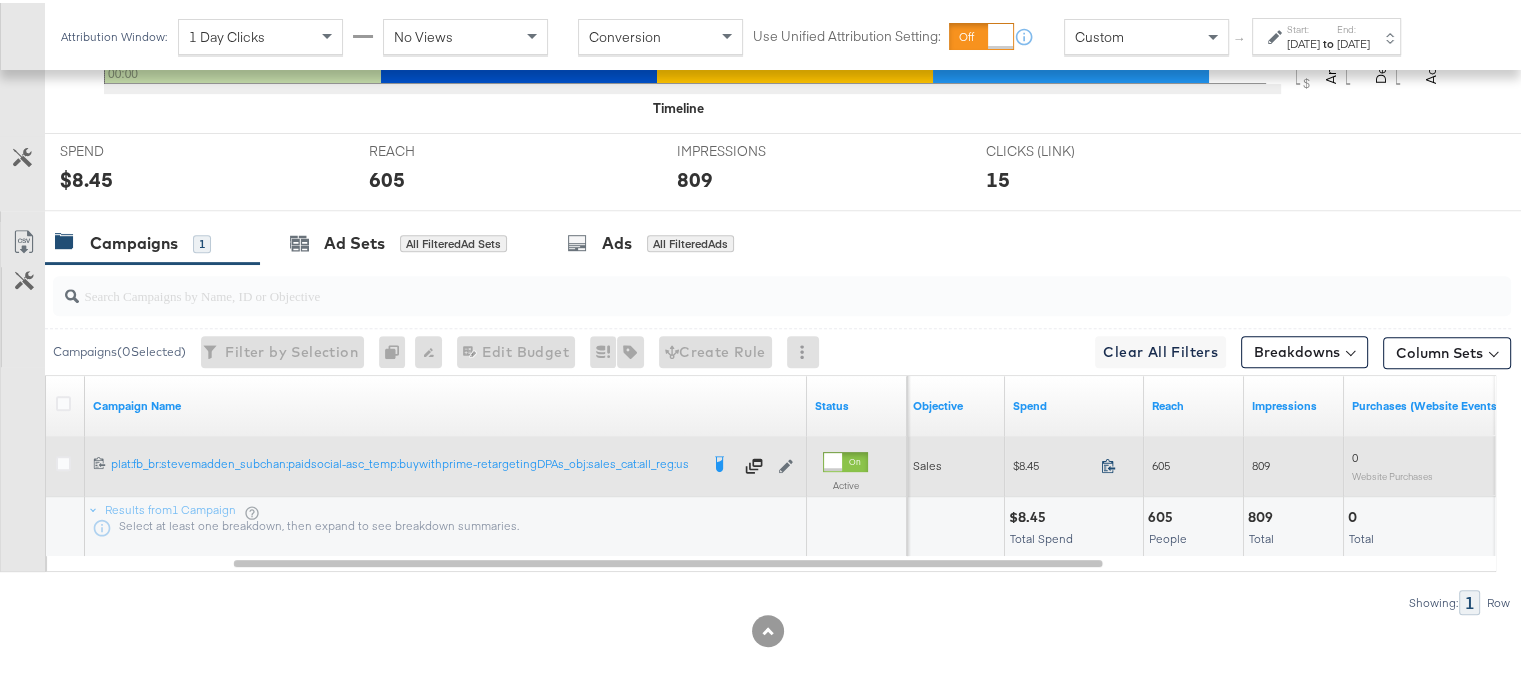 click 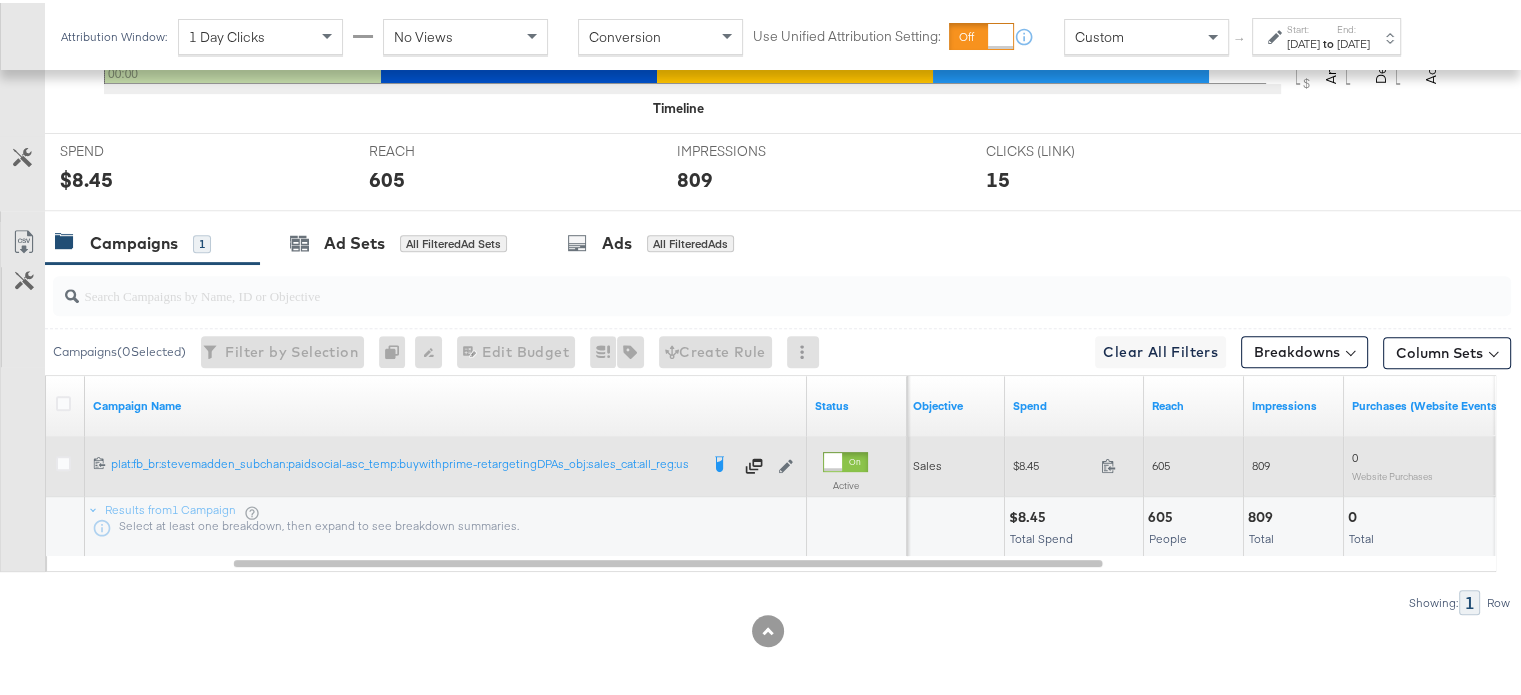 click on "605" at bounding box center [1161, 462] 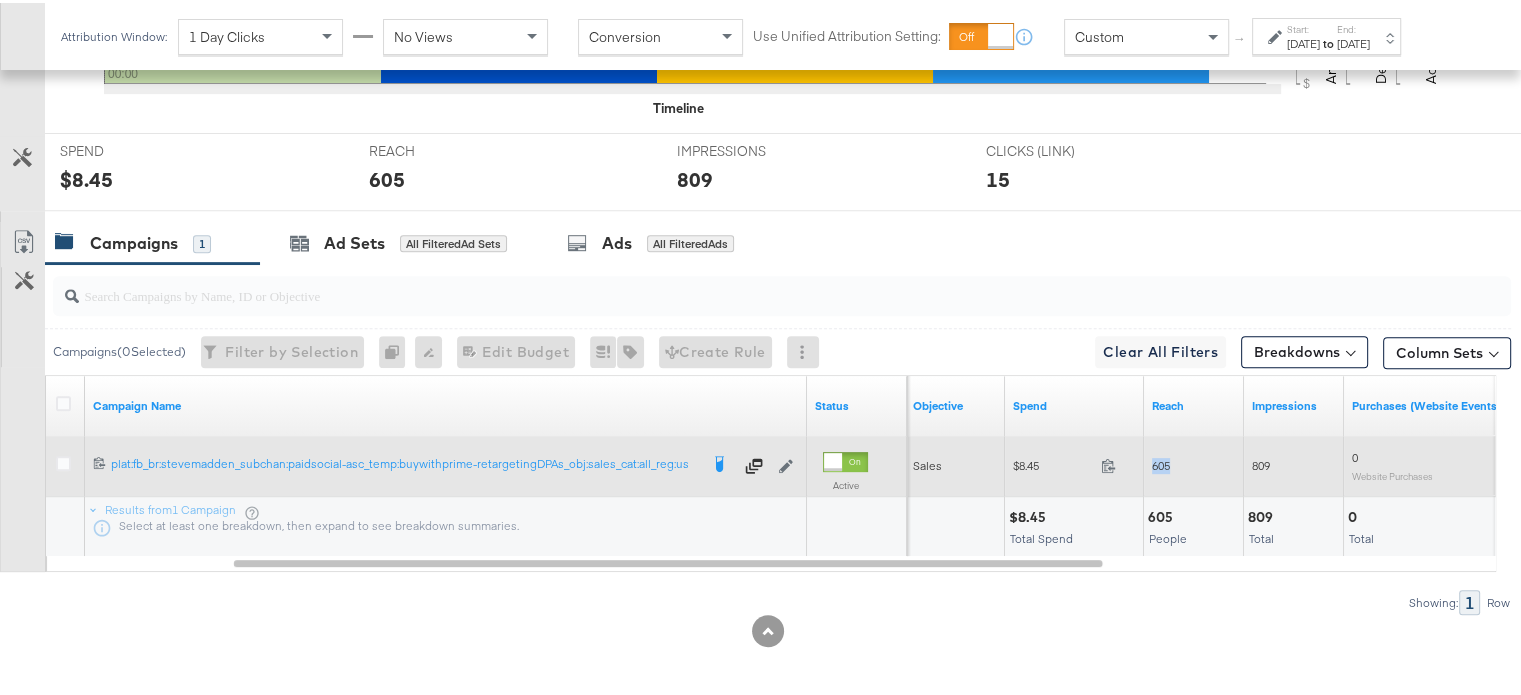 click on "605" at bounding box center [1161, 462] 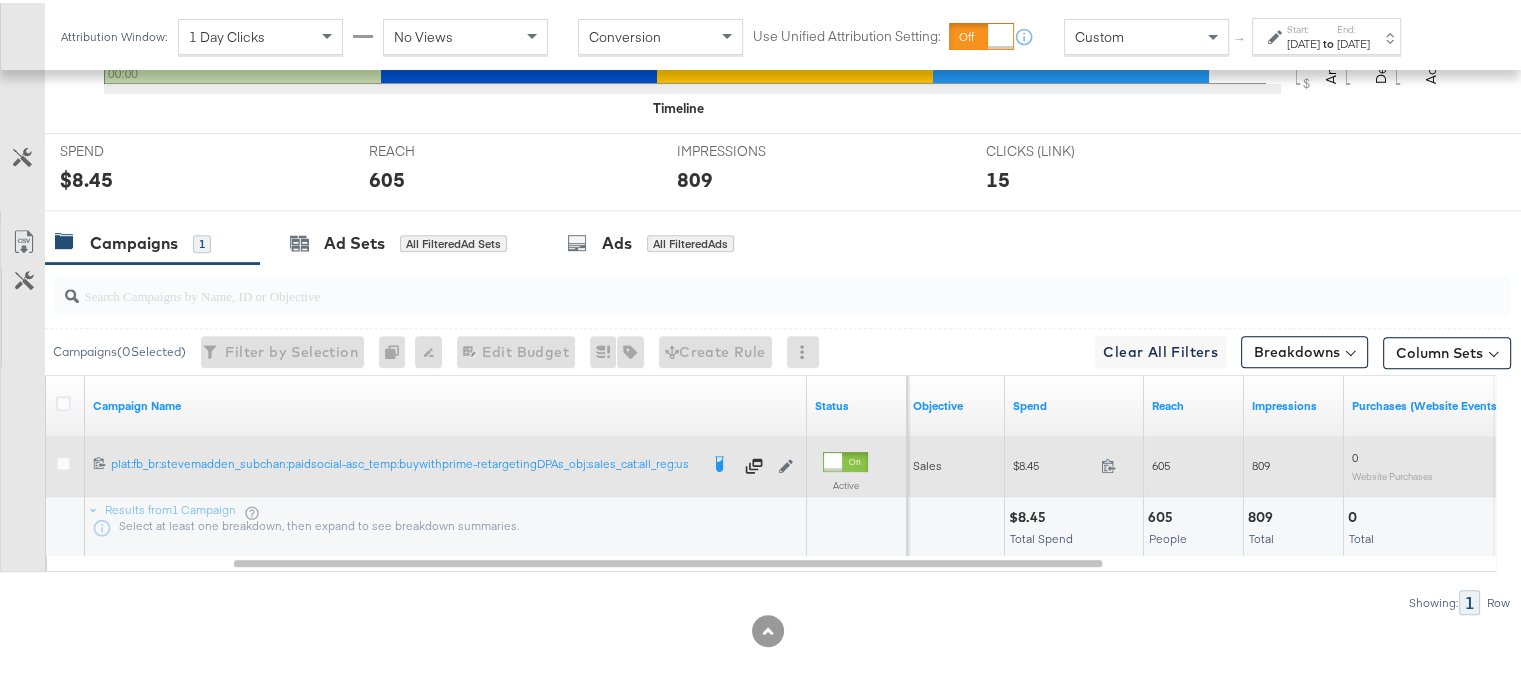 click on "809" at bounding box center (1261, 462) 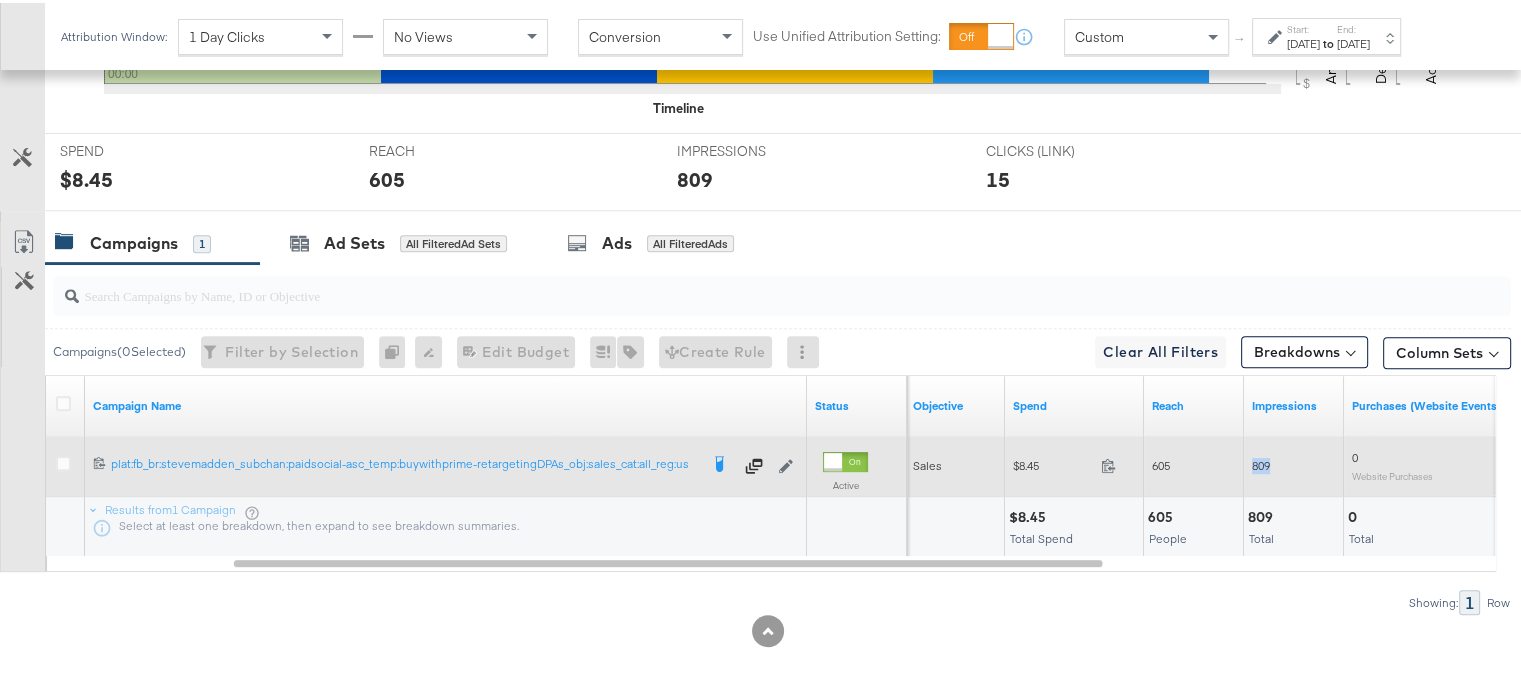 click on "809" at bounding box center [1261, 462] 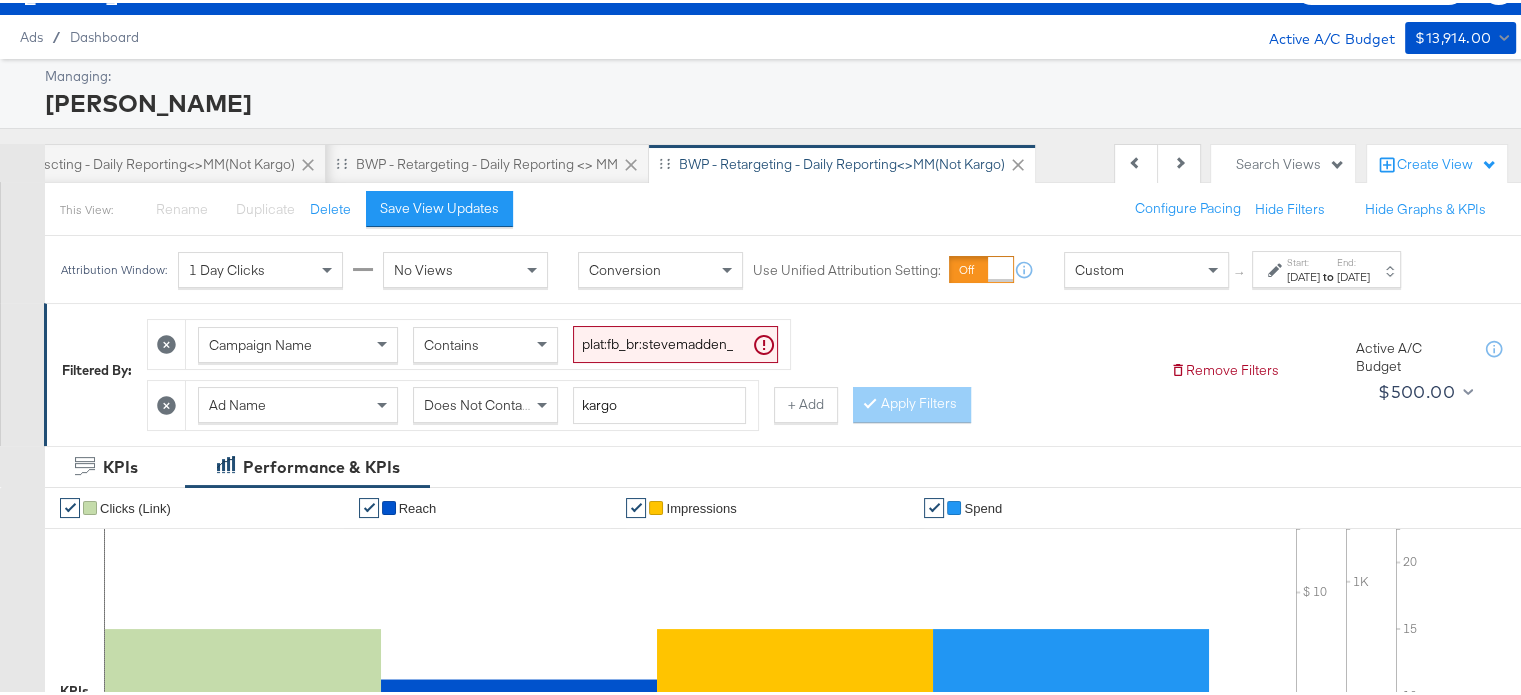 scroll, scrollTop: 0, scrollLeft: 0, axis: both 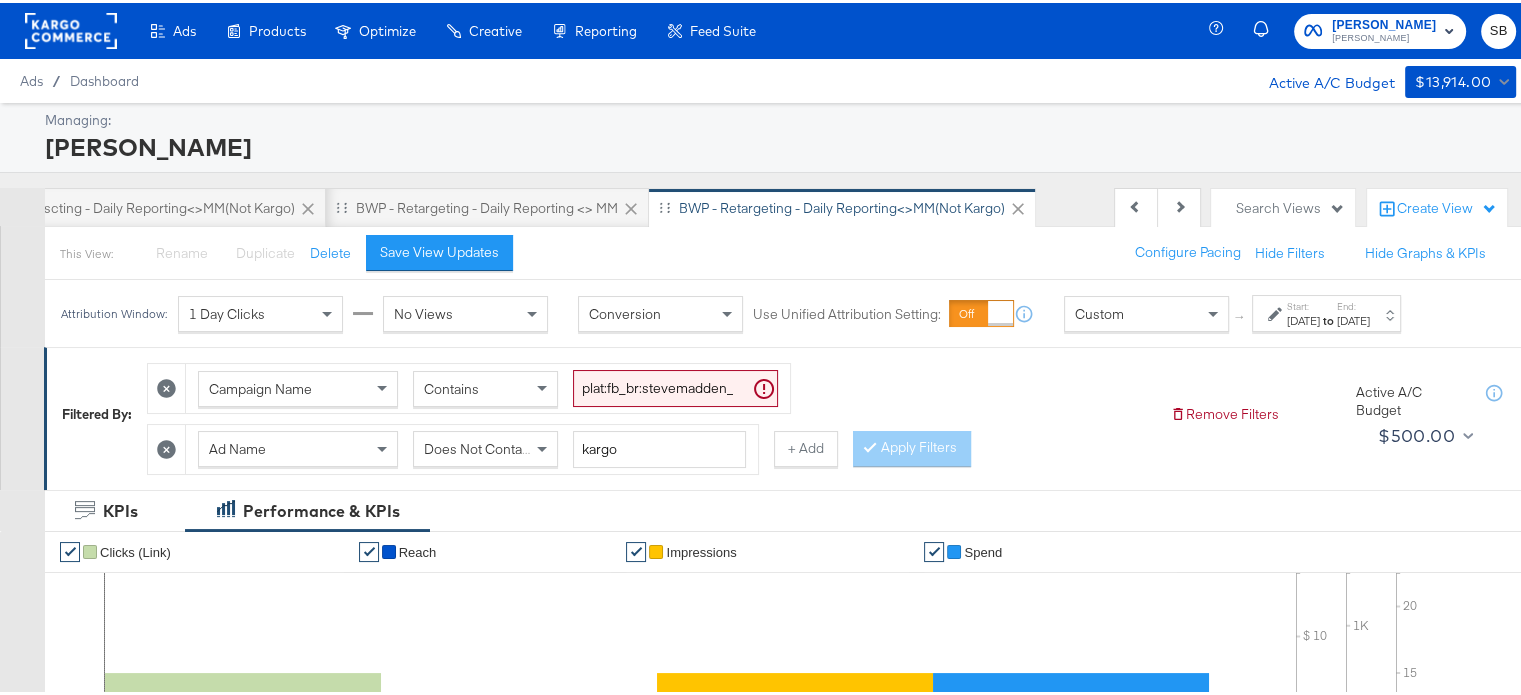 click 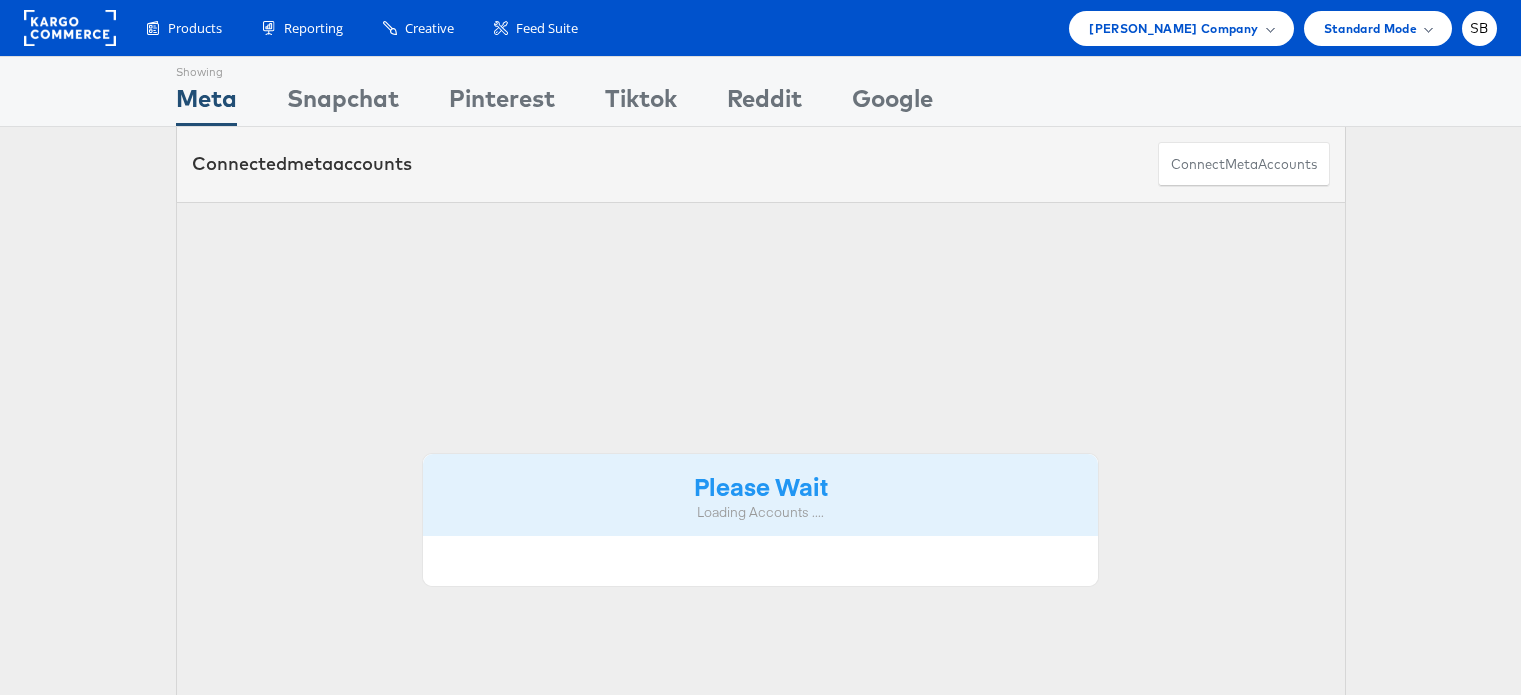 scroll, scrollTop: 0, scrollLeft: 0, axis: both 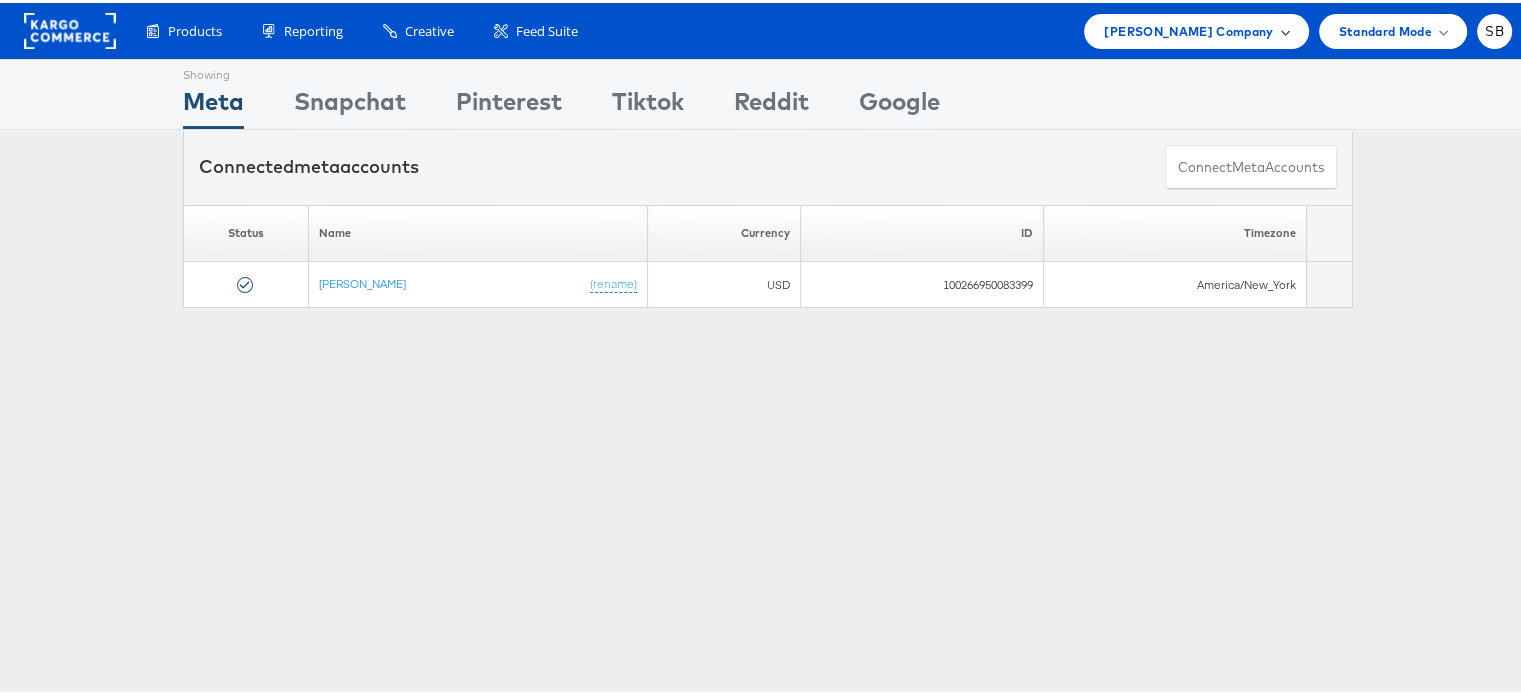 click on "[PERSON_NAME] Company" at bounding box center (1196, 28) 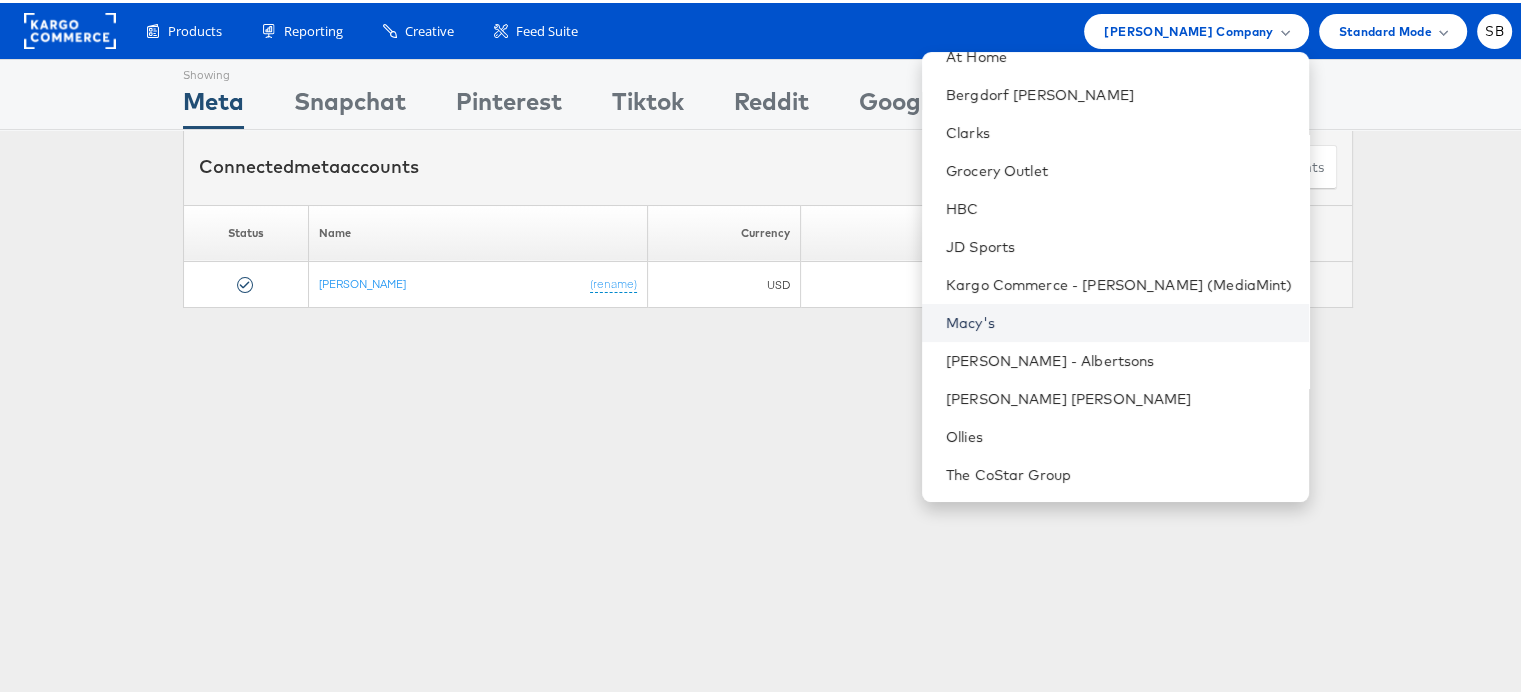 scroll, scrollTop: 0, scrollLeft: 0, axis: both 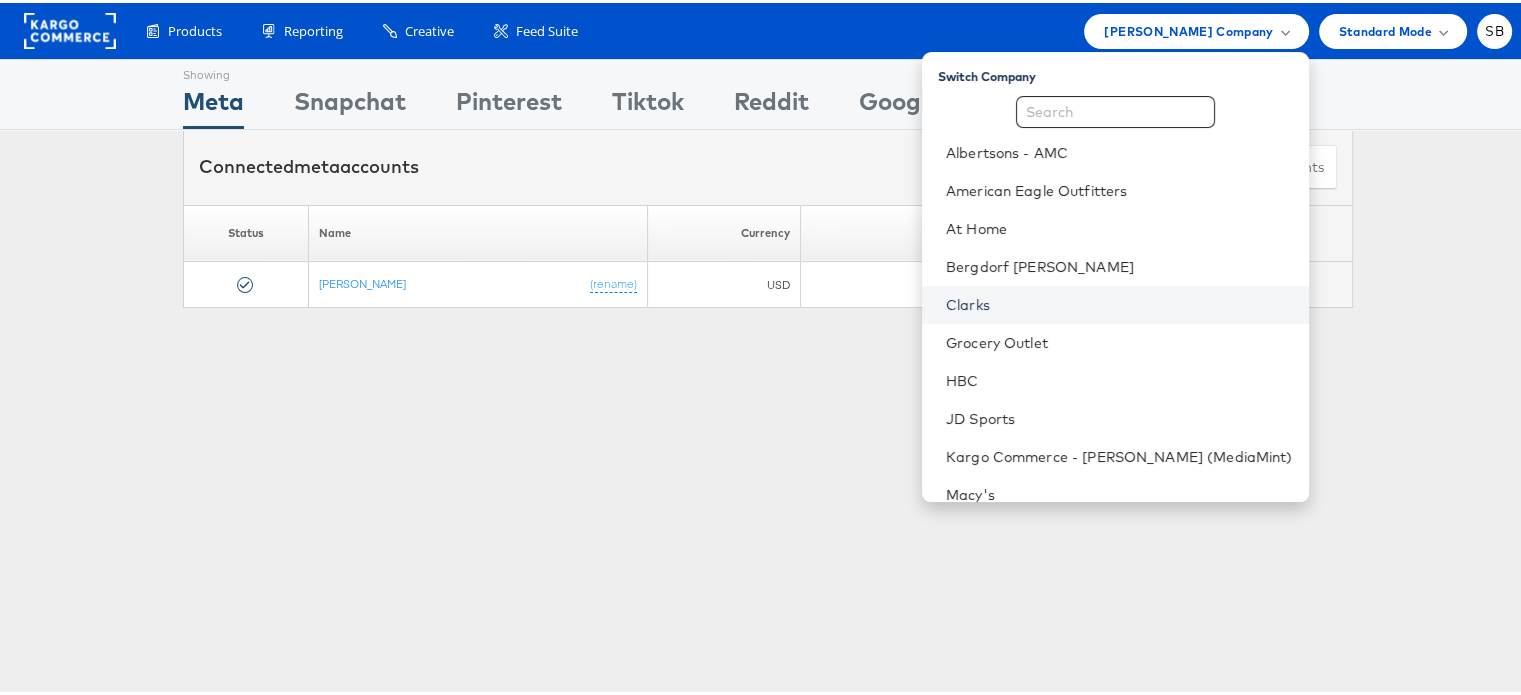 click on "Clarks" at bounding box center (1119, 302) 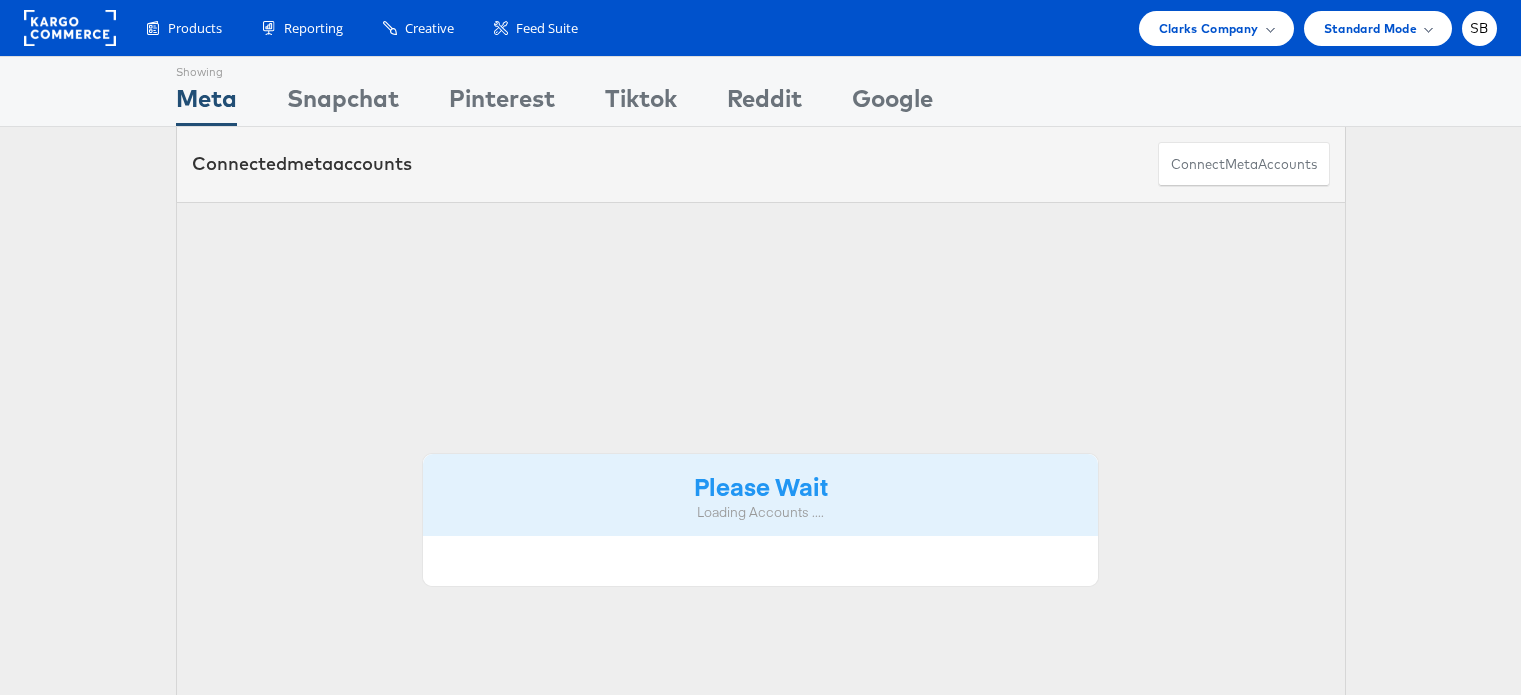 scroll, scrollTop: 0, scrollLeft: 0, axis: both 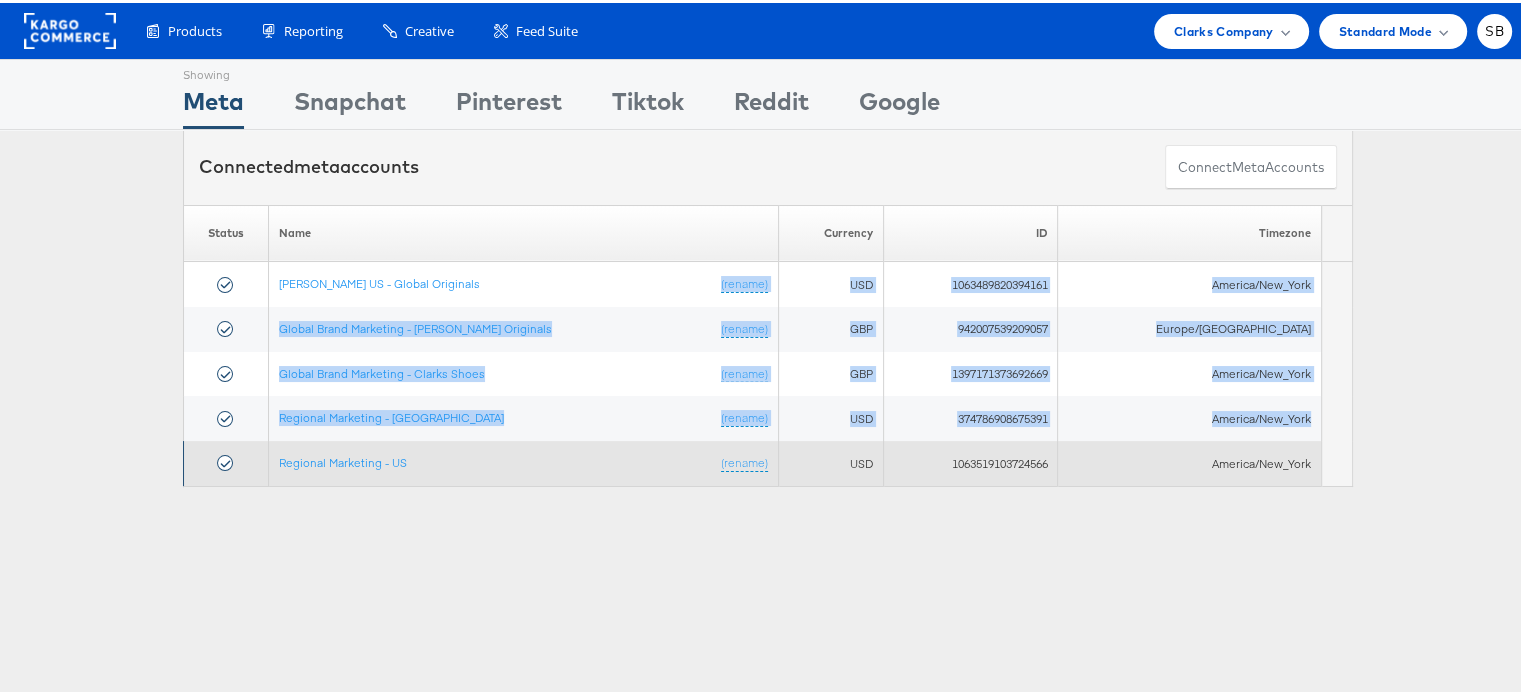 drag, startPoint x: 654, startPoint y: 283, endPoint x: 276, endPoint y: 471, distance: 422.1706 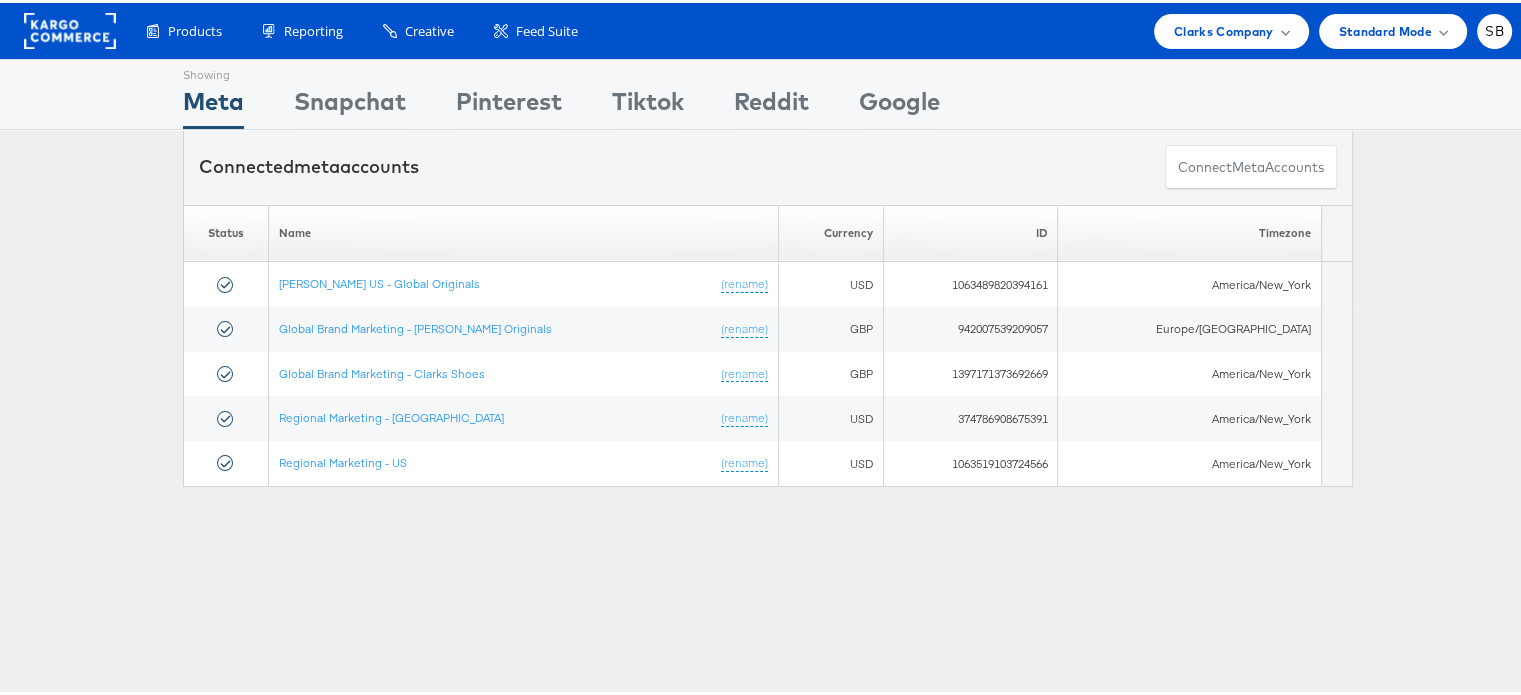 click on "Showing
Meta
Showing
Snapchat
Showing
Pinterest
Showing
Tiktok
Showing
Reddit
Showing
Google
Connected  meta  accounts
Connect  meta  Accounts
Please Wait
Loading Accounts ....
Status
Name
Currency
ID" at bounding box center [768, 556] 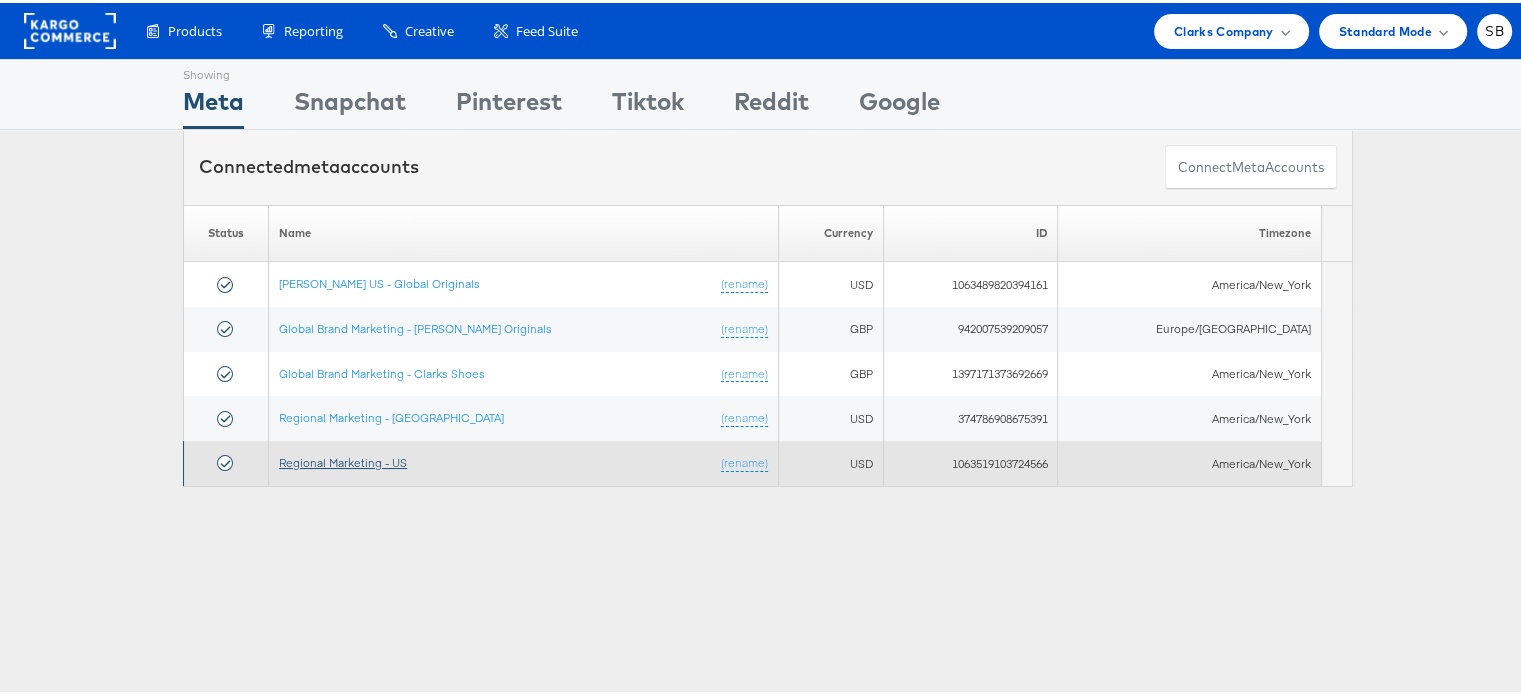 click on "Regional Marketing - US" at bounding box center [343, 459] 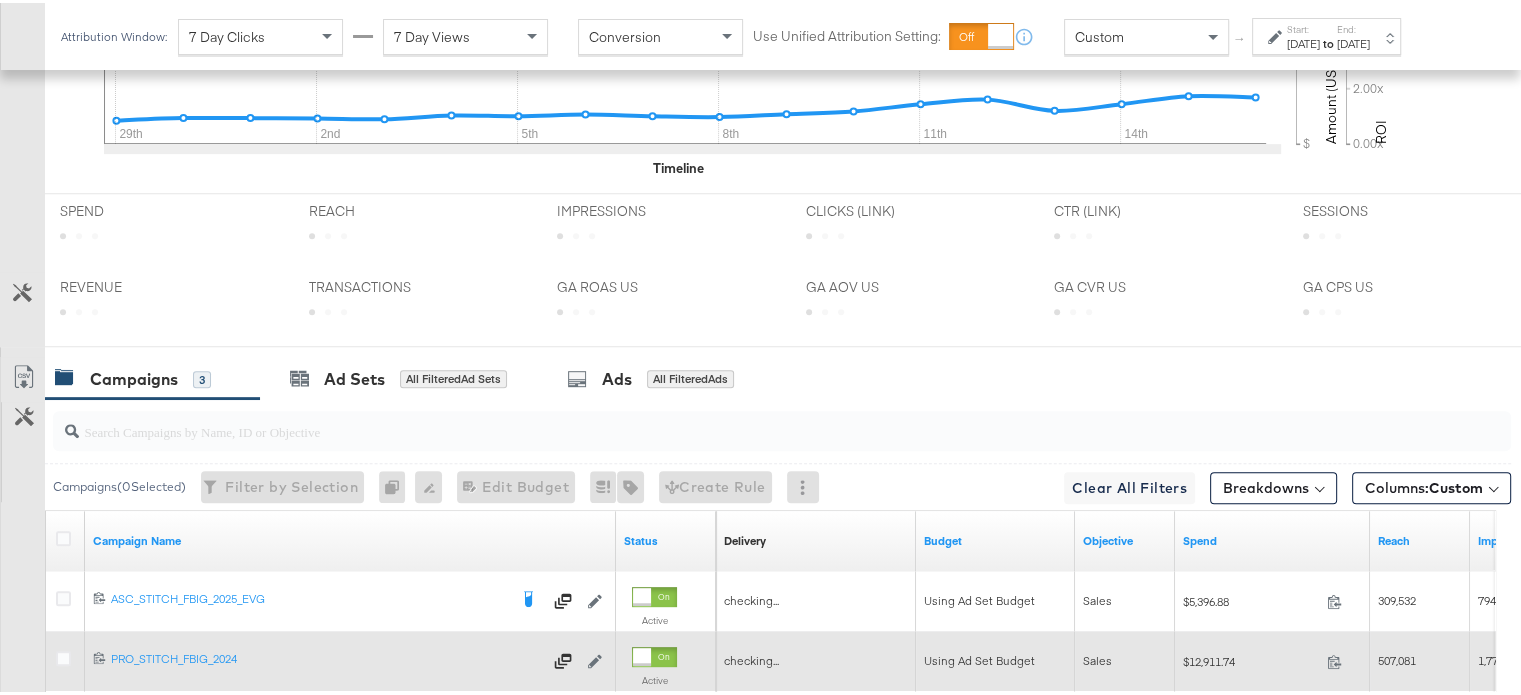 scroll, scrollTop: 1025, scrollLeft: 0, axis: vertical 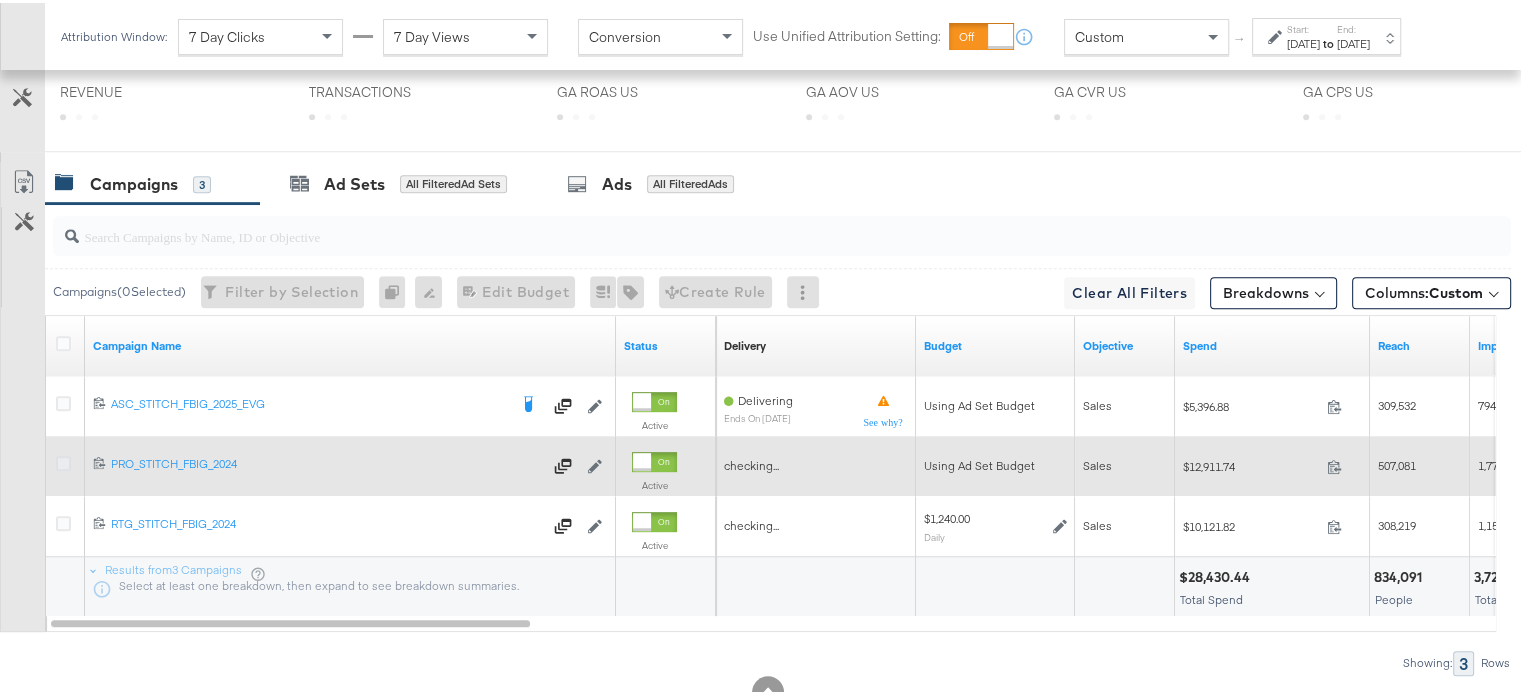 click at bounding box center (63, 460) 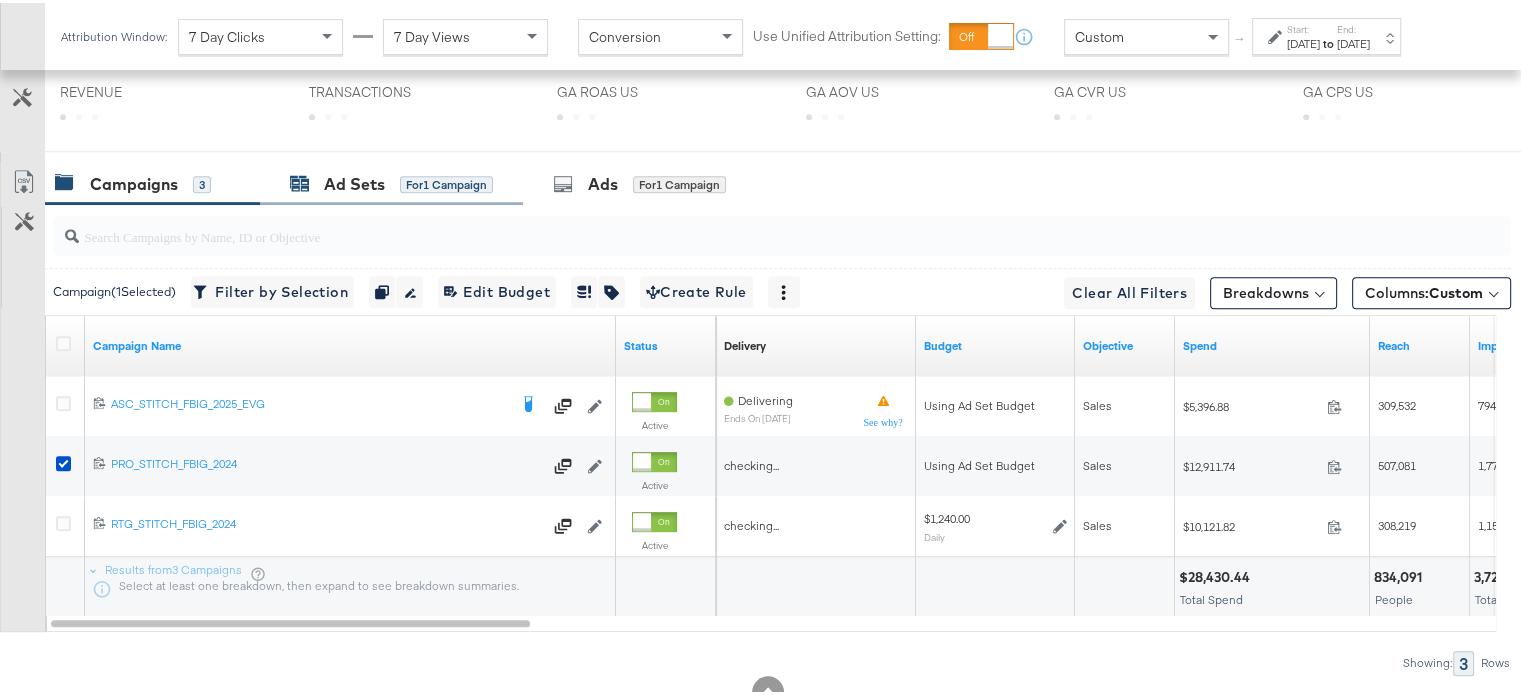 click on "Ad Sets" at bounding box center (354, 181) 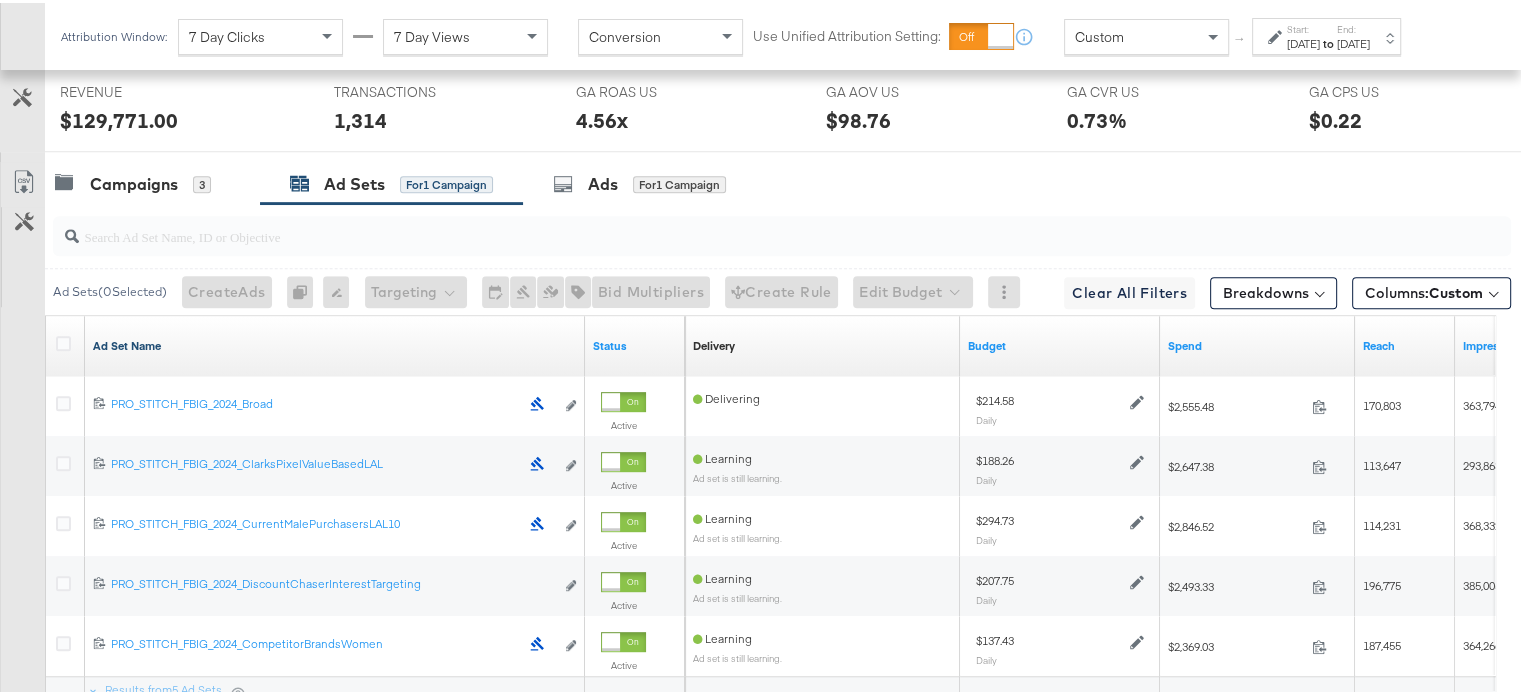 click on "Ad Set Name" at bounding box center [335, 343] 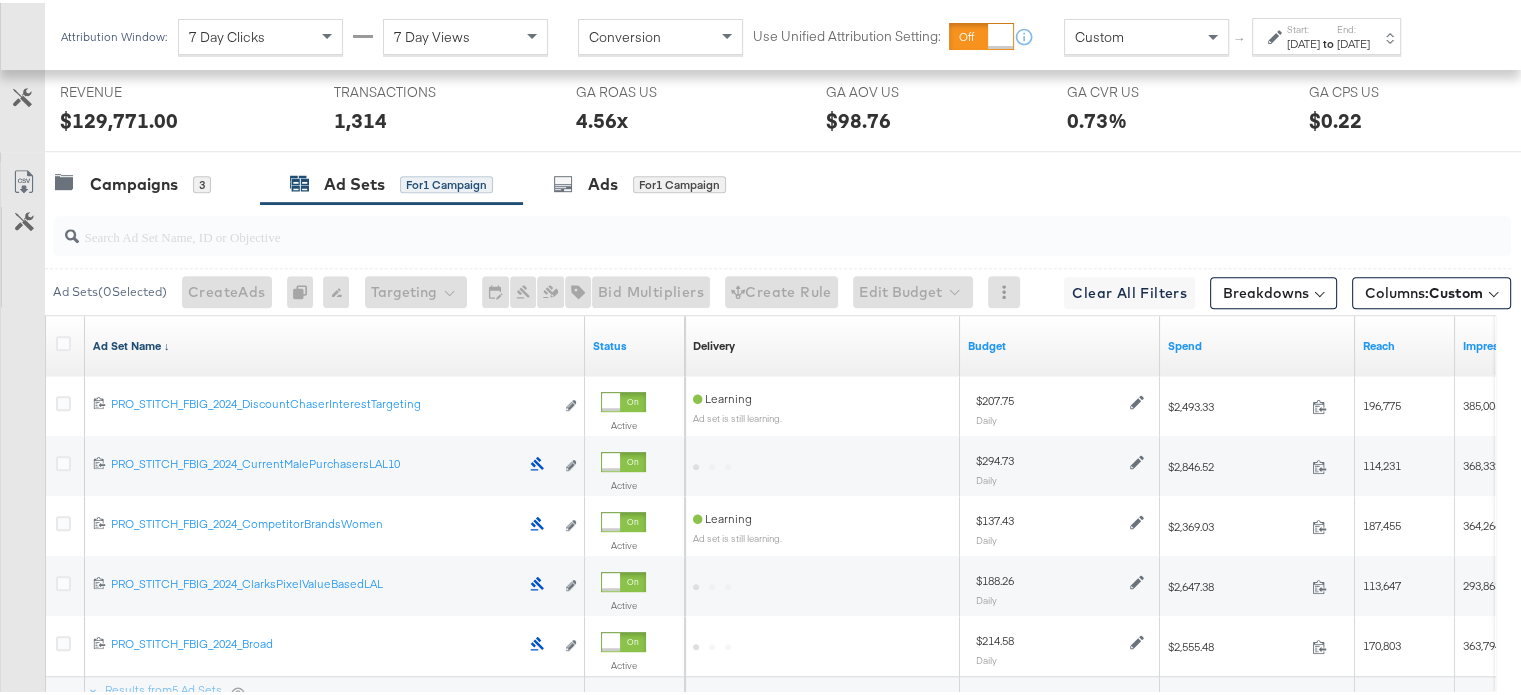 click on "Ad Set Name   ↓" at bounding box center [335, 343] 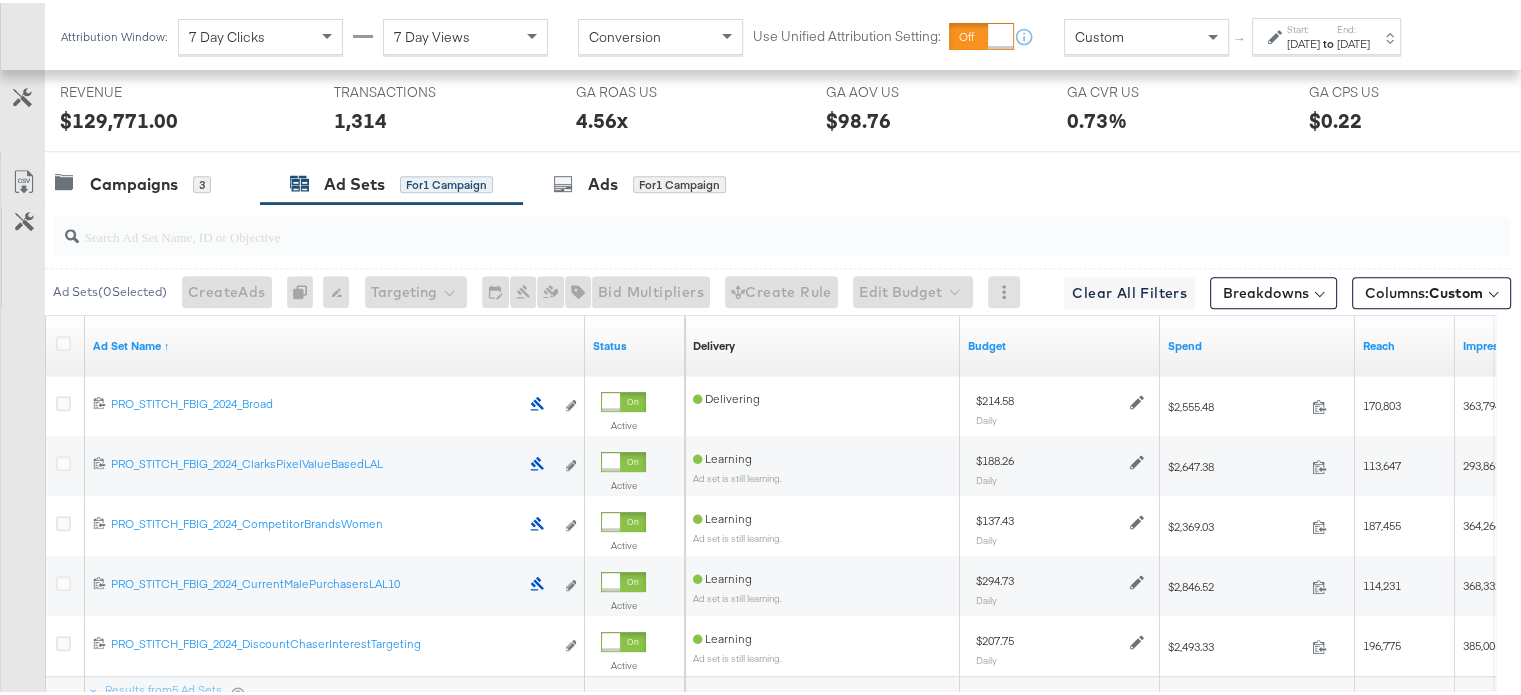 click on "Campaigns 3 Ad Sets for  1   Campaign Ads for  1   Campaign" at bounding box center (790, 181) 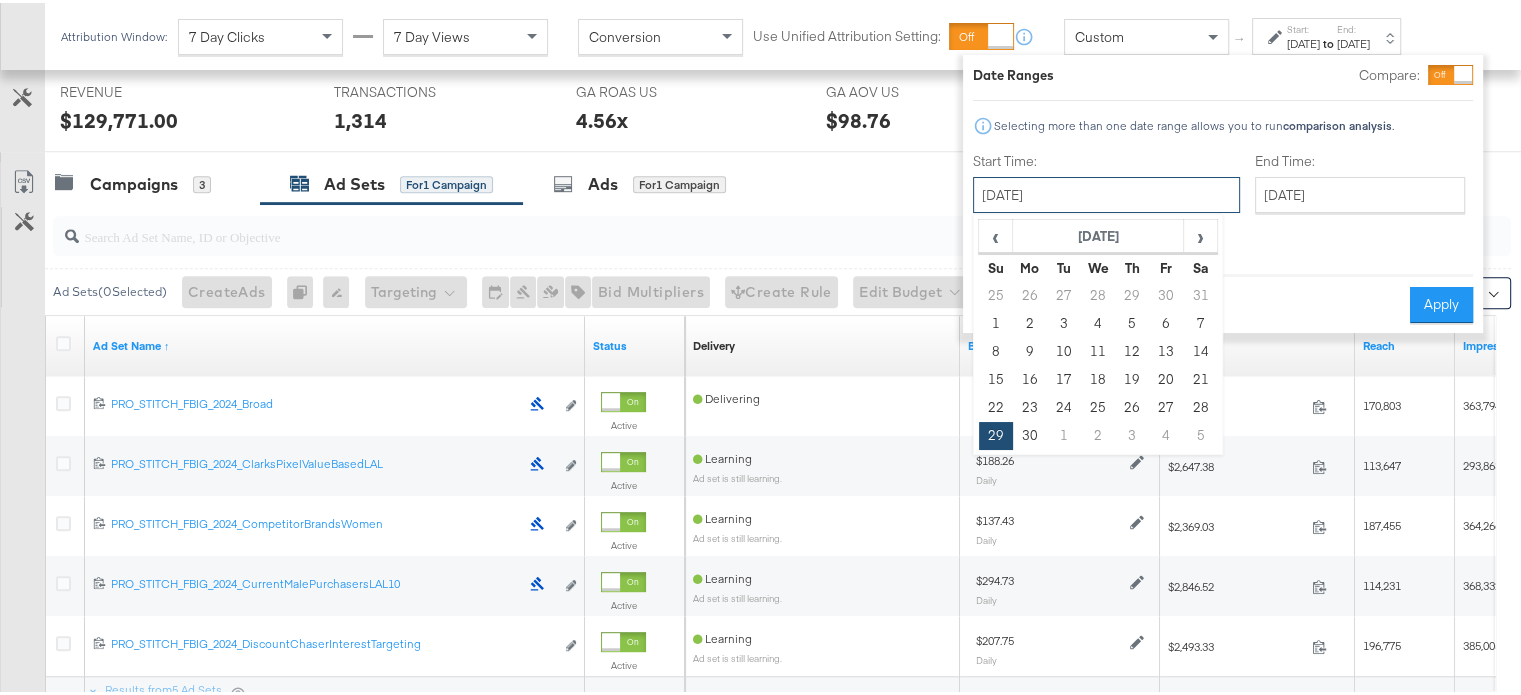 click on "[DATE]" at bounding box center [1106, 192] 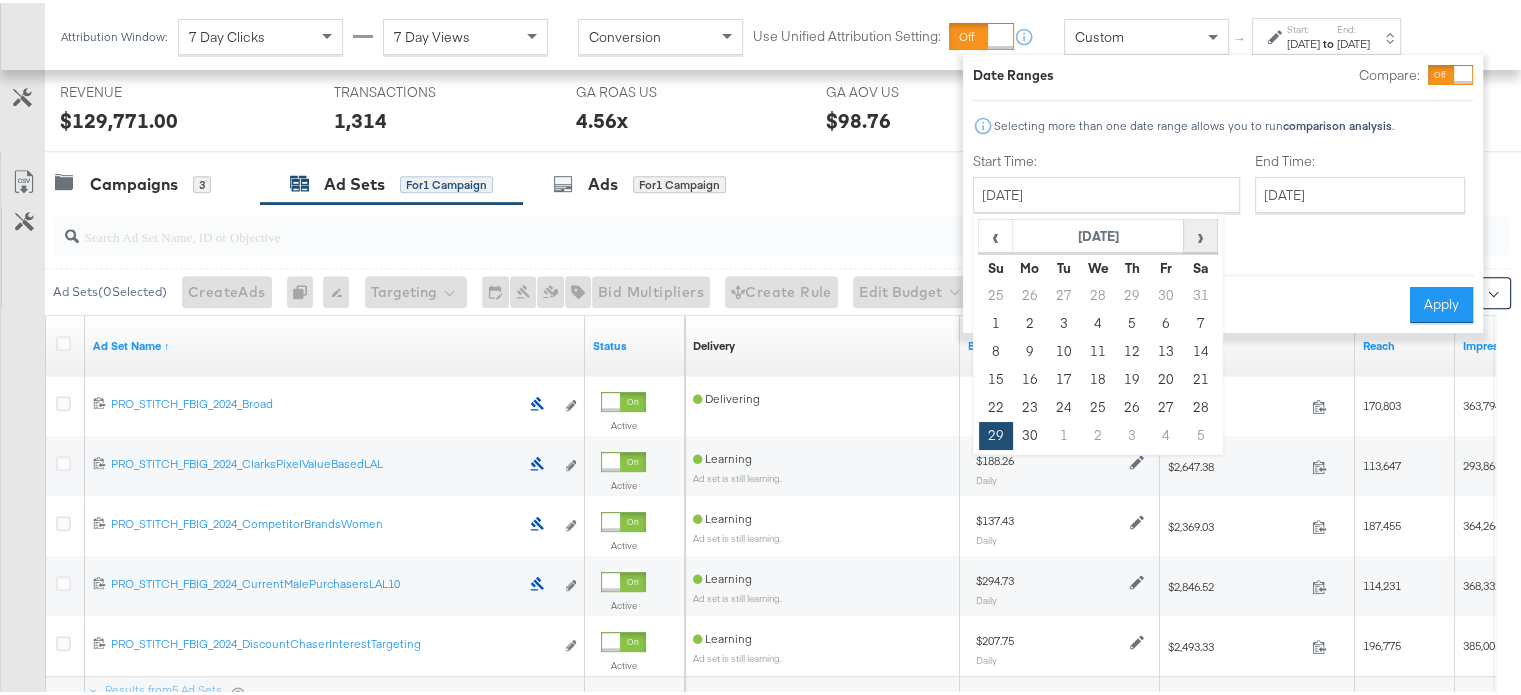 click on "›" at bounding box center [1200, 233] 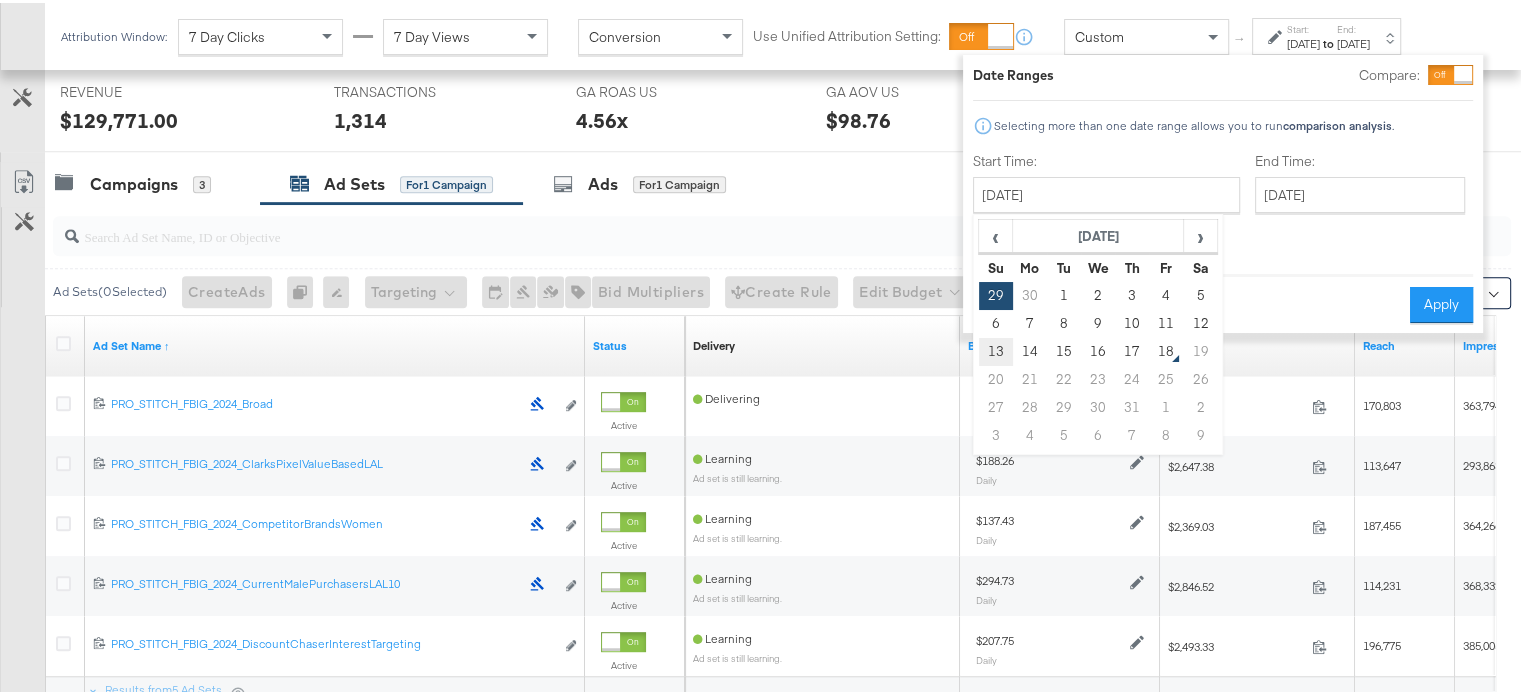 click on "13" at bounding box center (996, 349) 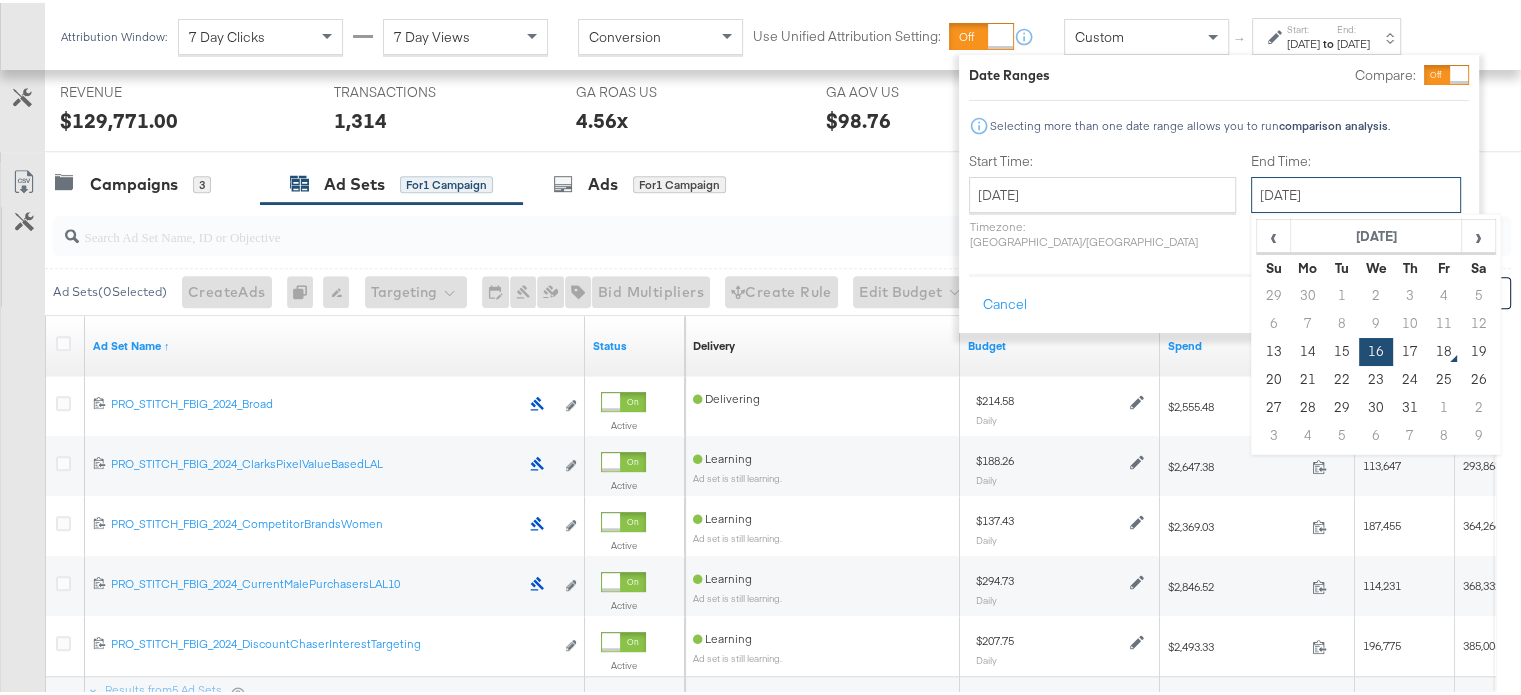 click on "[DATE]" at bounding box center [1356, 192] 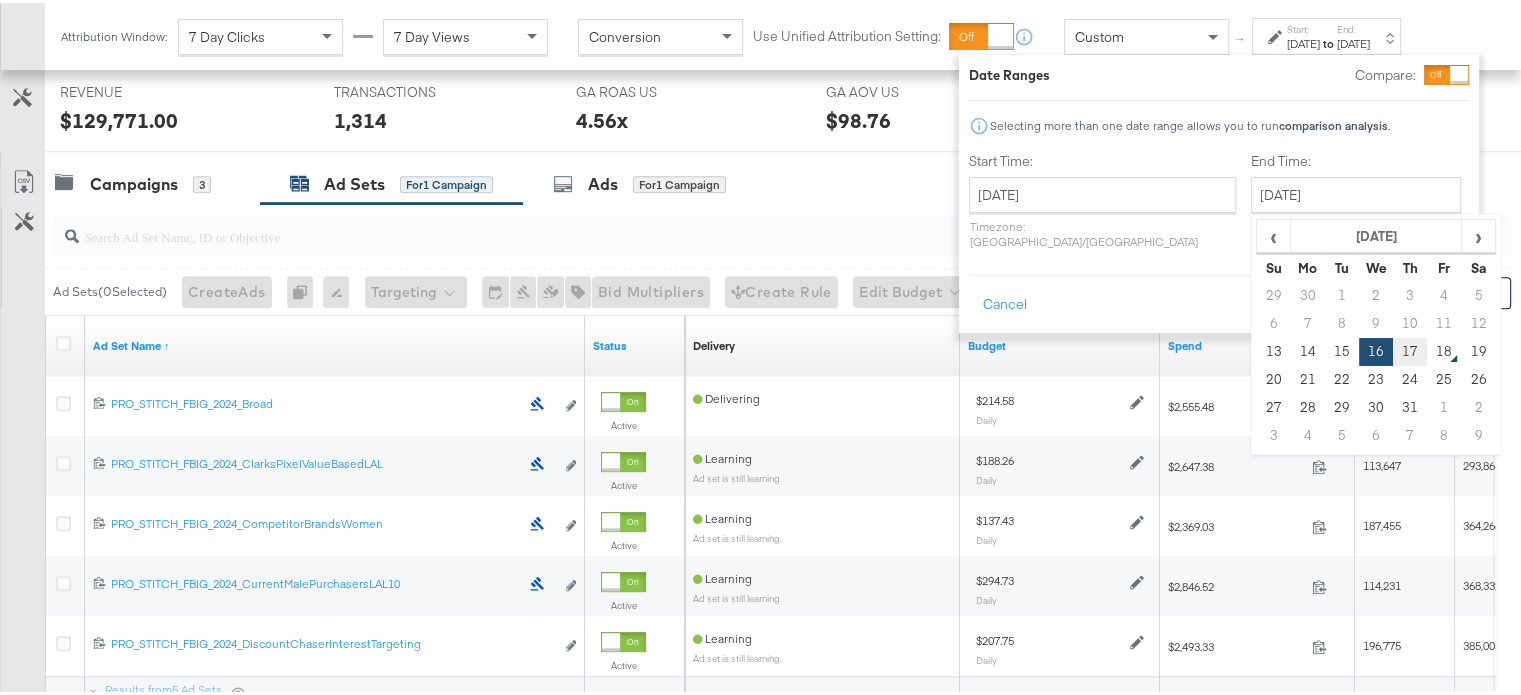 click on "17" at bounding box center (1410, 349) 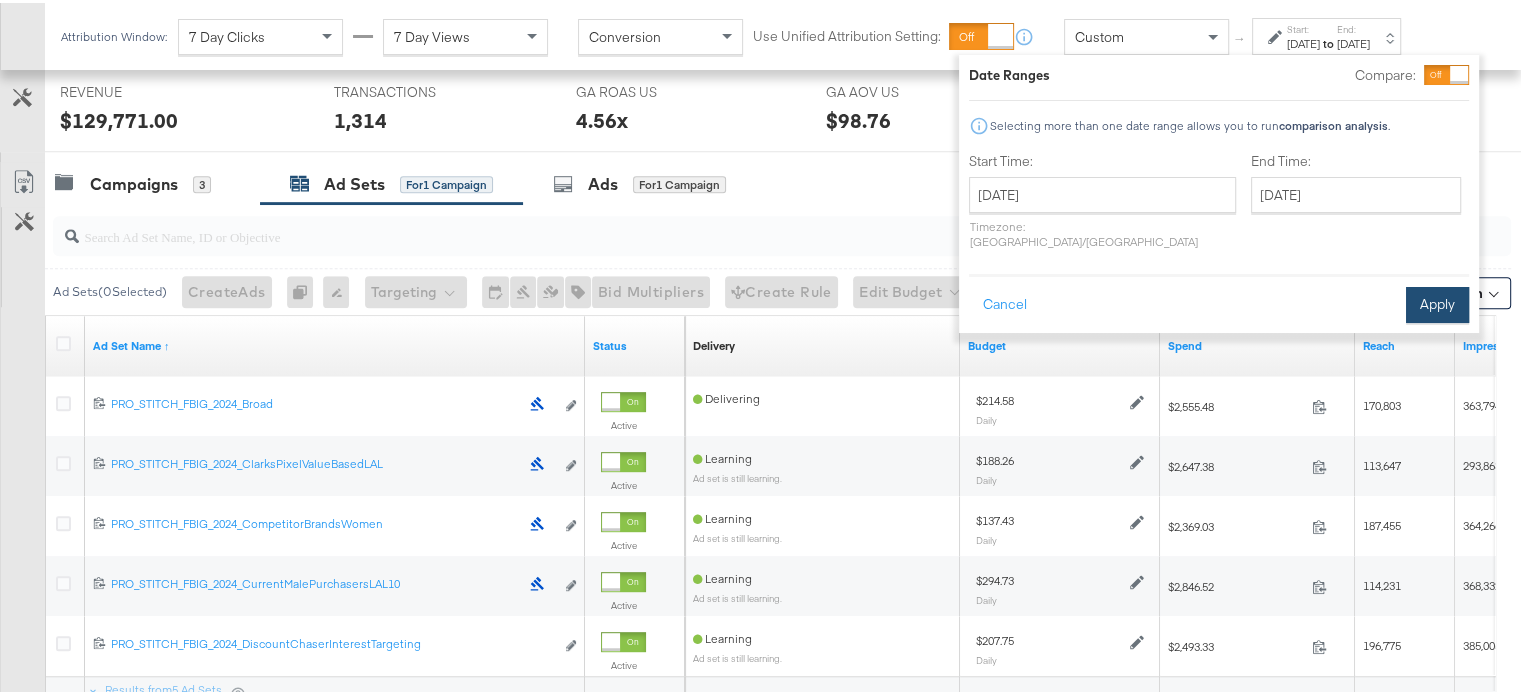 click on "Apply" at bounding box center (1437, 302) 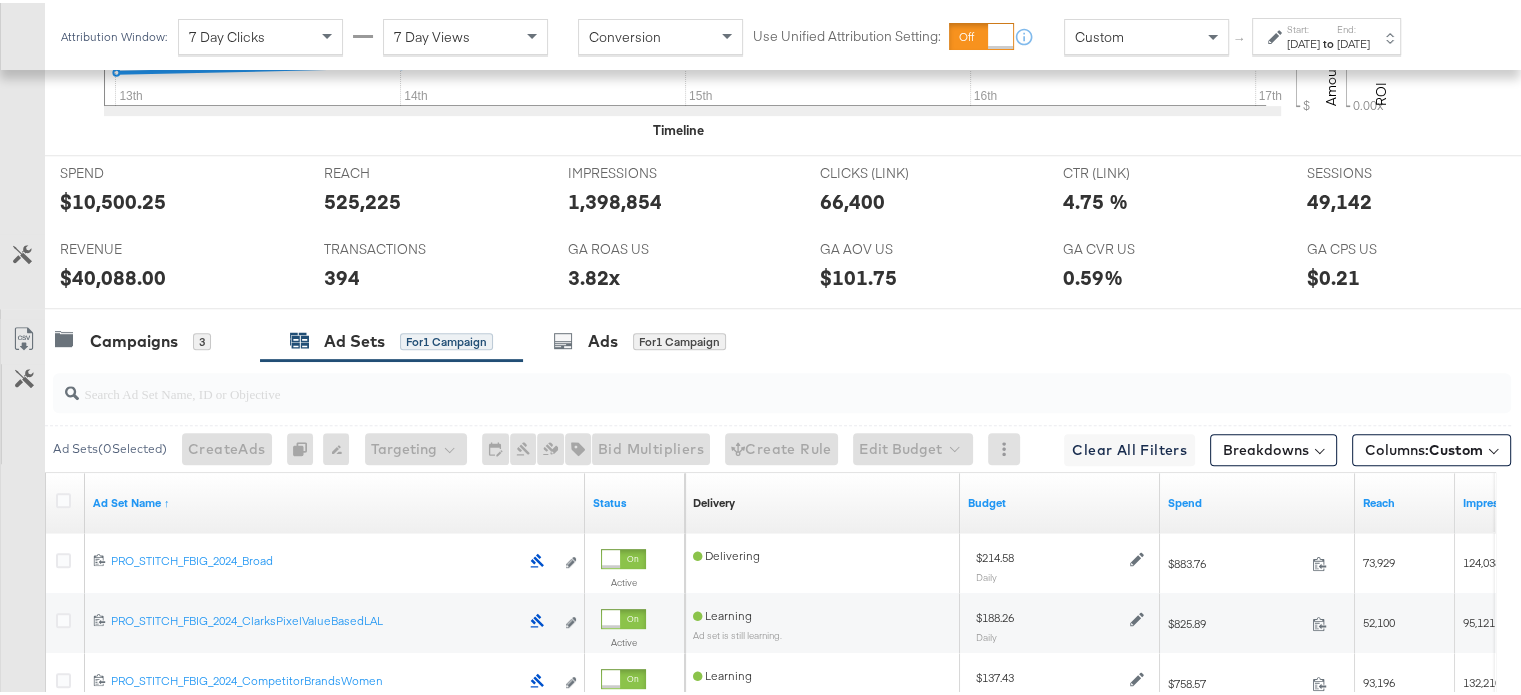 scroll, scrollTop: 876, scrollLeft: 0, axis: vertical 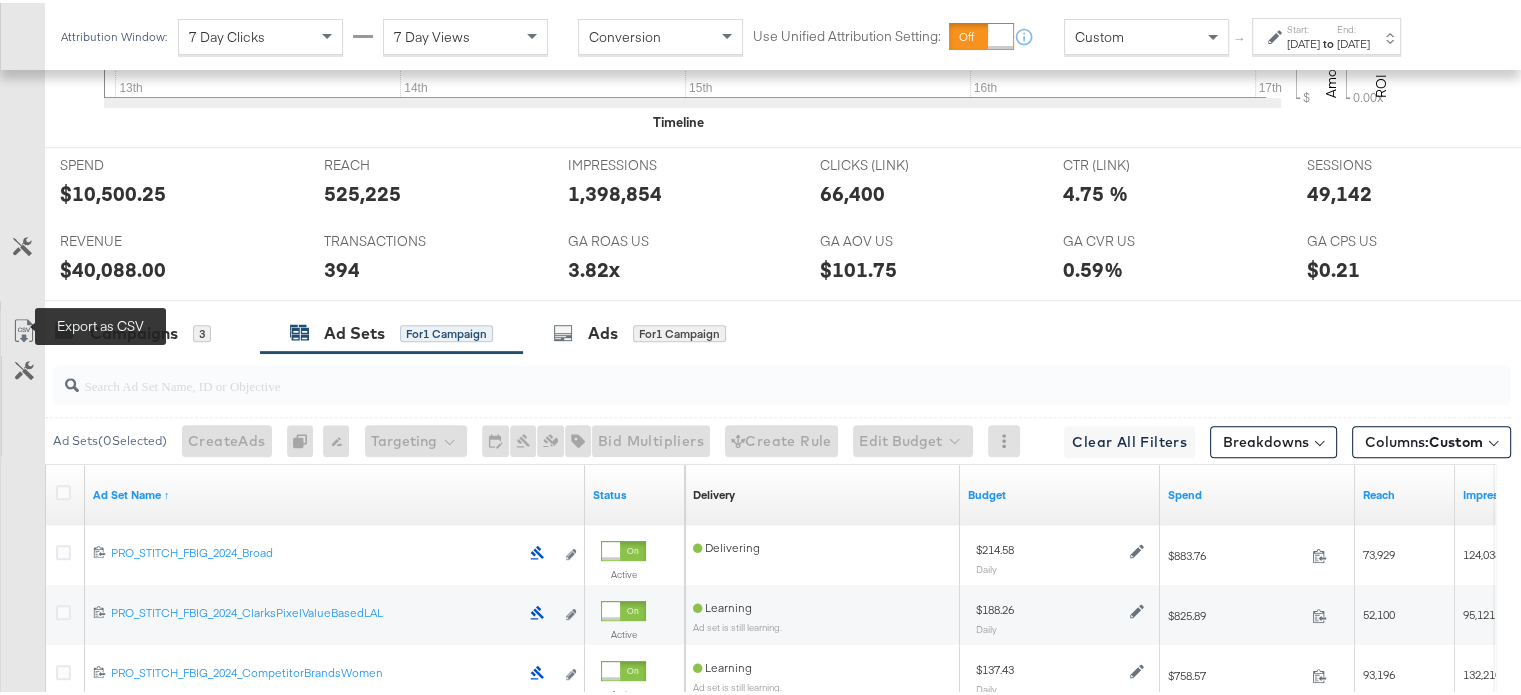 click 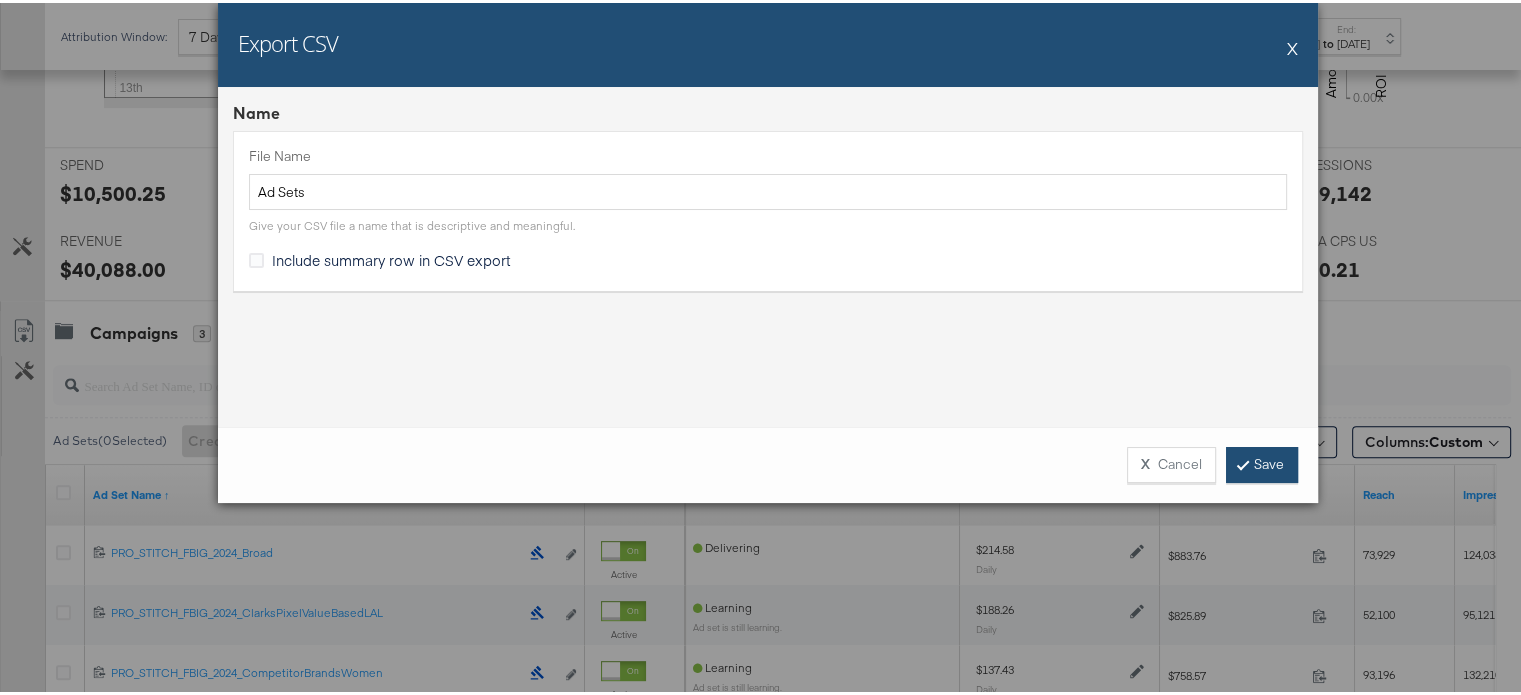 click on "Save" at bounding box center [1262, 462] 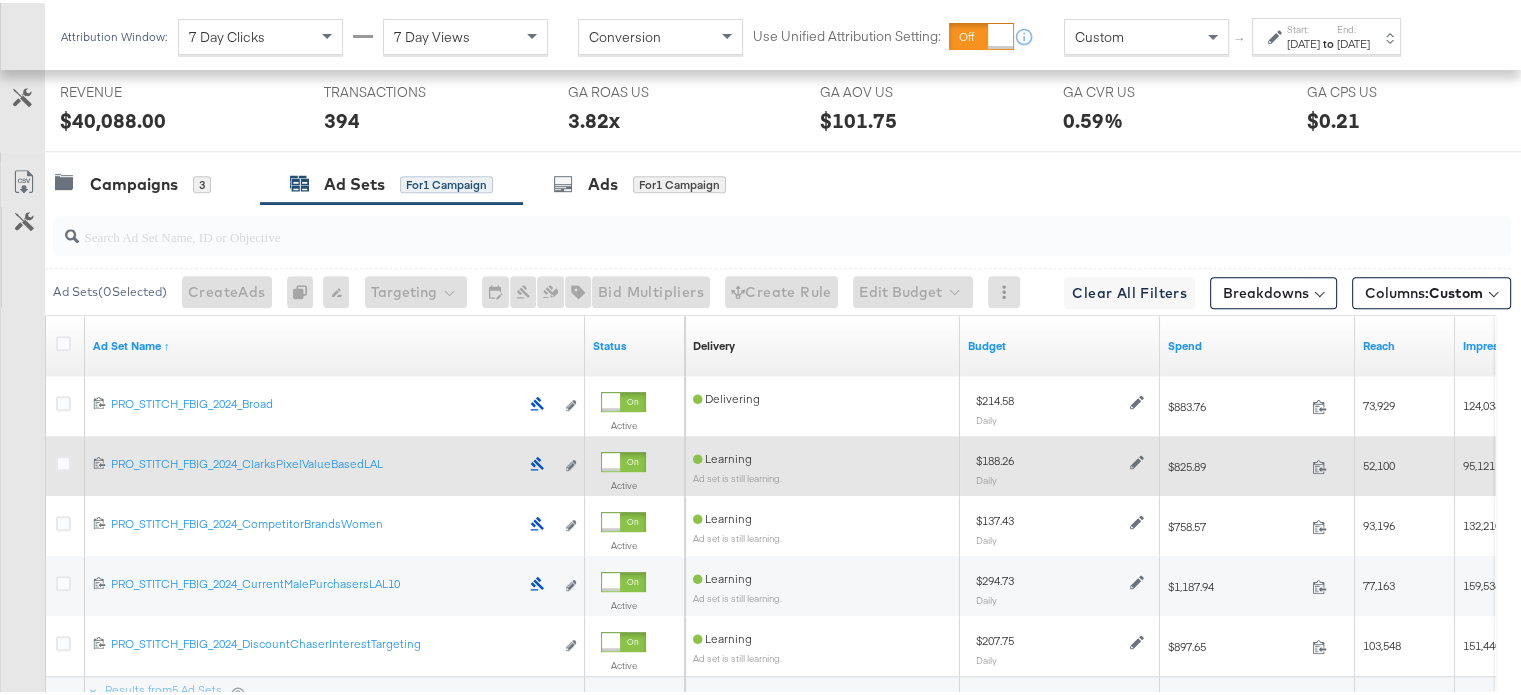 scroll, scrollTop: 1052, scrollLeft: 0, axis: vertical 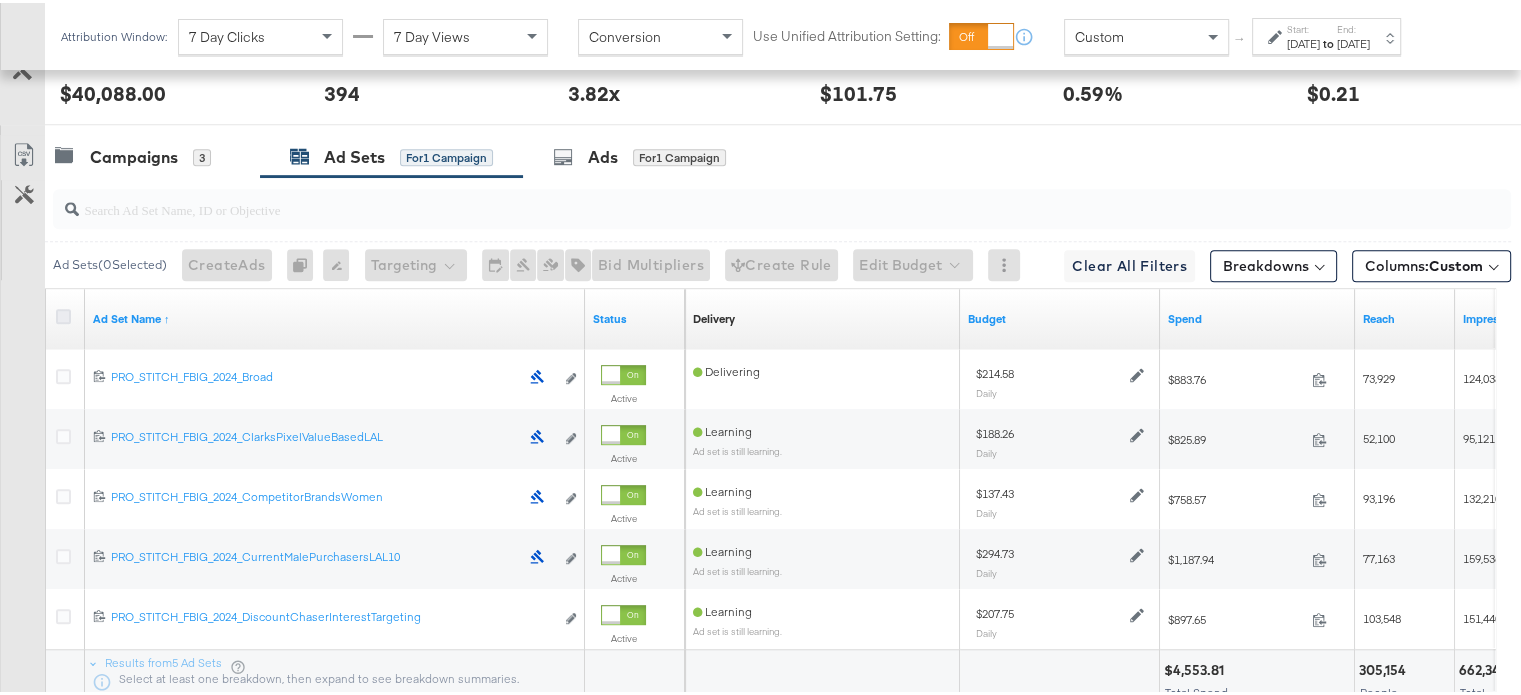 click at bounding box center [63, 313] 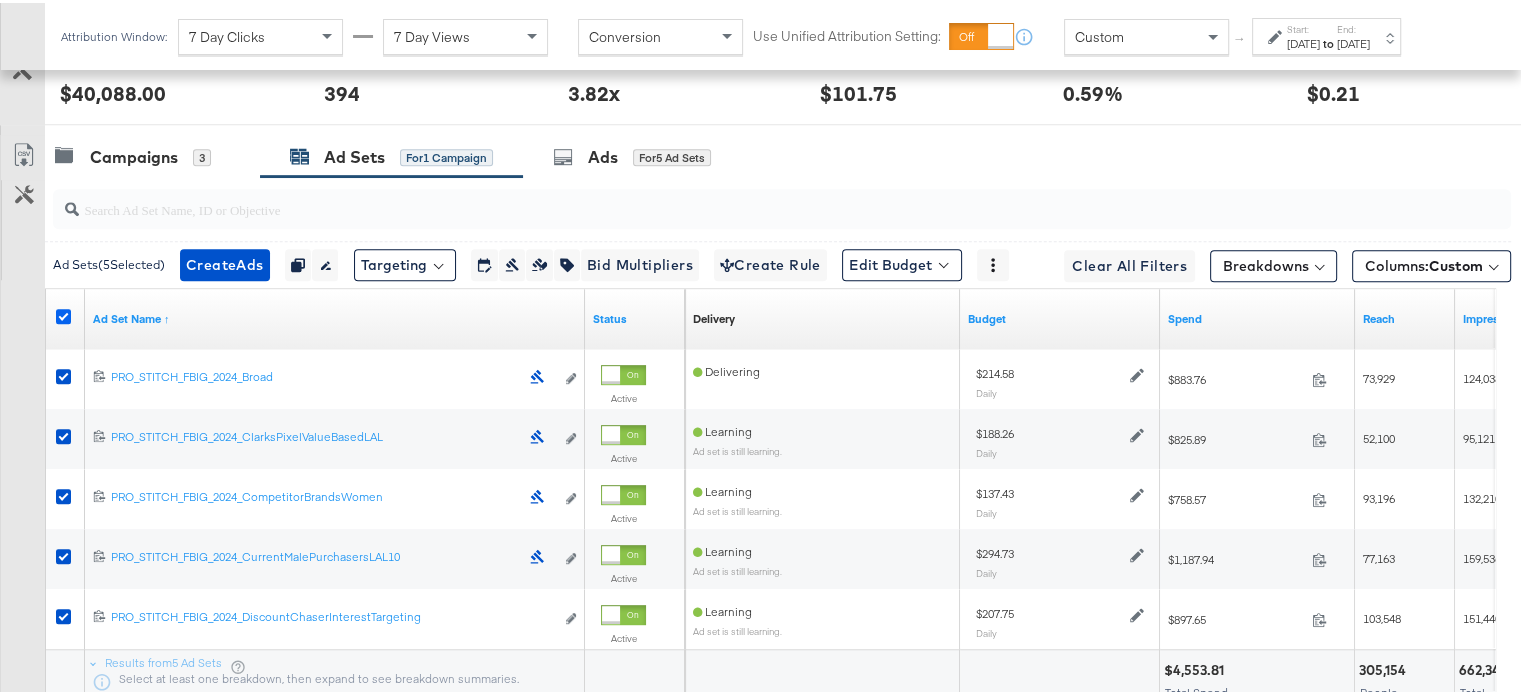 click at bounding box center (63, 313) 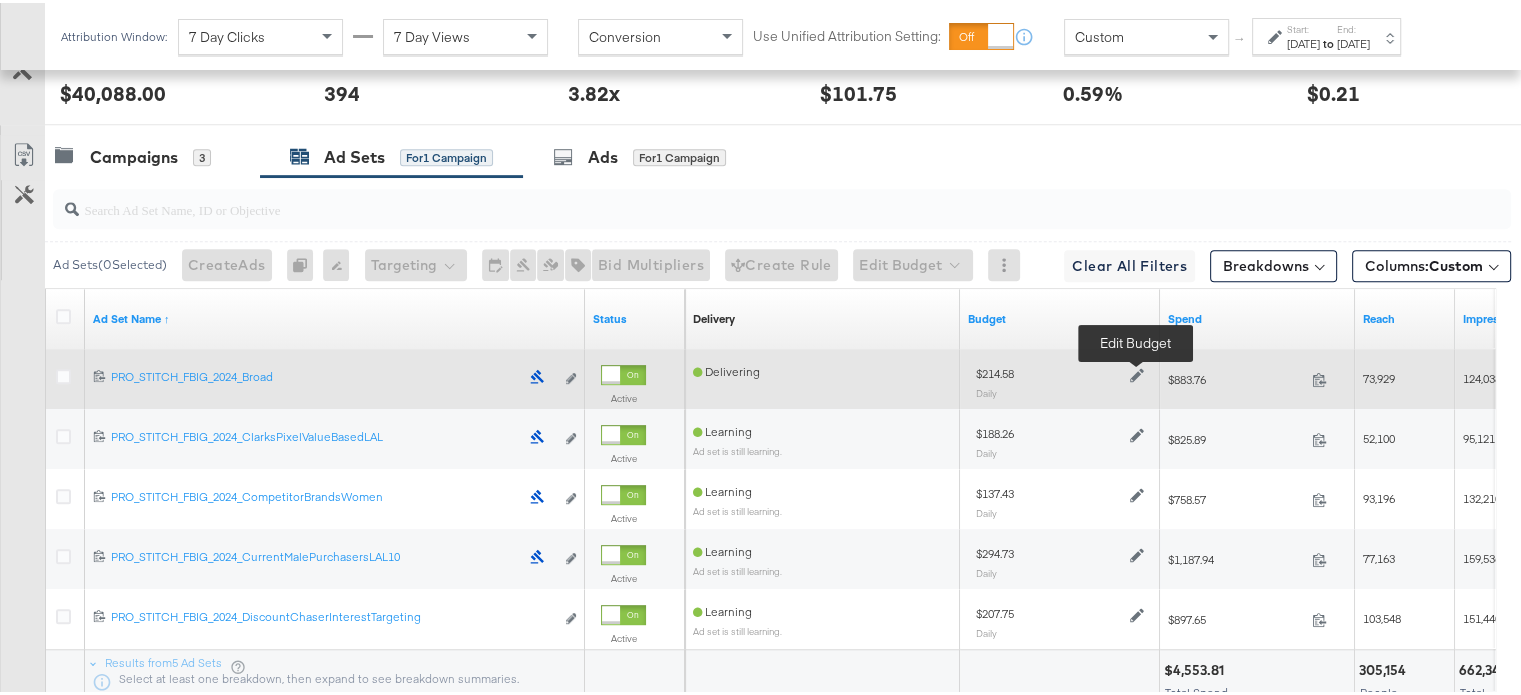 click 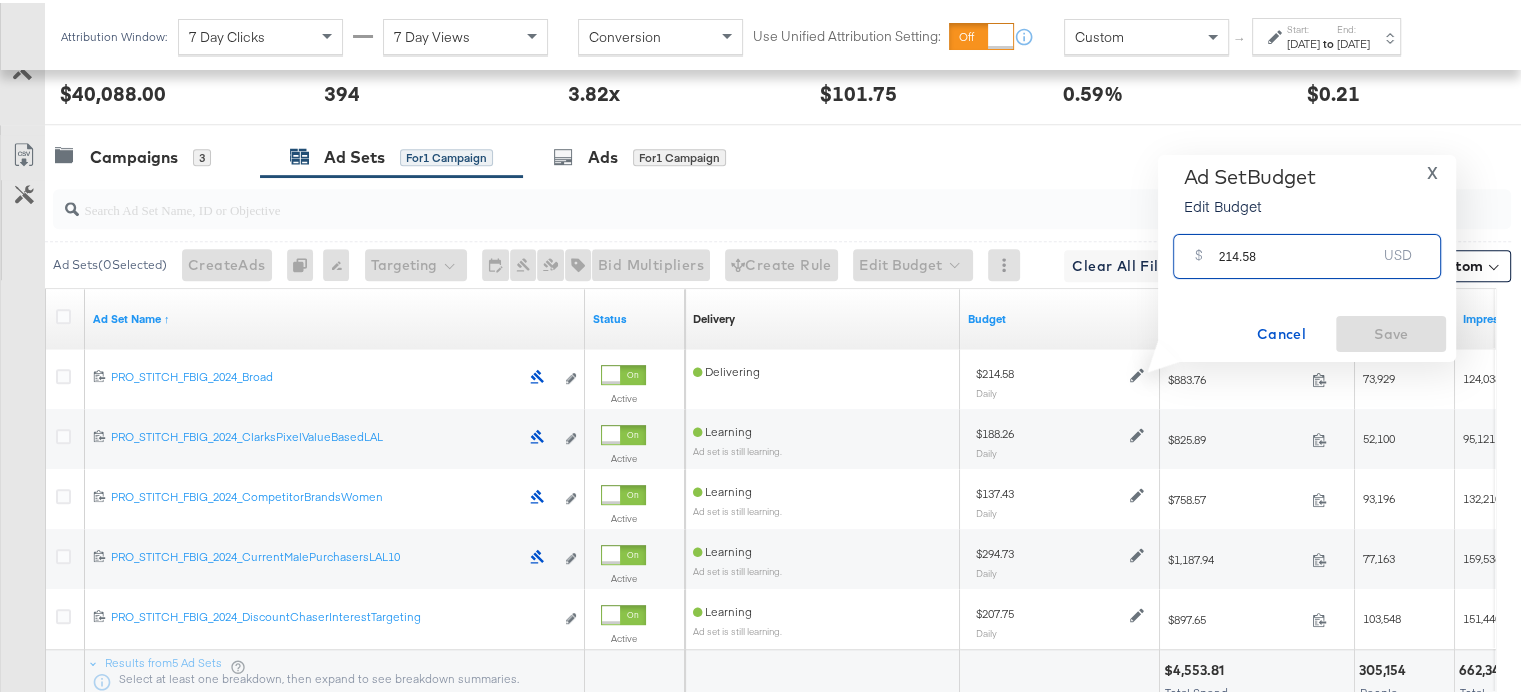 click on "214.58" at bounding box center (1298, 245) 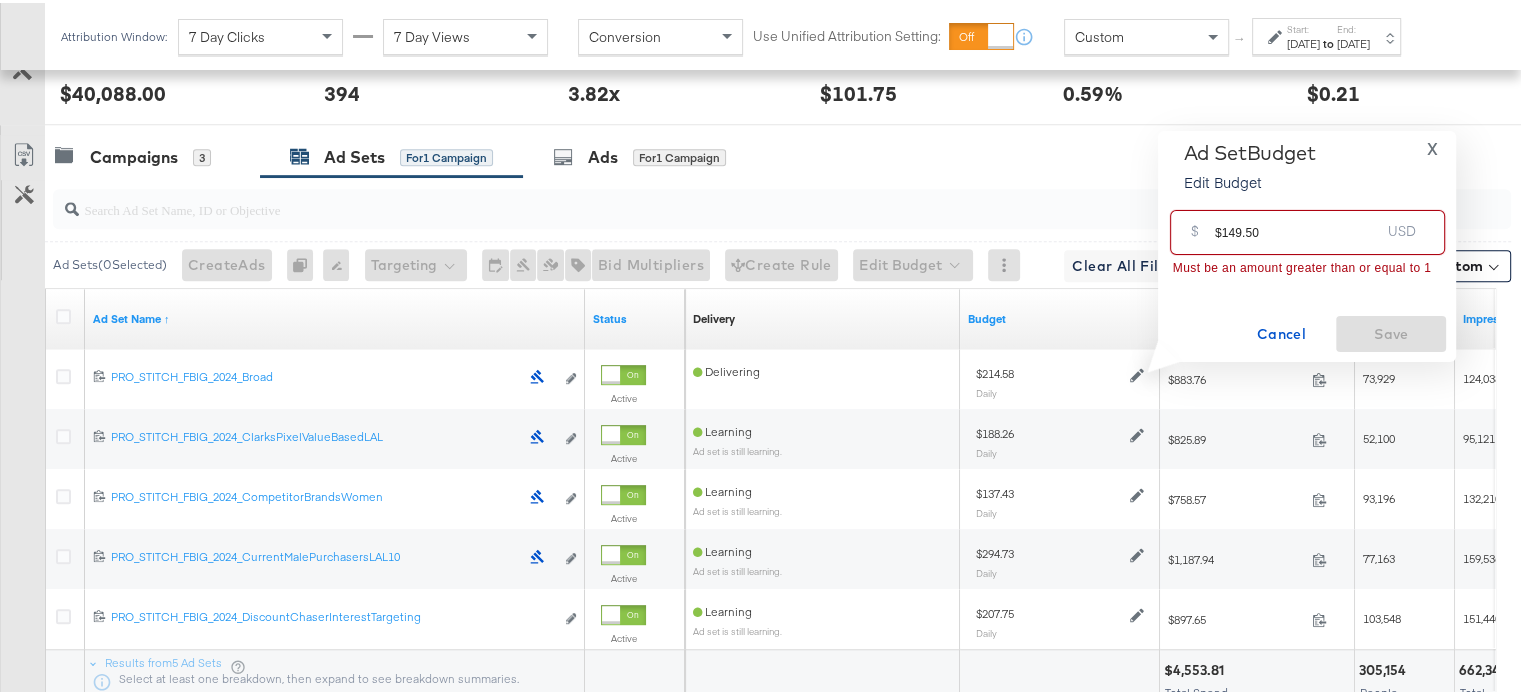 click on "$149.50" at bounding box center (1297, 221) 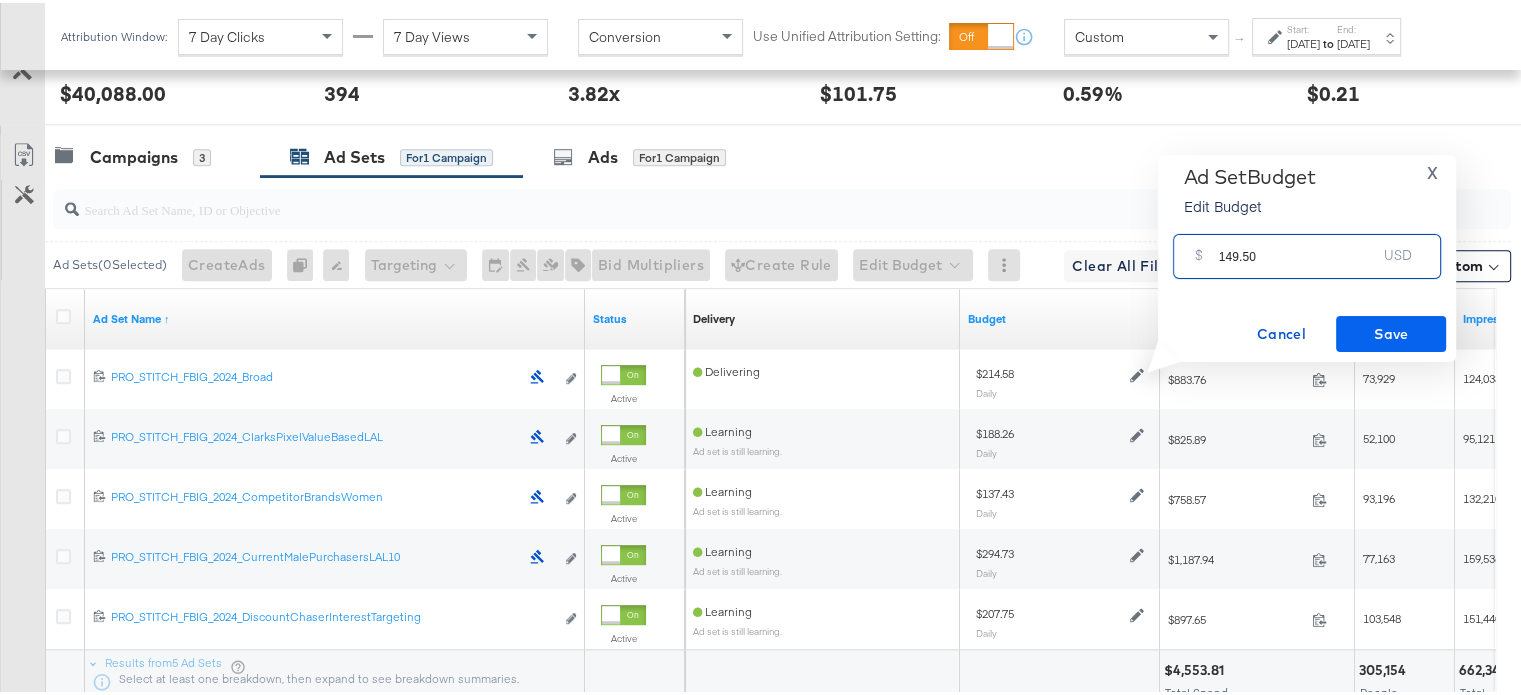 type on "149.50" 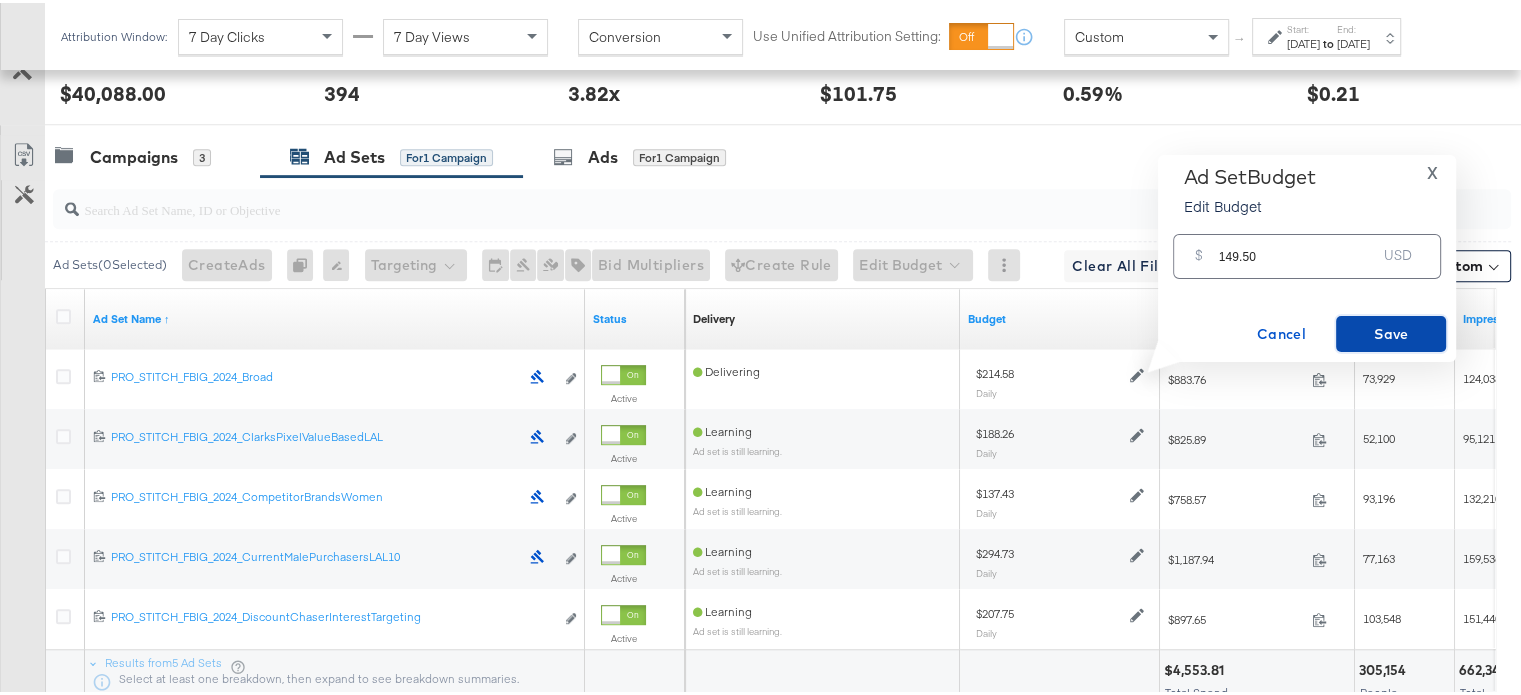 click on "Save" at bounding box center [1391, 331] 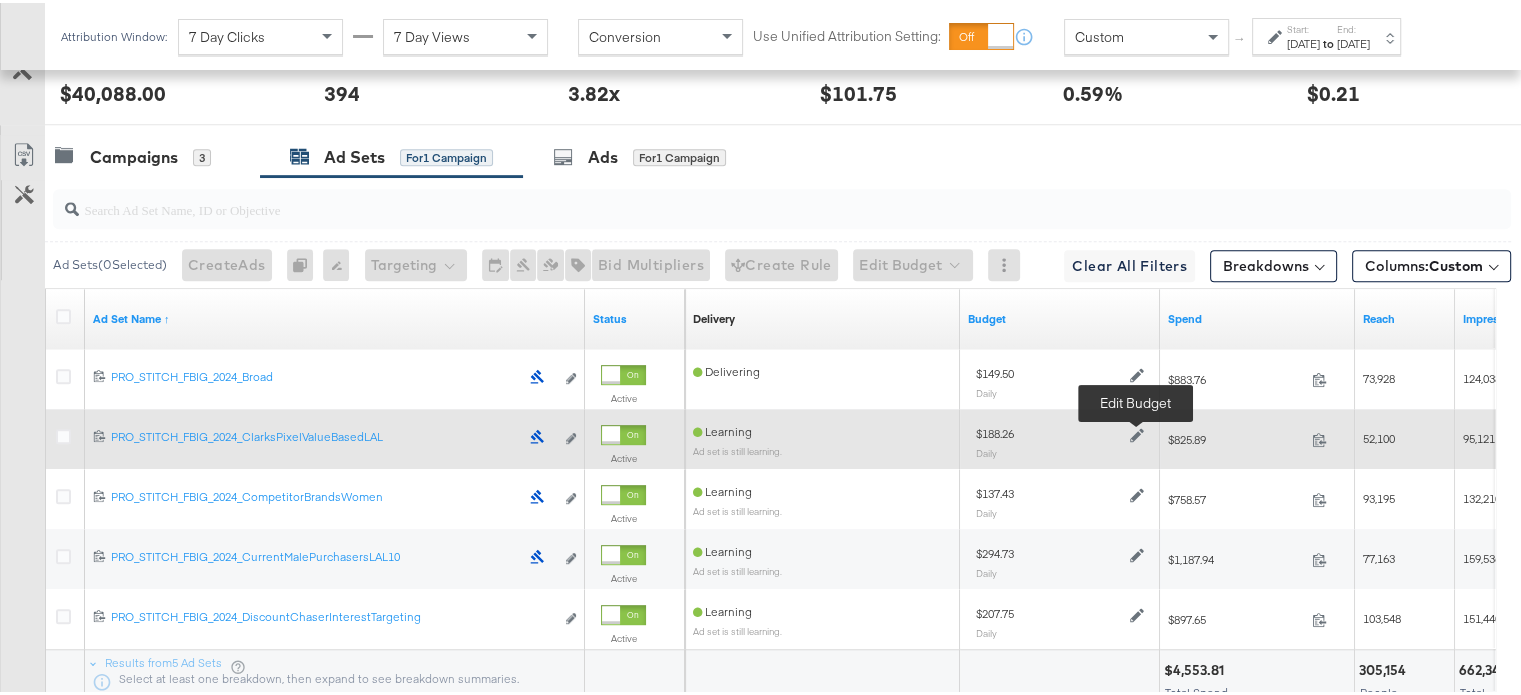 click 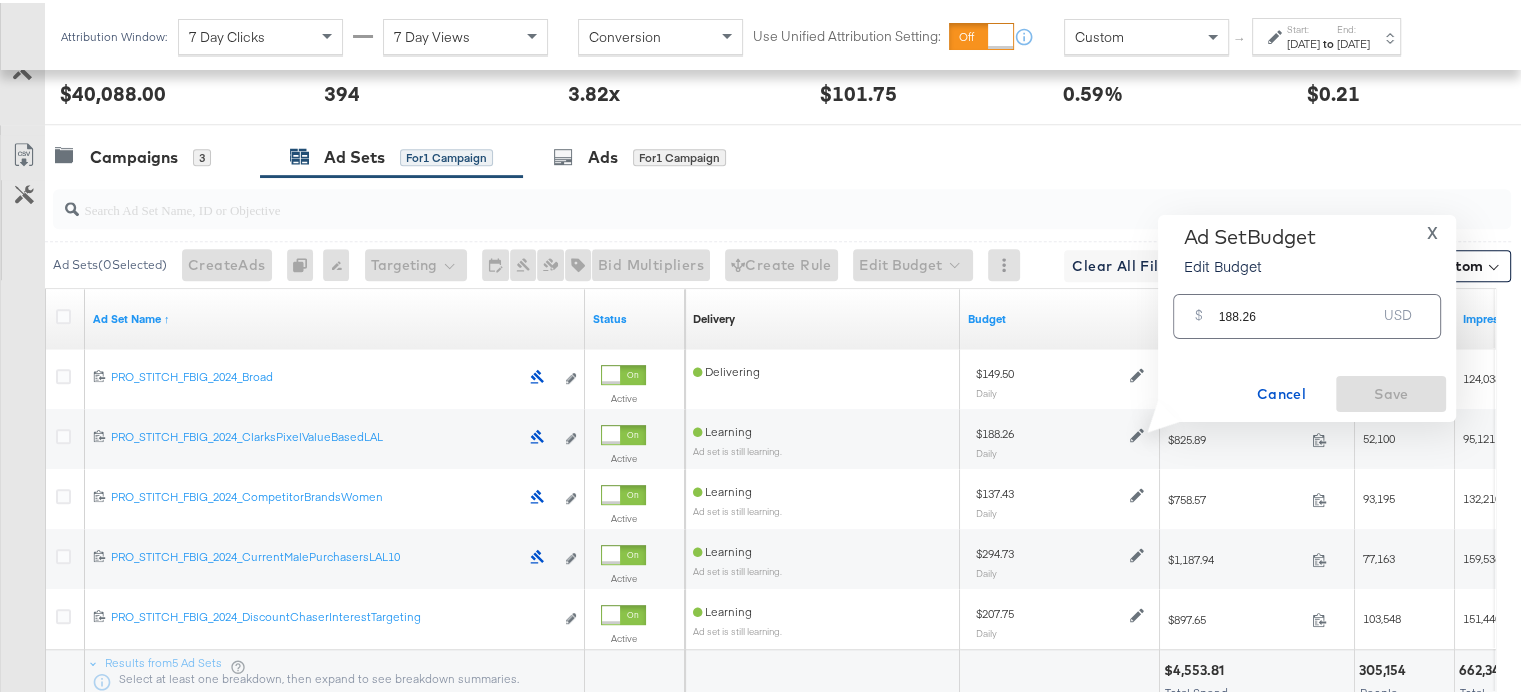 click on "188.26" at bounding box center [1298, 305] 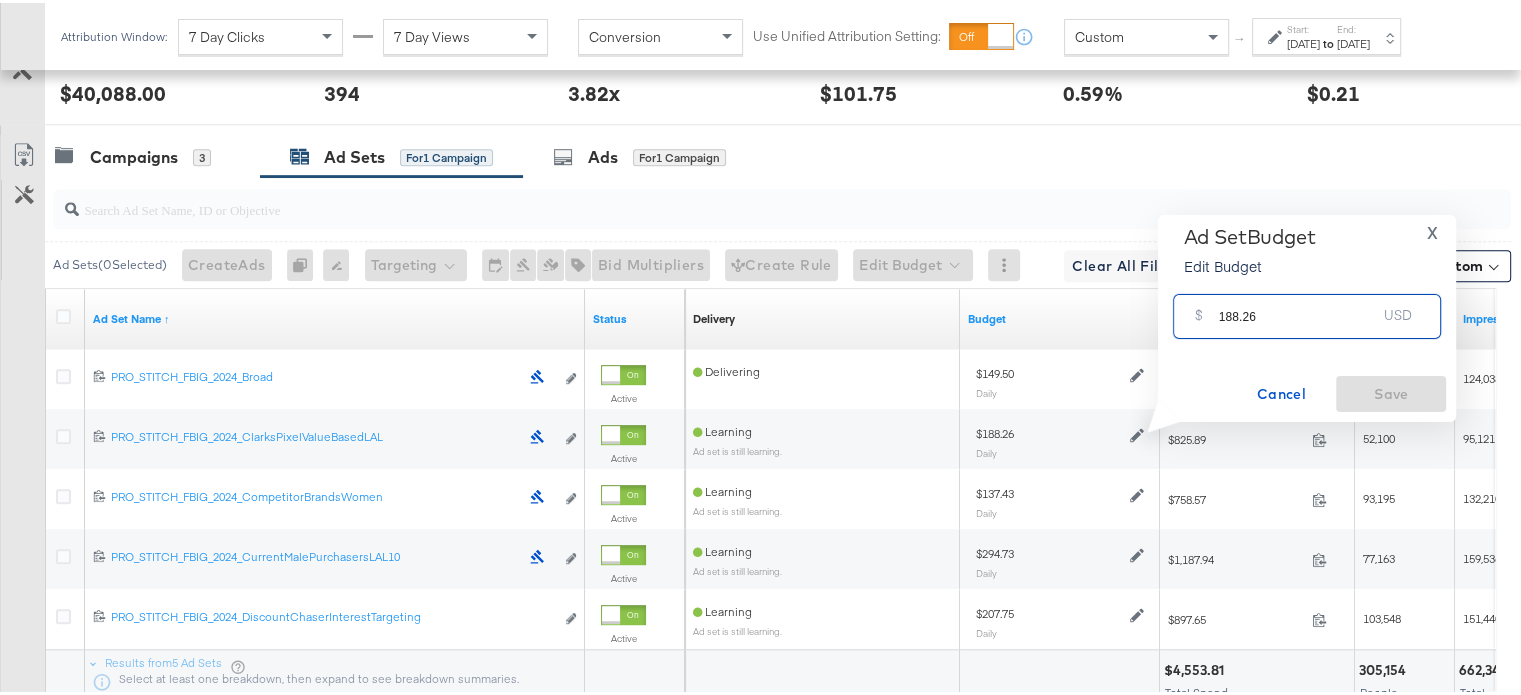 paste on "$202.91" 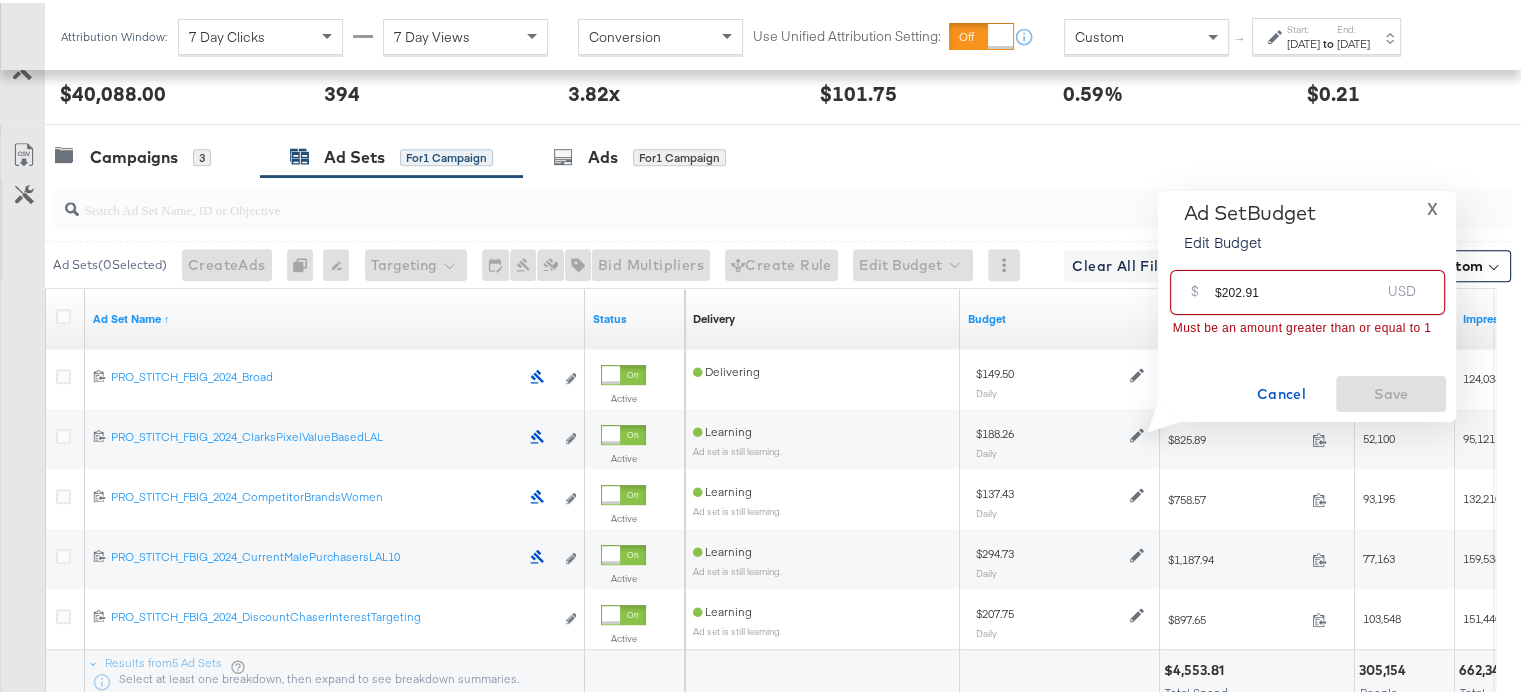 click on "$202.91" at bounding box center (1297, 281) 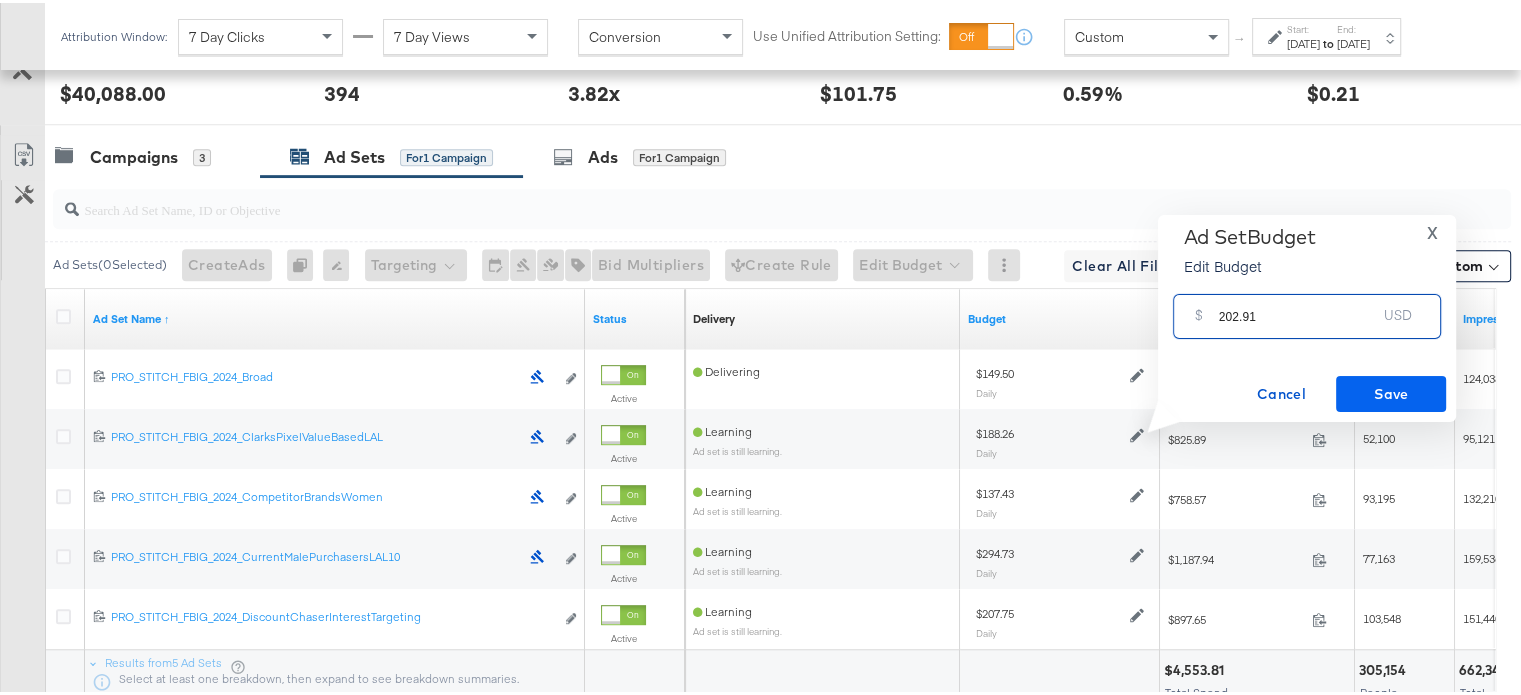 type on "202.91" 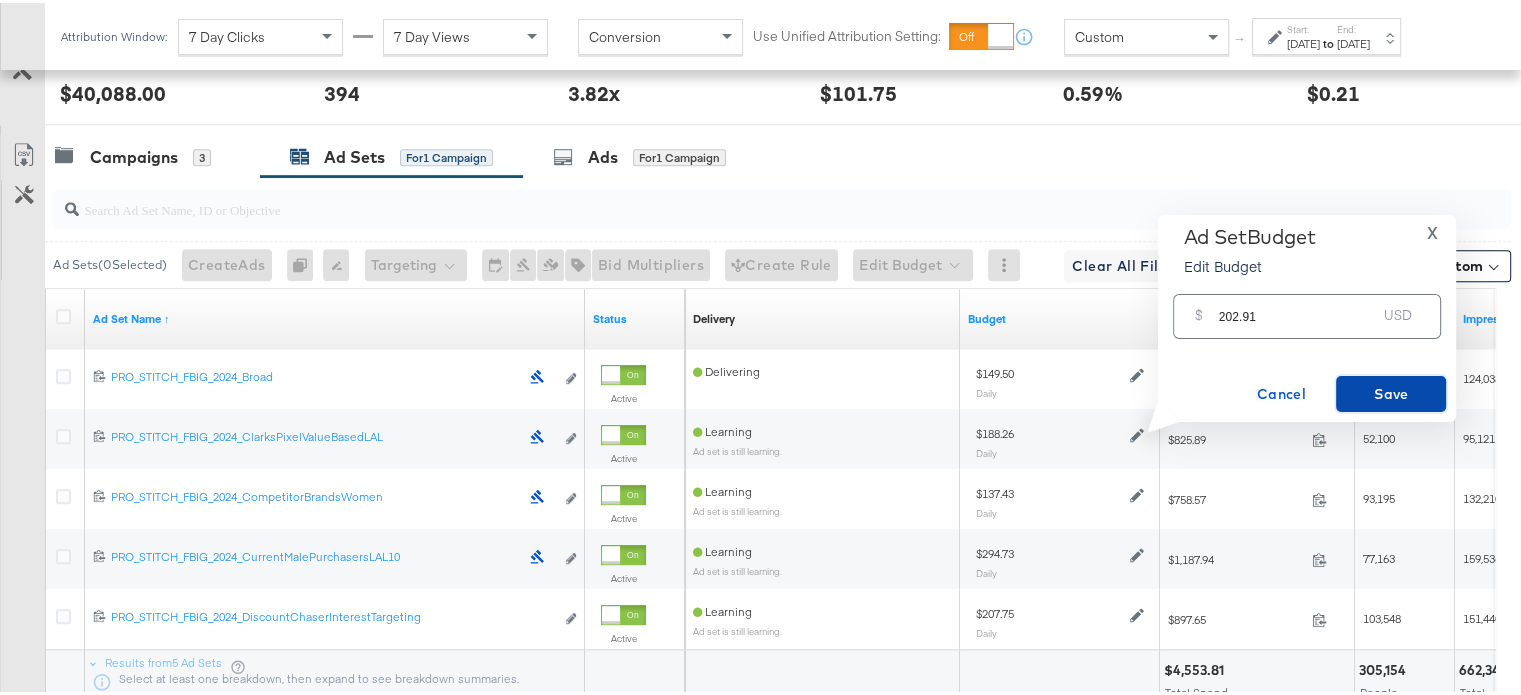 click on "Save" at bounding box center [1391, 391] 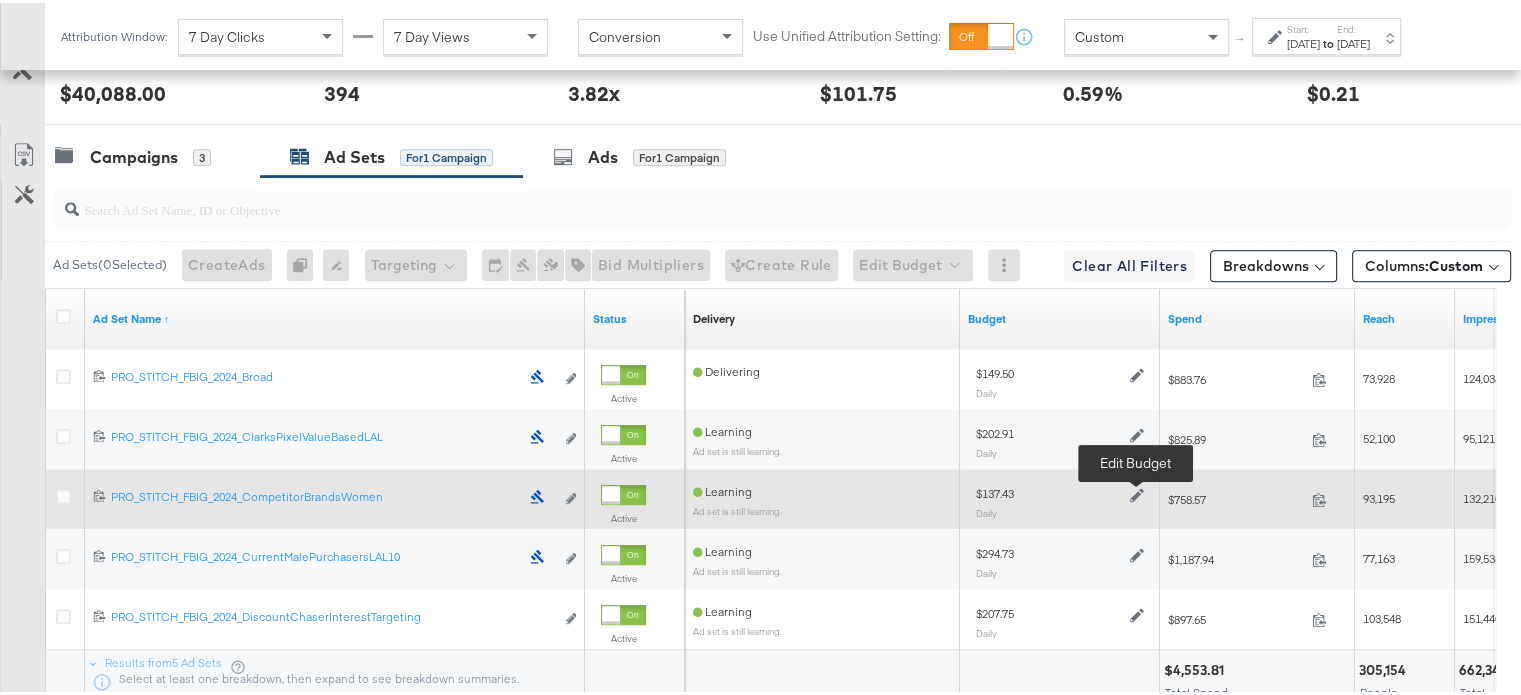 click 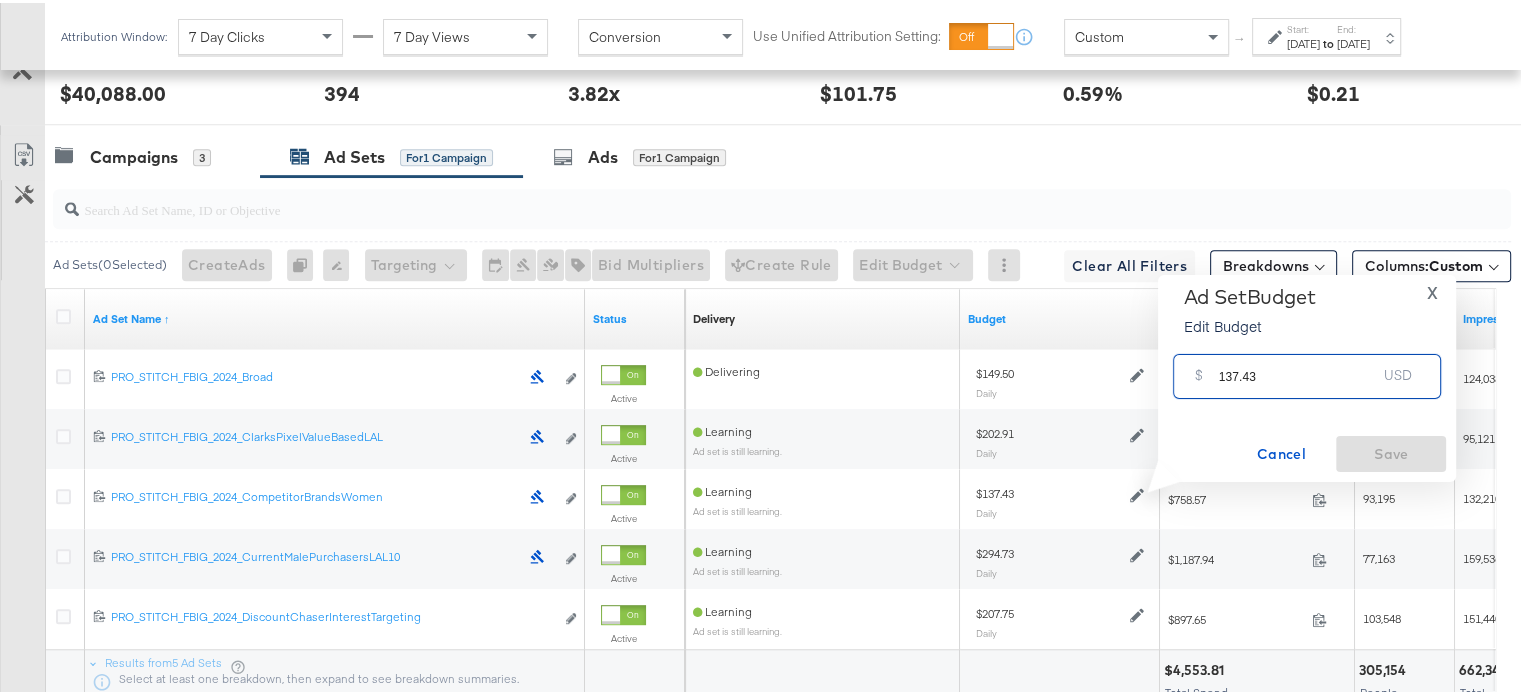 click on "137.43" at bounding box center (1298, 365) 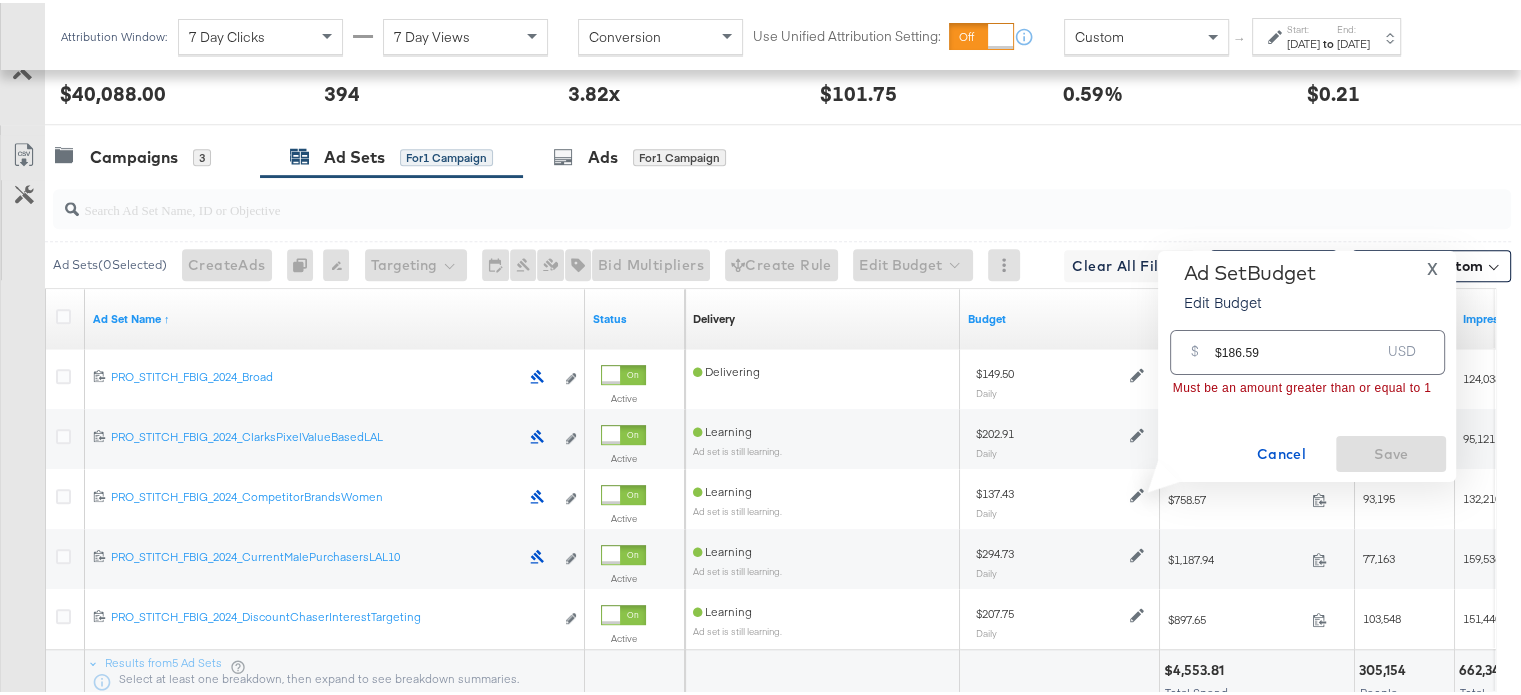 drag, startPoint x: 1264, startPoint y: 369, endPoint x: 1224, endPoint y: 351, distance: 43.863426 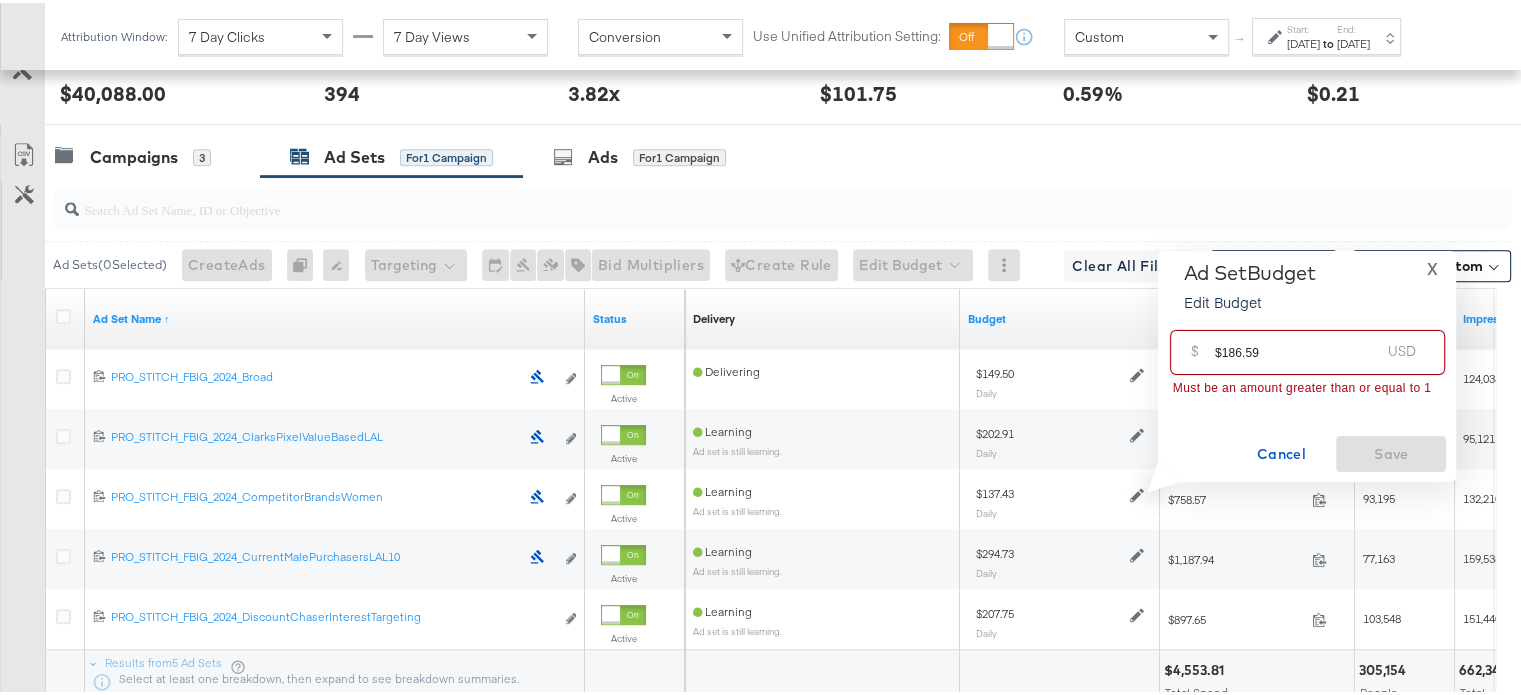 click on "$186.59" at bounding box center (1297, 341) 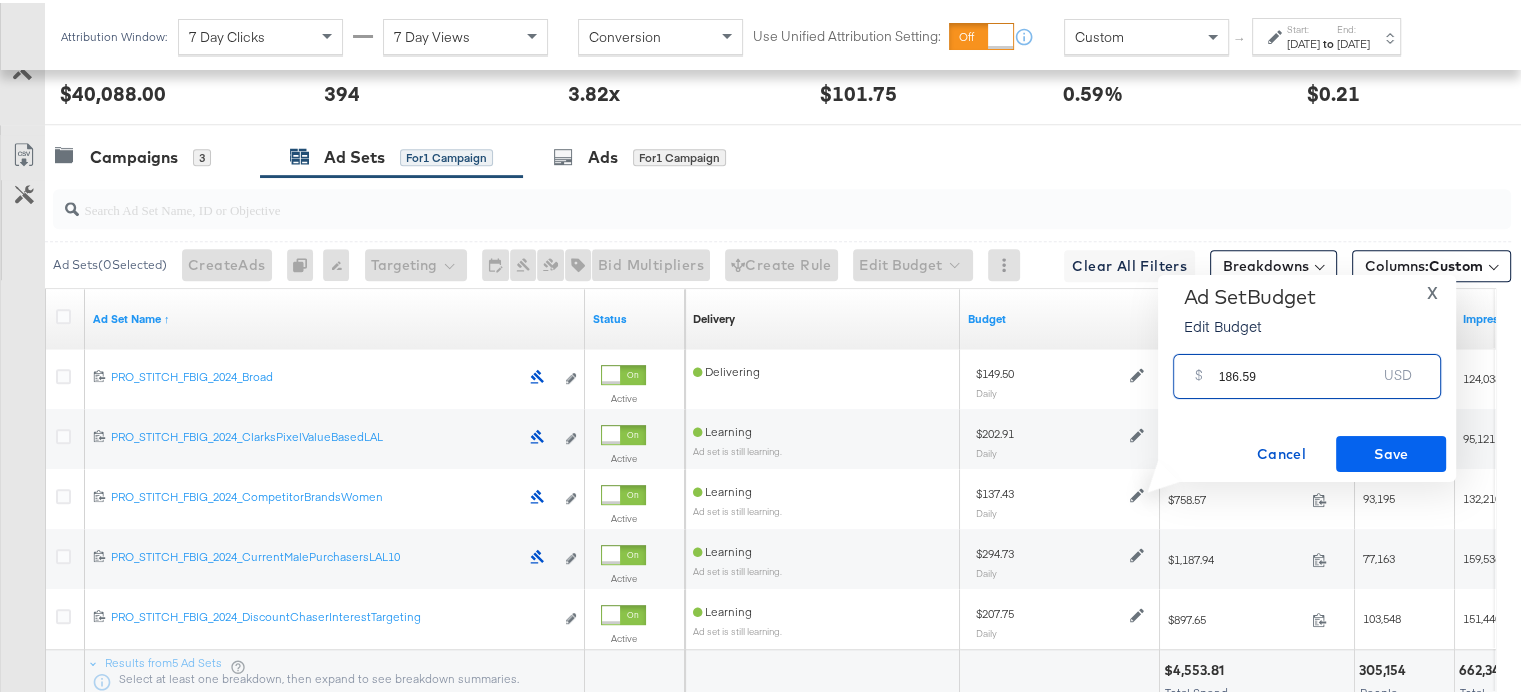 type on "186.59" 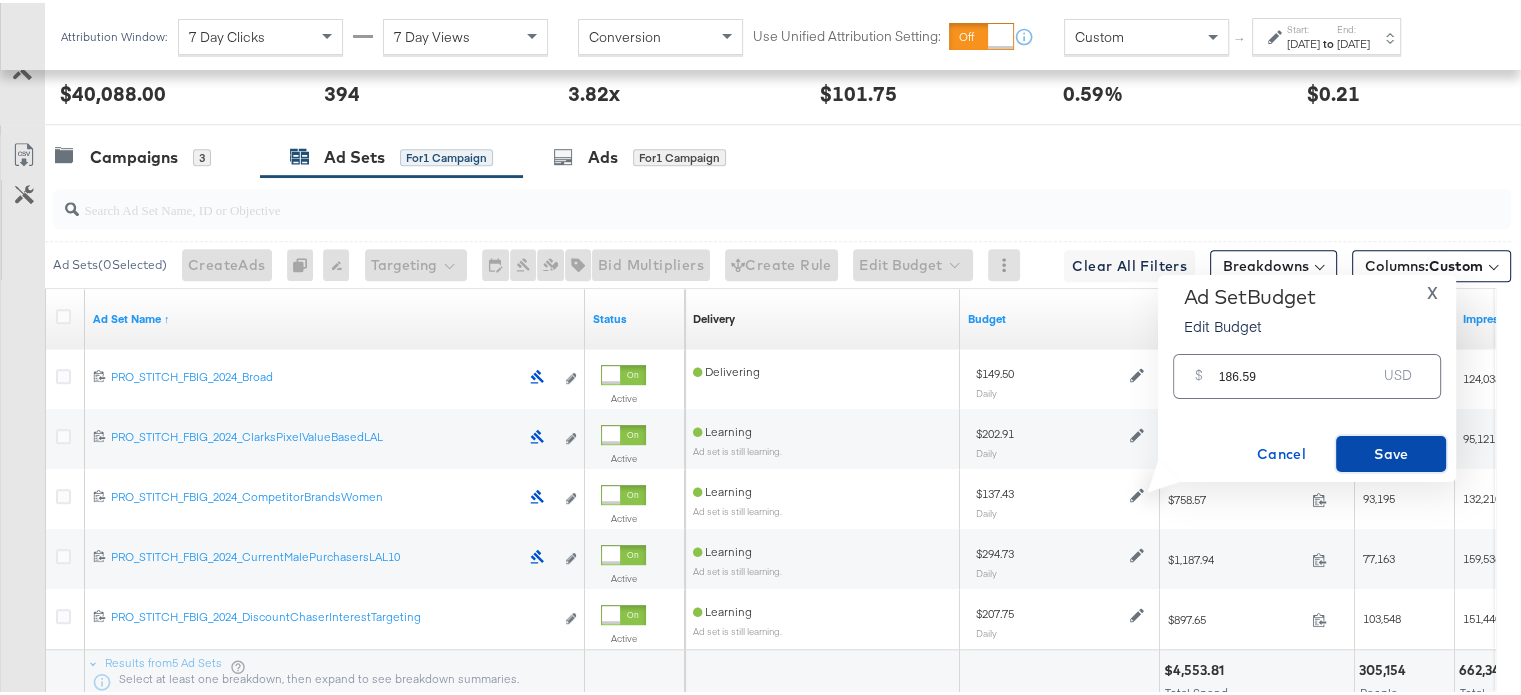 click on "Save" at bounding box center (1391, 451) 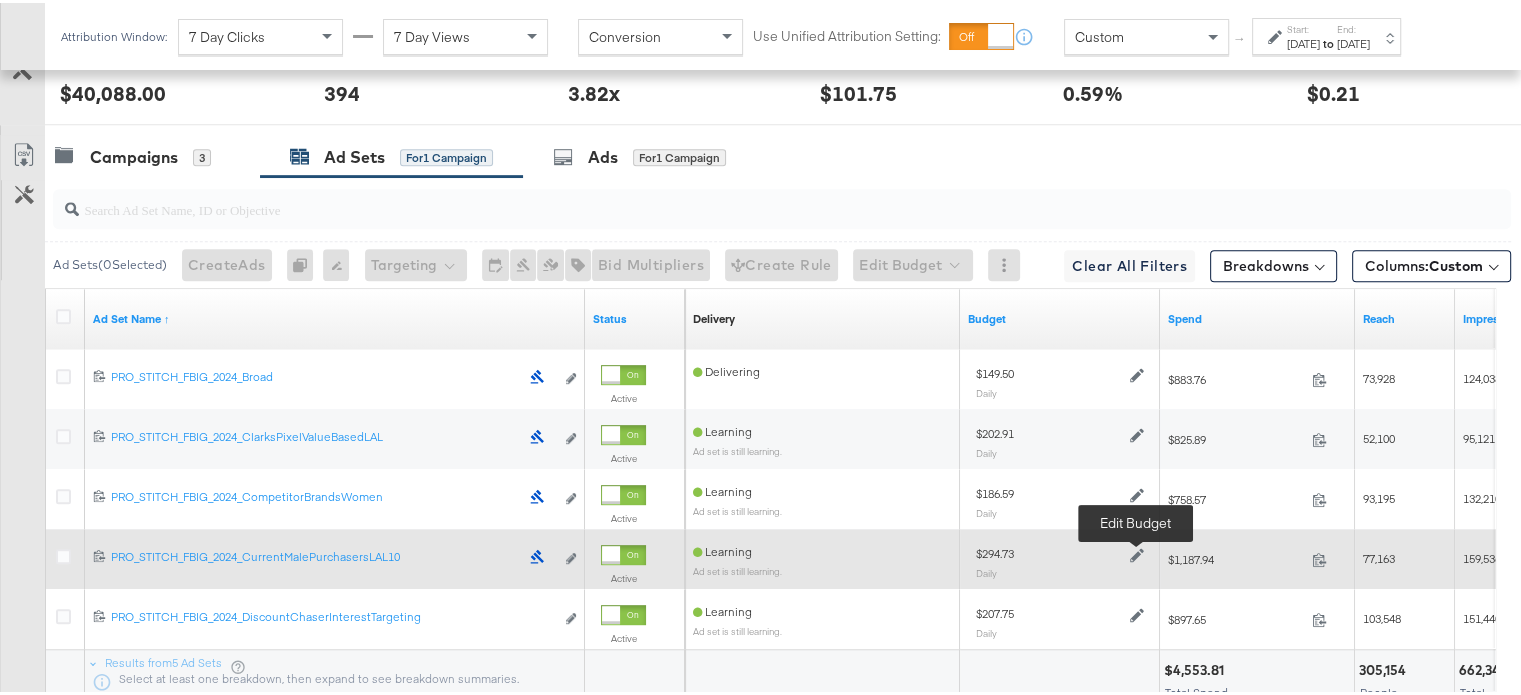 click 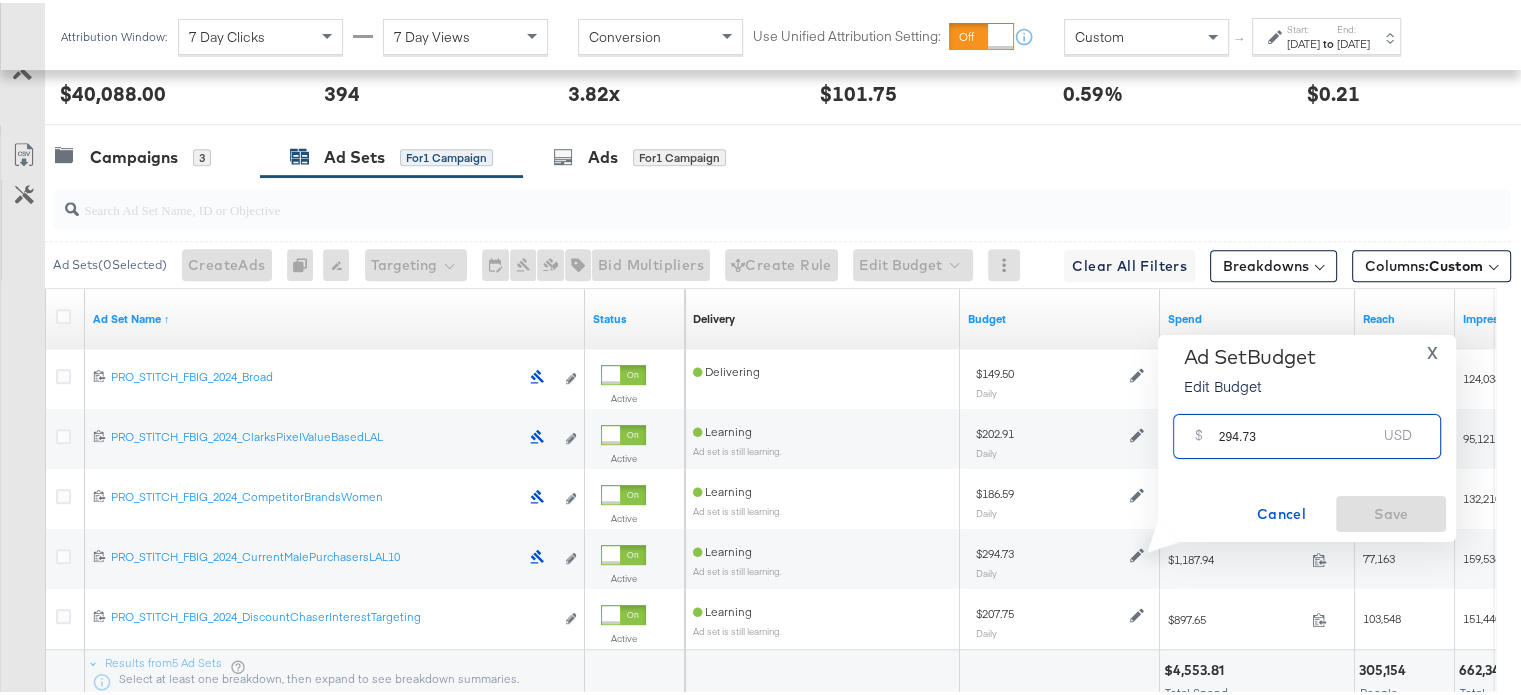 click on "294.73" at bounding box center [1298, 425] 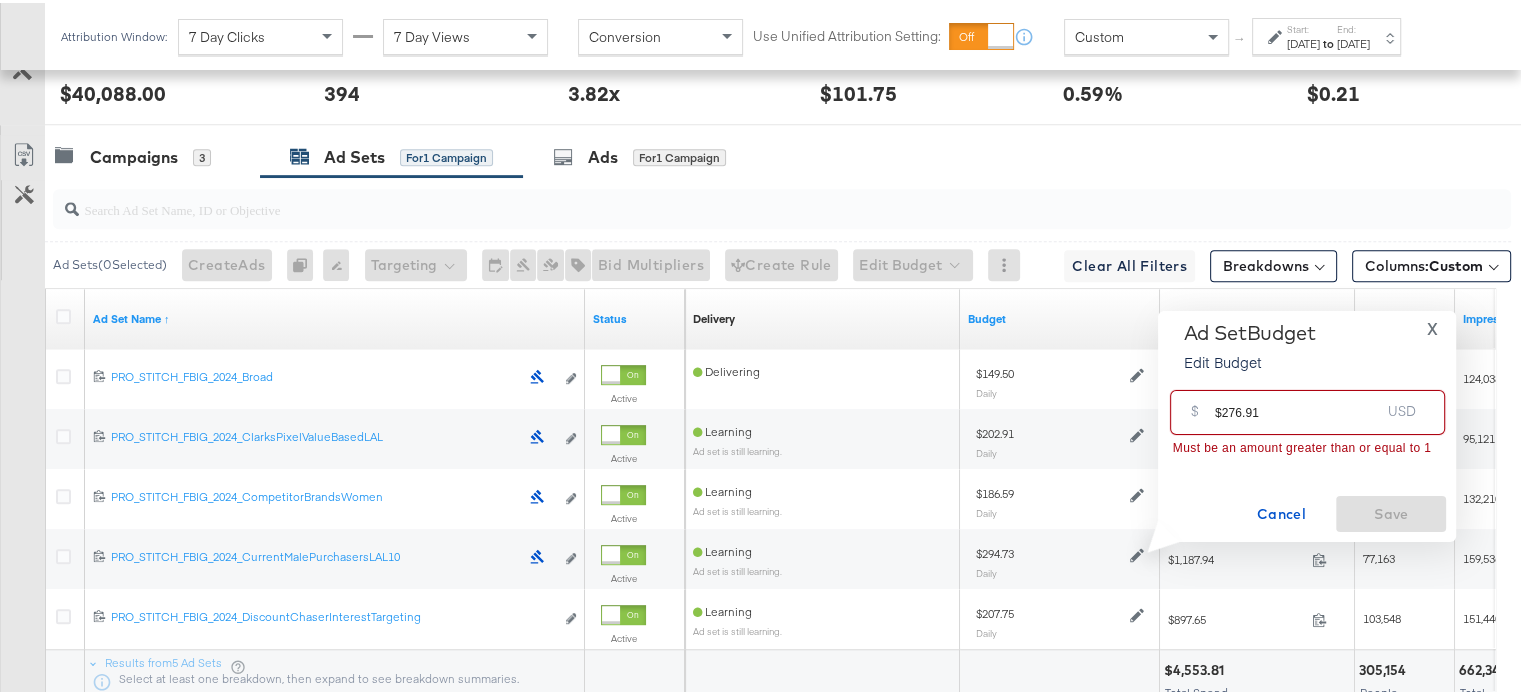 click on "$276.91" at bounding box center [1297, 401] 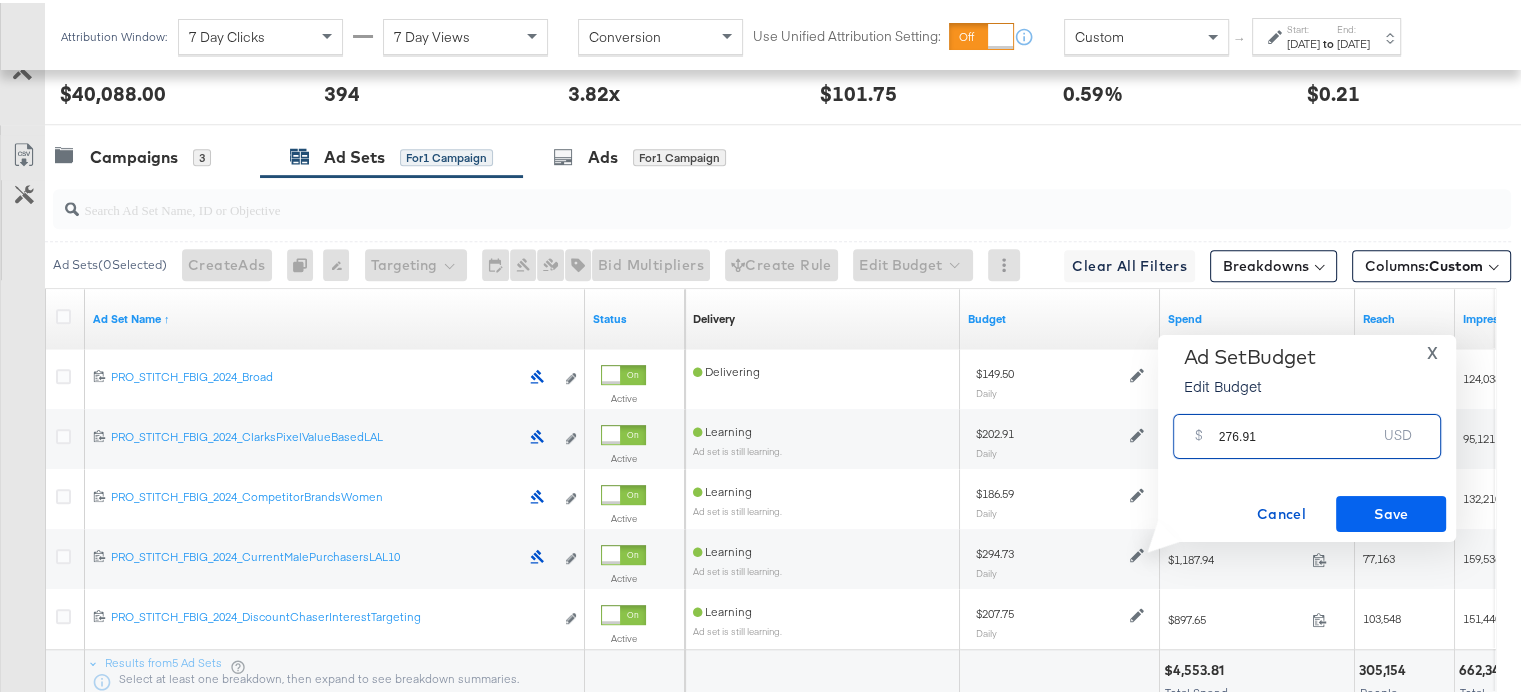 type on "276.91" 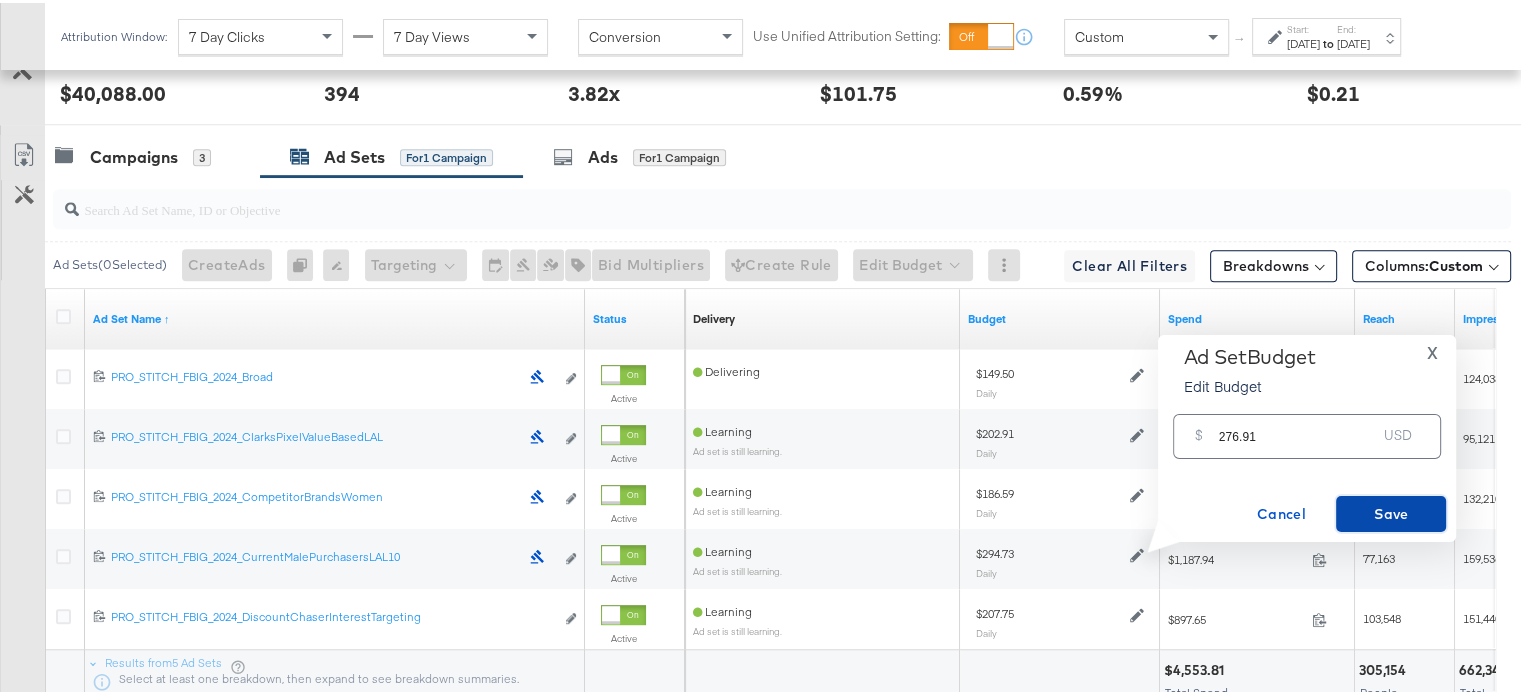 click on "Save" at bounding box center (1391, 511) 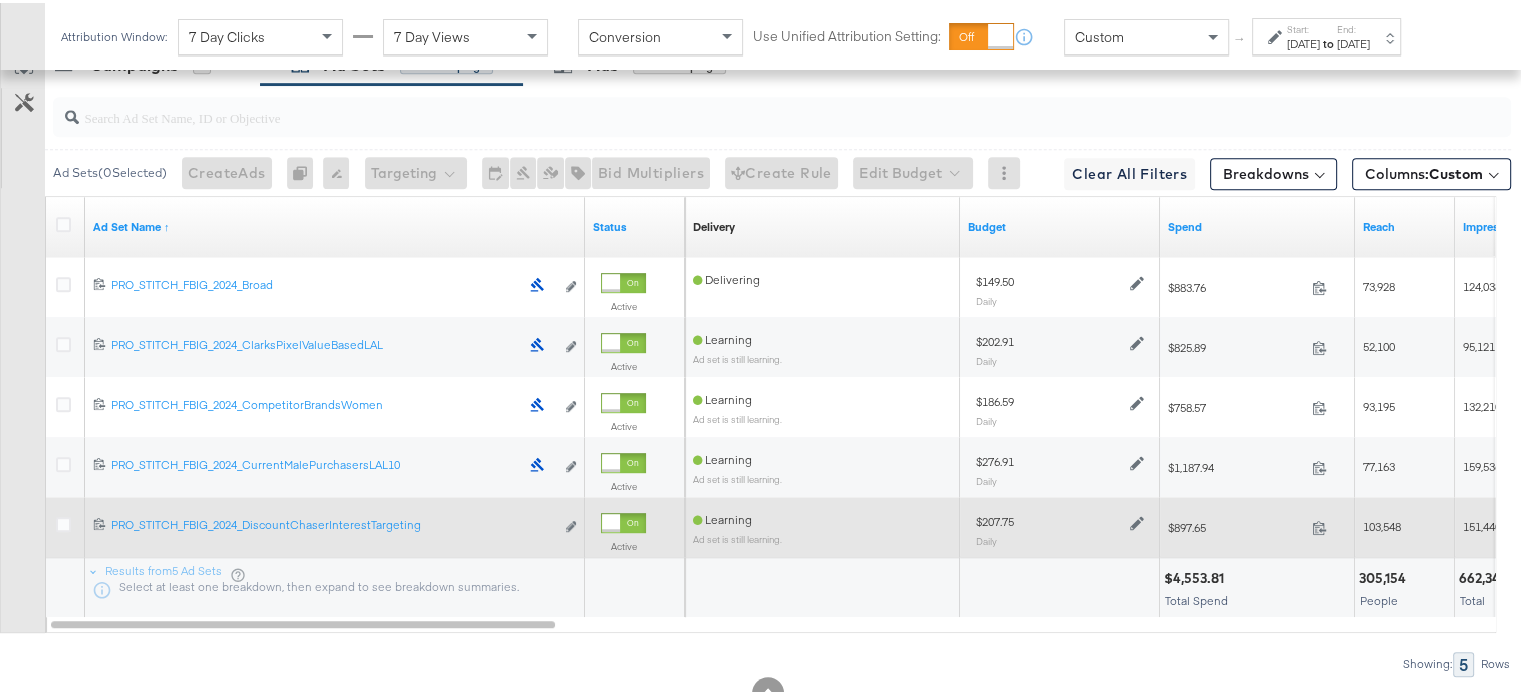 scroll, scrollTop: 1205, scrollLeft: 0, axis: vertical 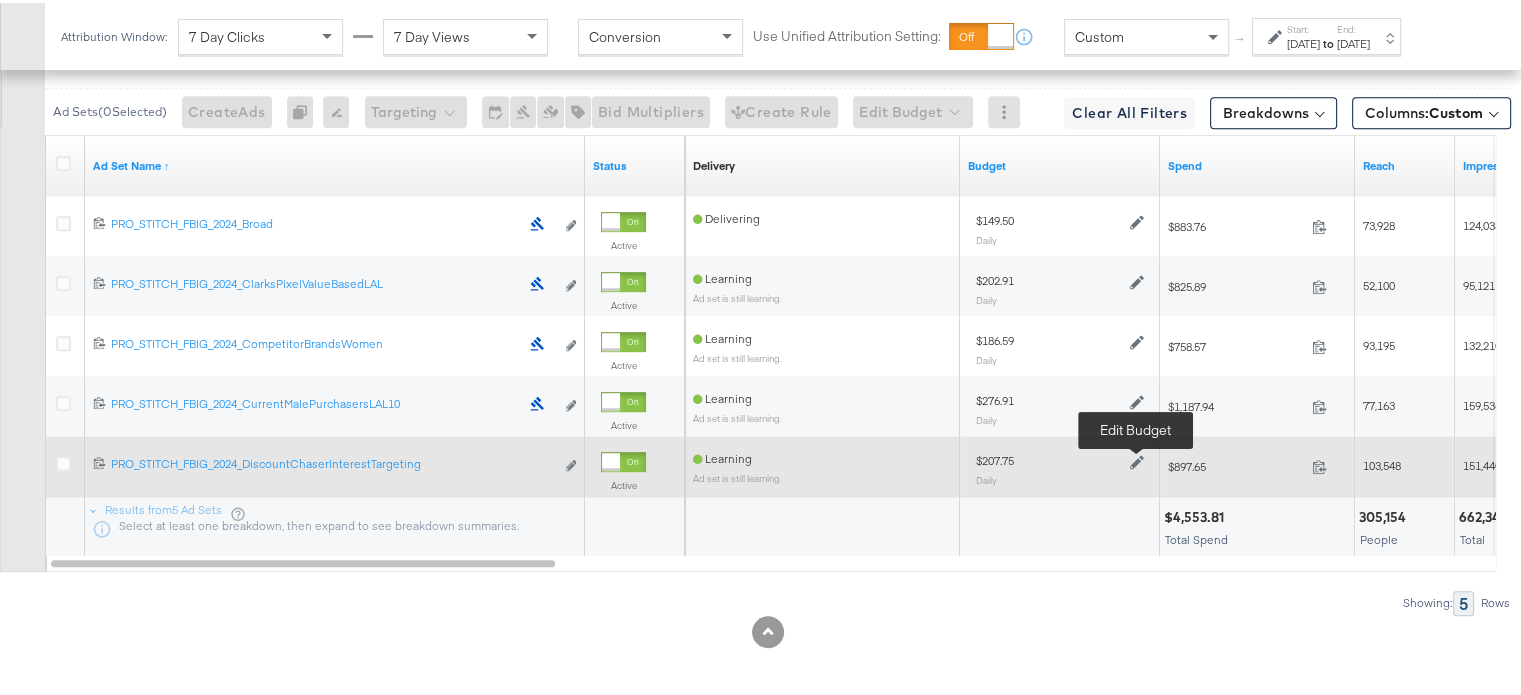 click 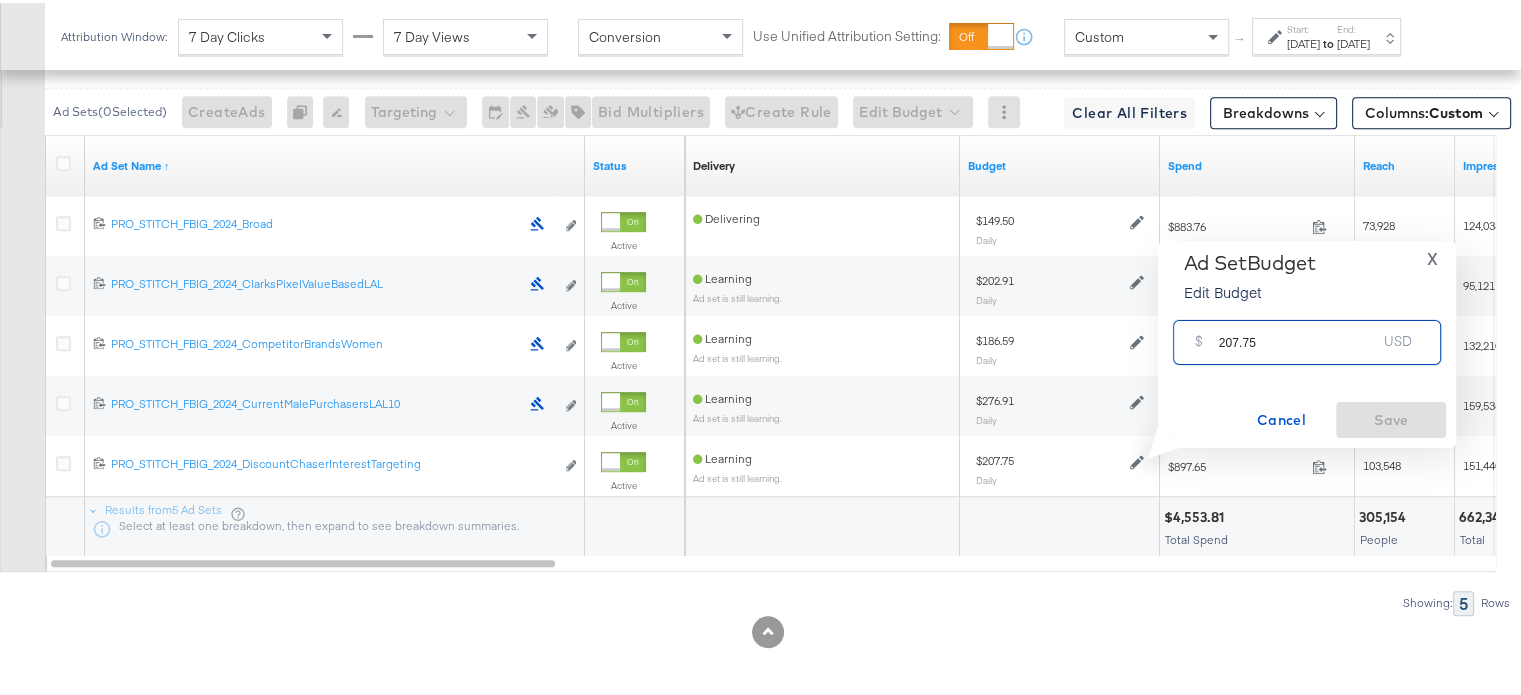 click on "207.75" at bounding box center (1298, 331) 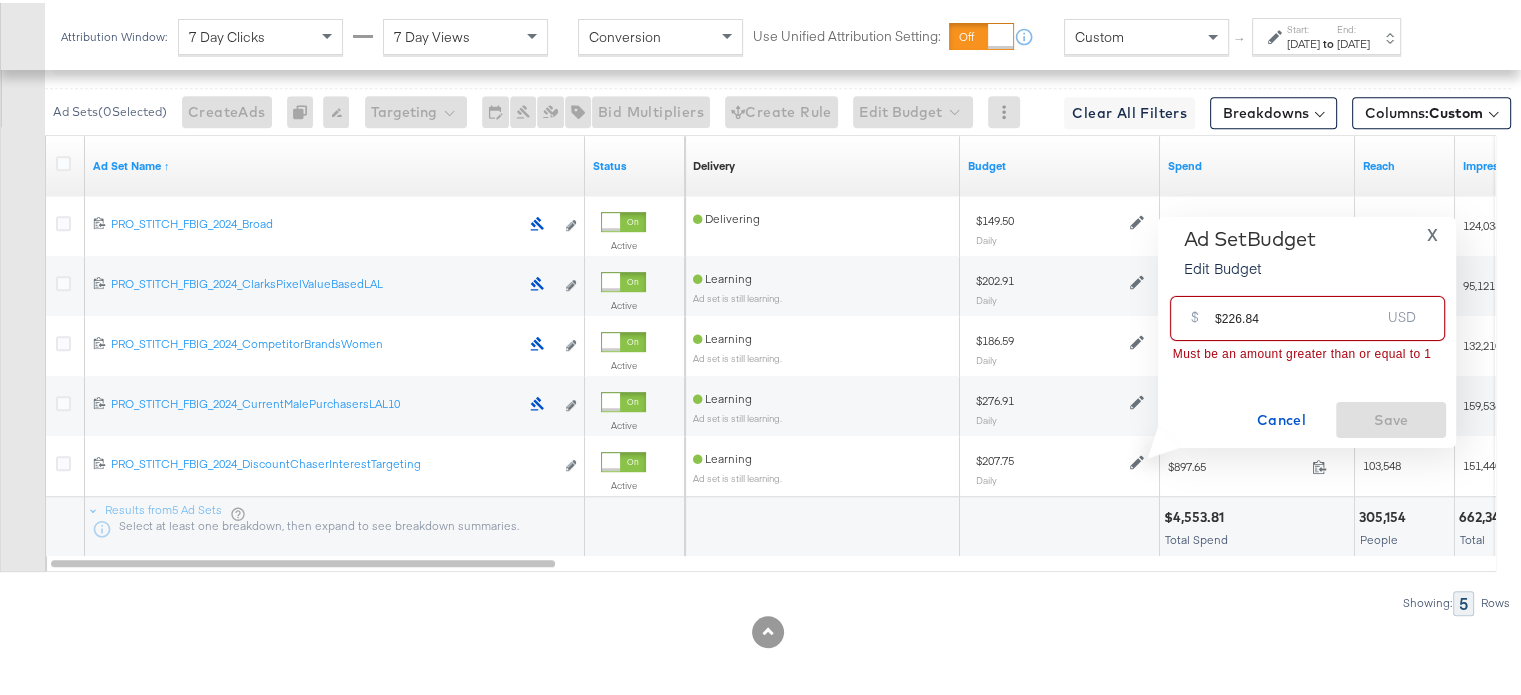 click on "$226.84" at bounding box center [1297, 307] 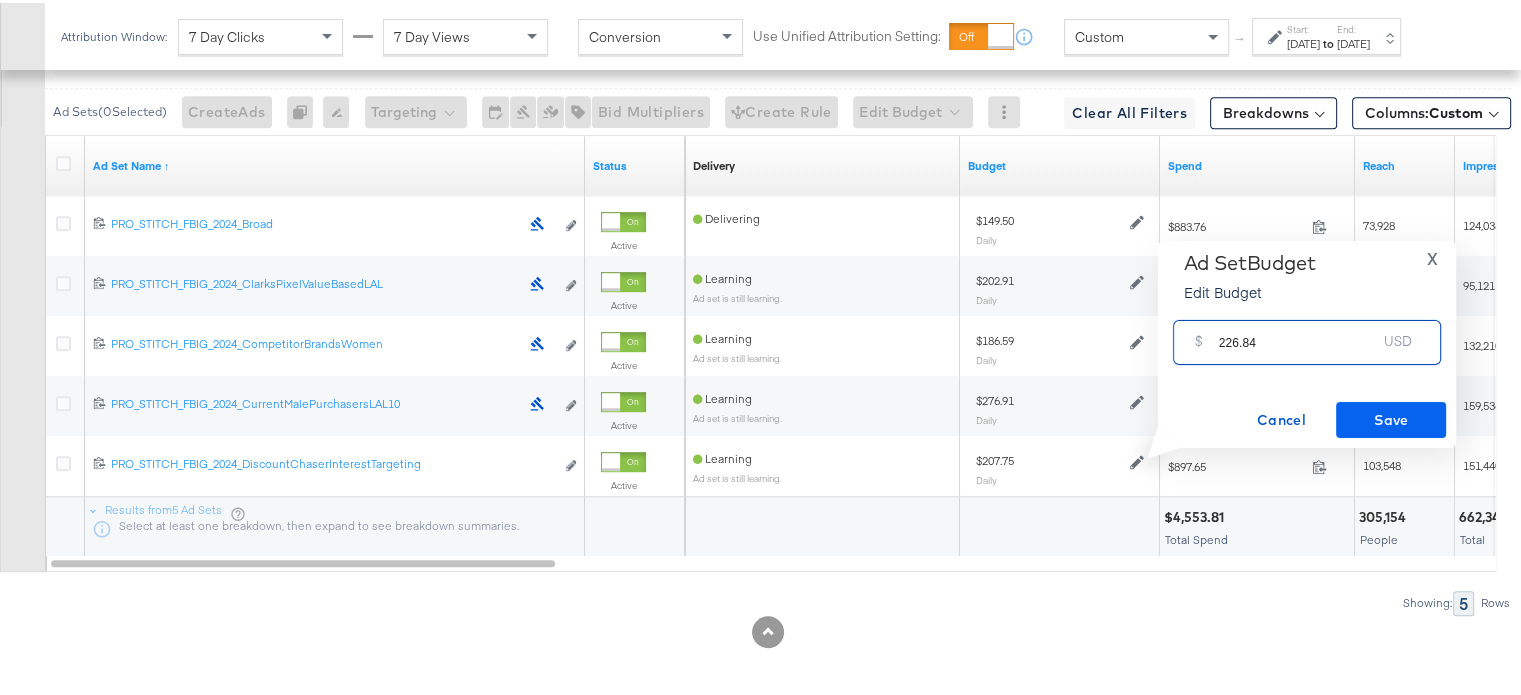 type on "226.84" 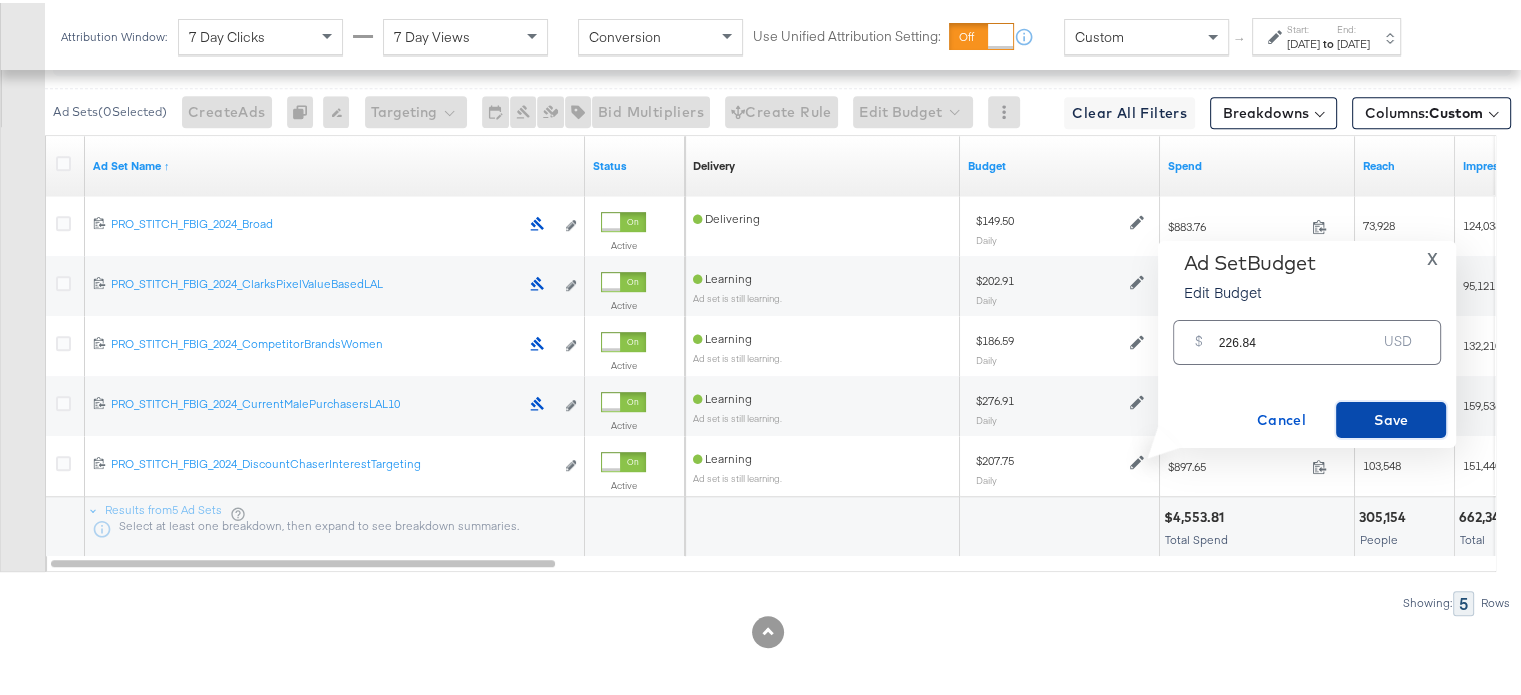 click on "Save" at bounding box center (1391, 417) 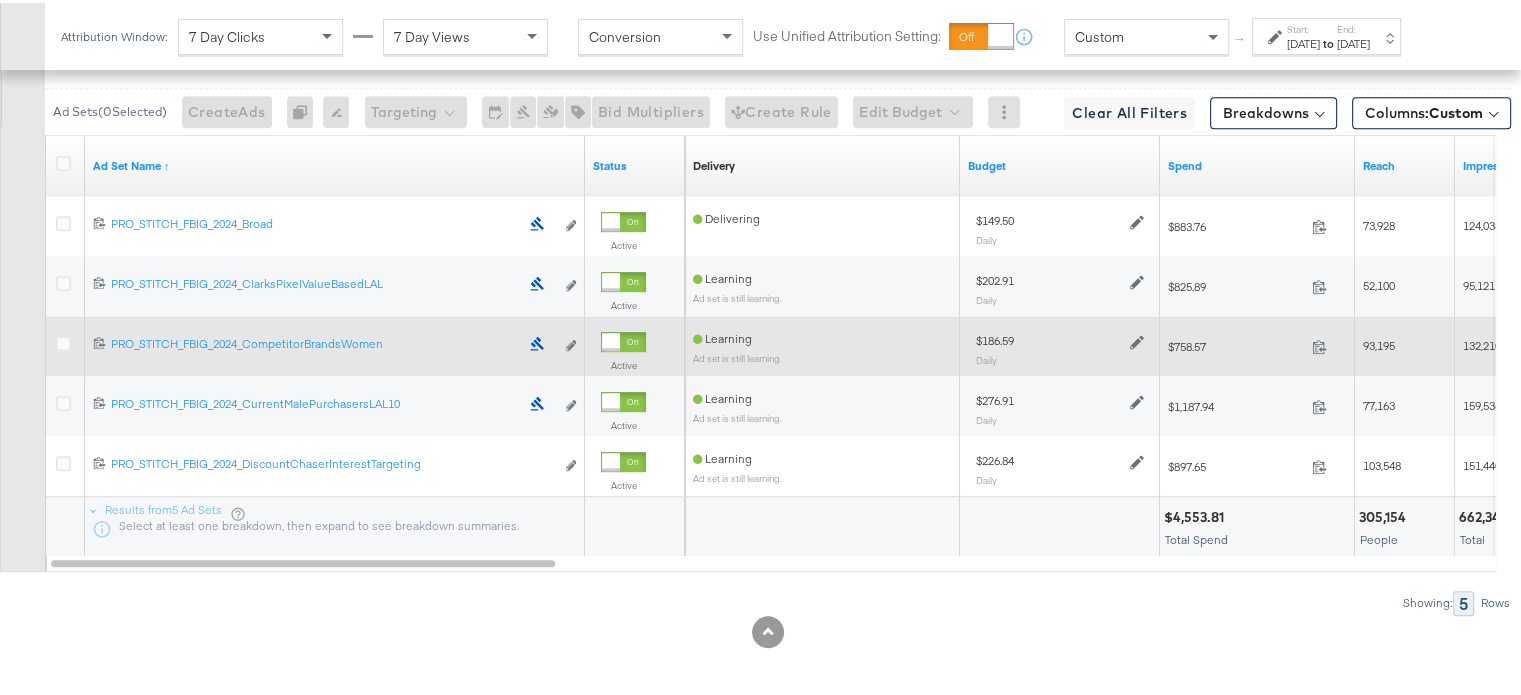 click on "$186.59" at bounding box center (995, 338) 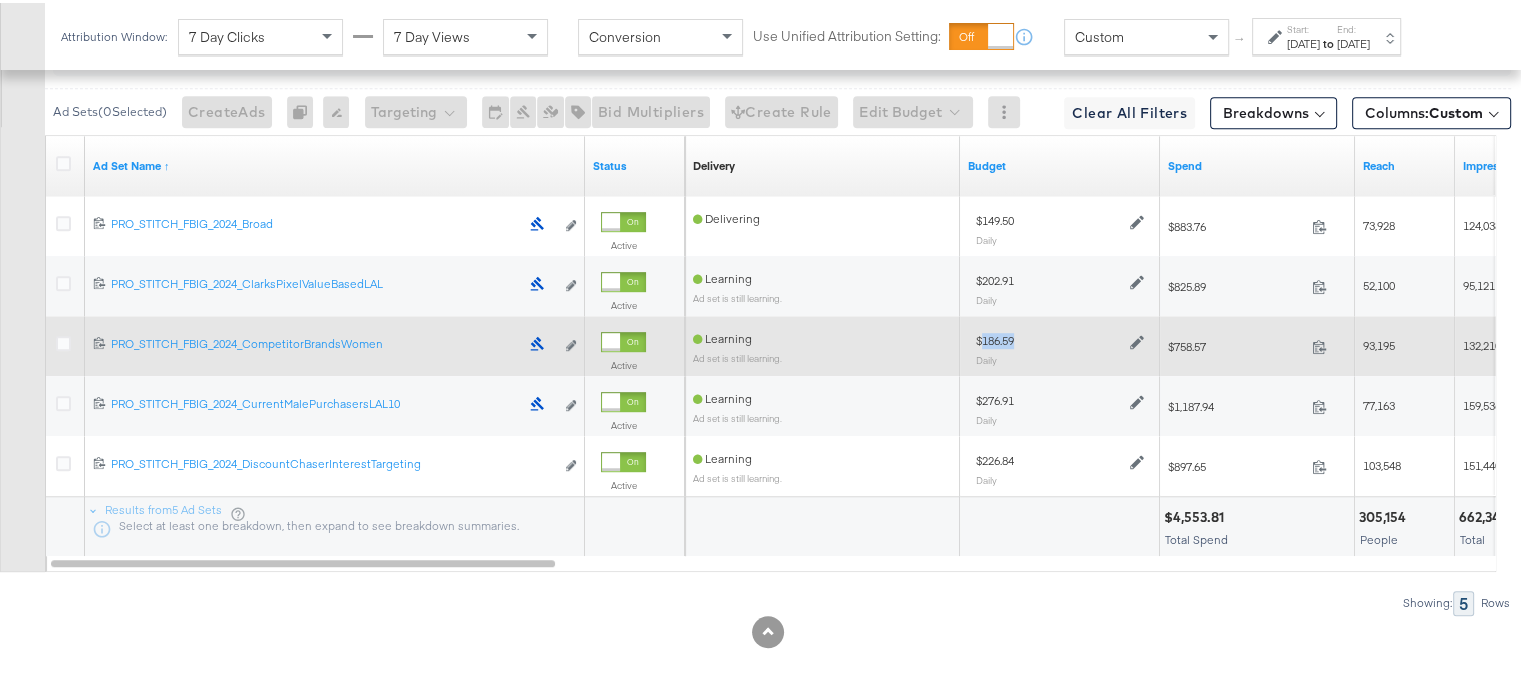 click on "$186.59" at bounding box center (995, 338) 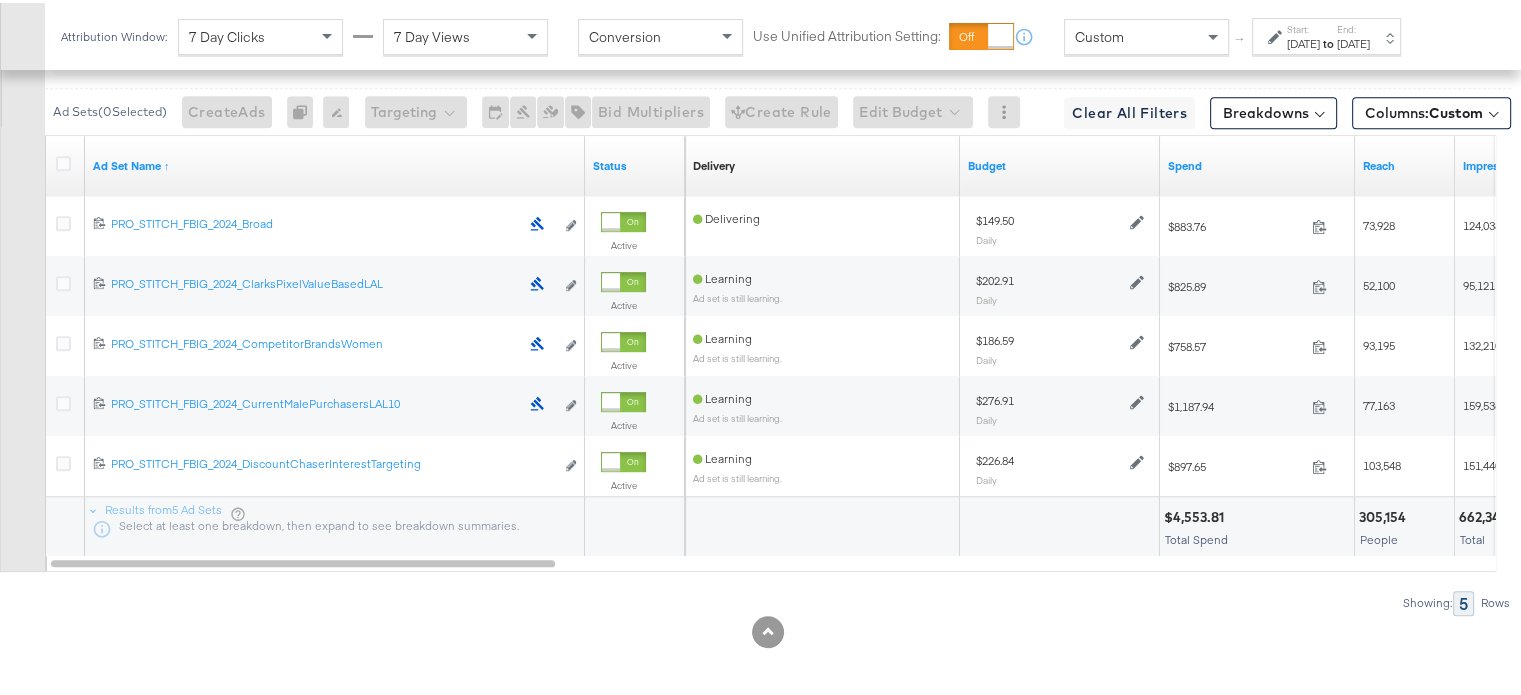 click at bounding box center [825, 521] 